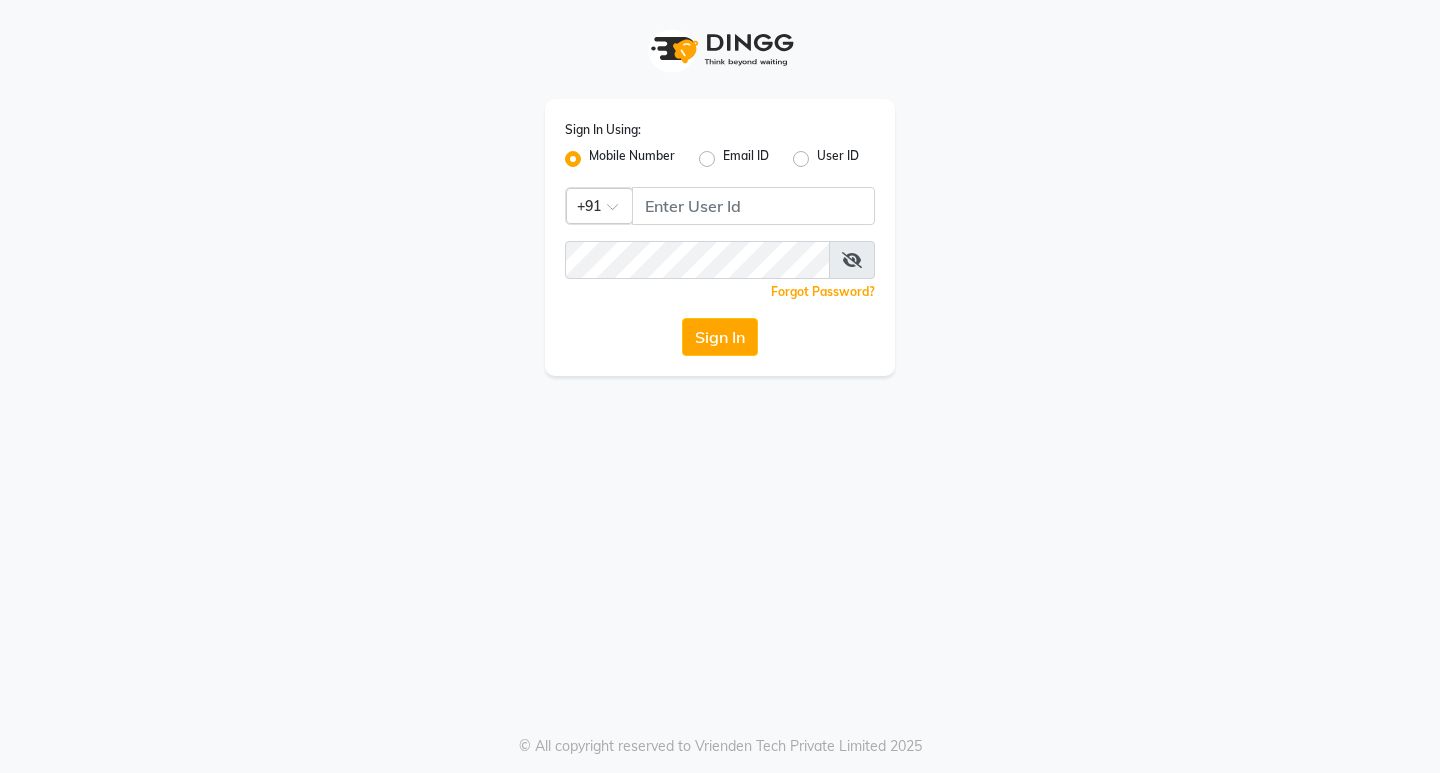 scroll, scrollTop: 0, scrollLeft: 0, axis: both 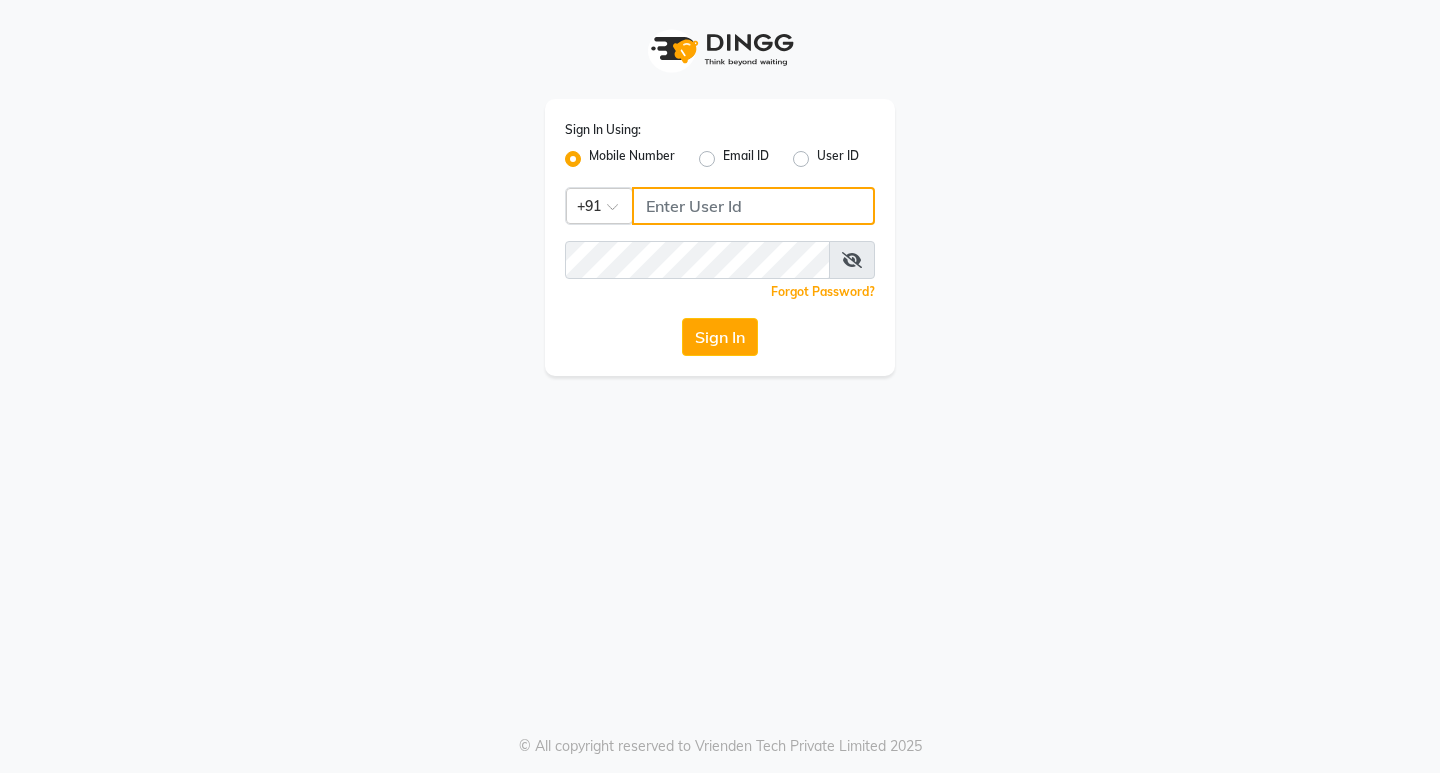 click 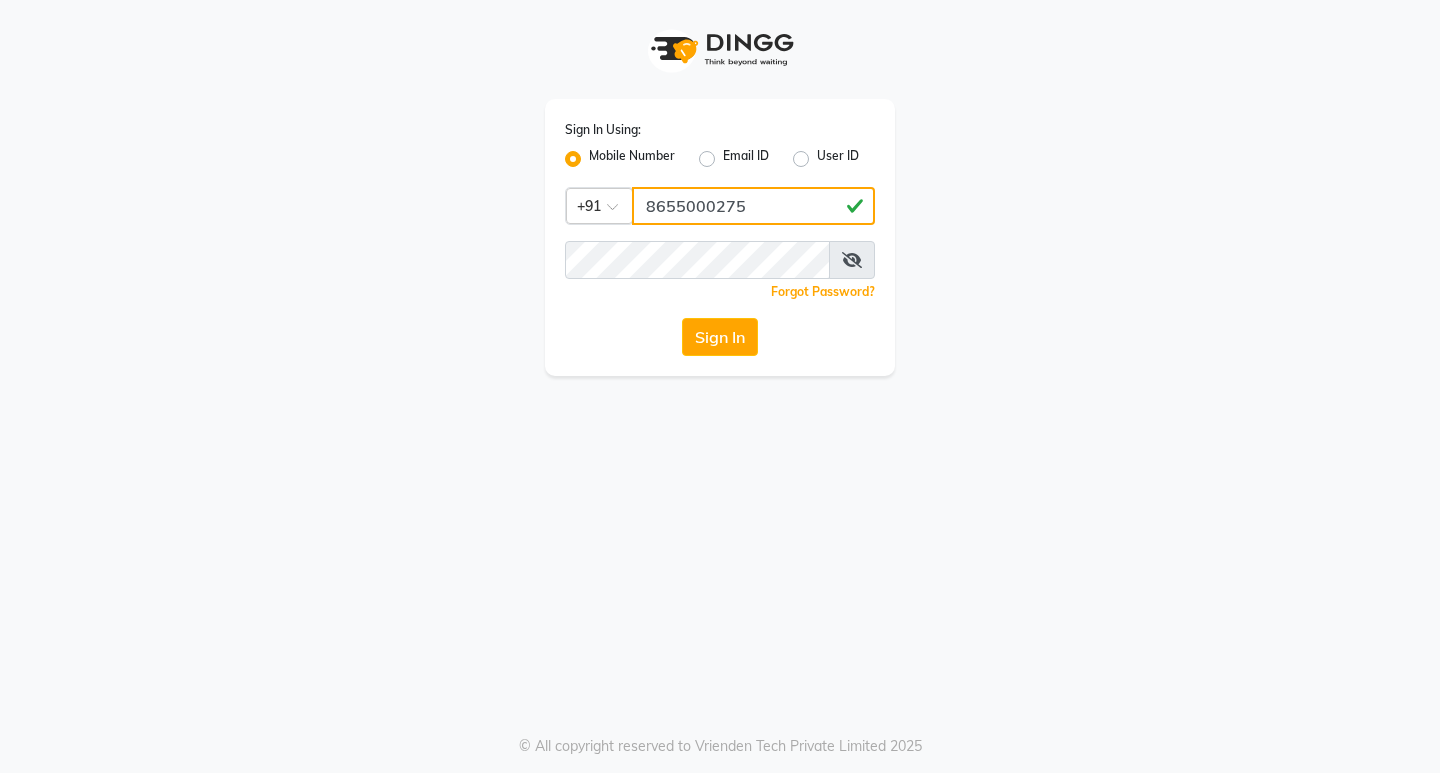 type on "8655000275" 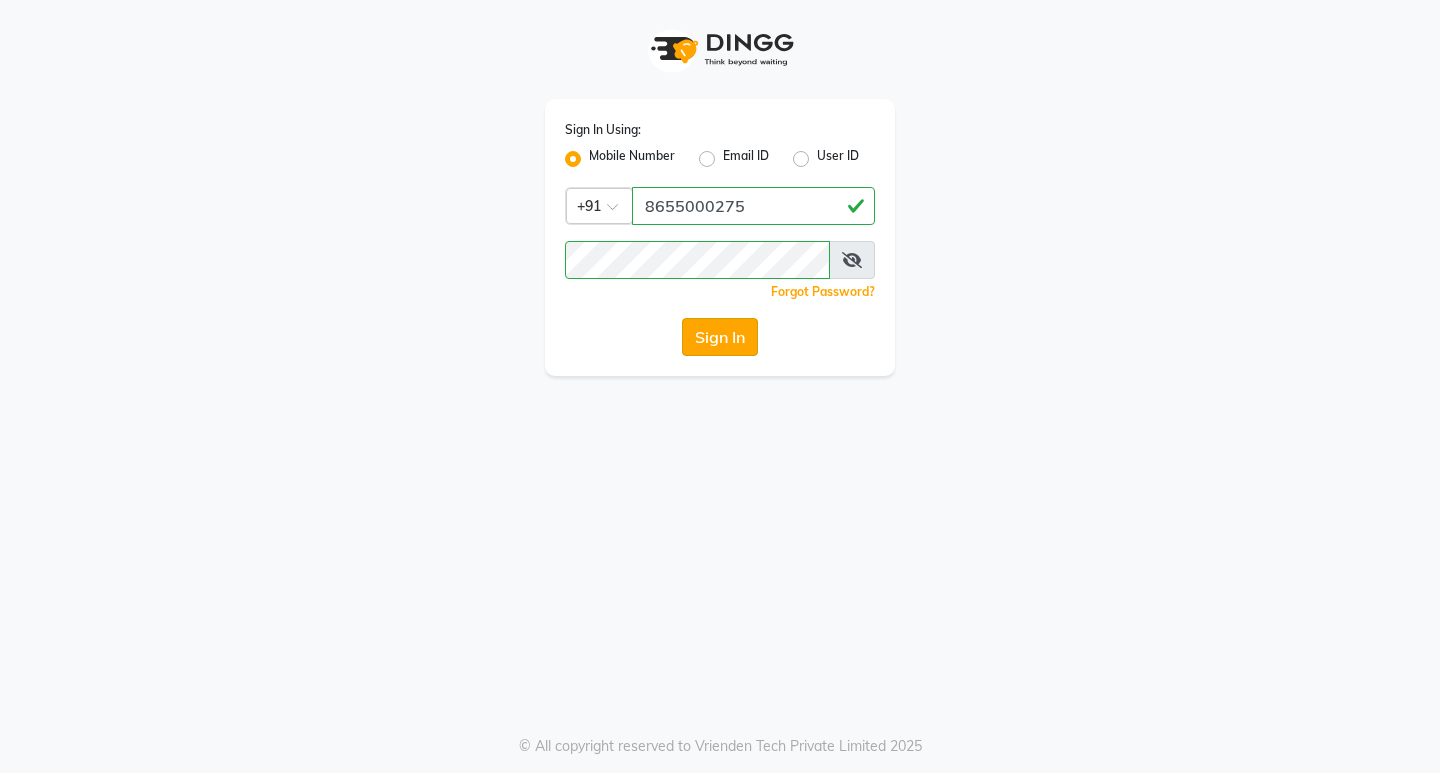 click on "Sign In" 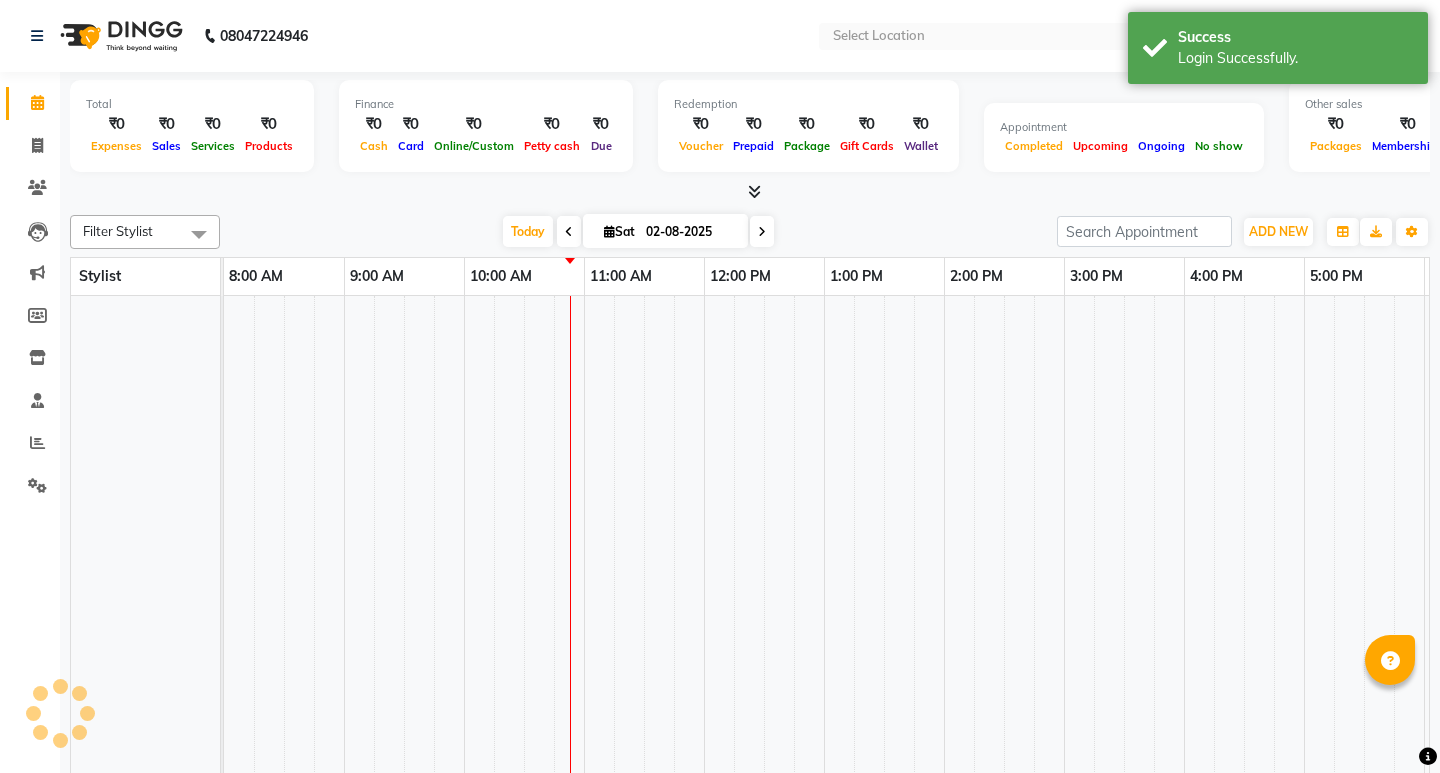 select on "en" 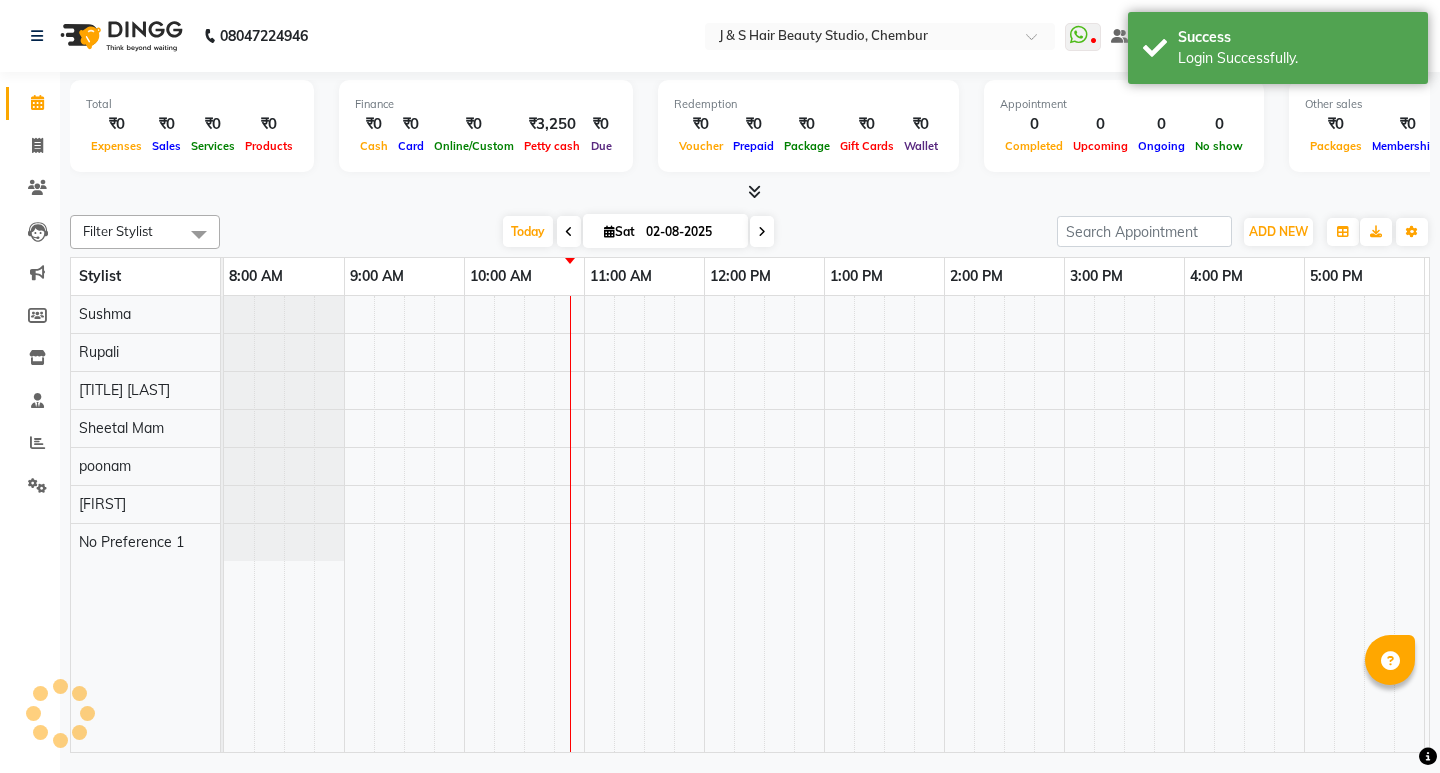 scroll, scrollTop: 0, scrollLeft: 0, axis: both 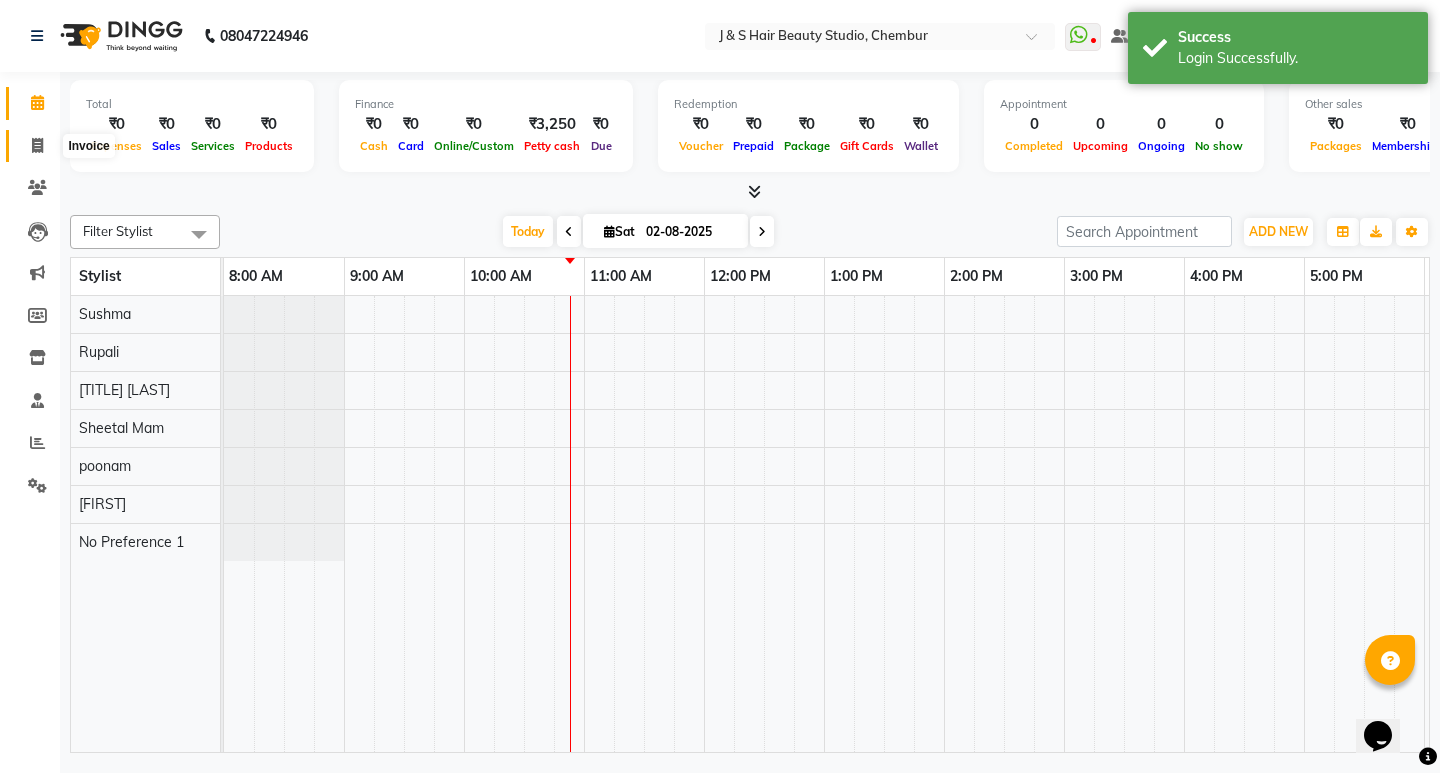 click 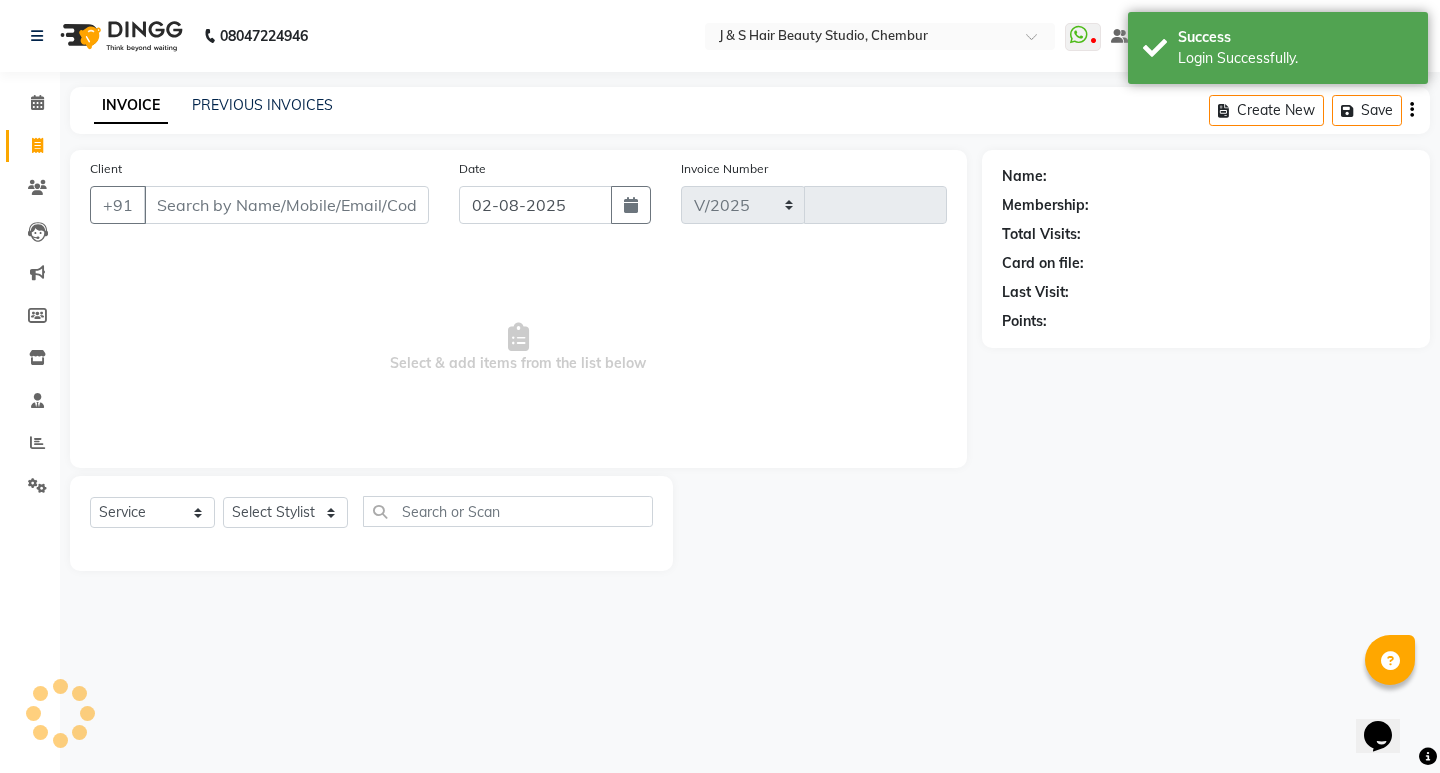 select on "143" 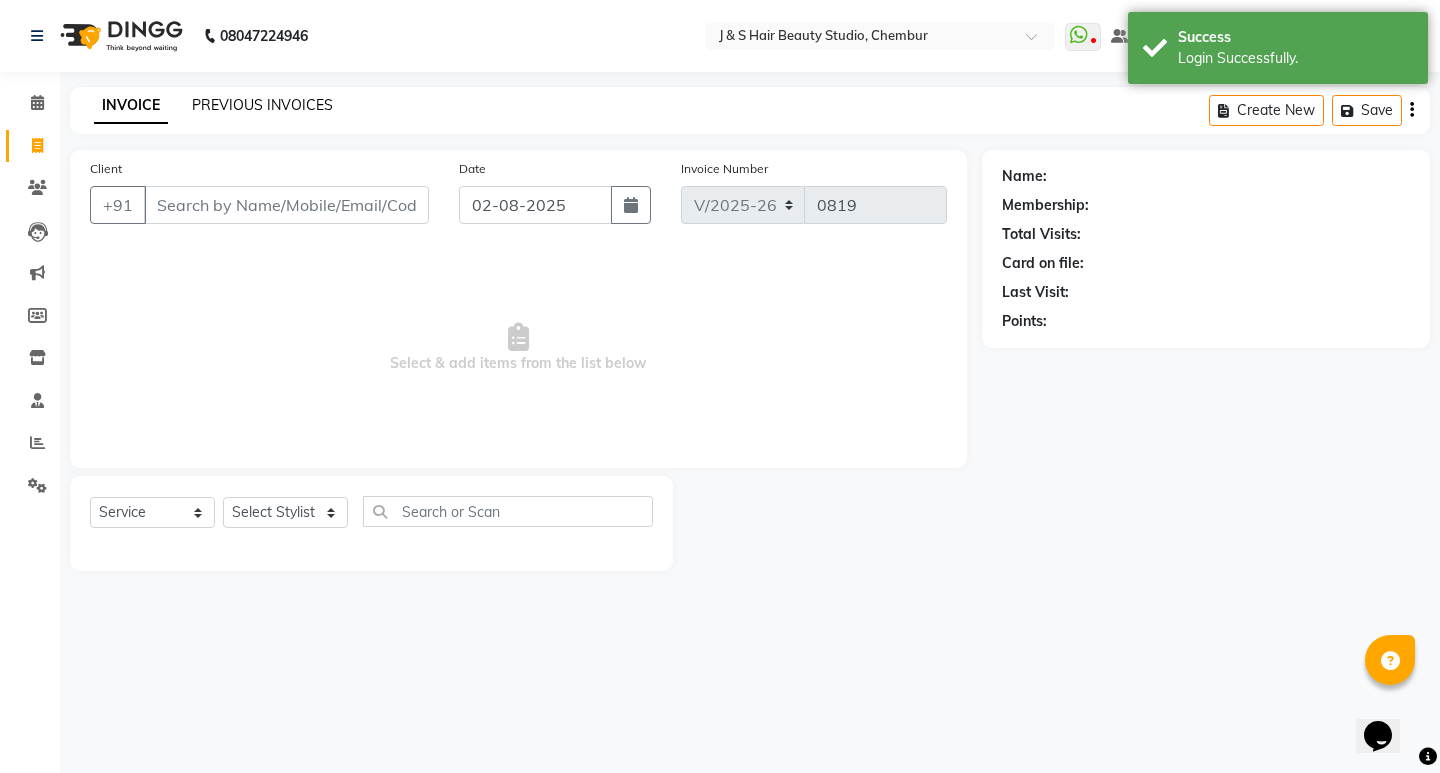 click on "PREVIOUS INVOICES" 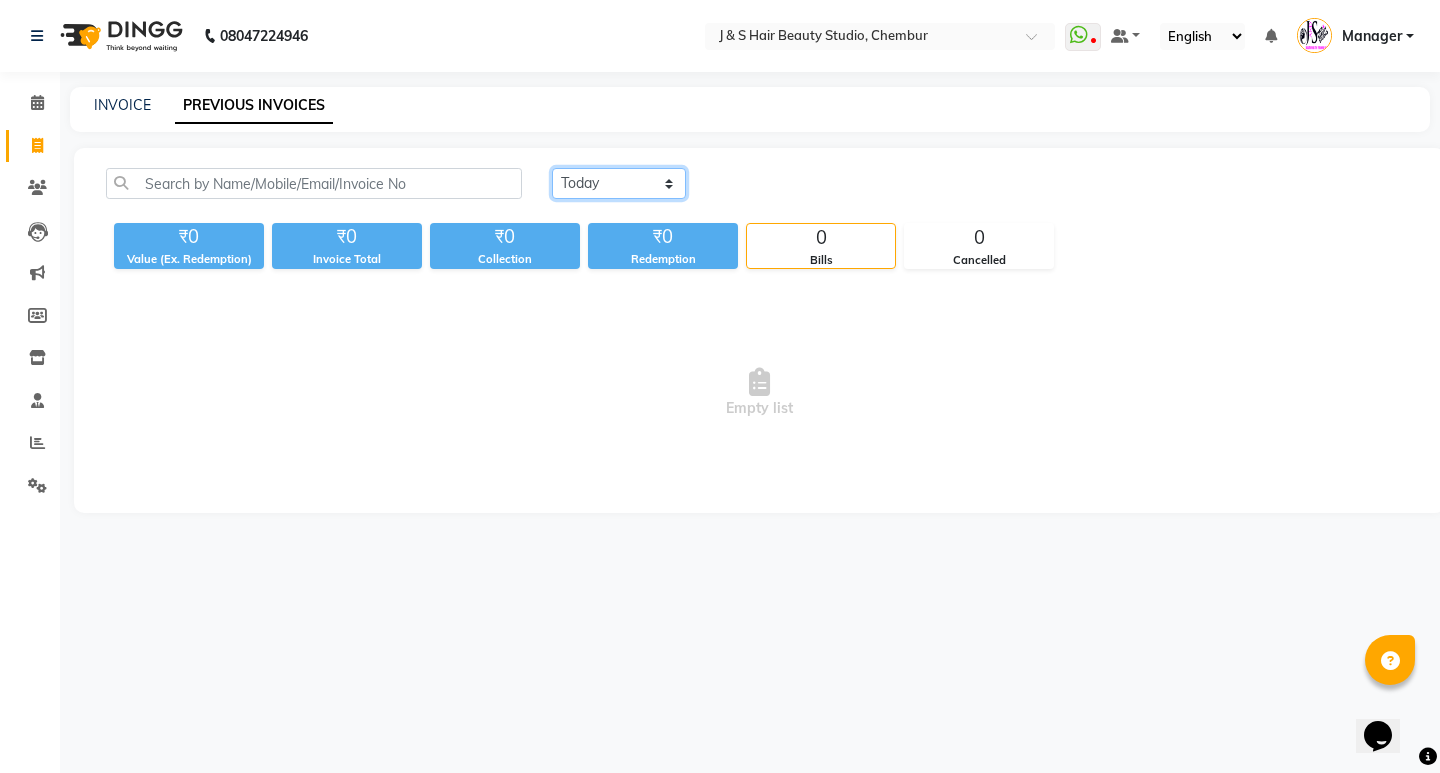 click on "Today Yesterday Custom Range" 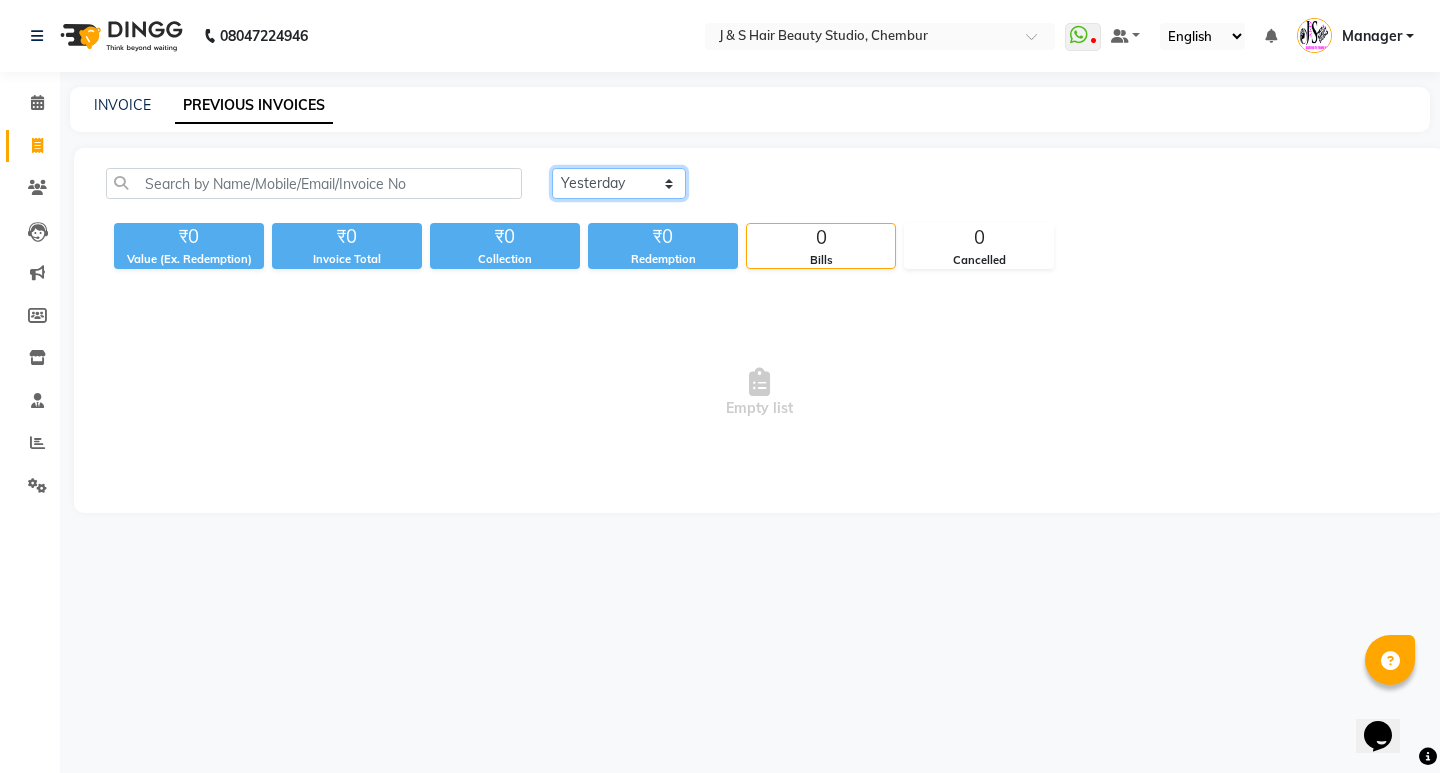 click on "Today Yesterday Custom Range" 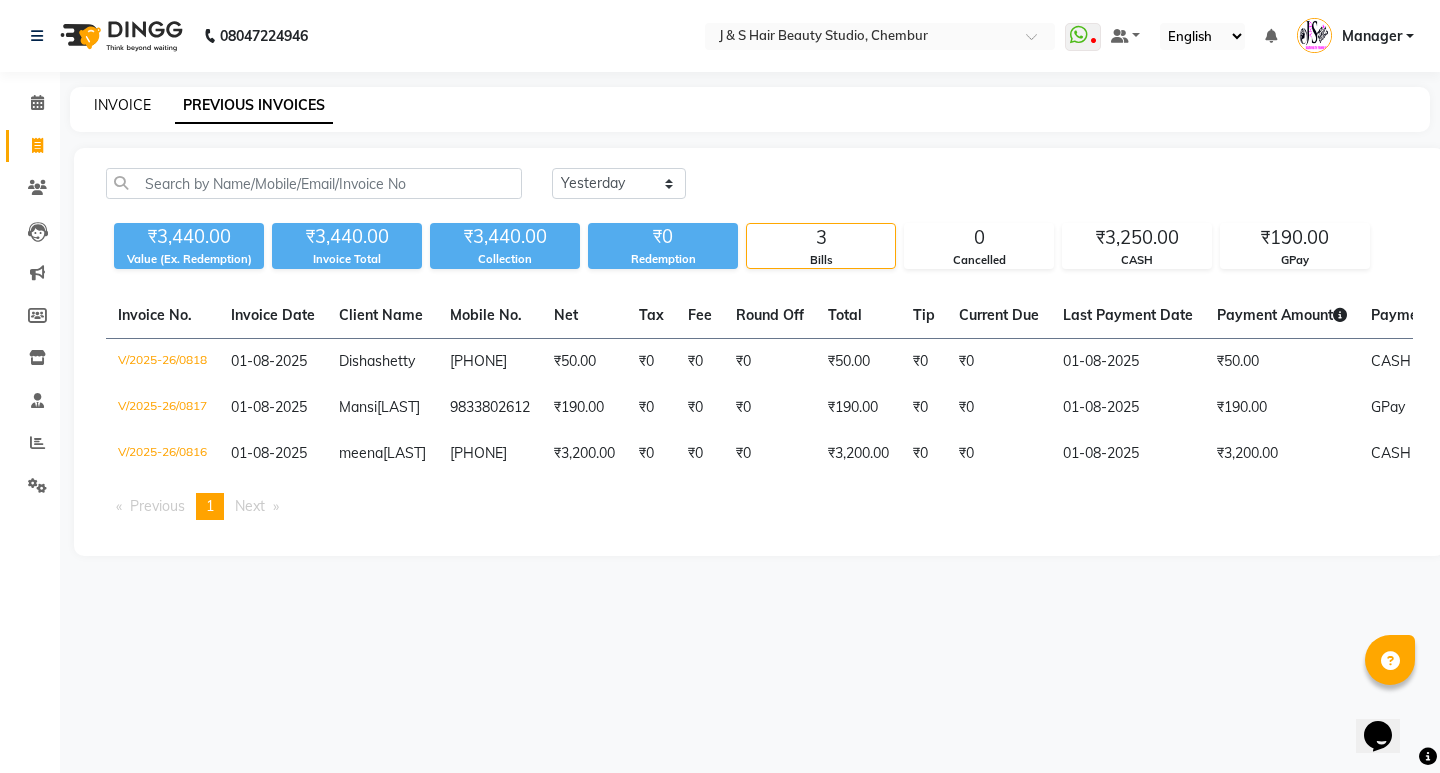 click on "INVOICE" 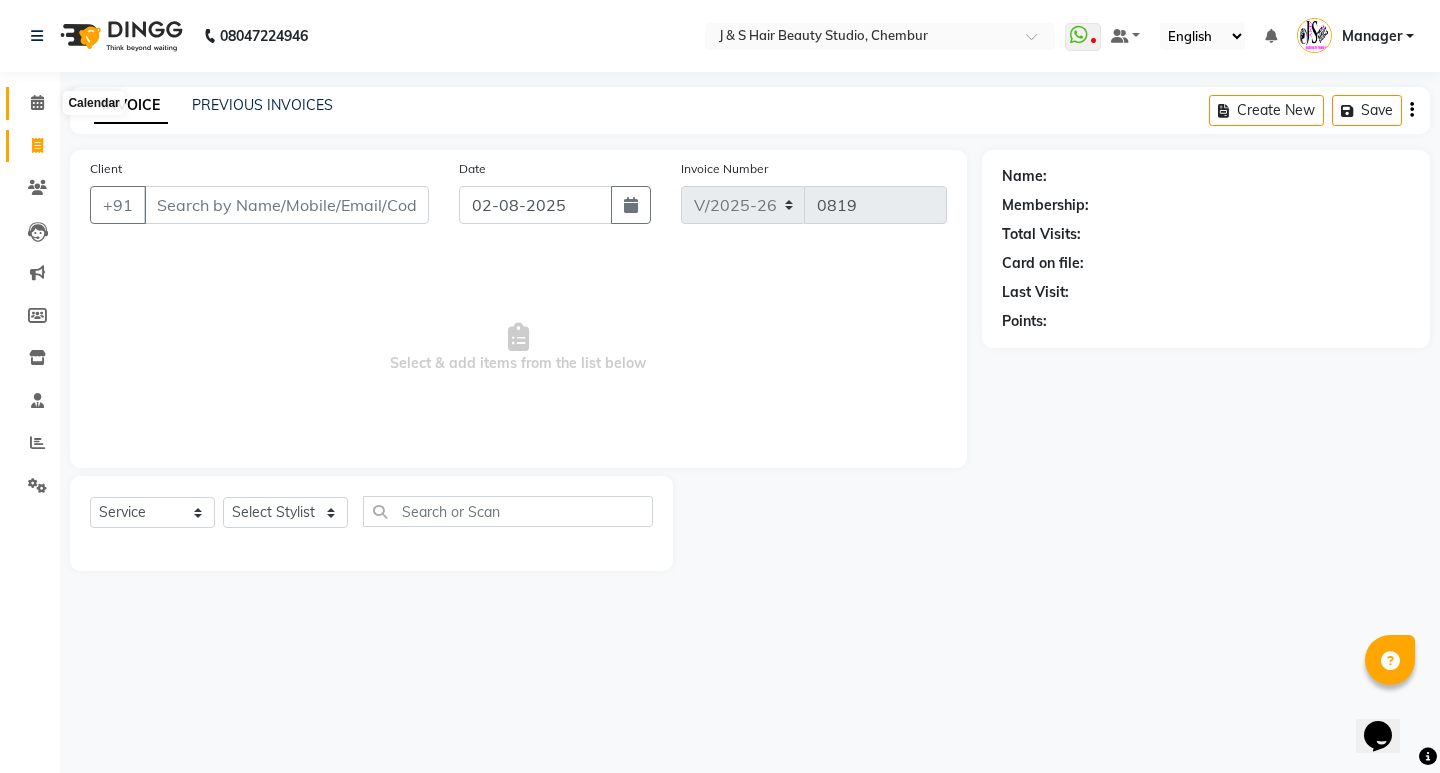 click 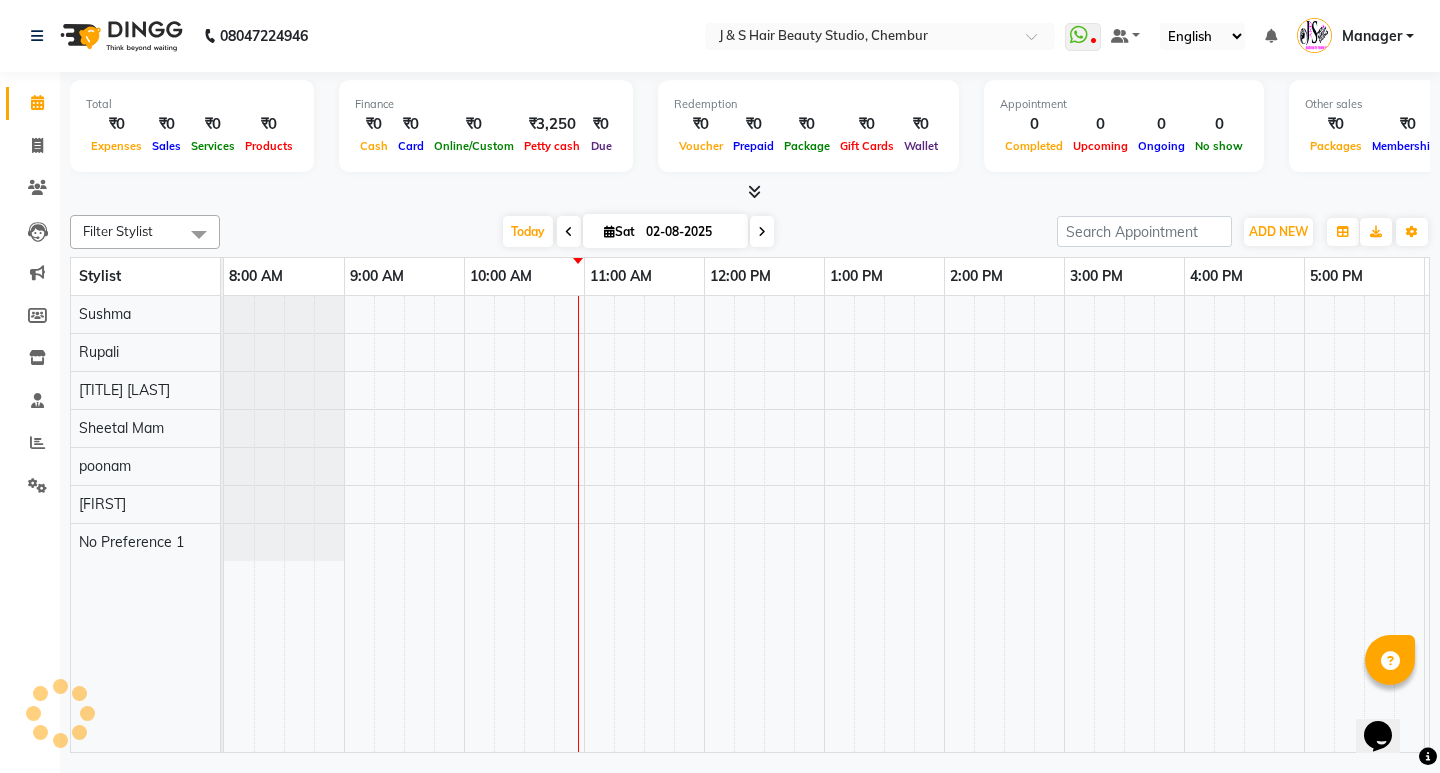 scroll, scrollTop: 0, scrollLeft: 241, axis: horizontal 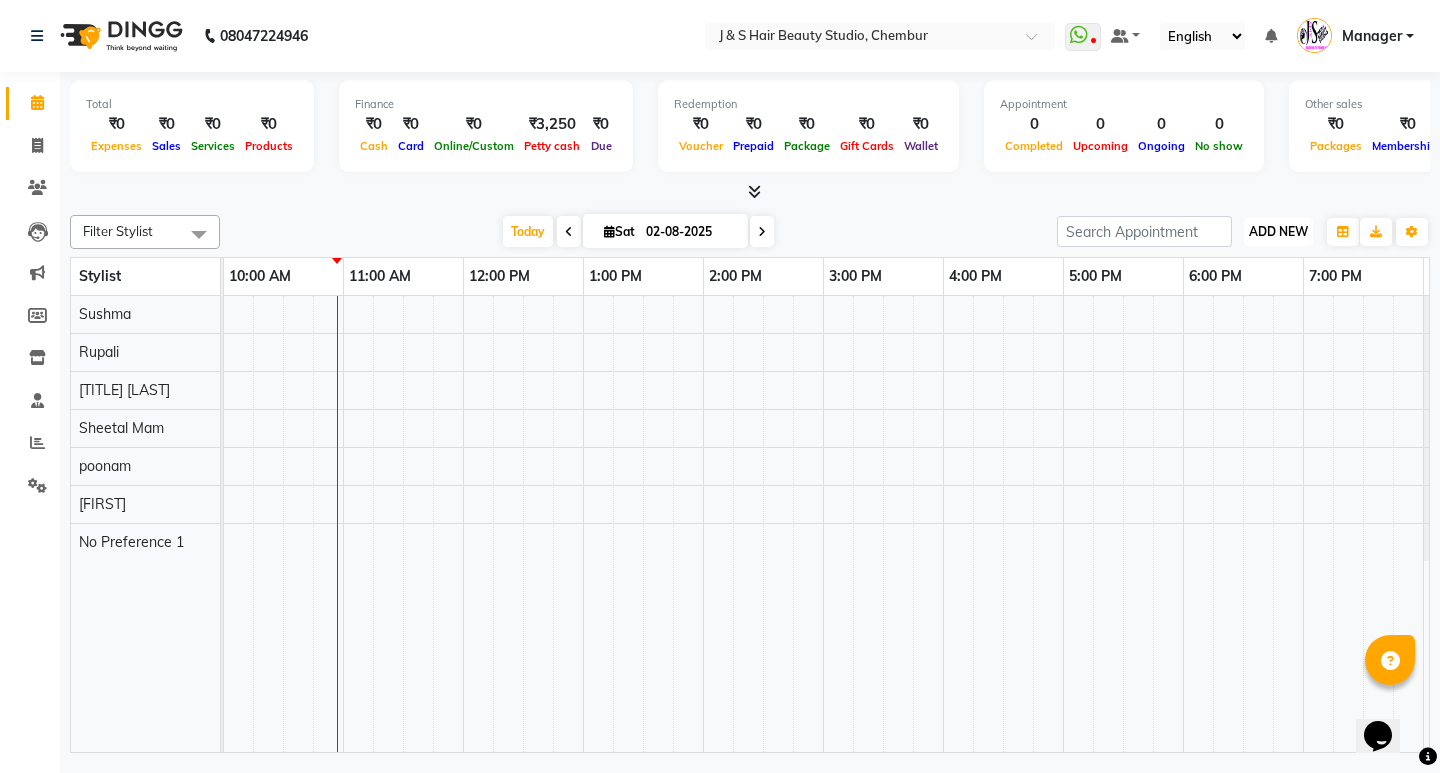 click on "ADD NEW" at bounding box center (1278, 231) 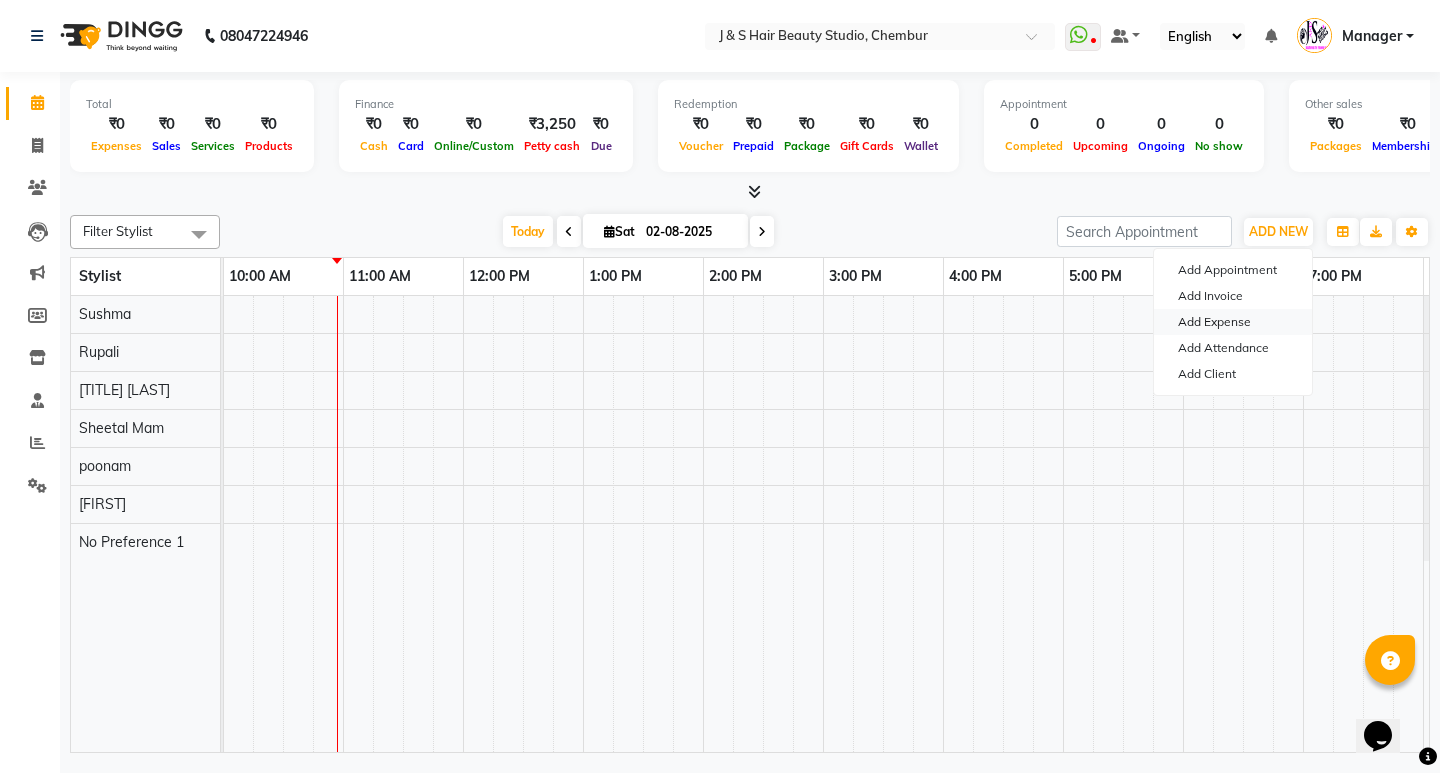 click on "Add Expense" at bounding box center [1233, 322] 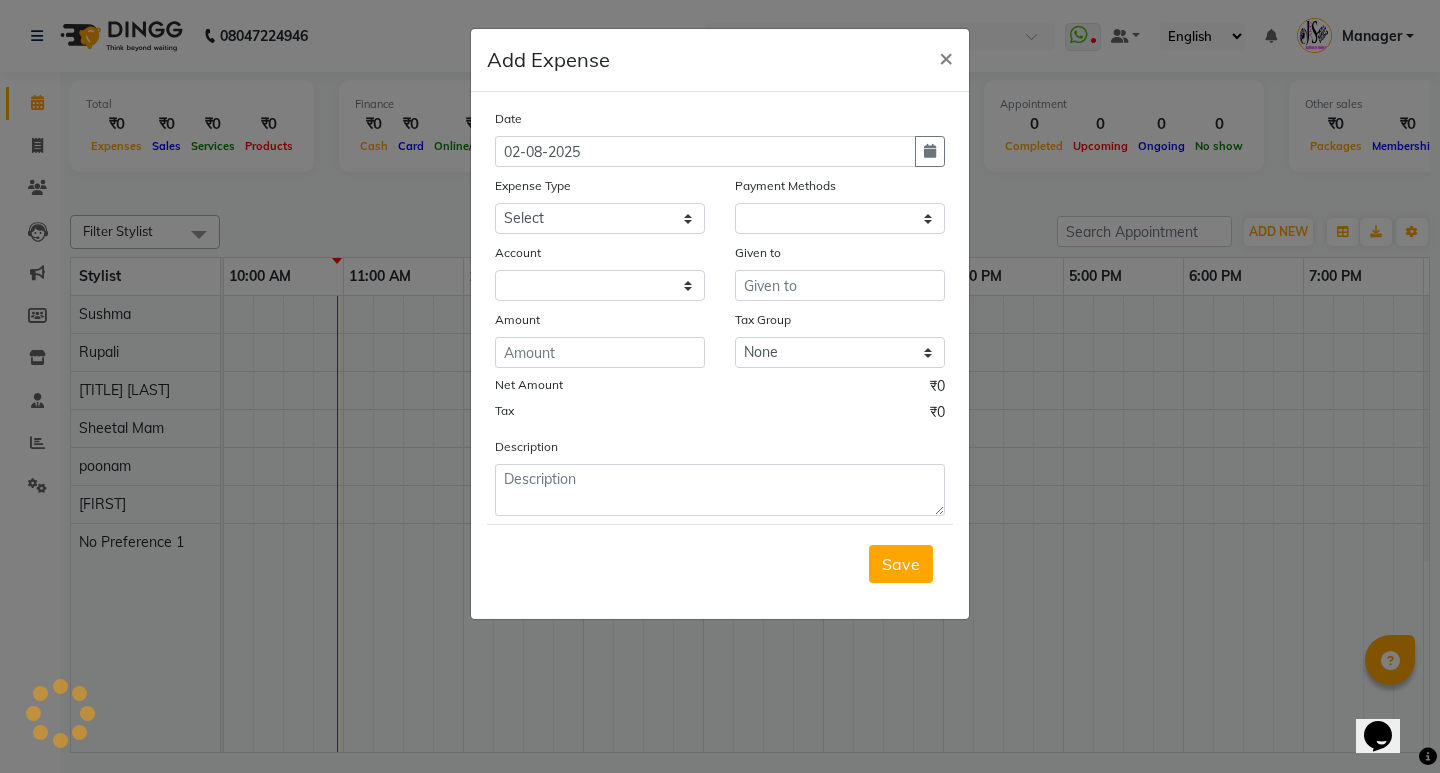 select on "1" 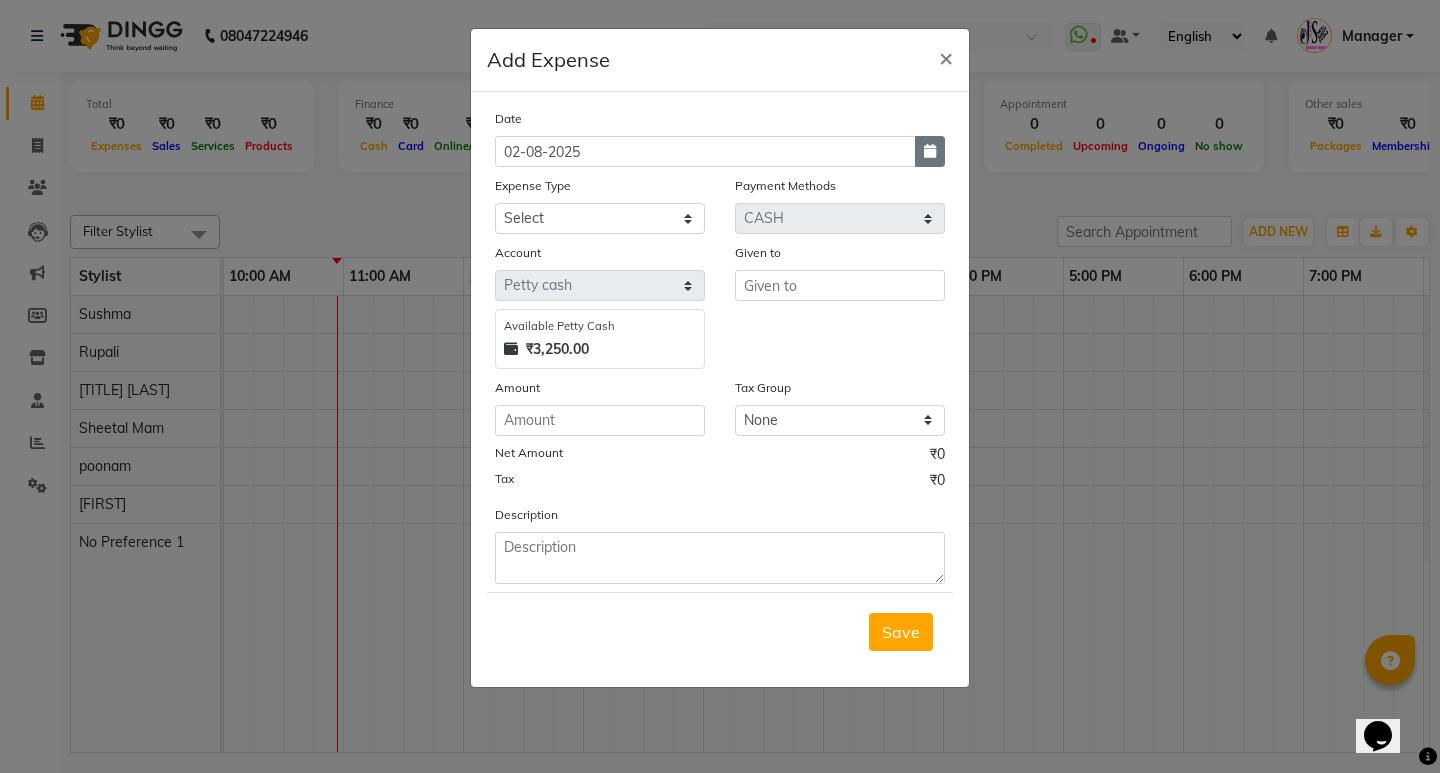 click 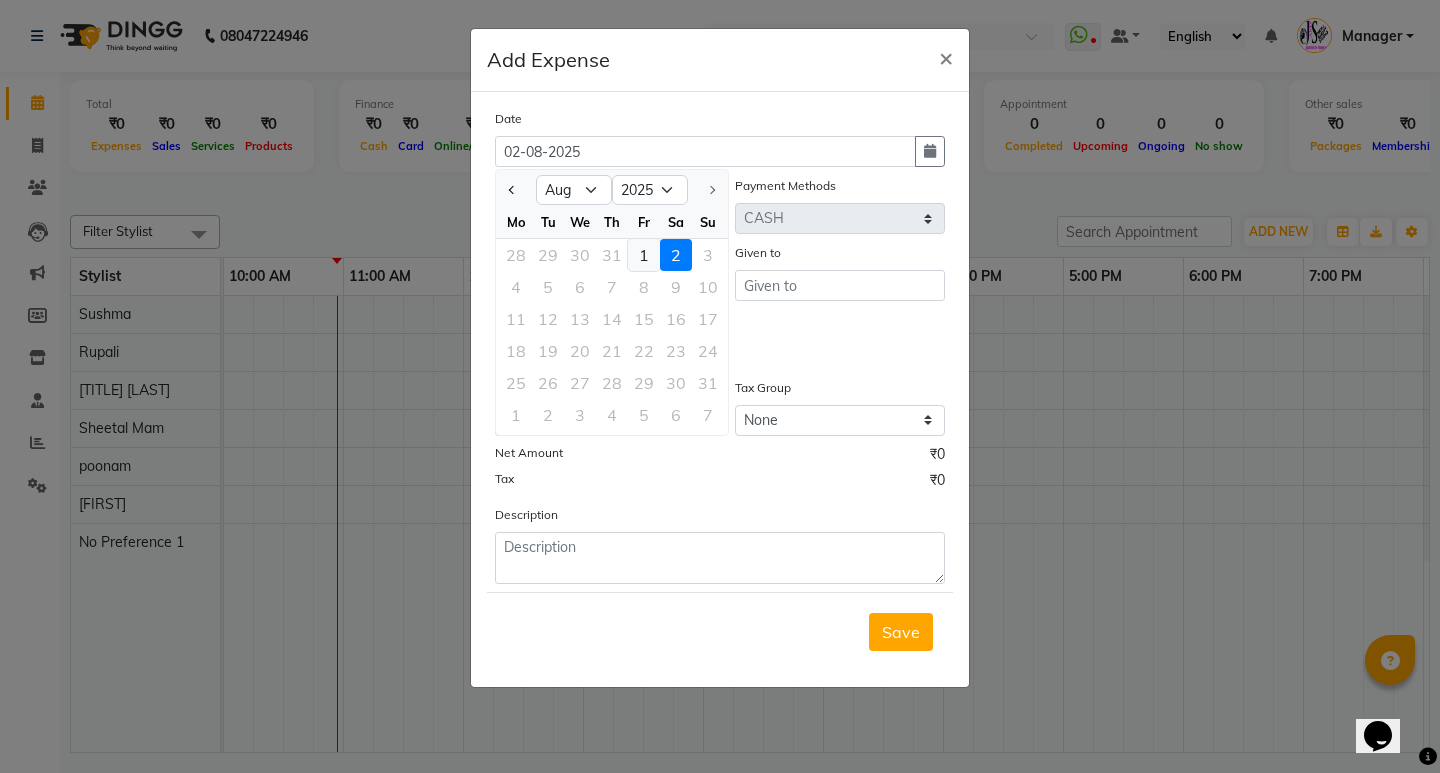 click on "1" 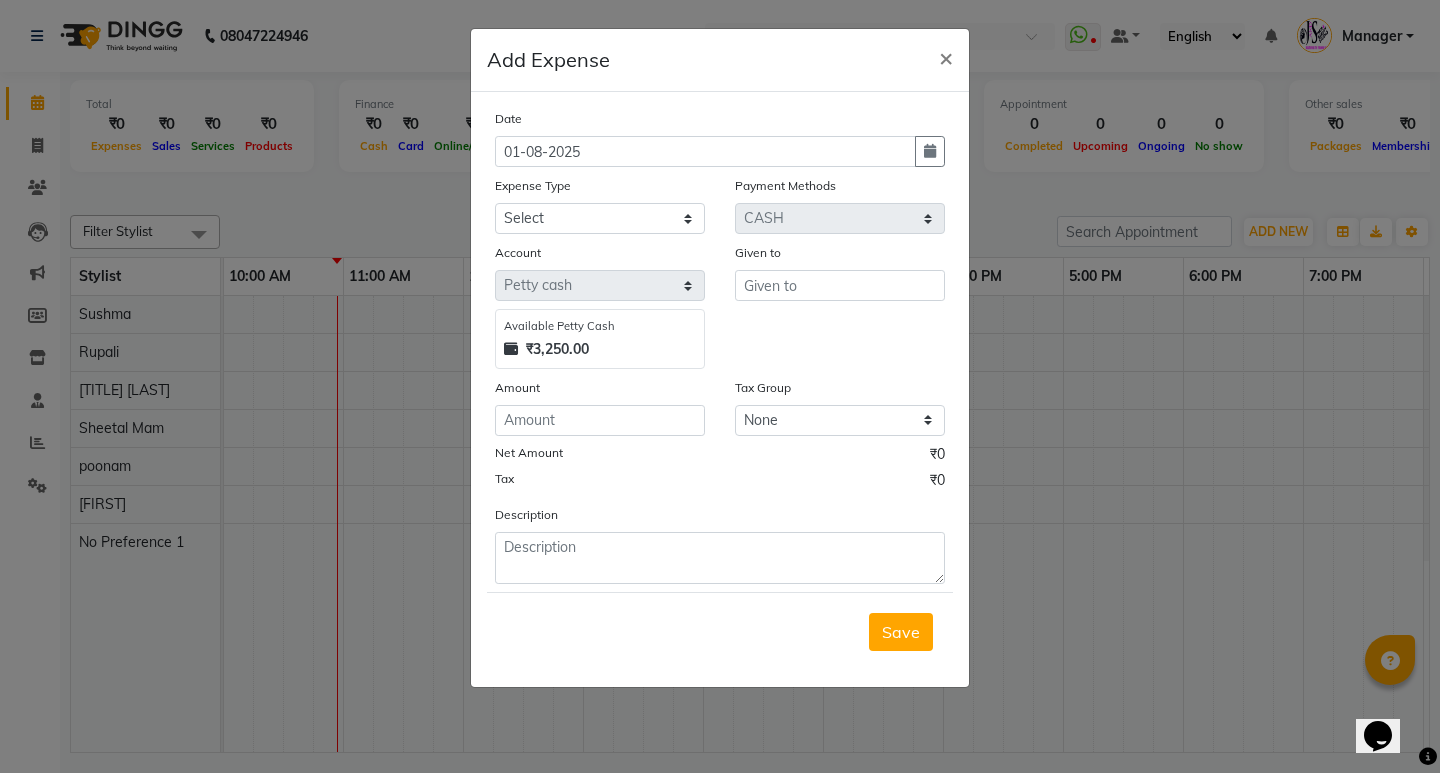 click on "Add Expense  × Date [DATE] Expense Type Select [NUMBER] Advance Salary Bank charges Car maintenance  Cash transfer to bank Cash transfer to hub Client Snacks Clinical charges Equipment Fuel Govt fee Incentive Insurance International purchase Loan Repayment Maintenance Marketing Miscellaneous MRA Other Pantry Product Rent Salary Staff Snacks Tax Tea & Refreshment Utilities Payment Methods Select CASH CARD ONLINE CUSTOM GPay PayTM PhonePe UPI NearBuy Points Wallet Loan BharatPay Cheque MosamBee MI Voucher Bank Family Visa Card Master Card Prepaid Package Voucher Gift Card BharatPay Card UPI BharatPay Other Cards Juice by MCB MyT Money MariDeal DefiDeal Deal.mu THD TCL CEdge Card M UPI M UPI Axis UPI Union Card (Indian Bank) Card (DL Bank) RS BTC Wellnessta Razorpay Complimentary Nift Spa Finder Spa Week Venmo BFL LoanTap SaveIN GMoney ATH Movil On Account Chamber Gift Card Trade Comp Donation Card on File Envision BRAC Card City Card bKash Credit Card Debit Card Shoutlo LUZO Jazz Cash AmEx Discover Tabby PPR" 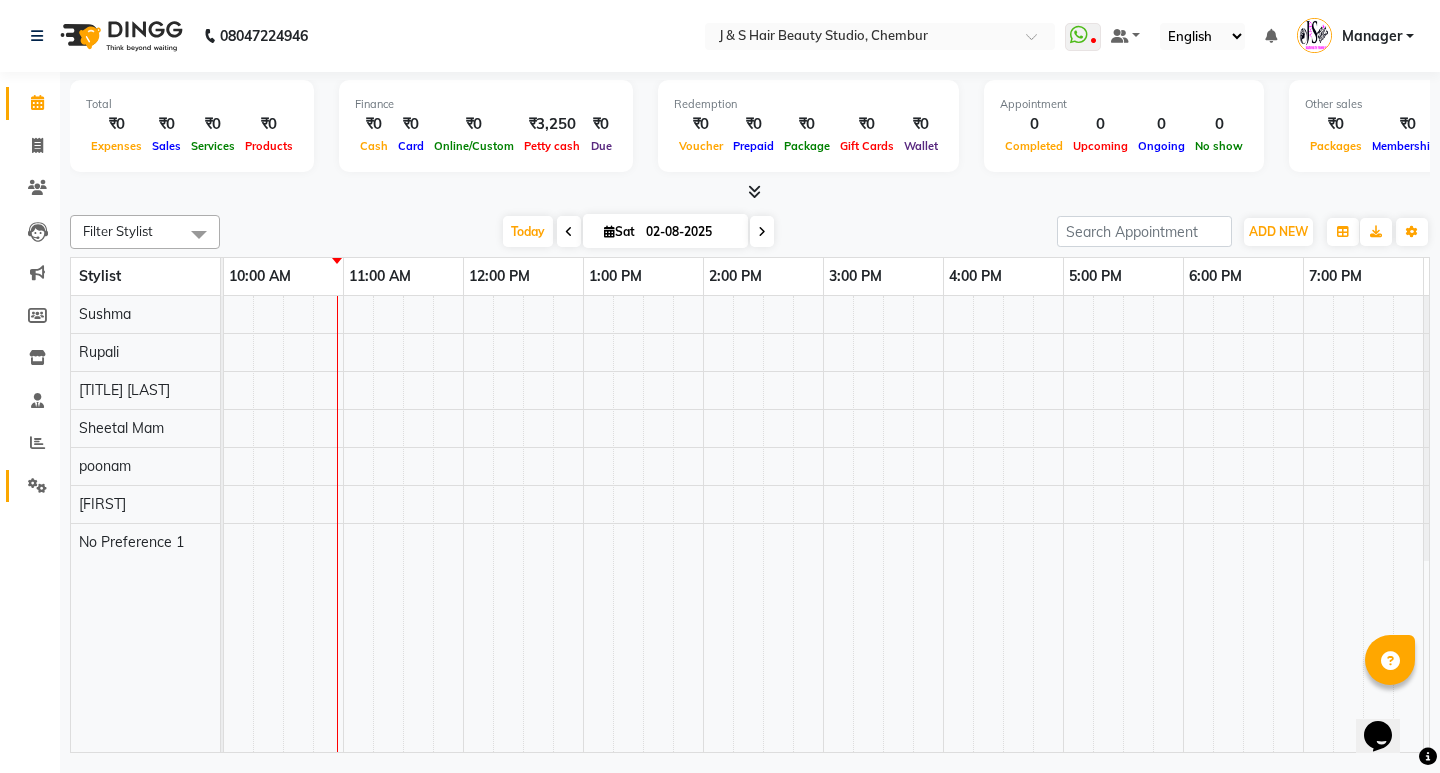 drag, startPoint x: 188, startPoint y: 197, endPoint x: 39, endPoint y: 476, distance: 316.29416 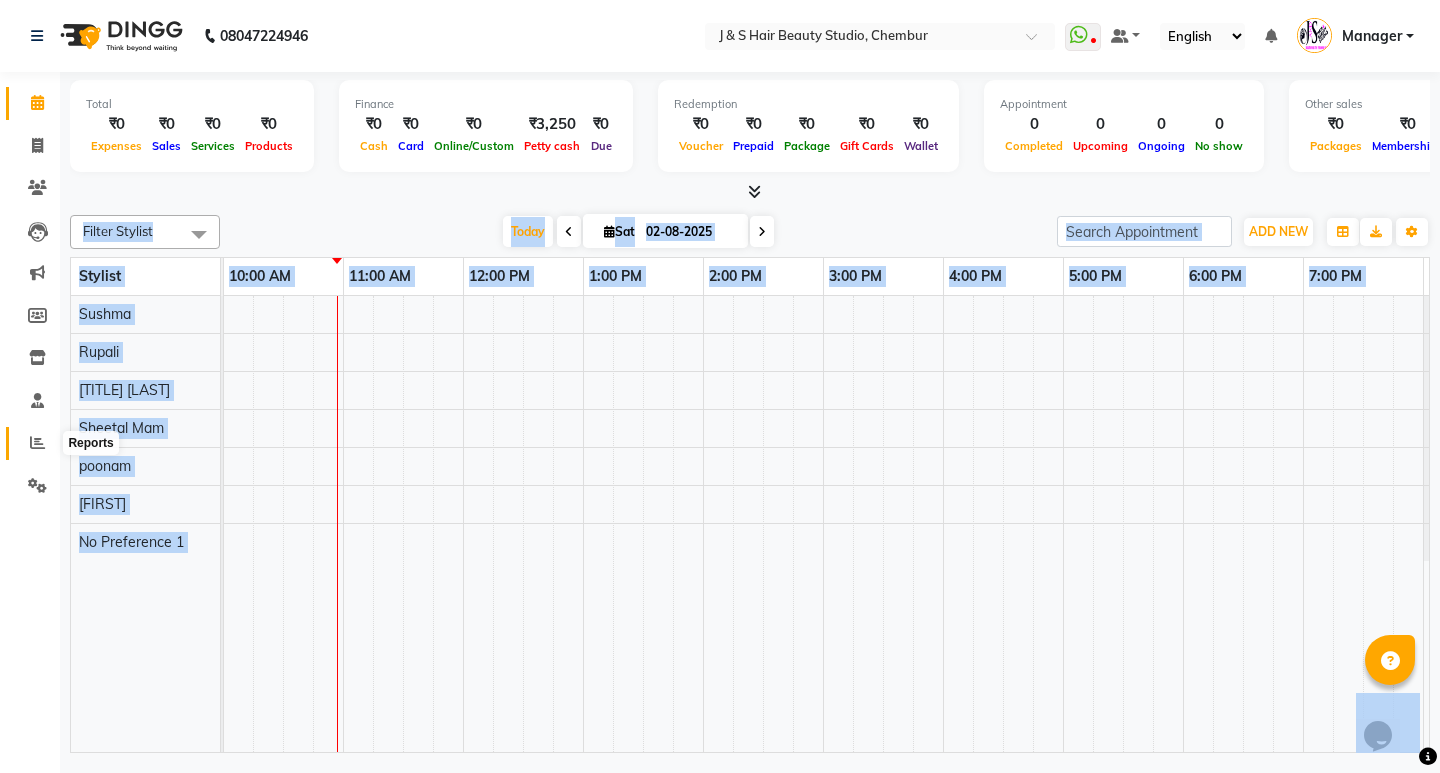 click 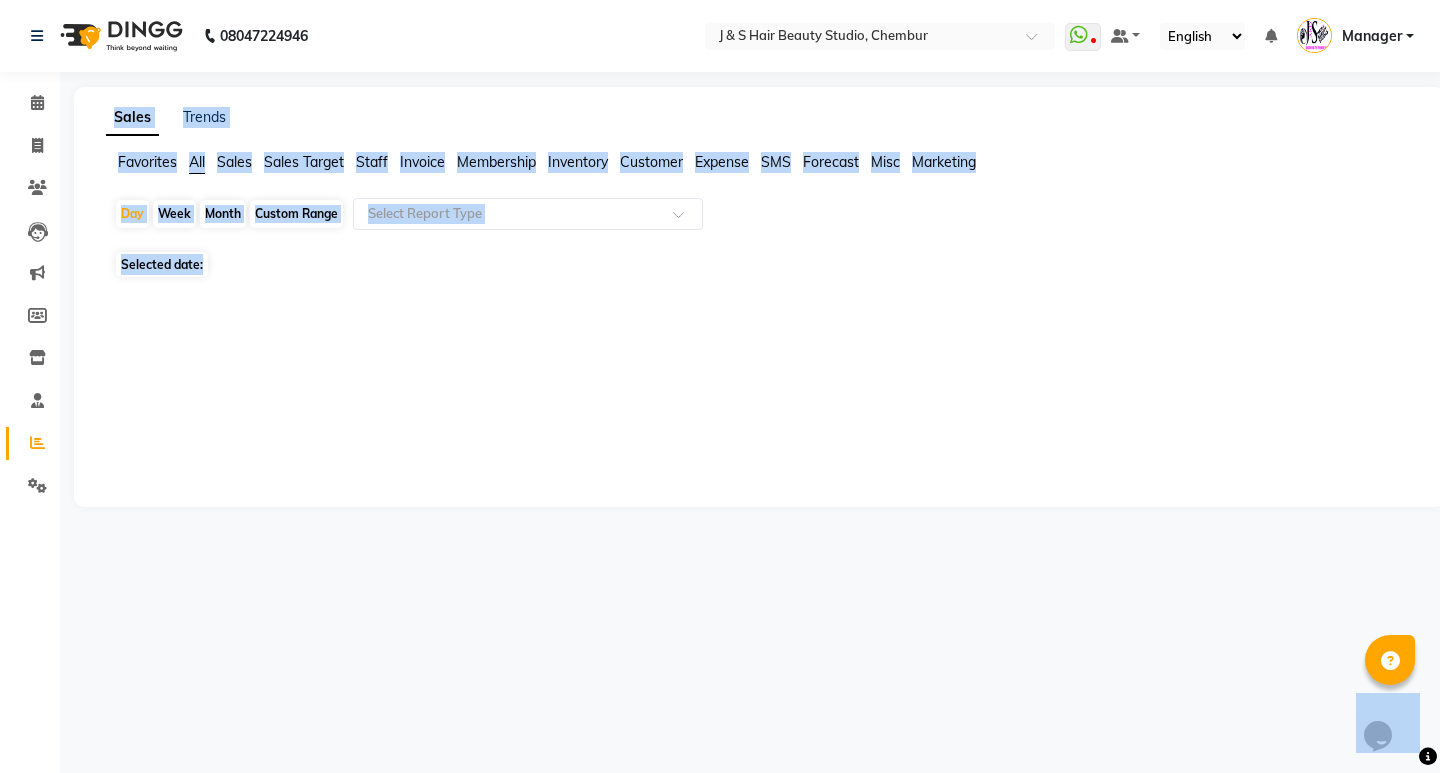 click 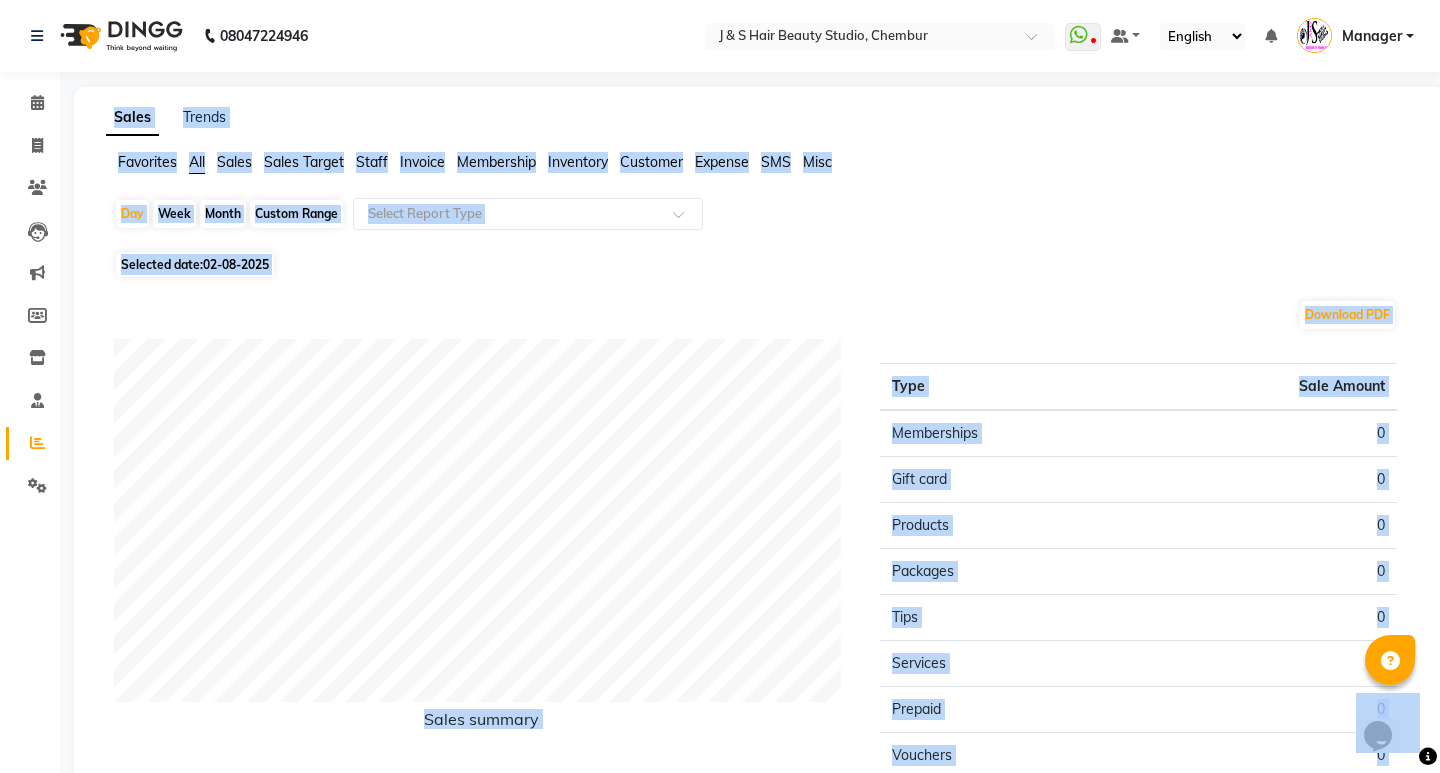 click on "Expense" 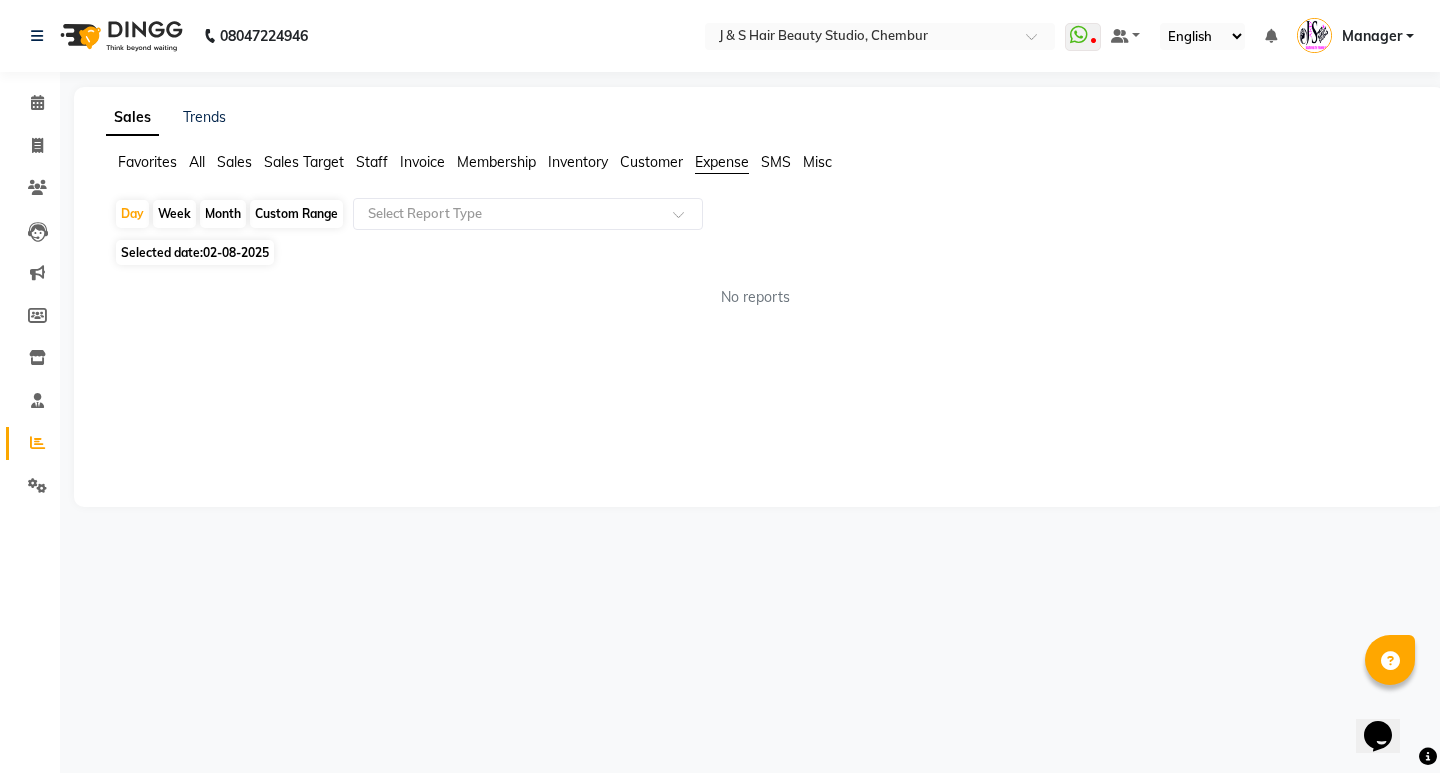 click on "Expense" 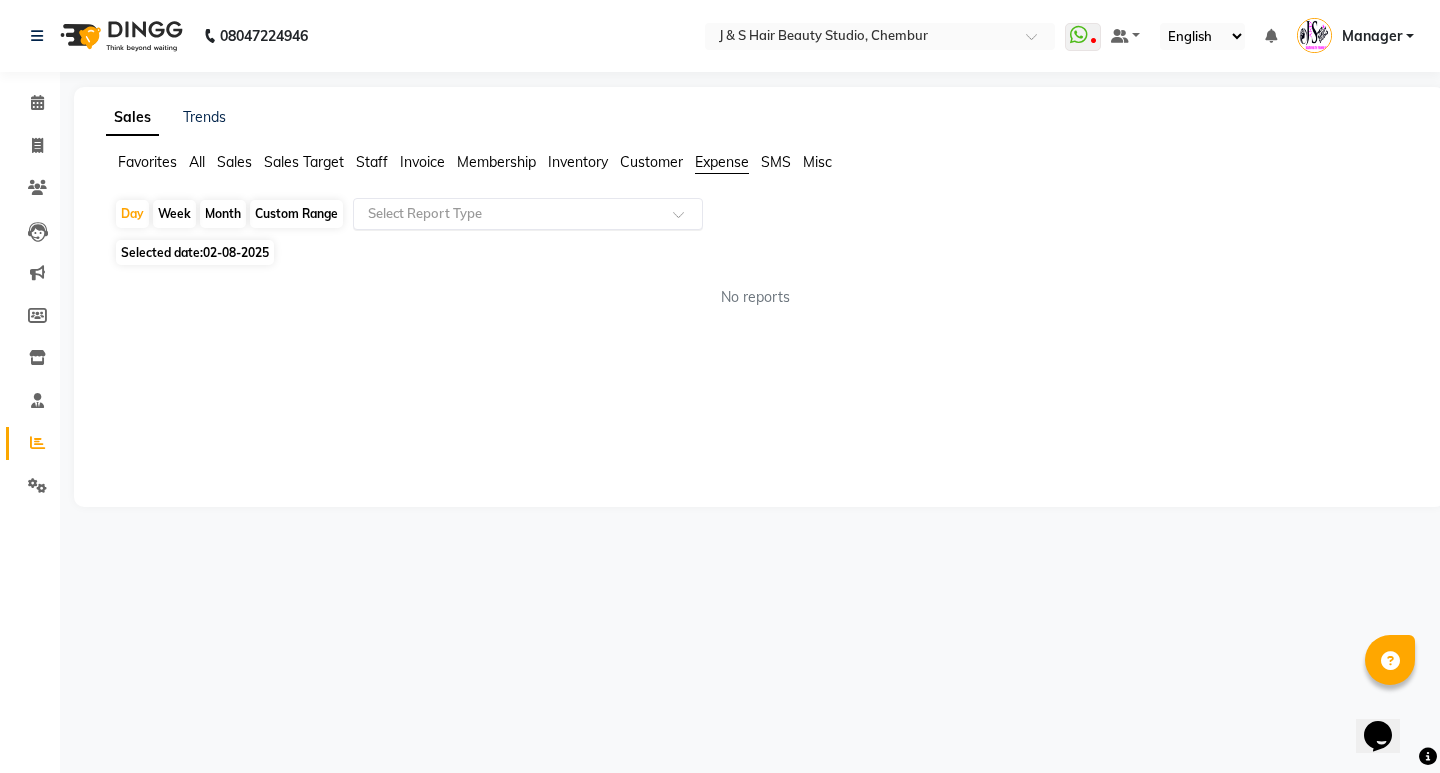 click 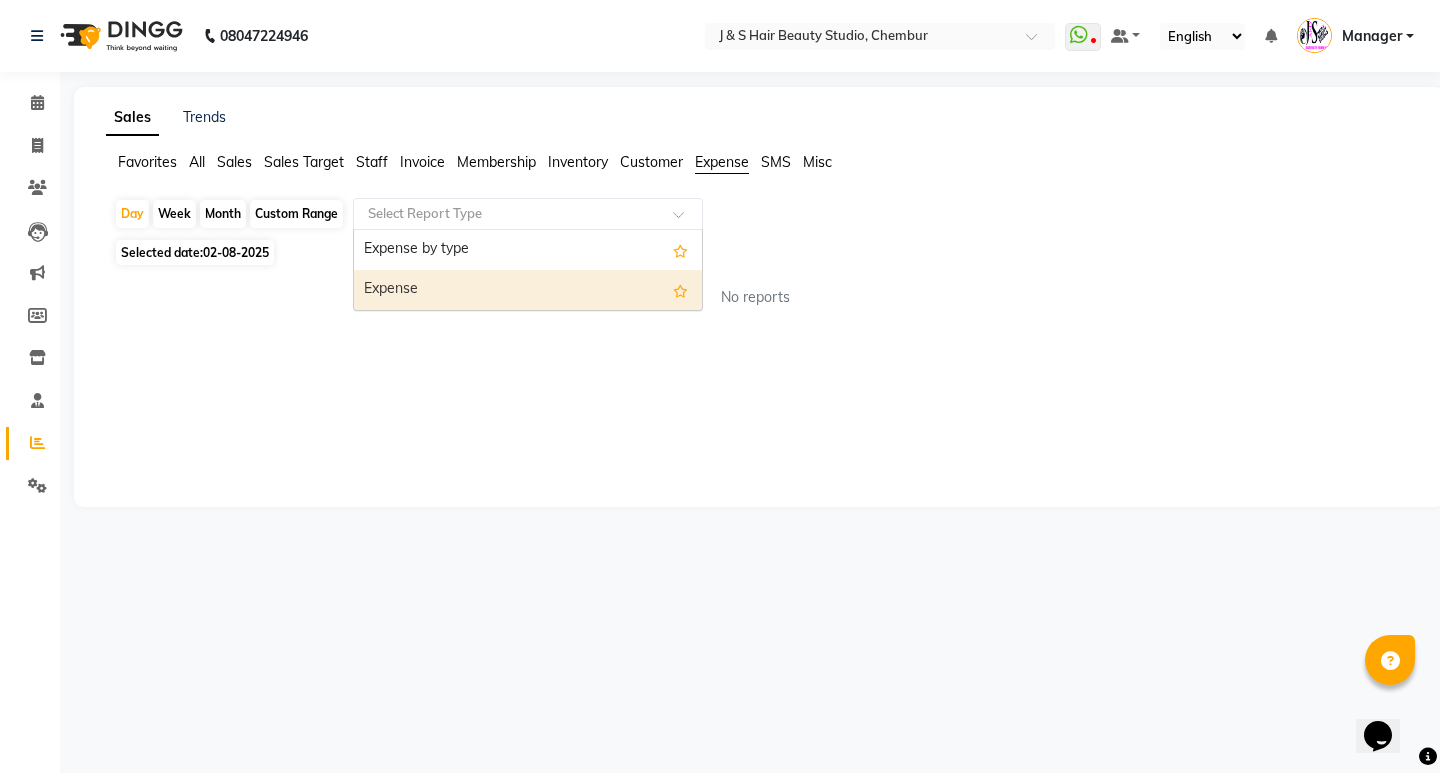 click on "Expense" at bounding box center (528, 290) 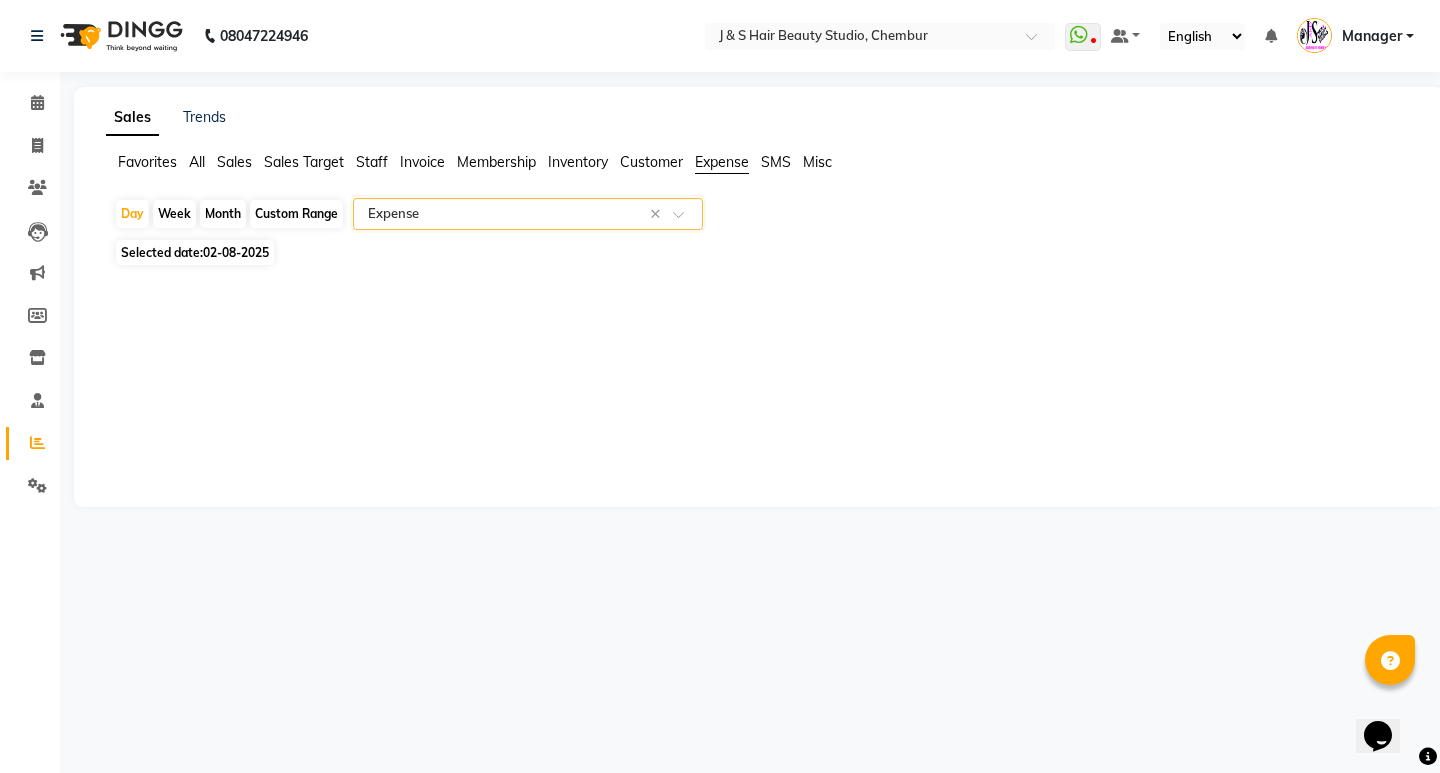 click on "02-08-2025" 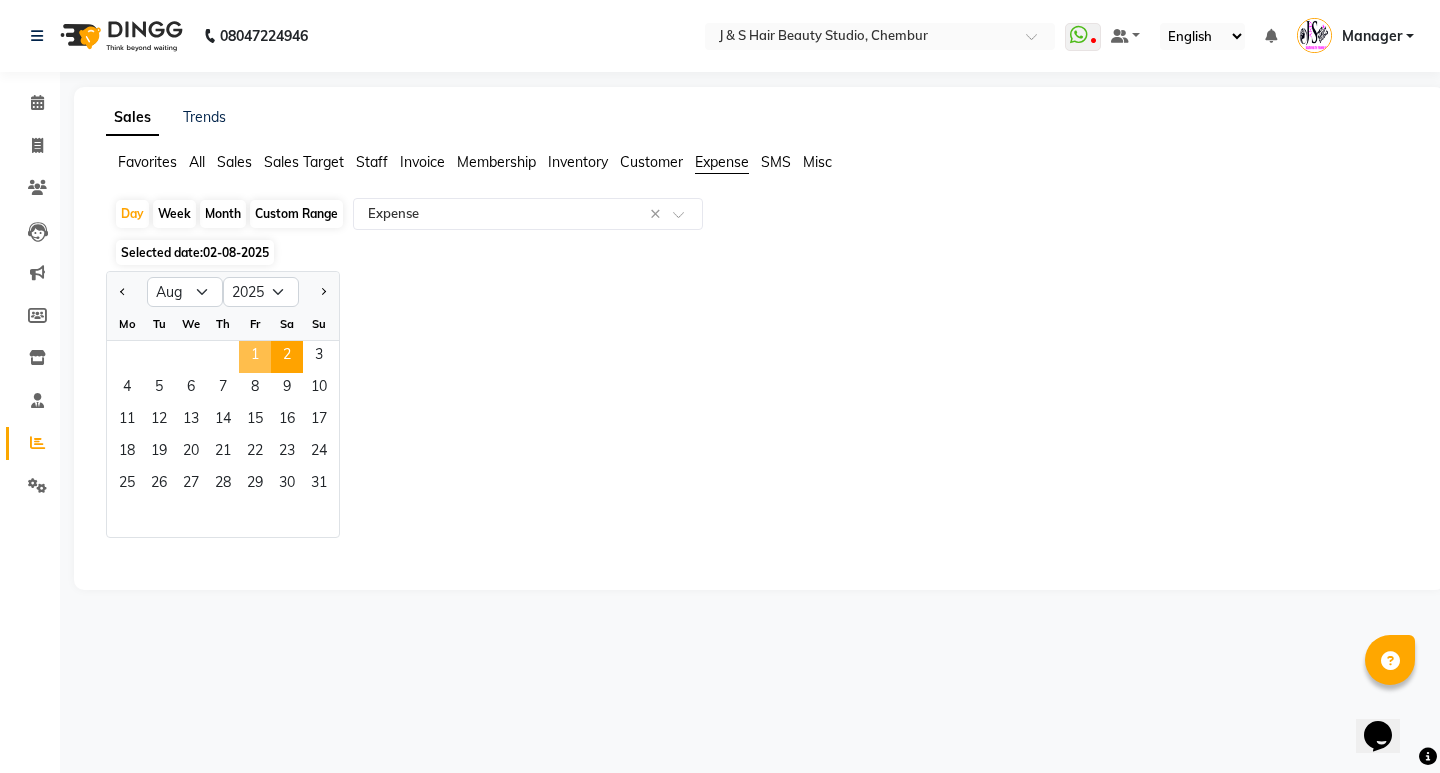 click on "1" 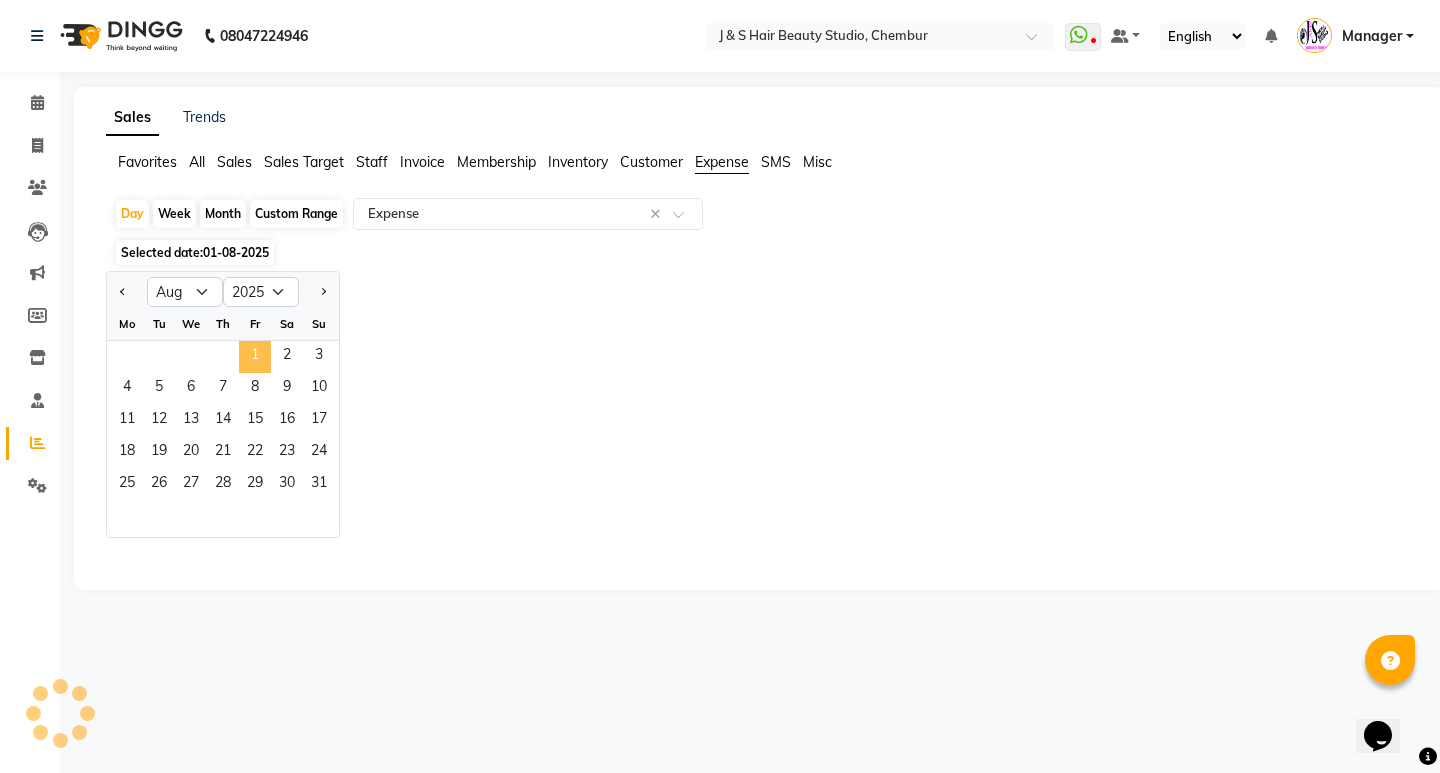 select on "filtered_report" 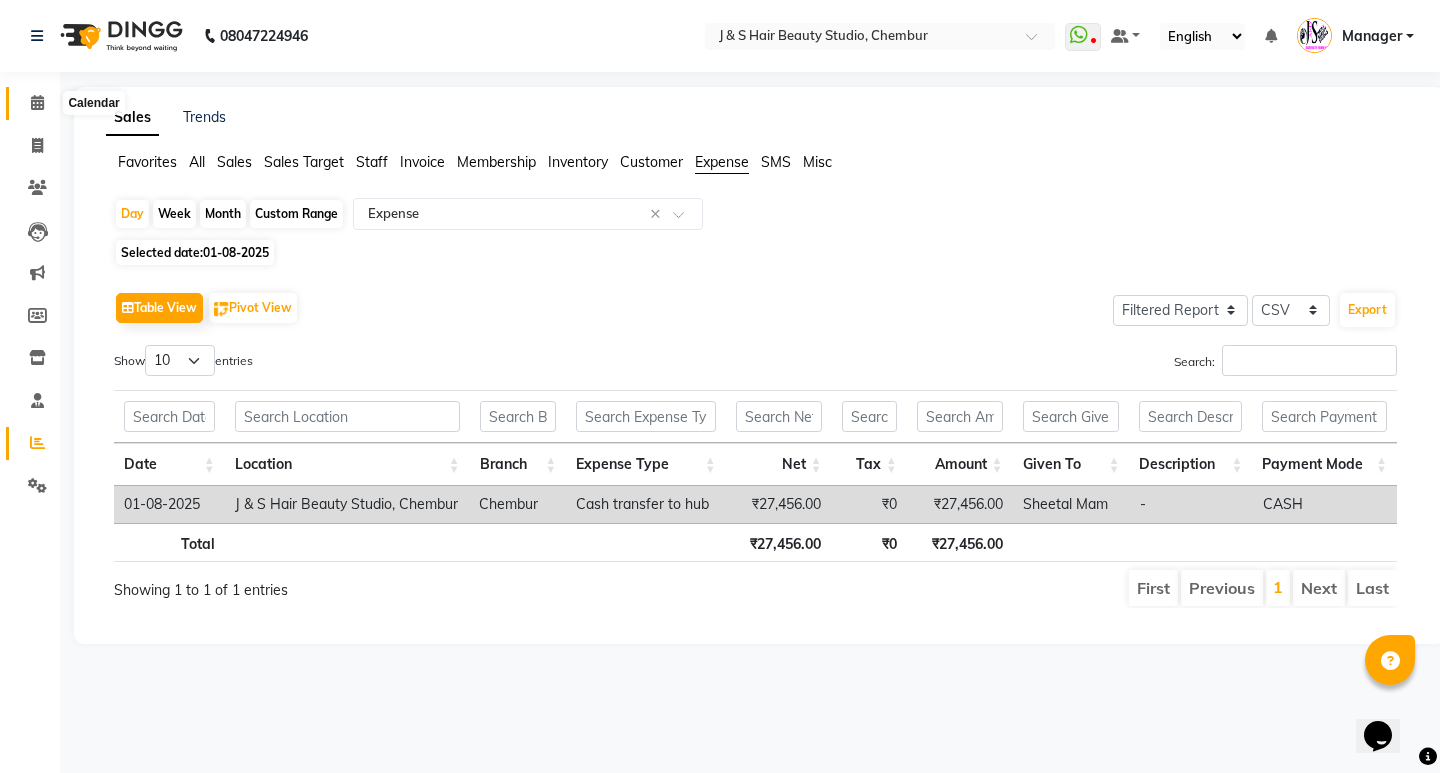 click 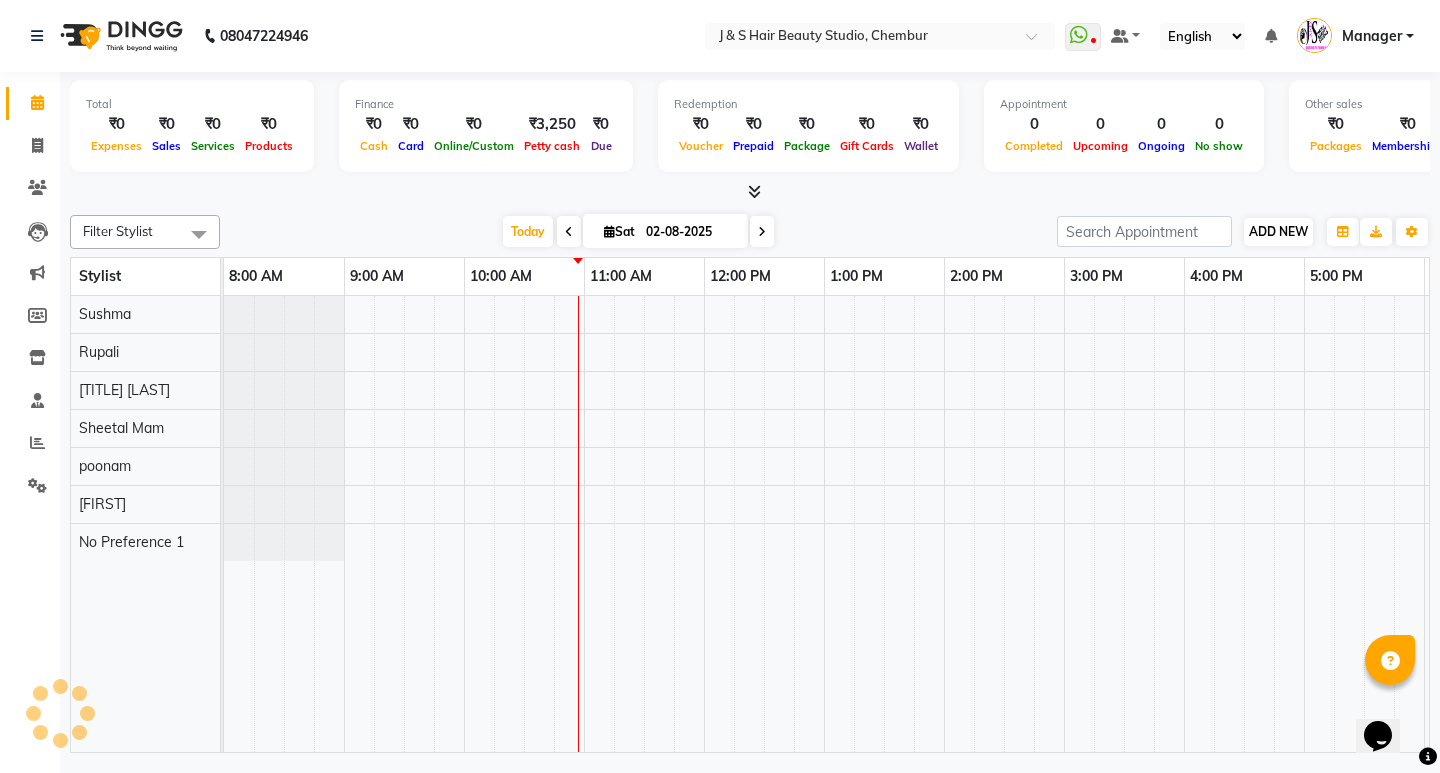 scroll, scrollTop: 0, scrollLeft: 0, axis: both 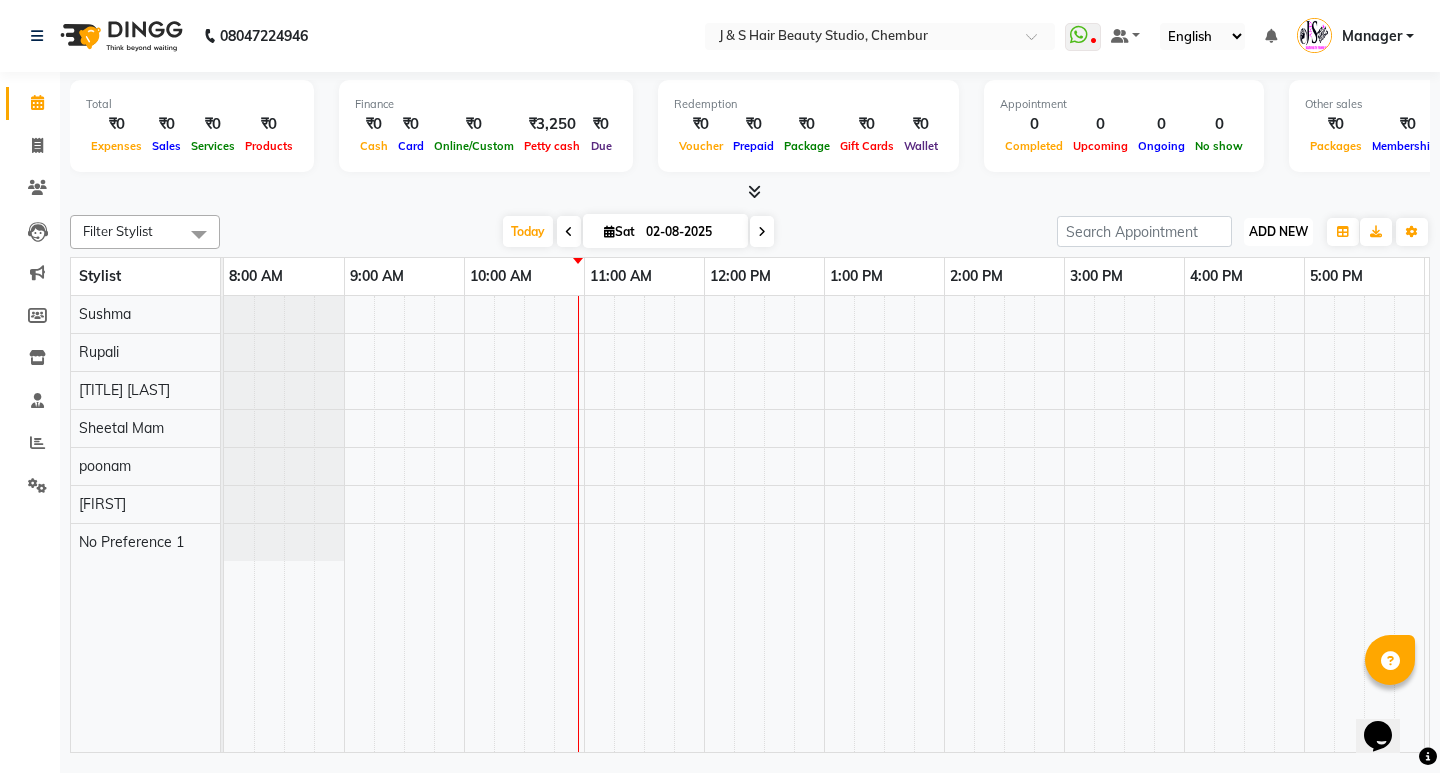 click on "ADD NEW" at bounding box center (1278, 231) 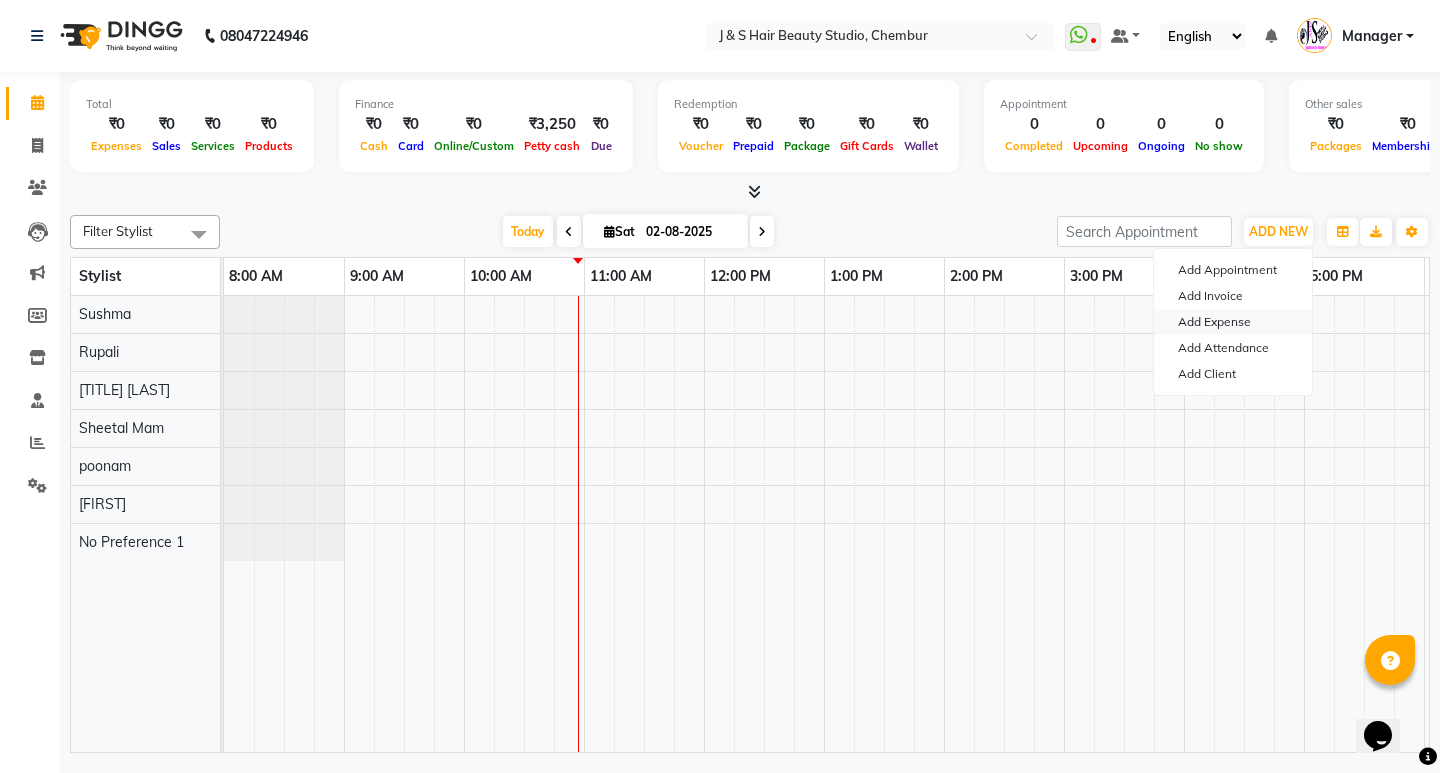 click on "Add Expense" at bounding box center (1233, 322) 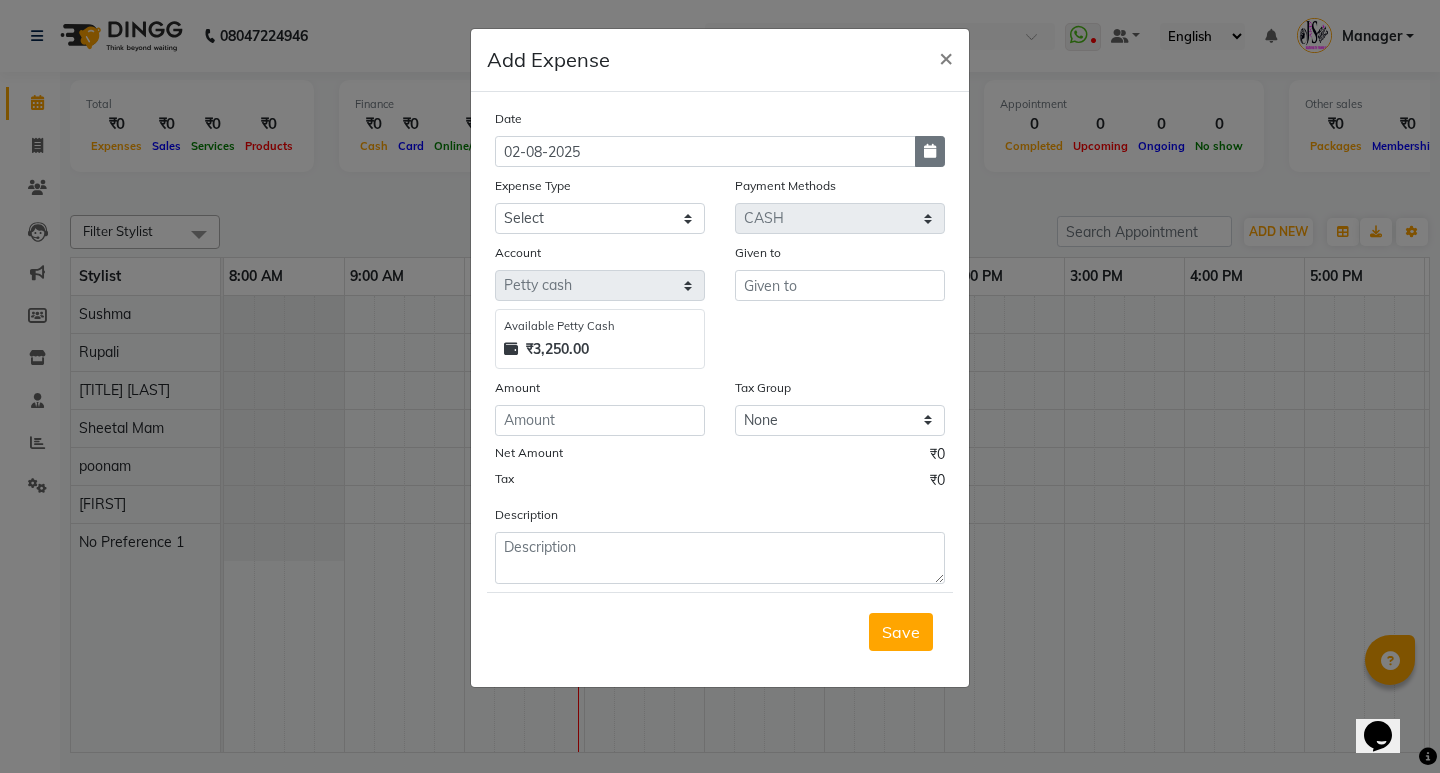 click 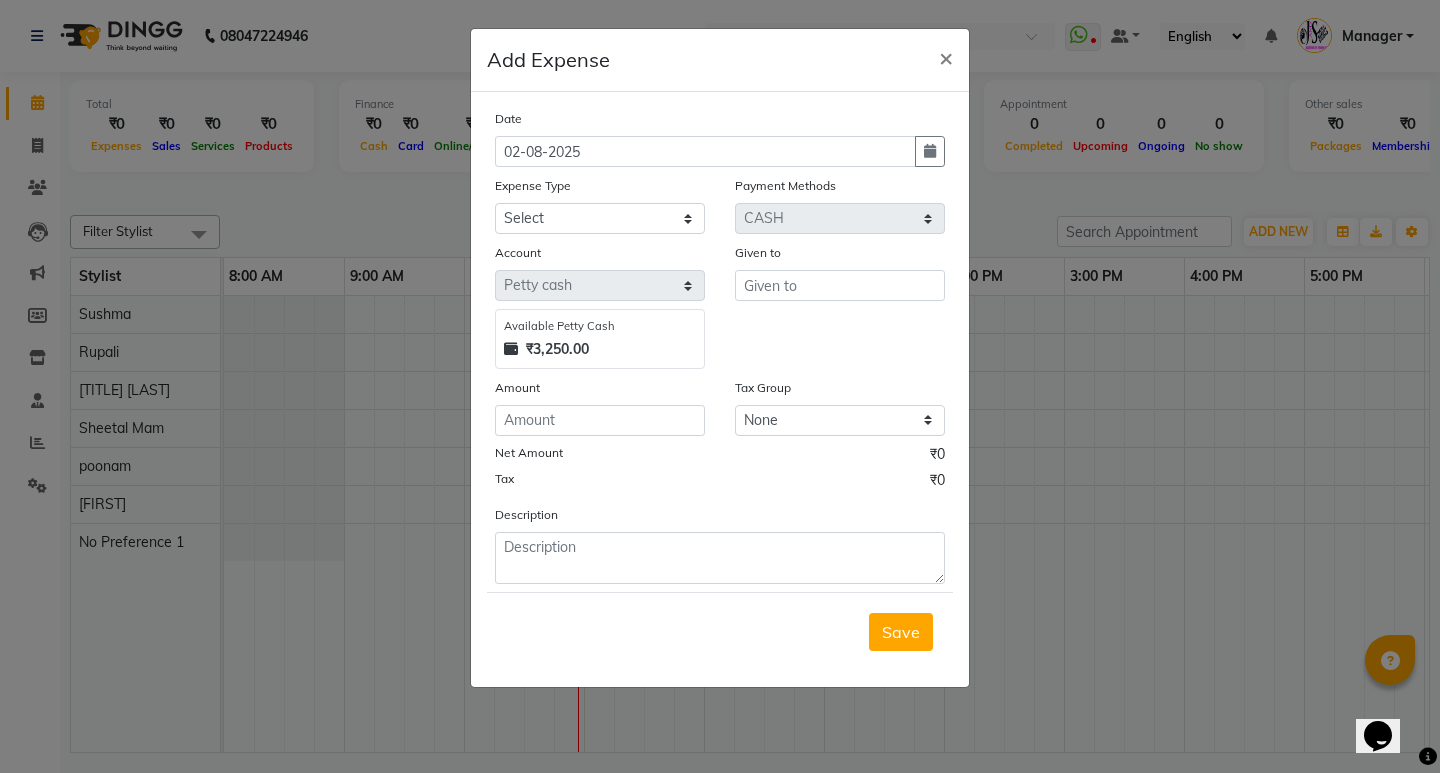 select on "8" 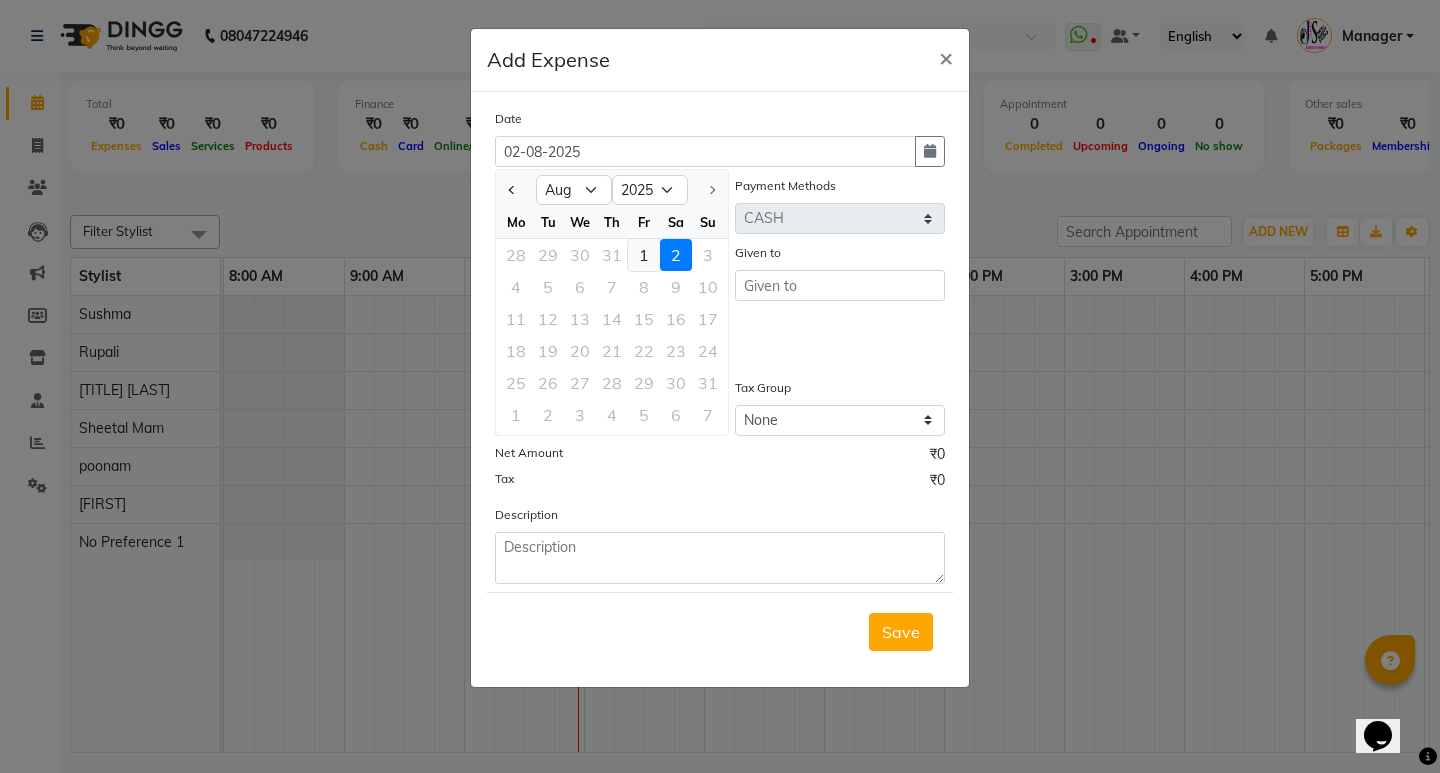 click on "1" 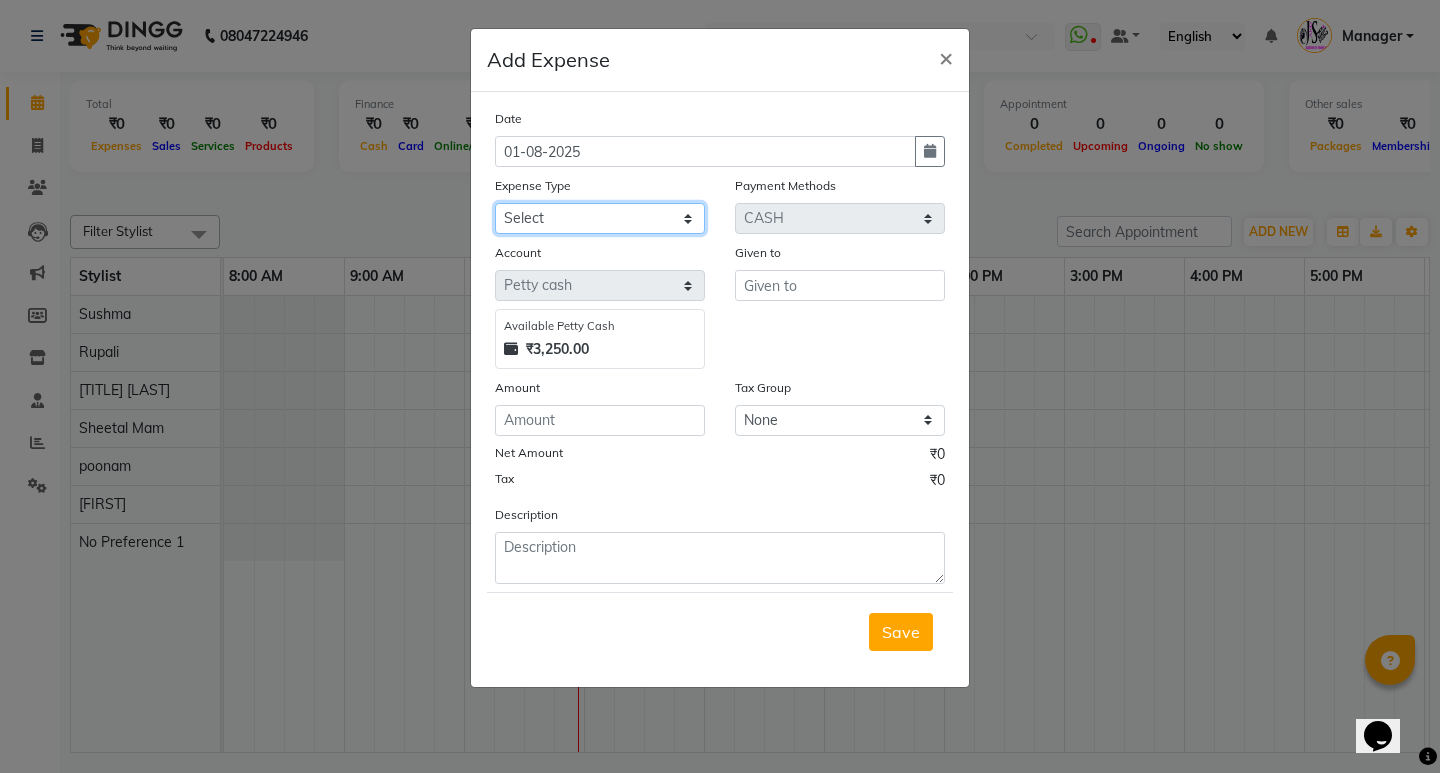 click on "Select 2500 Advance Salary Bank charges Car maintenance  Cash transfer to bank Cash transfer to hub Client Snacks Clinical charges Equipment Fuel Govt fee Incentive Insurance International purchase Loan Repayment Maintenance Marketing Miscellaneous MRA Other Pantry Product Rent Salary Staff Snacks Tax Tea & Refreshment Utilities" 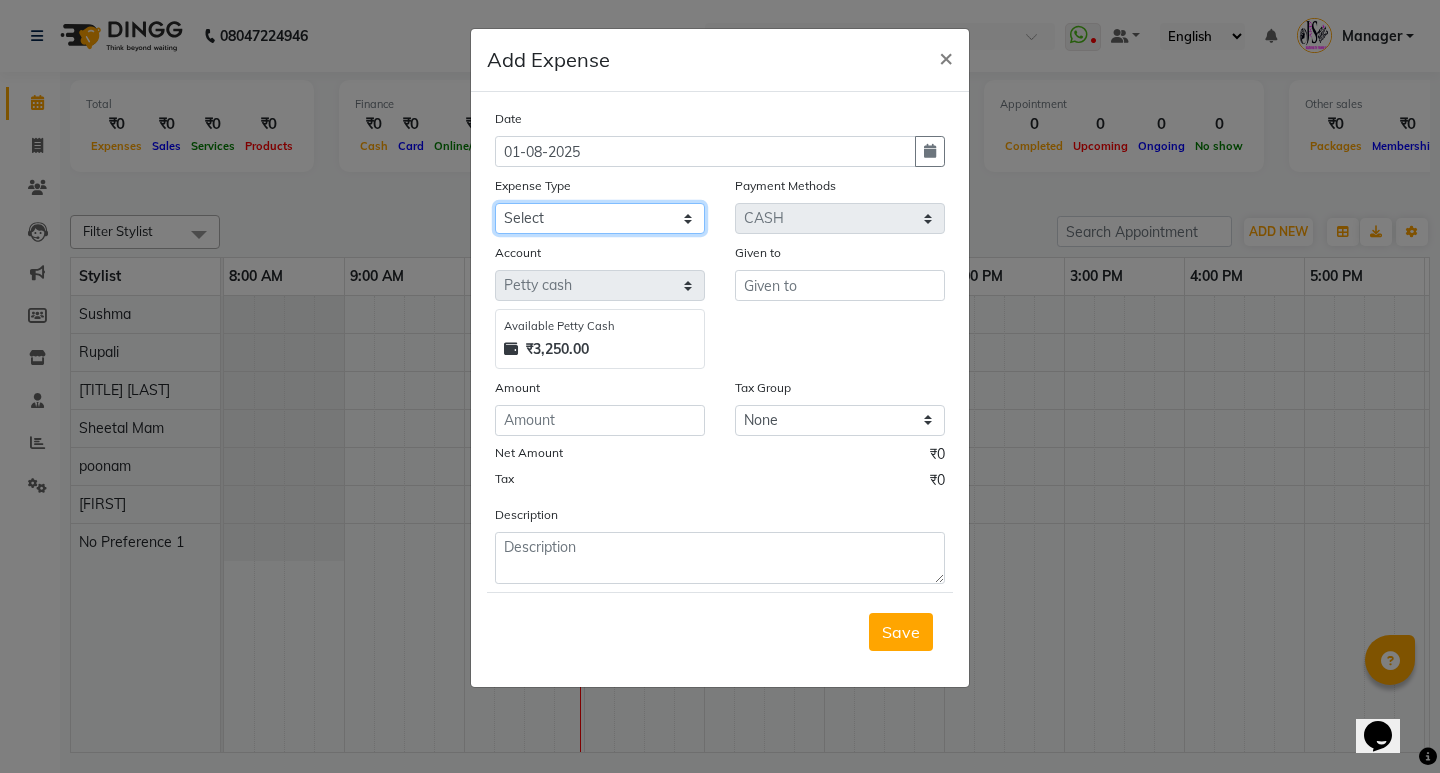 select on "21286" 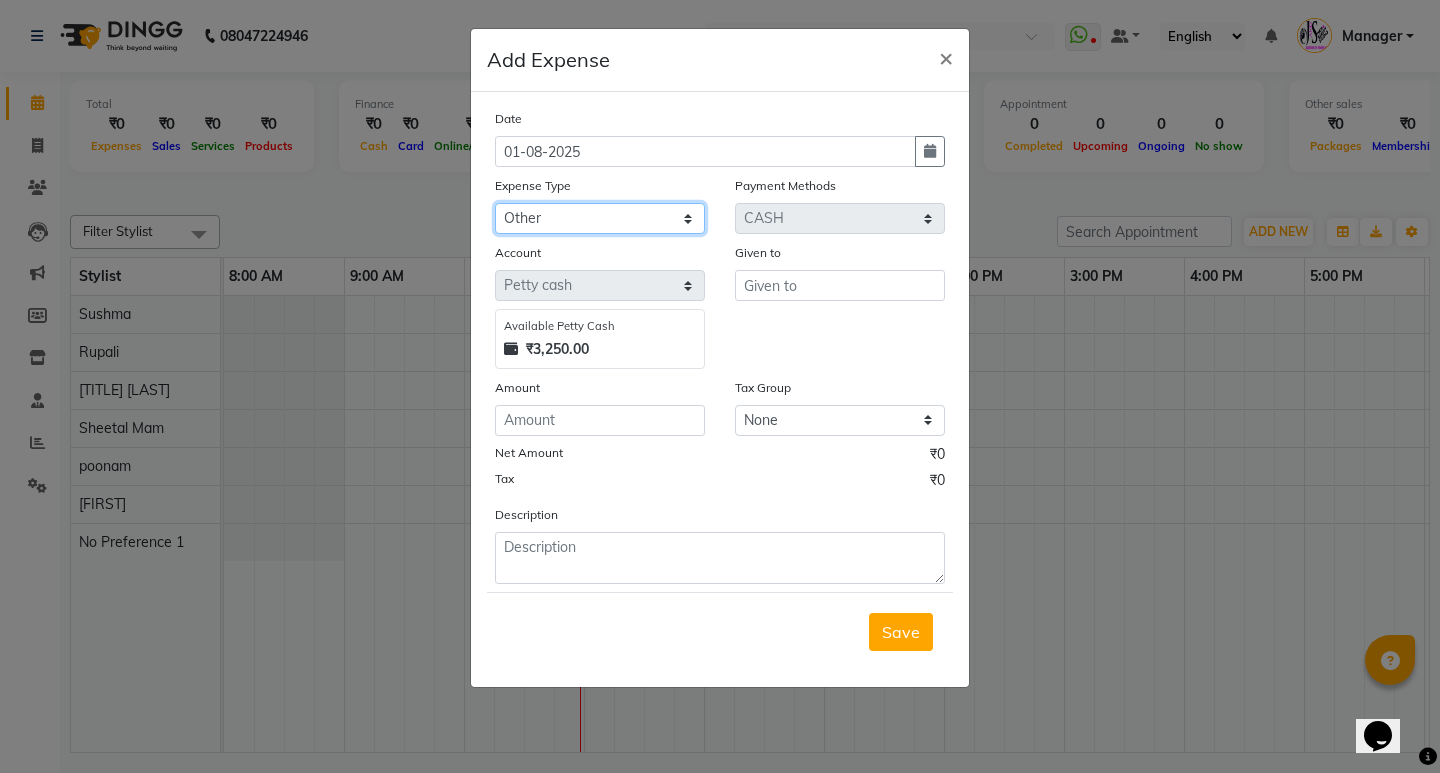 click on "Select 2500 Advance Salary Bank charges Car maintenance  Cash transfer to bank Cash transfer to hub Client Snacks Clinical charges Equipment Fuel Govt fee Incentive Insurance International purchase Loan Repayment Maintenance Marketing Miscellaneous MRA Other Pantry Product Rent Salary Staff Snacks Tax Tea & Refreshment Utilities" 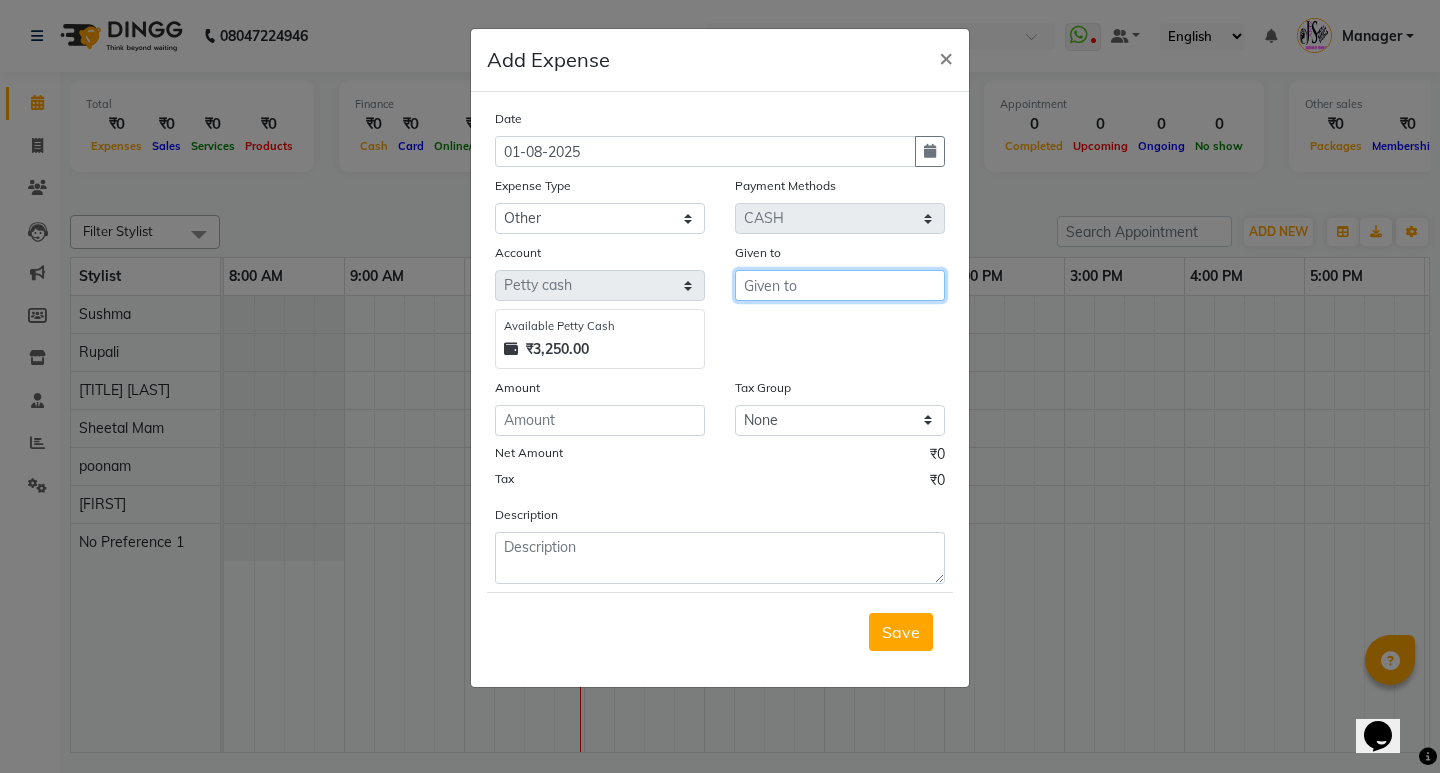 click at bounding box center (840, 285) 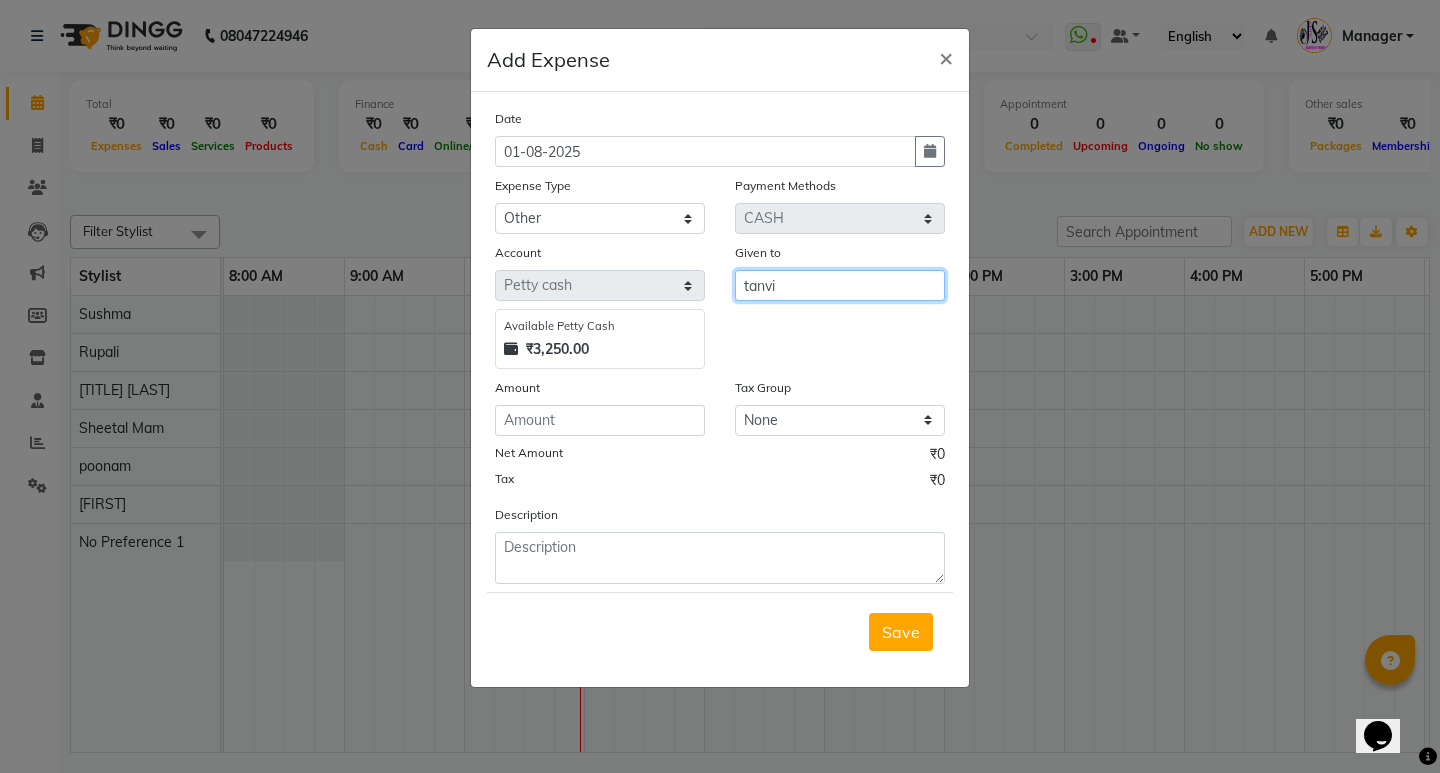 type on "tanvi" 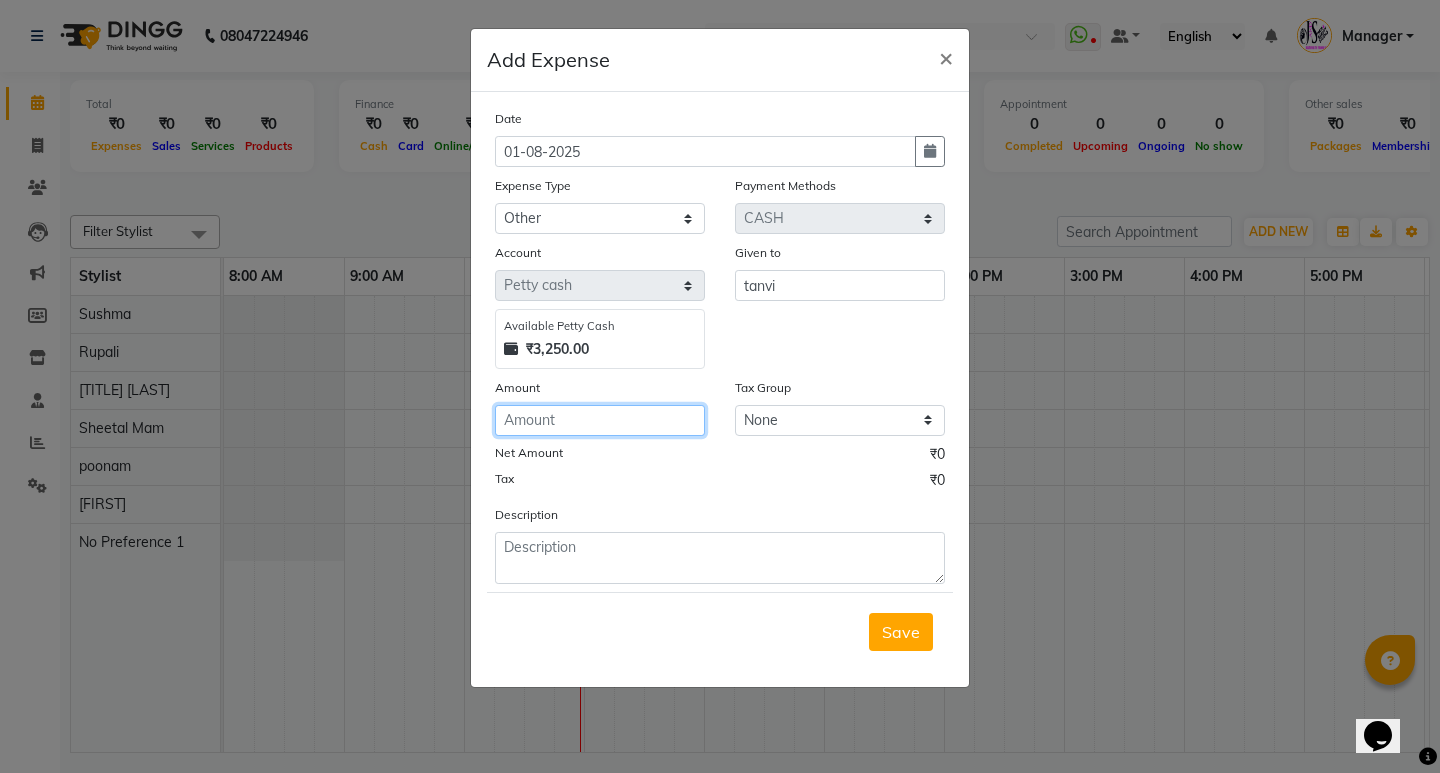 click 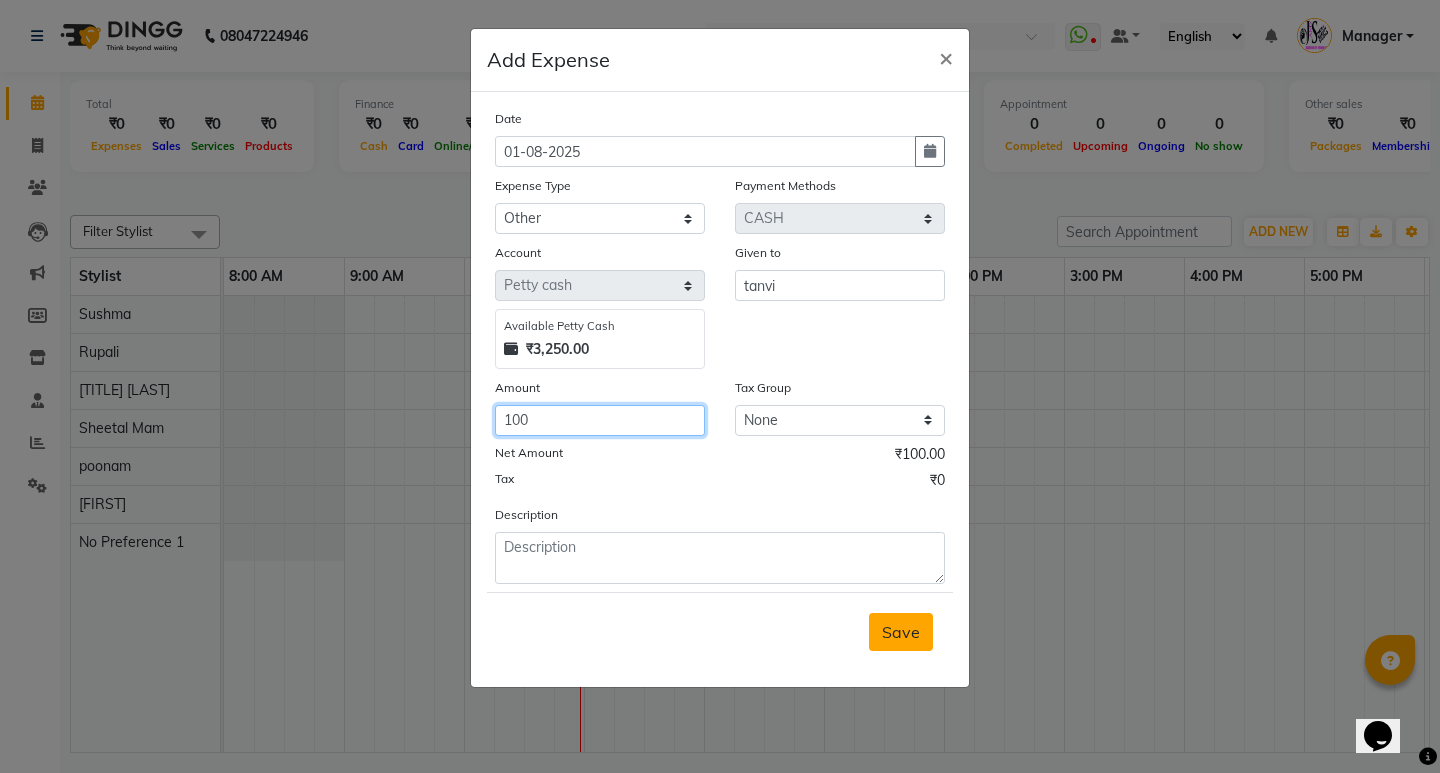 type on "100" 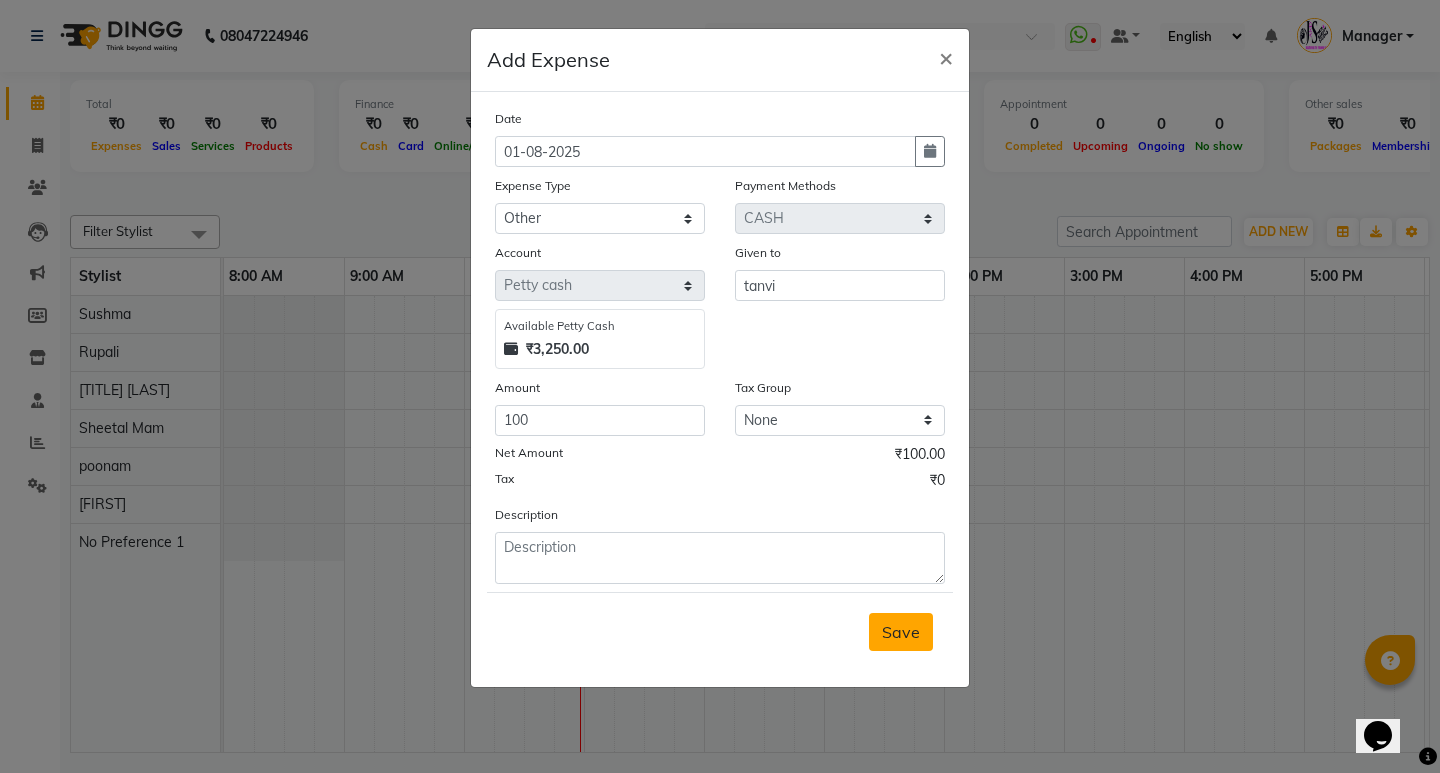 click on "Save" at bounding box center (901, 632) 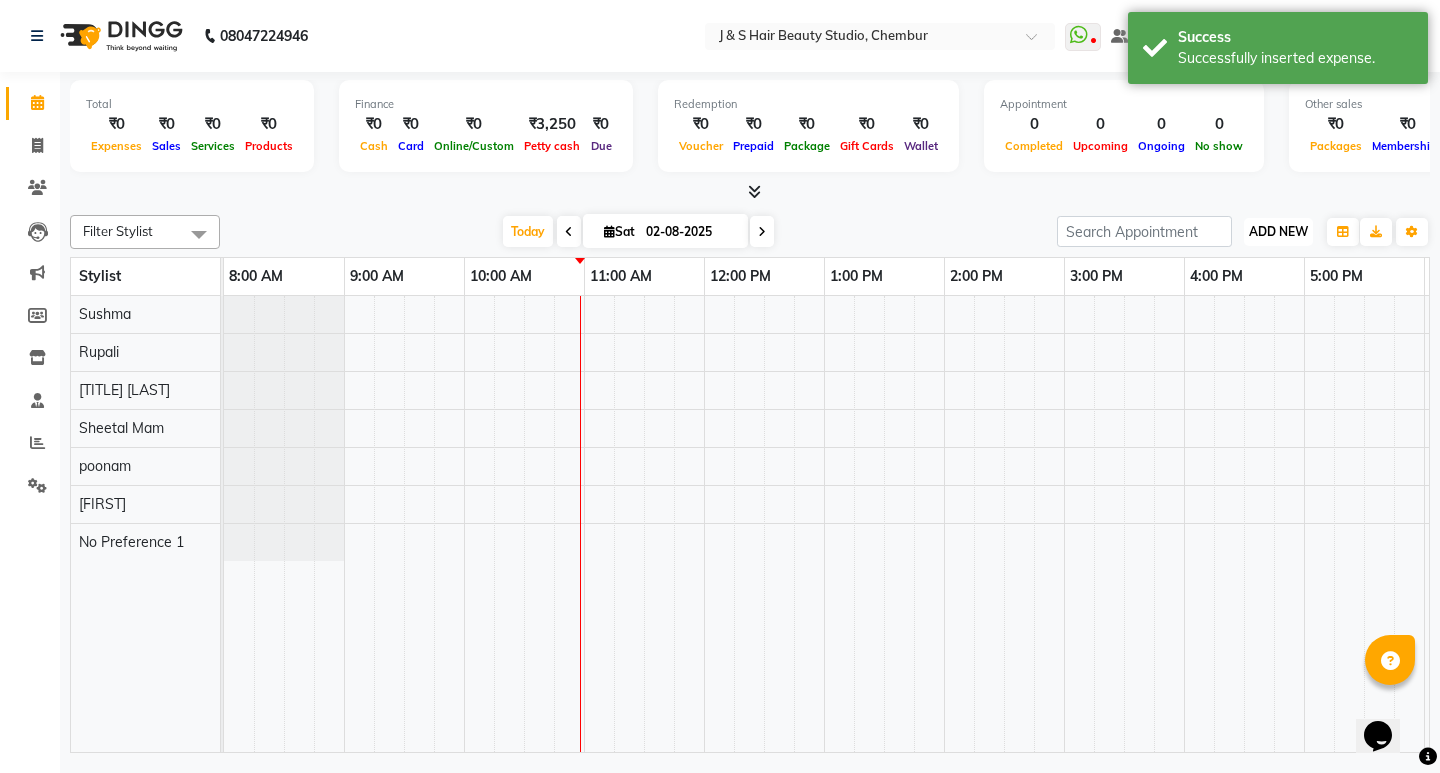 click on "ADD NEW" at bounding box center (1278, 231) 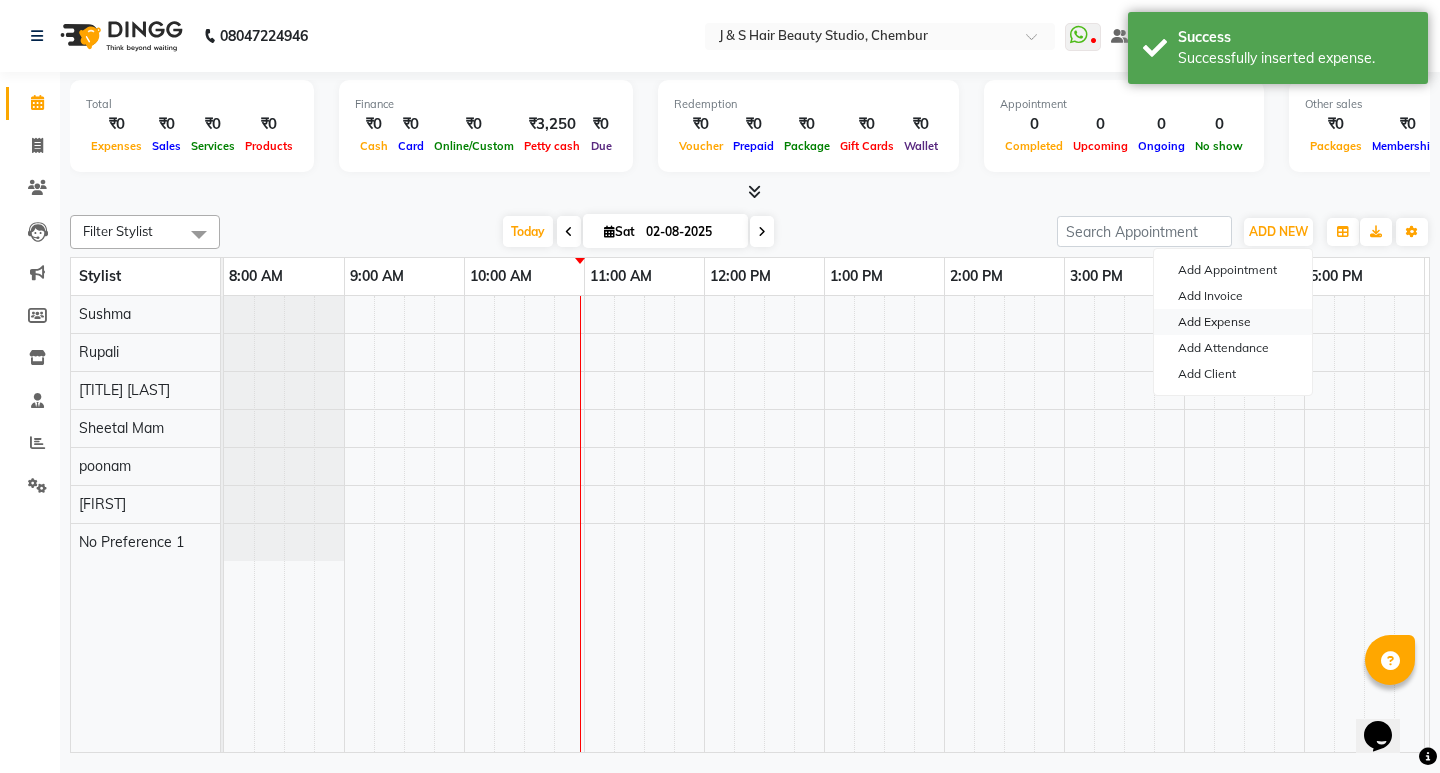 click on "Add Expense" at bounding box center (1233, 322) 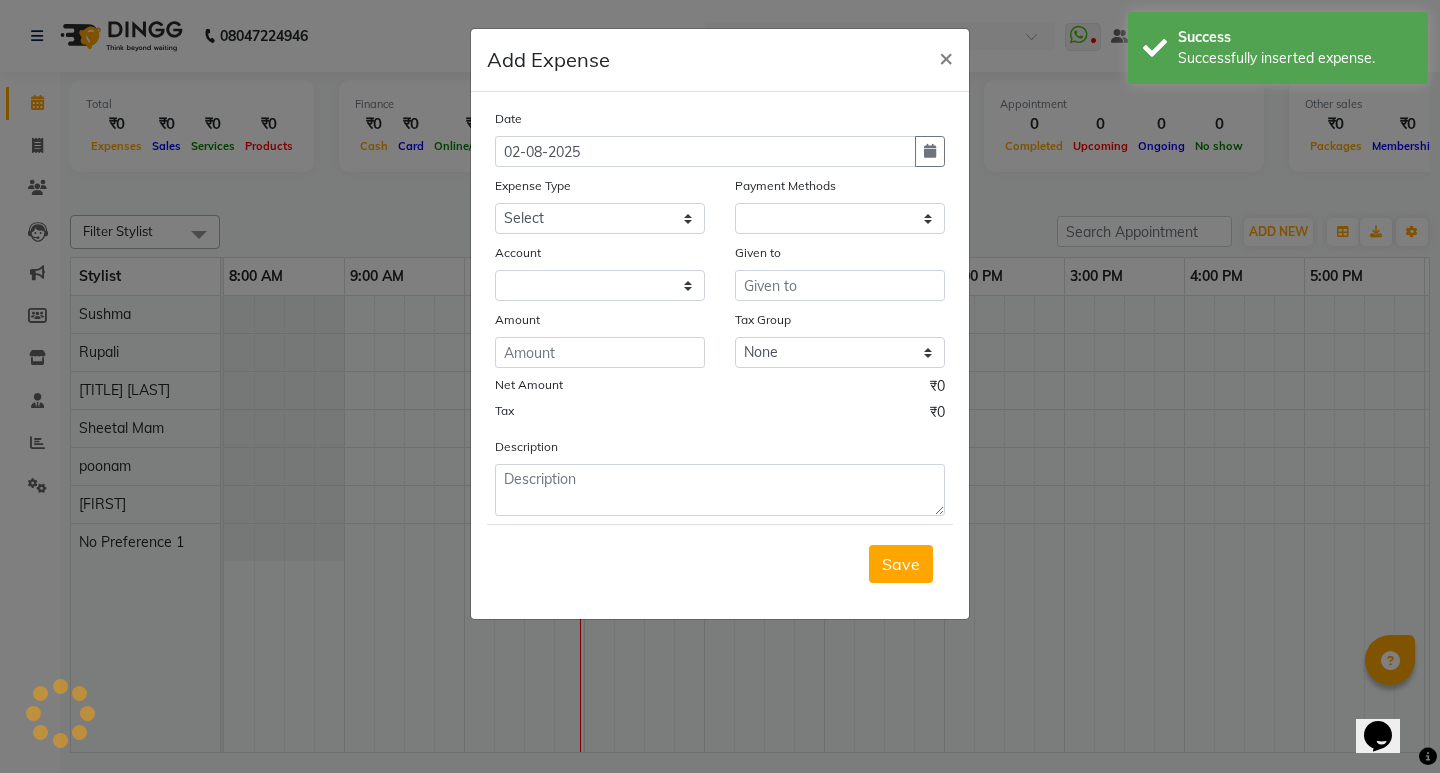 select on "1" 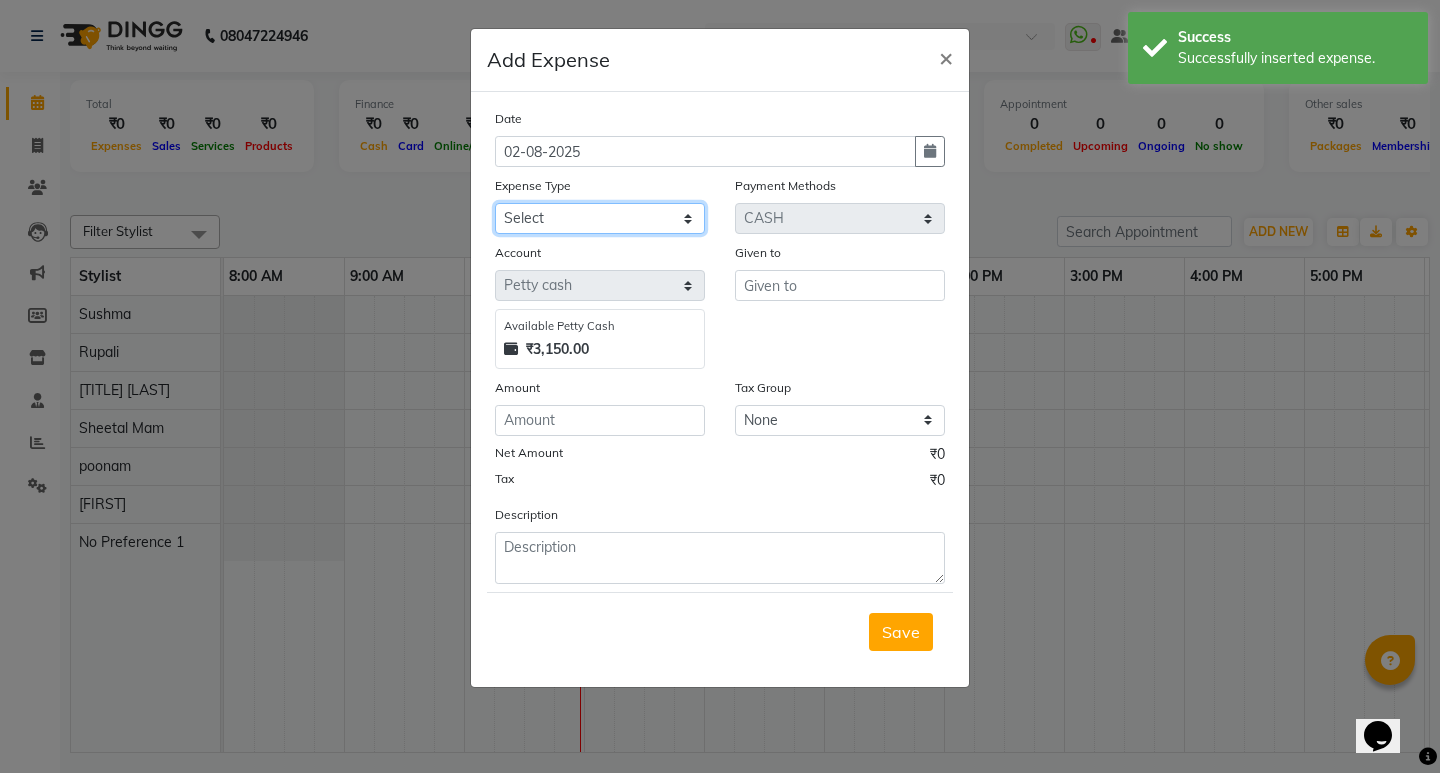 click on "Select 2500 Advance Salary Bank charges Car maintenance  Cash transfer to bank Cash transfer to hub Client Snacks Clinical charges Equipment Fuel Govt fee Incentive Insurance International purchase Loan Repayment Maintenance Marketing Miscellaneous MRA Other Pantry Product Rent Salary Staff Snacks Tax Tea & Refreshment Utilities" 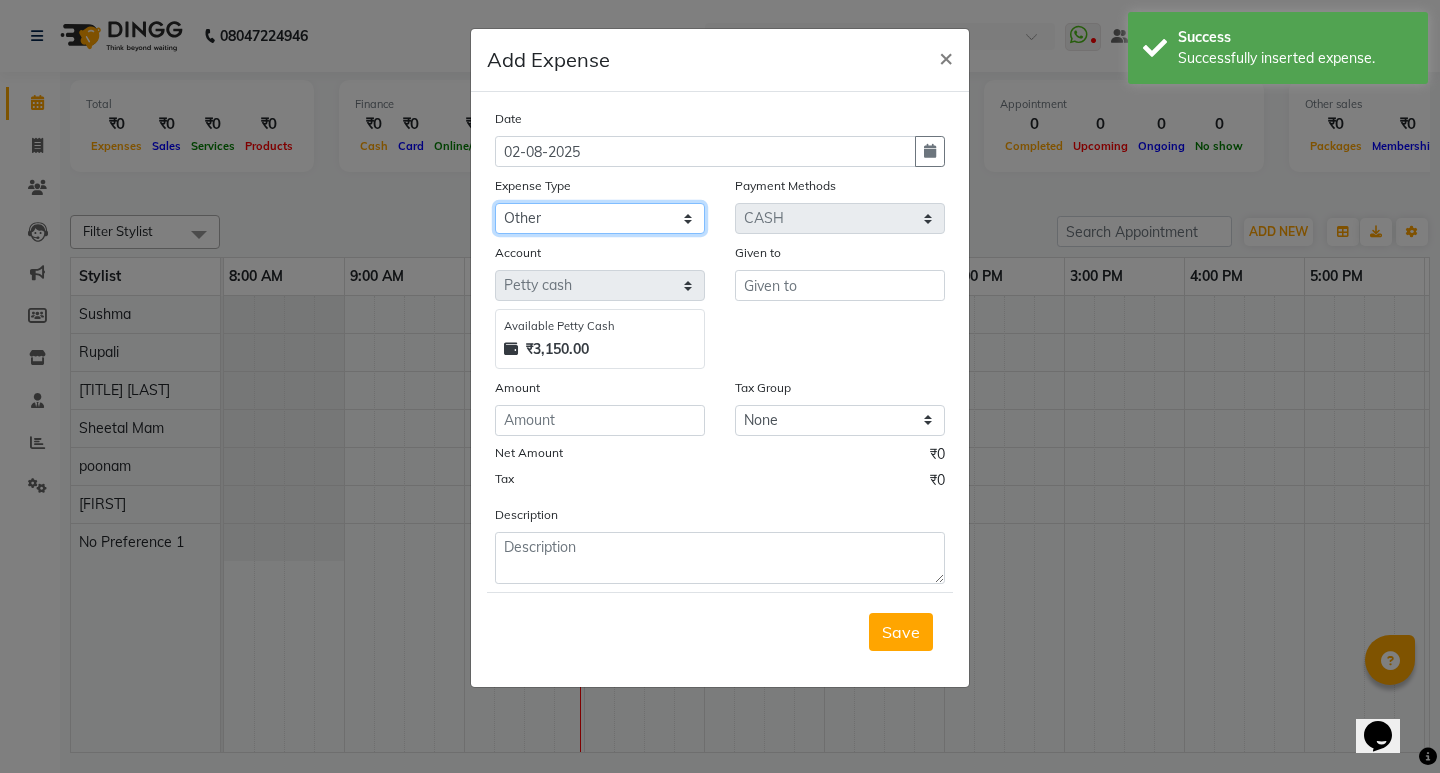 click on "Select 2500 Advance Salary Bank charges Car maintenance  Cash transfer to bank Cash transfer to hub Client Snacks Clinical charges Equipment Fuel Govt fee Incentive Insurance International purchase Loan Repayment Maintenance Marketing Miscellaneous MRA Other Pantry Product Rent Salary Staff Snacks Tax Tea & Refreshment Utilities" 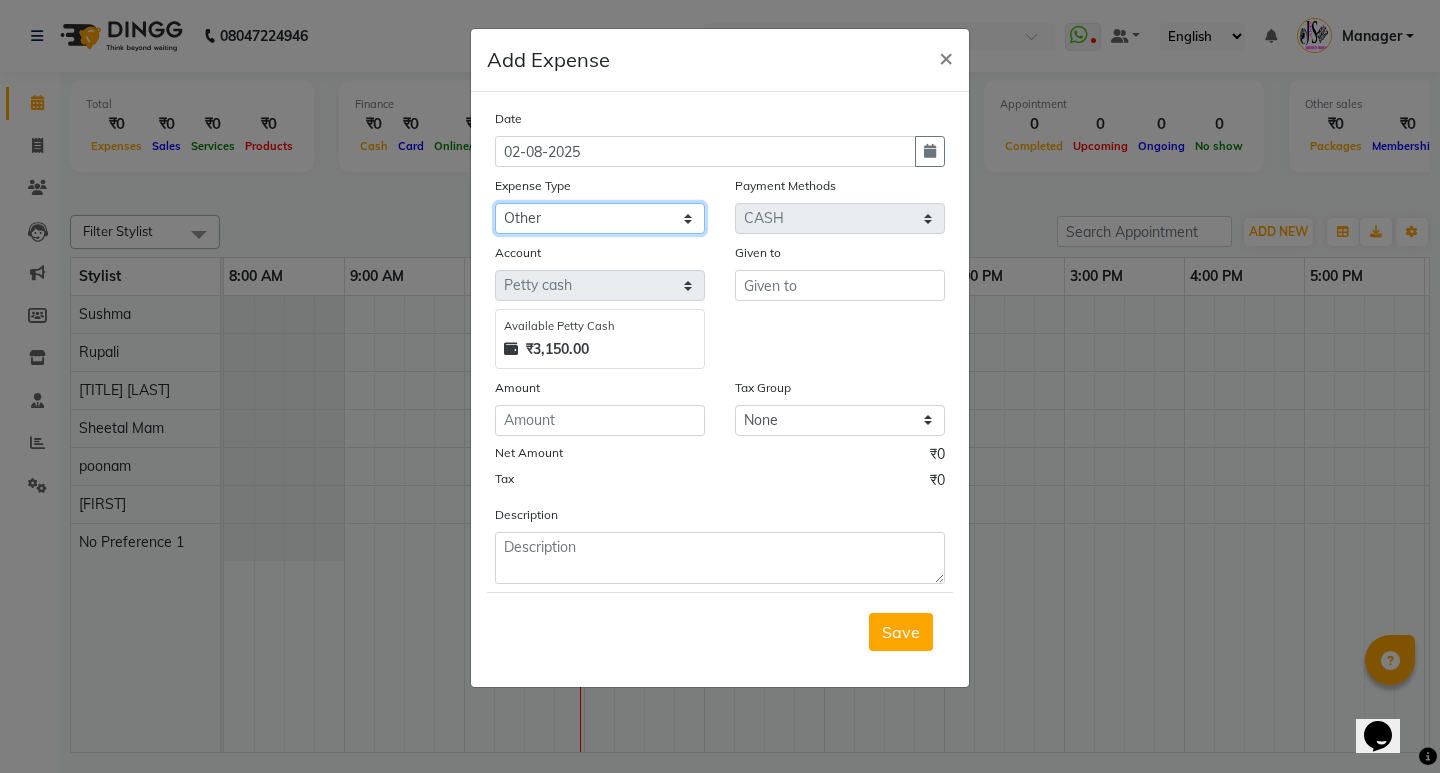 click on "Select 2500 Advance Salary Bank charges Car maintenance  Cash transfer to bank Cash transfer to hub Client Snacks Clinical charges Equipment Fuel Govt fee Incentive Insurance International purchase Loan Repayment Maintenance Marketing Miscellaneous MRA Other Pantry Product Rent Salary Staff Snacks Tax Tea & Refreshment Utilities" 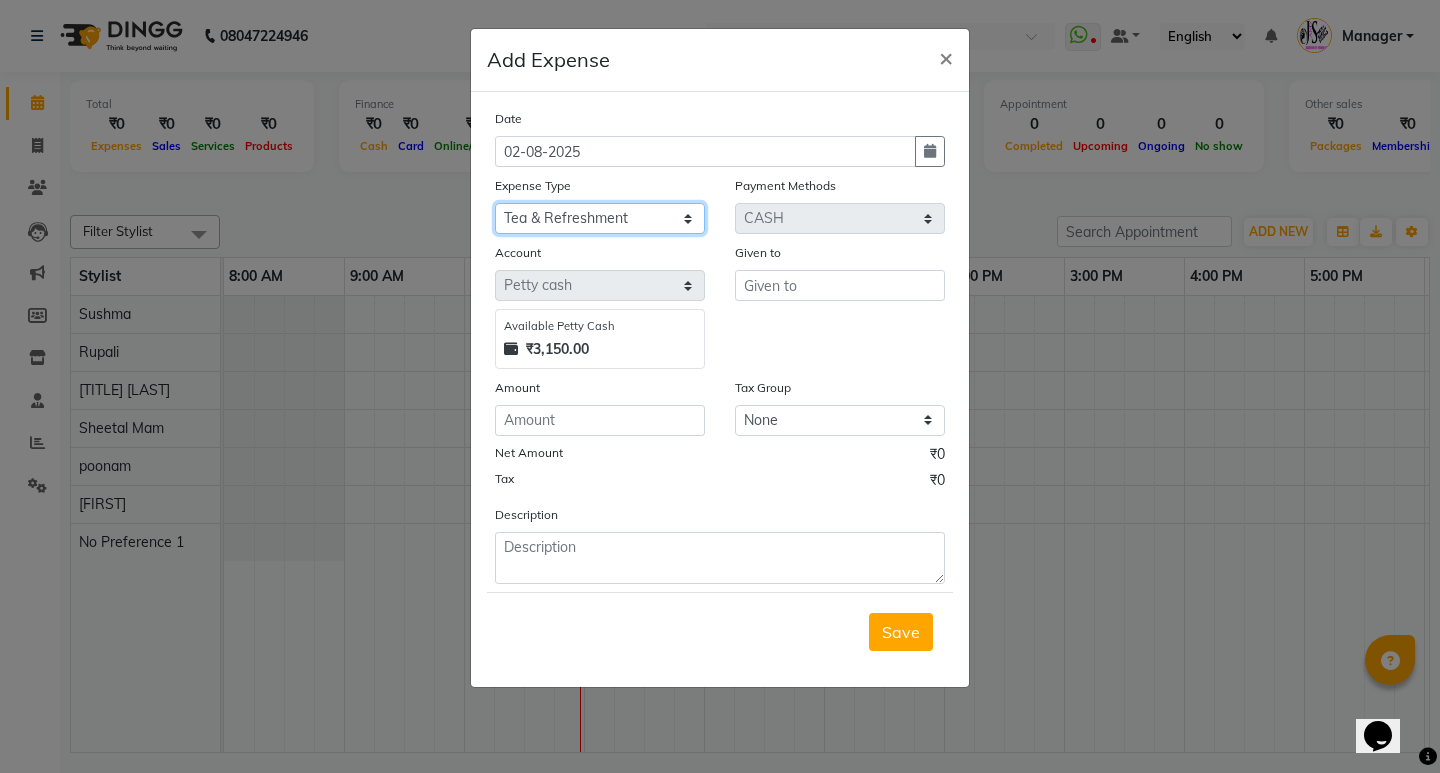 click on "Select 2500 Advance Salary Bank charges Car maintenance  Cash transfer to bank Cash transfer to hub Client Snacks Clinical charges Equipment Fuel Govt fee Incentive Insurance International purchase Loan Repayment Maintenance Marketing Miscellaneous MRA Other Pantry Product Rent Salary Staff Snacks Tax Tea & Refreshment Utilities" 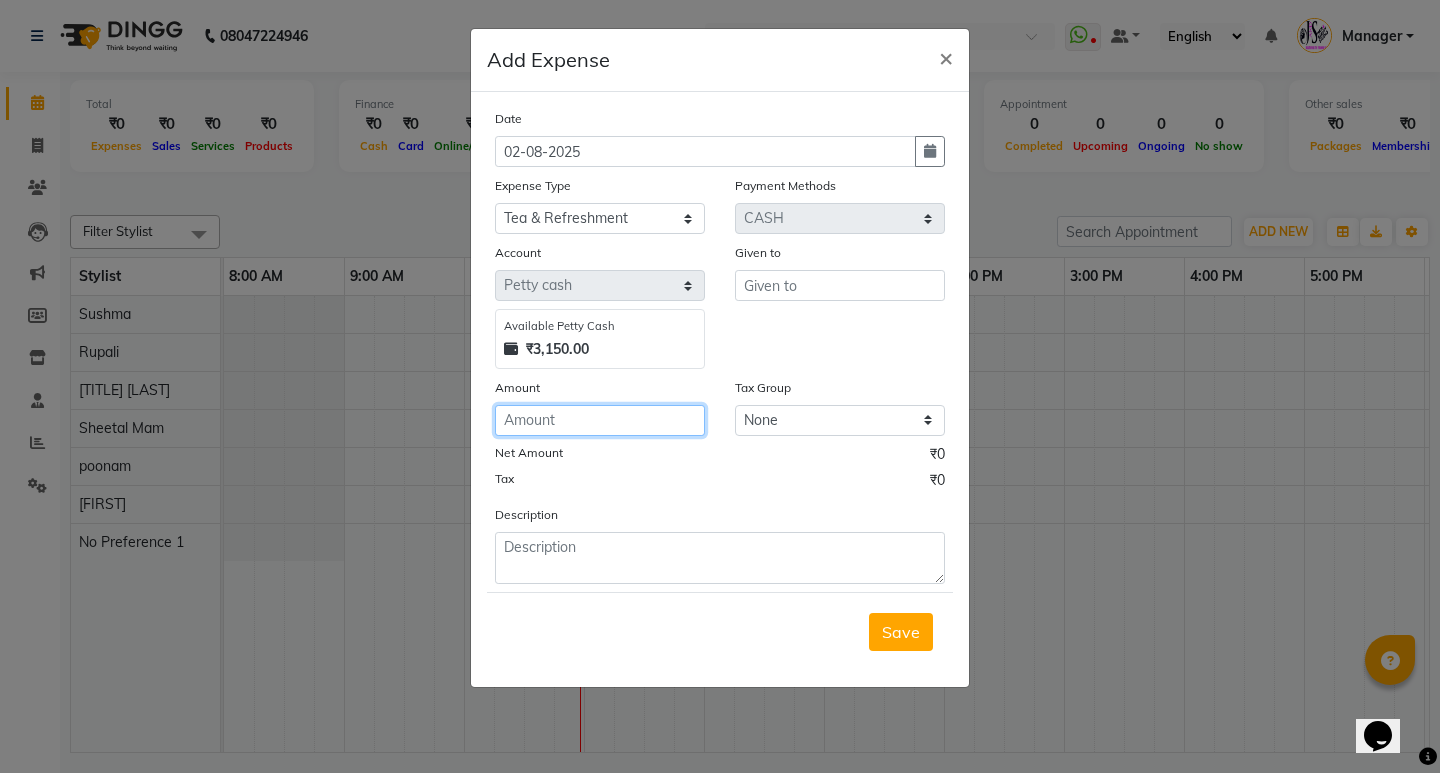 click 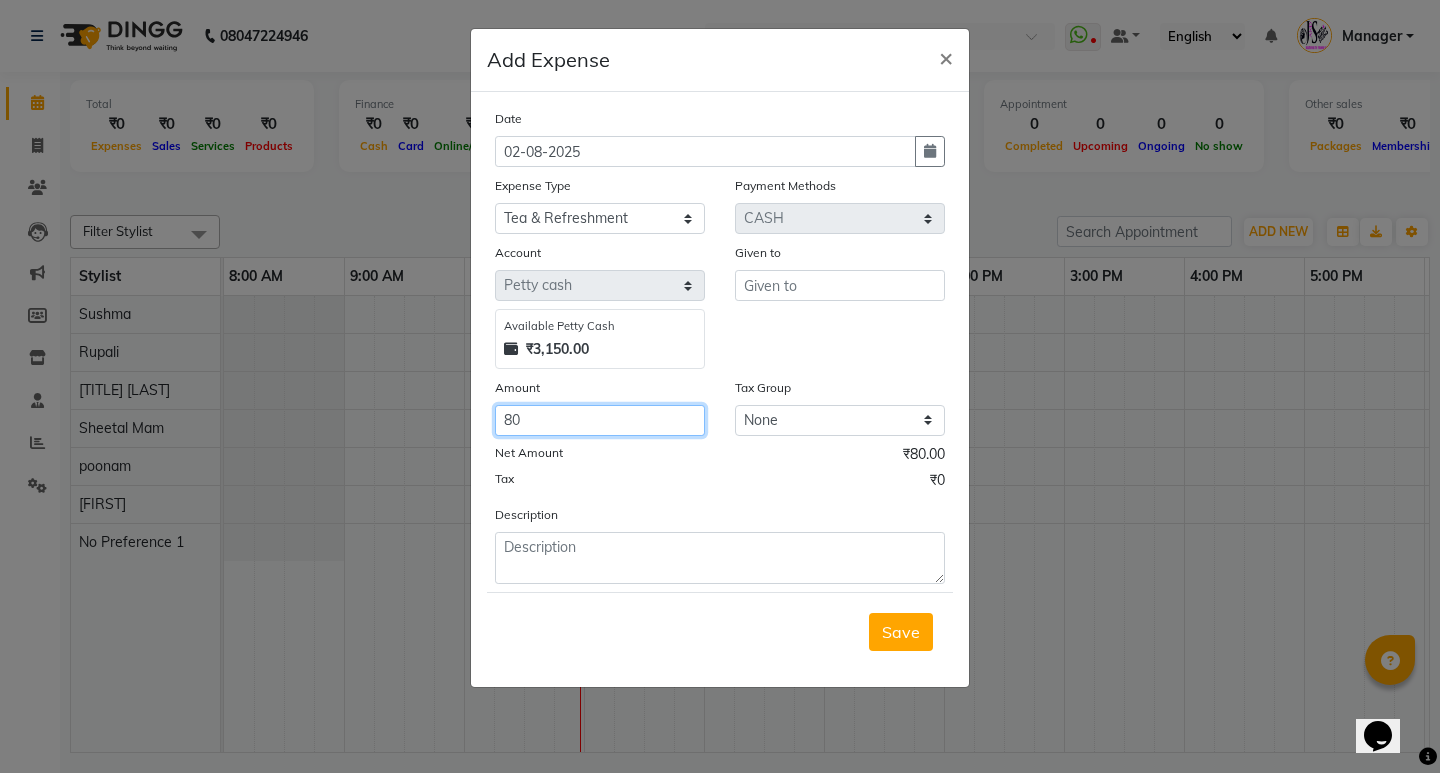 type on "80" 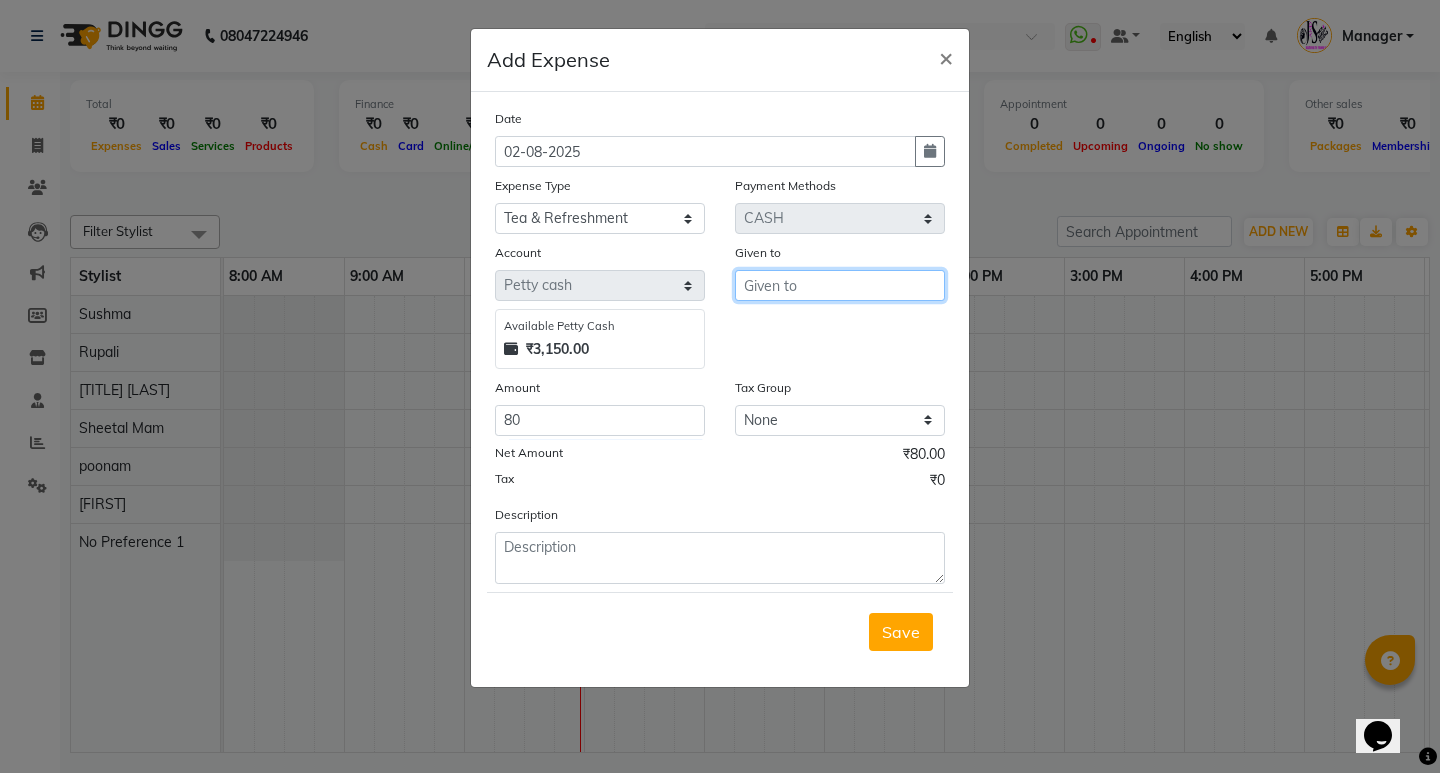 click at bounding box center [840, 285] 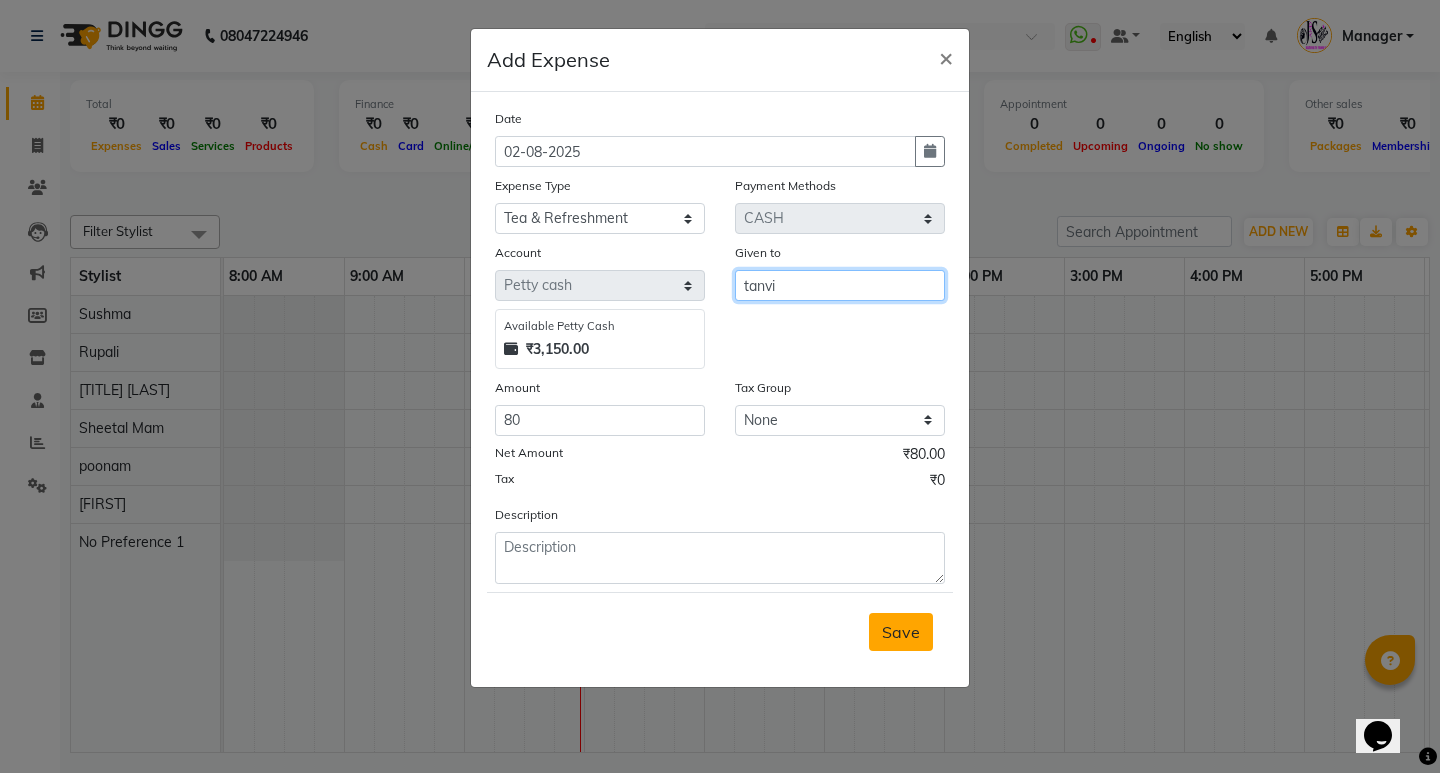 type on "tanvi" 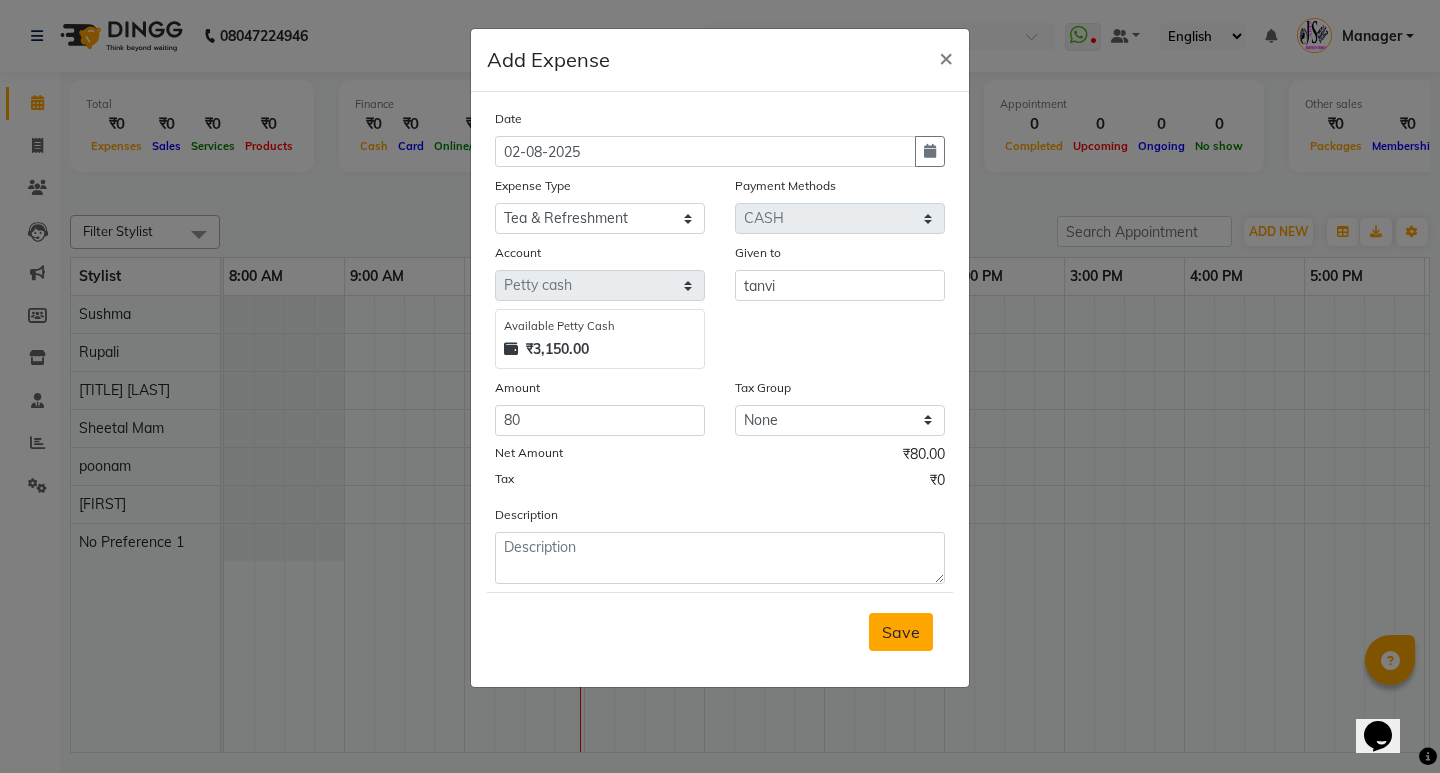 click on "Save" at bounding box center (901, 632) 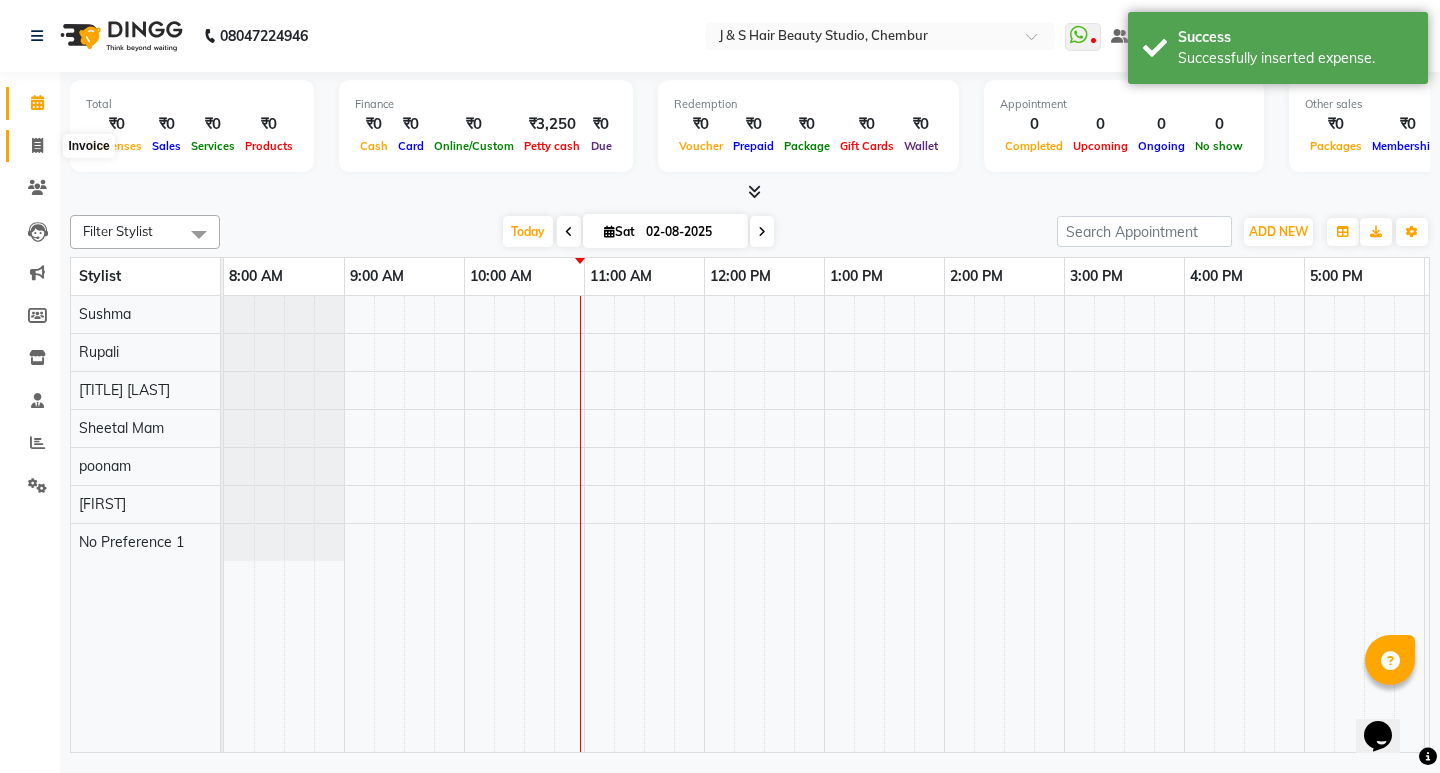 click 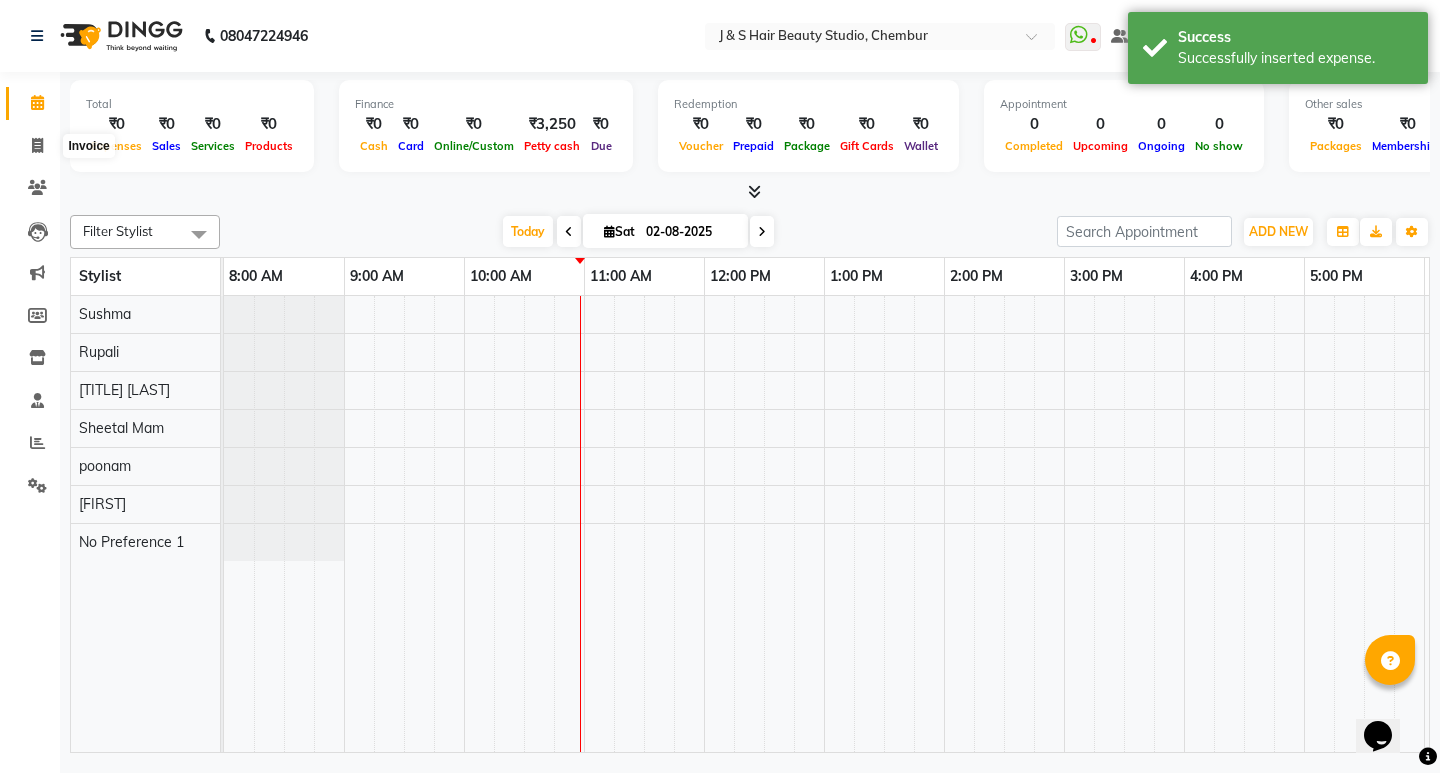 select on "service" 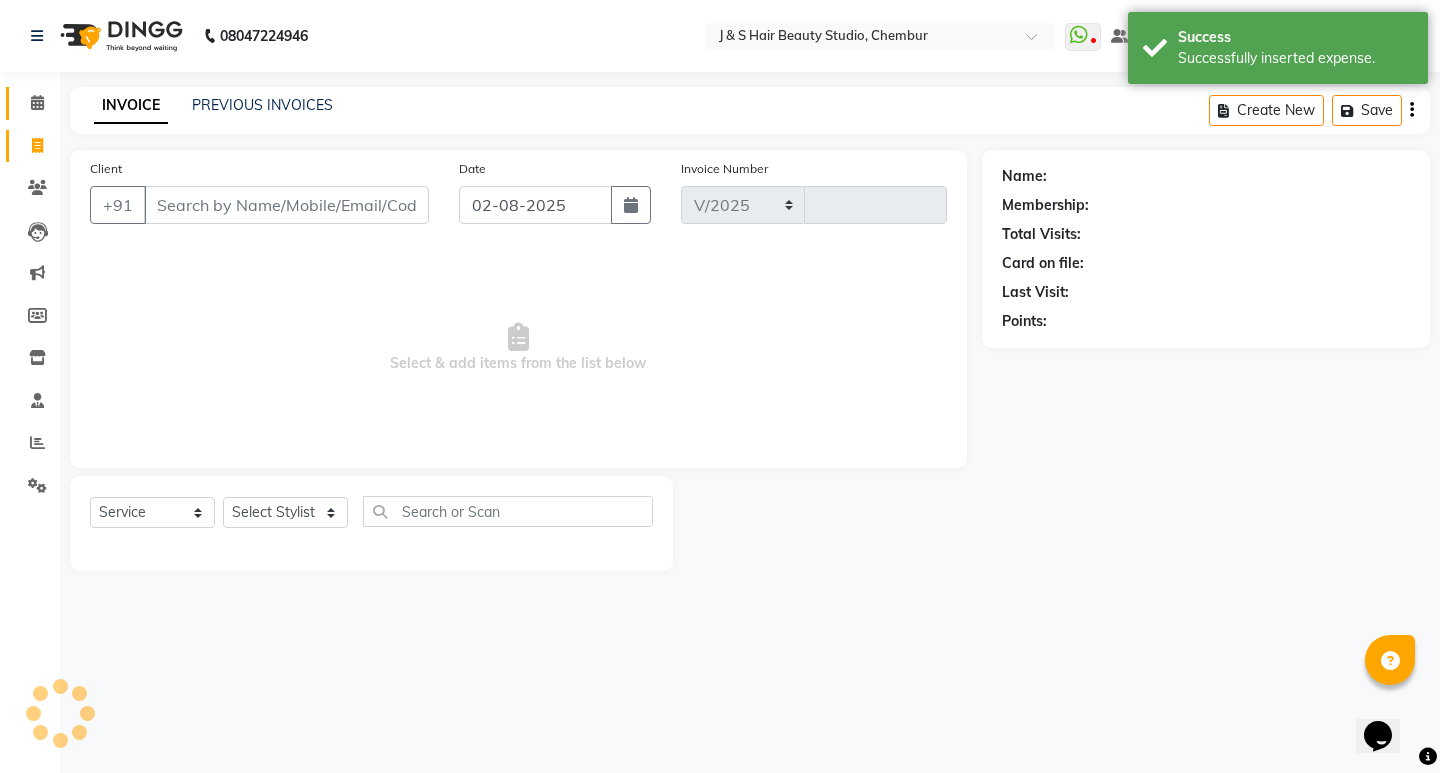 select on "143" 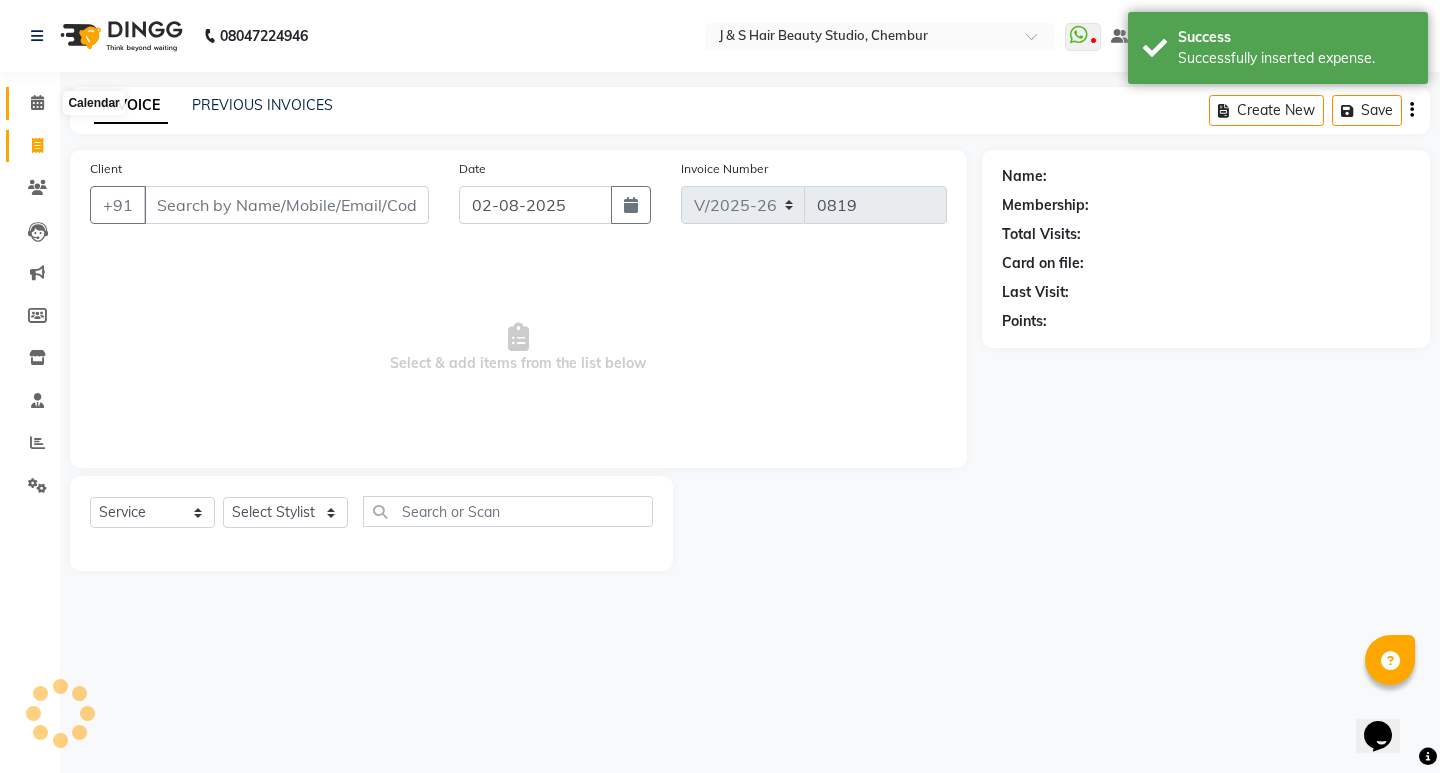click 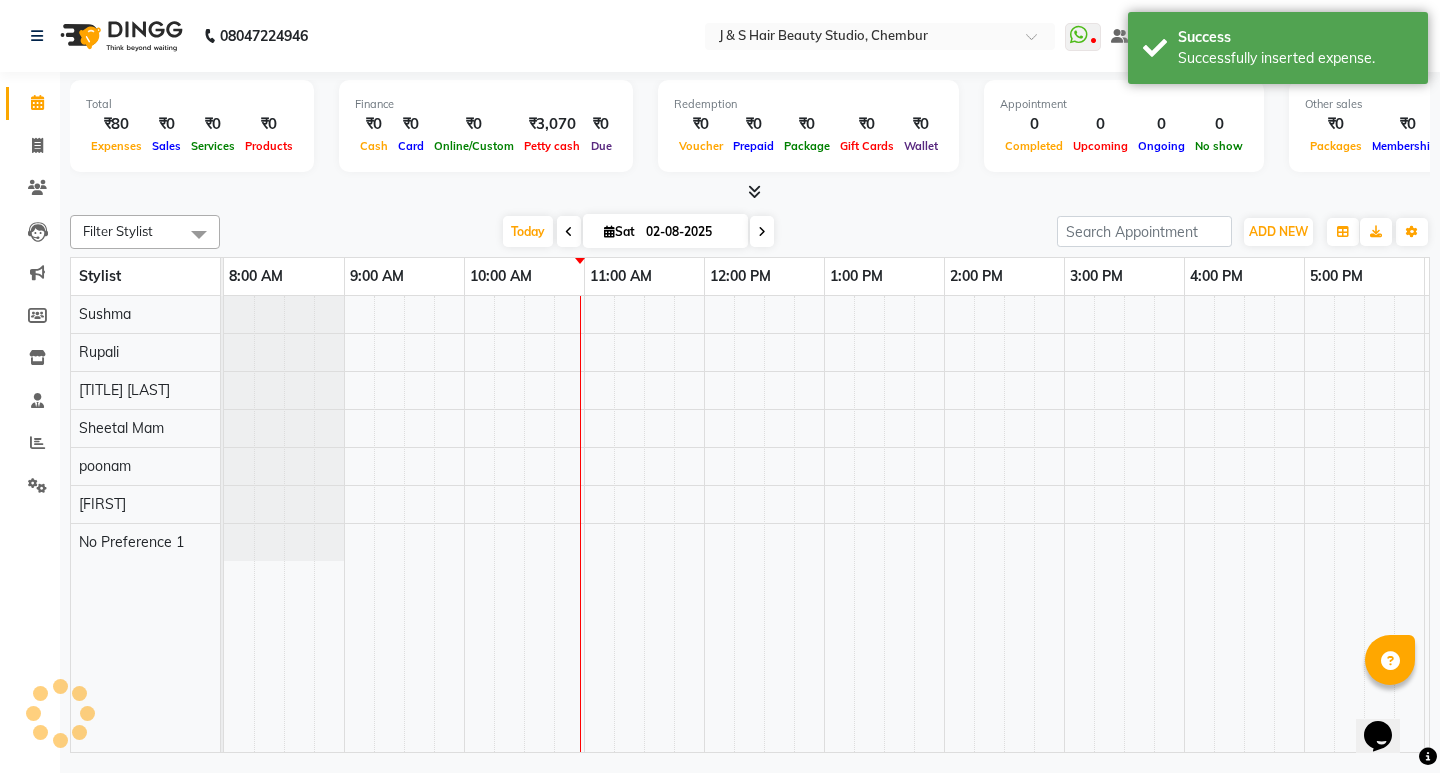 scroll, scrollTop: 0, scrollLeft: 0, axis: both 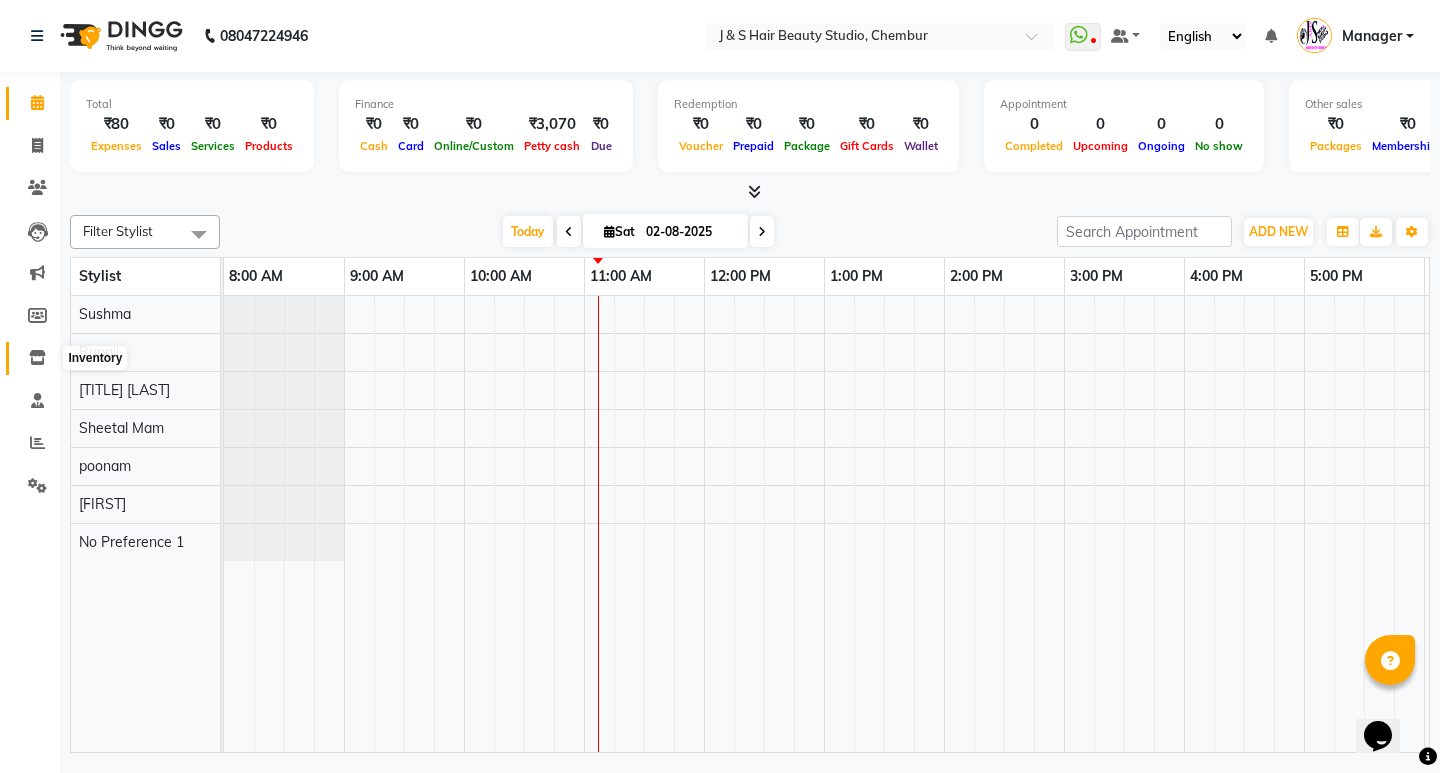 click 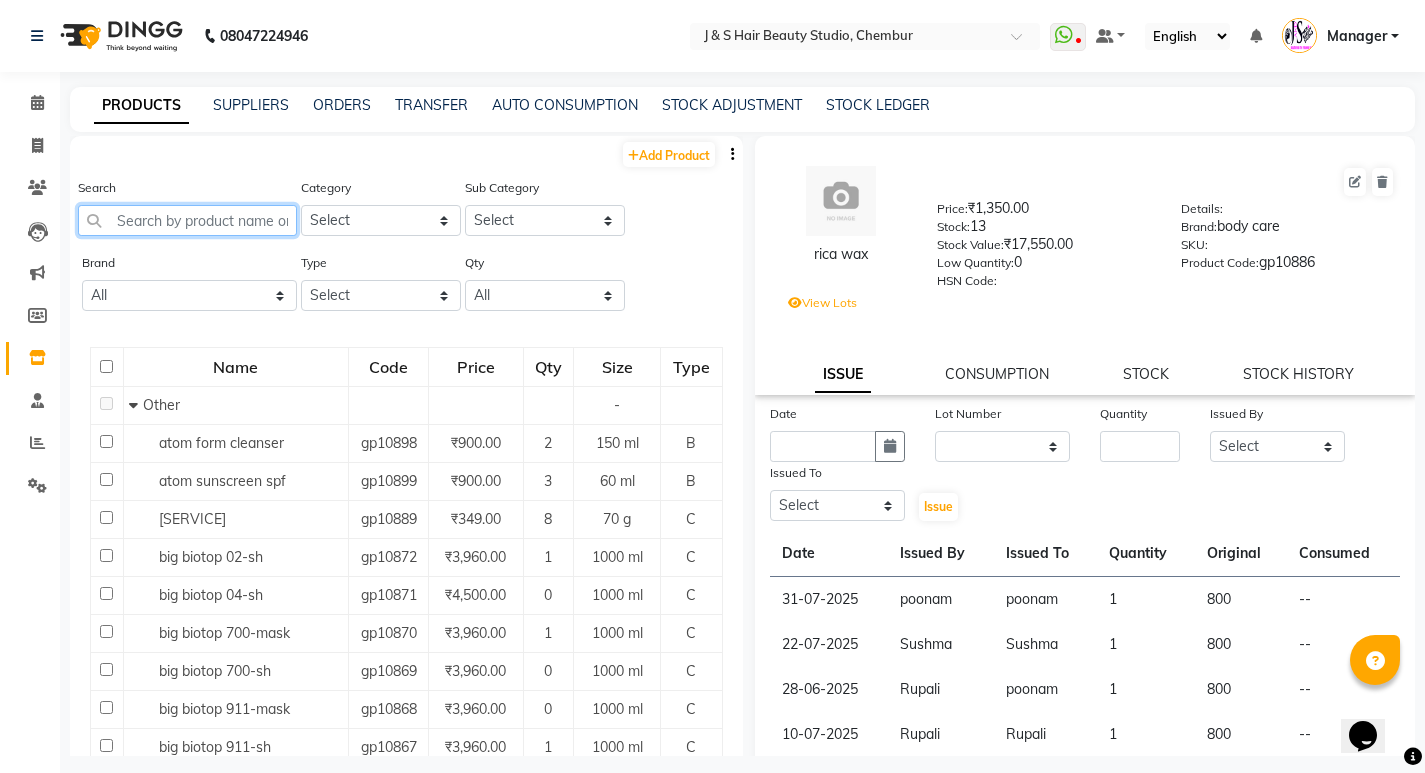 click 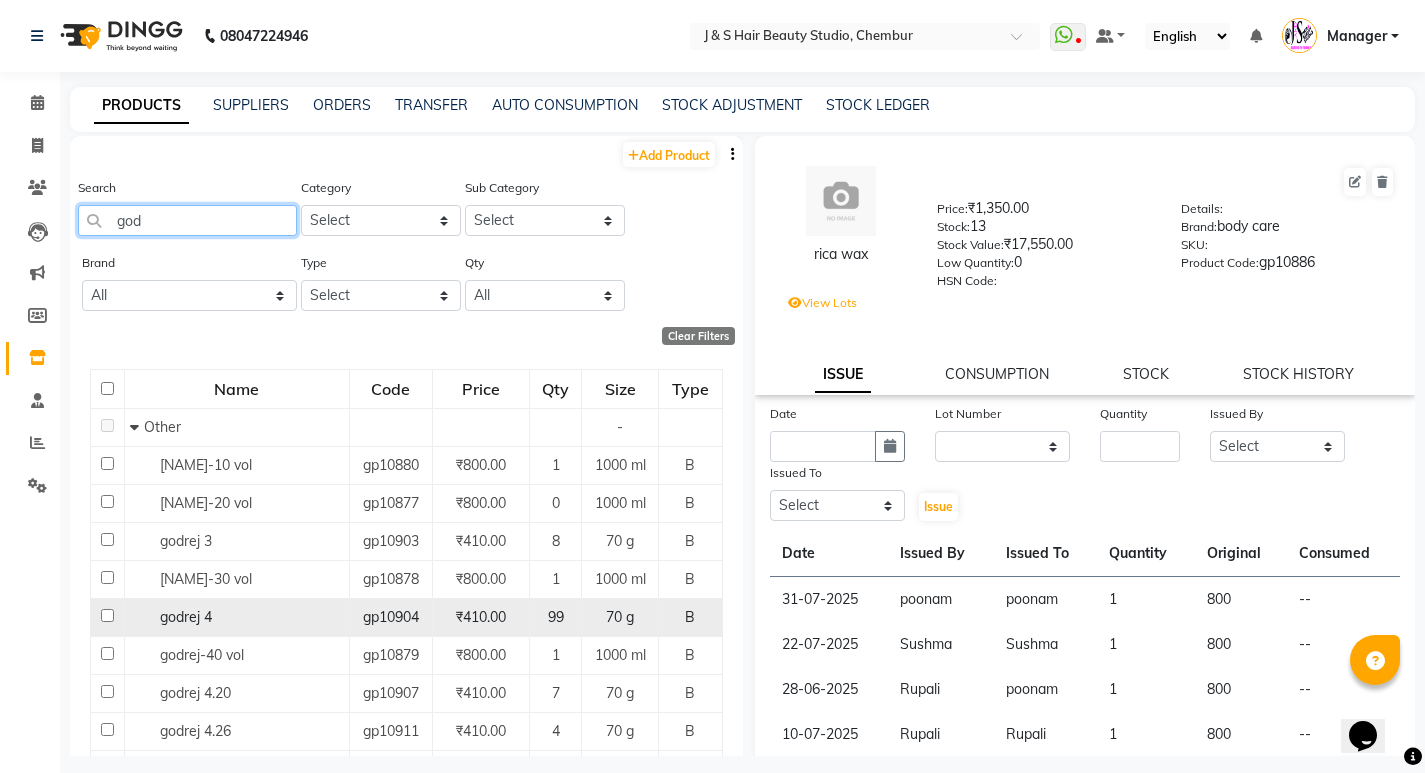 type on "god" 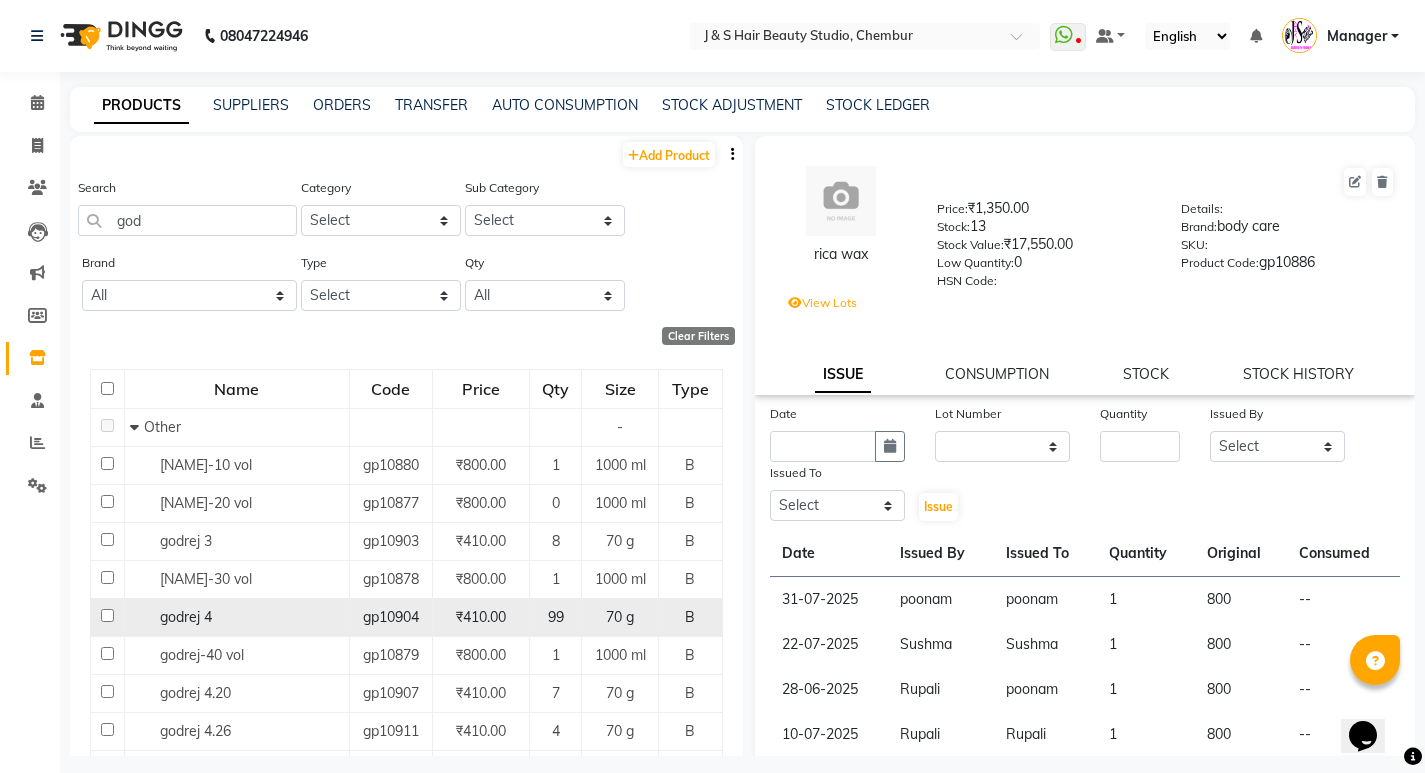 click on "godrej 4" 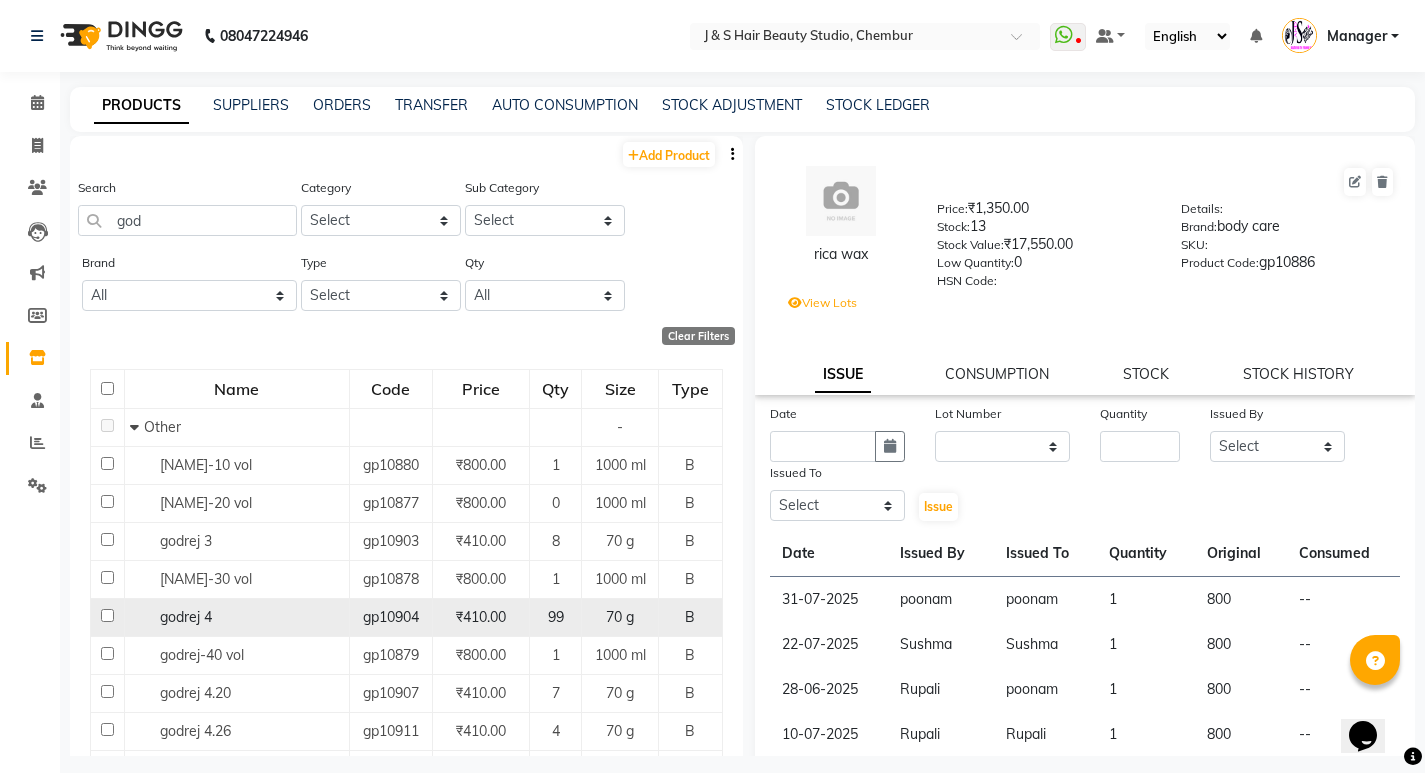 click on "godrej 4" 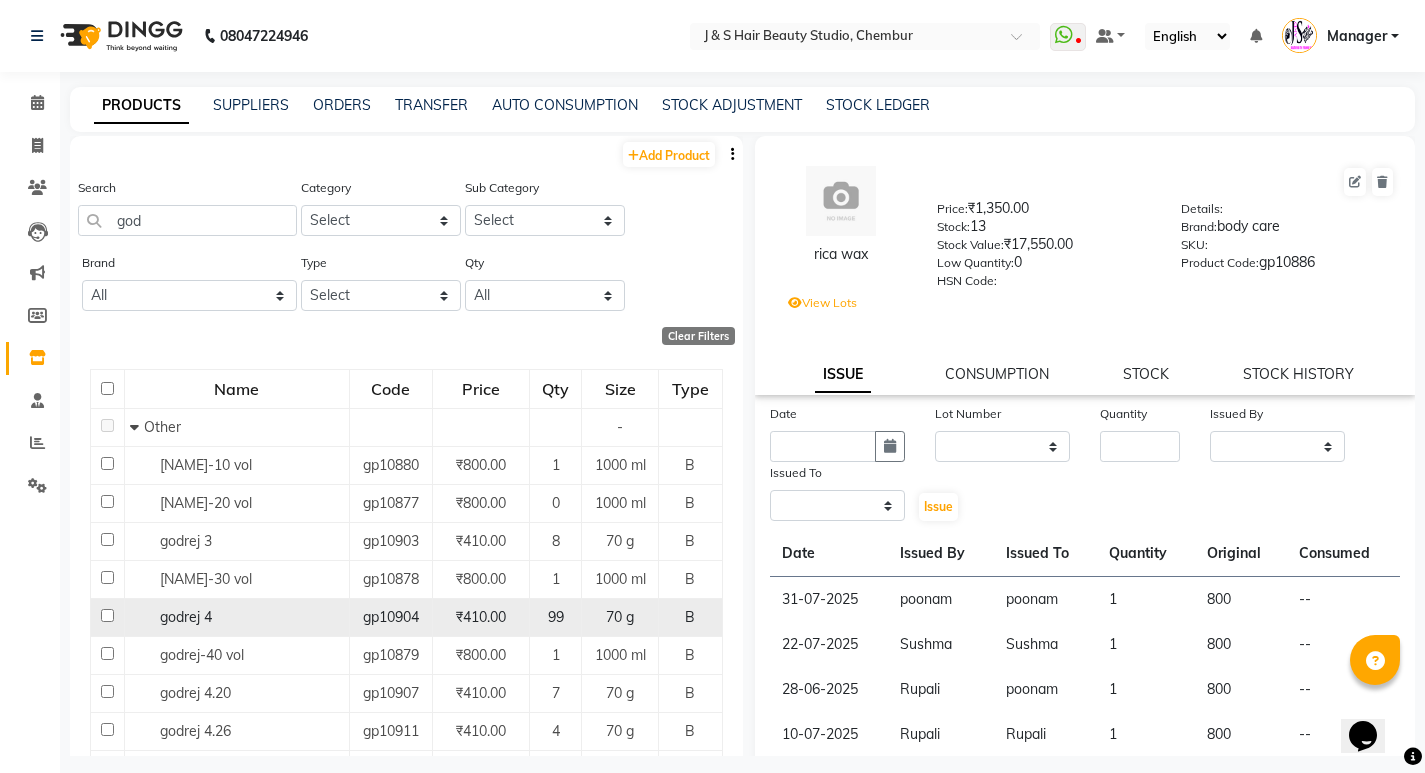 select 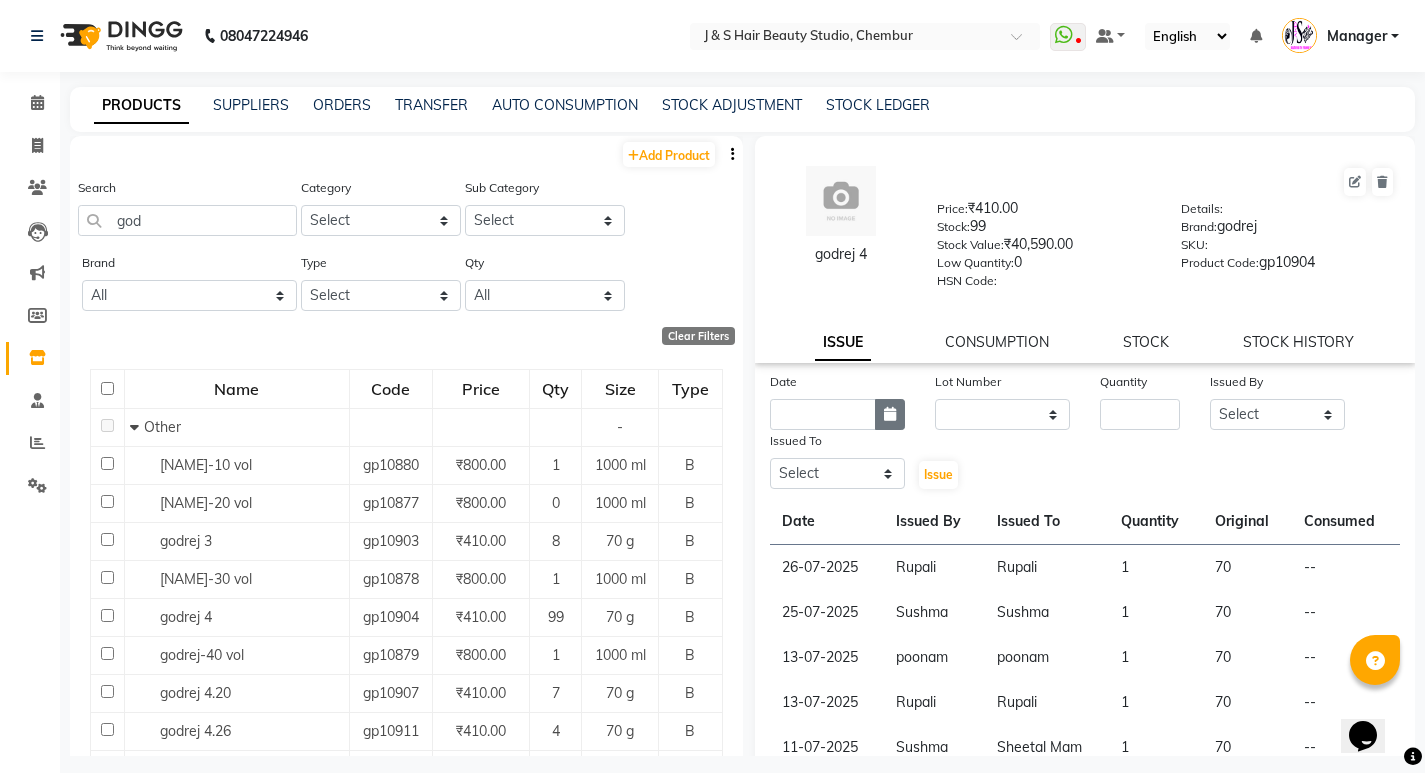click 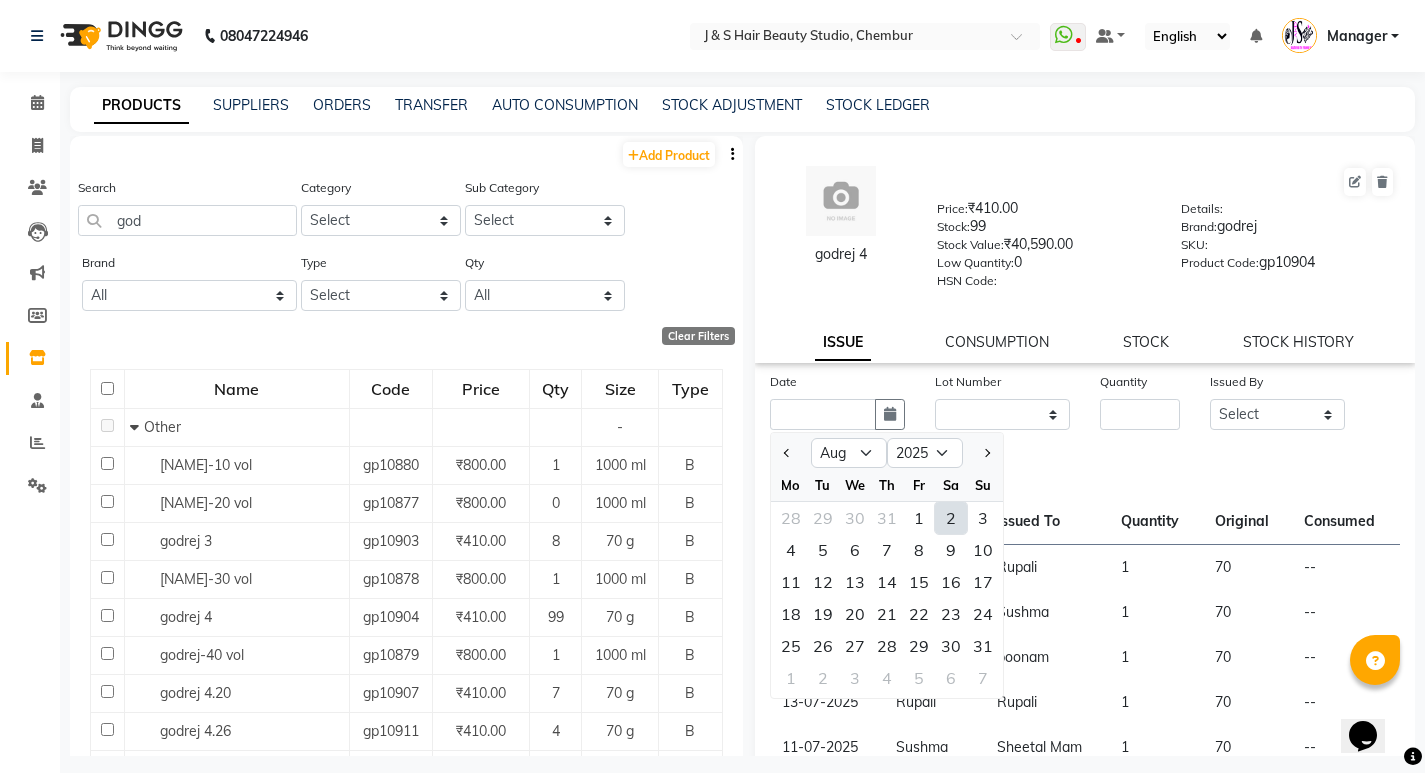 click on "2" 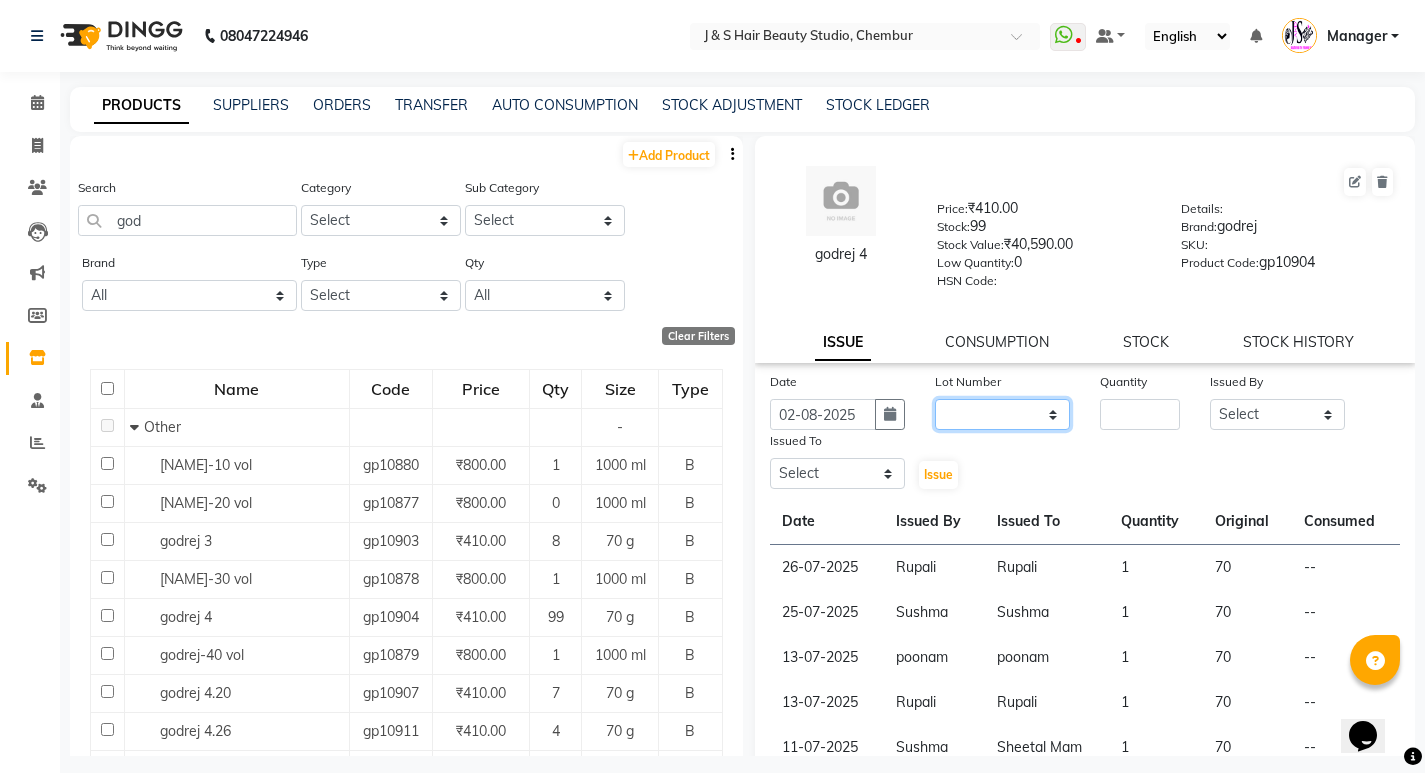 click on "None" 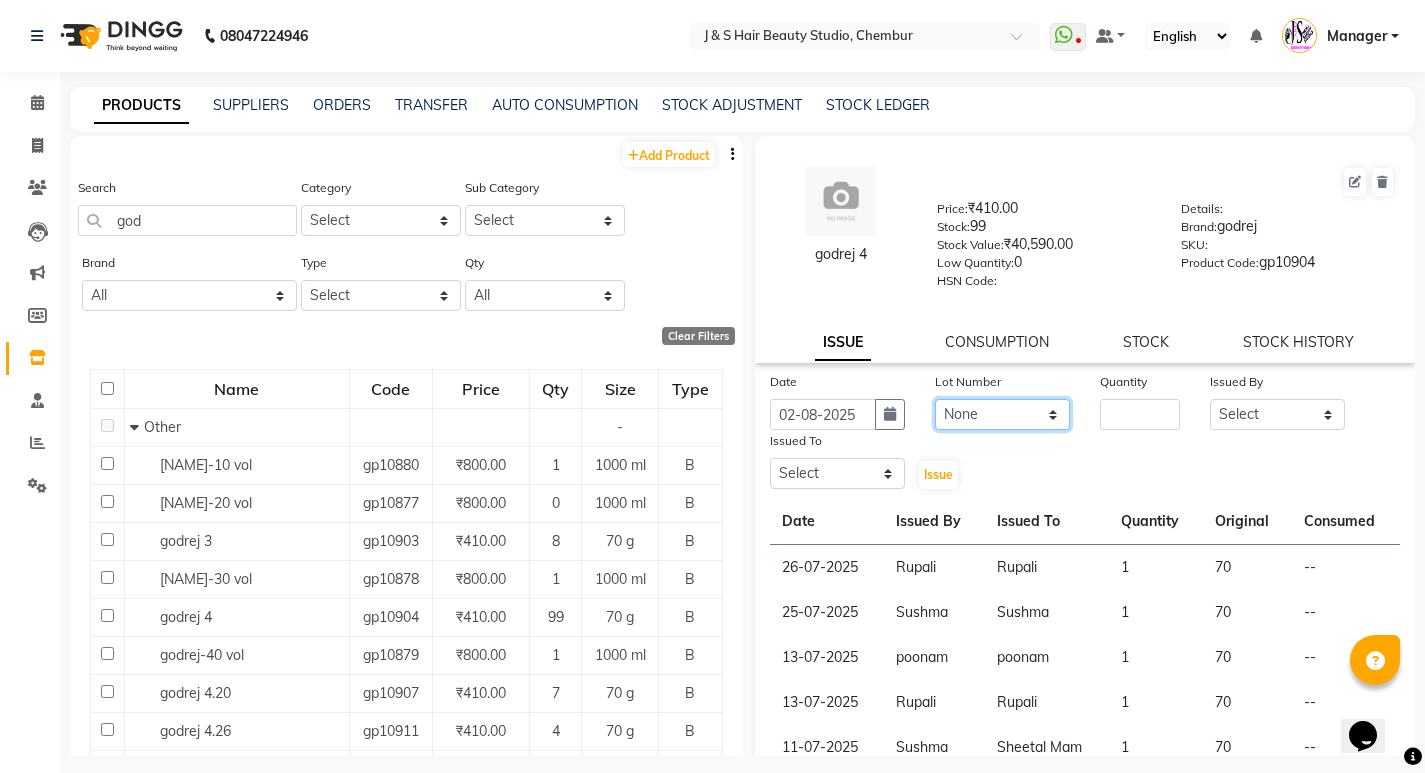 click on "None" 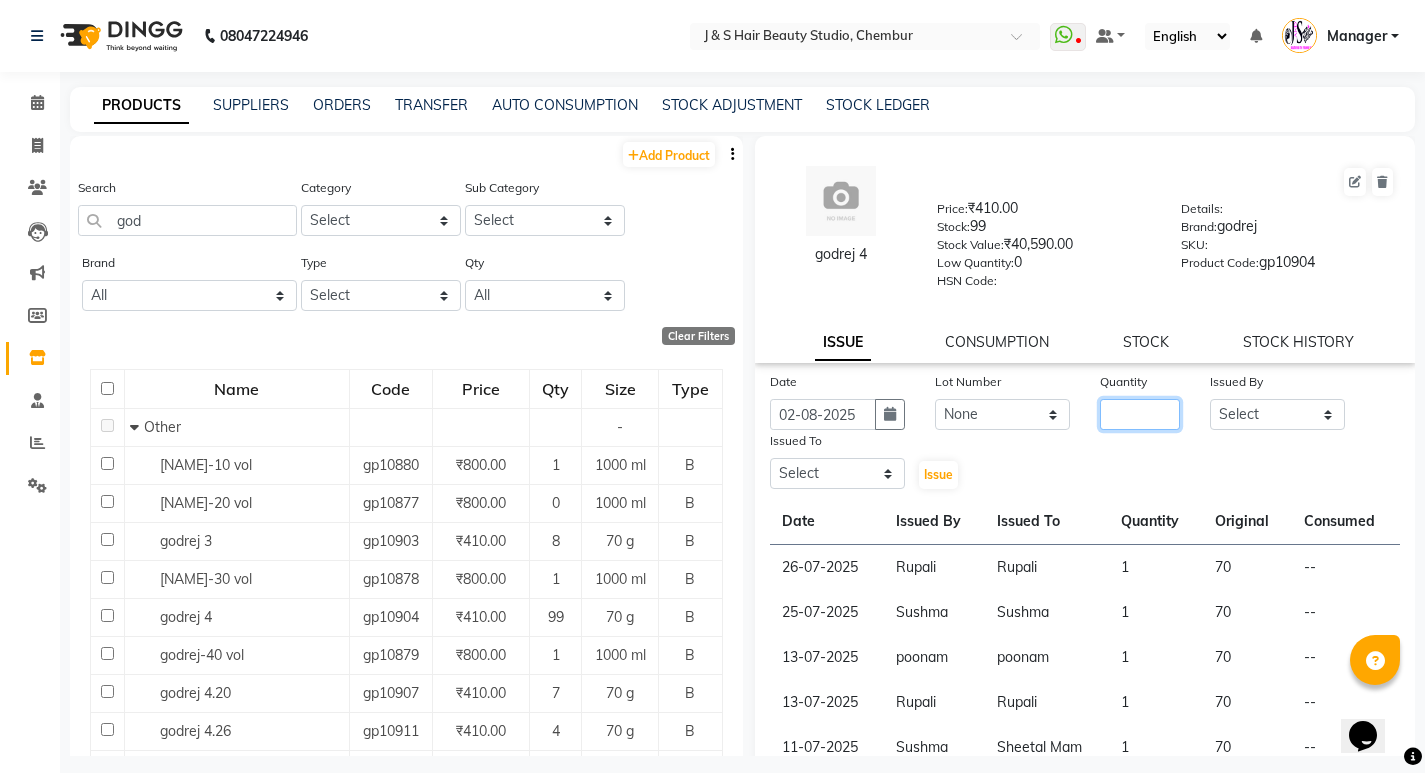 click 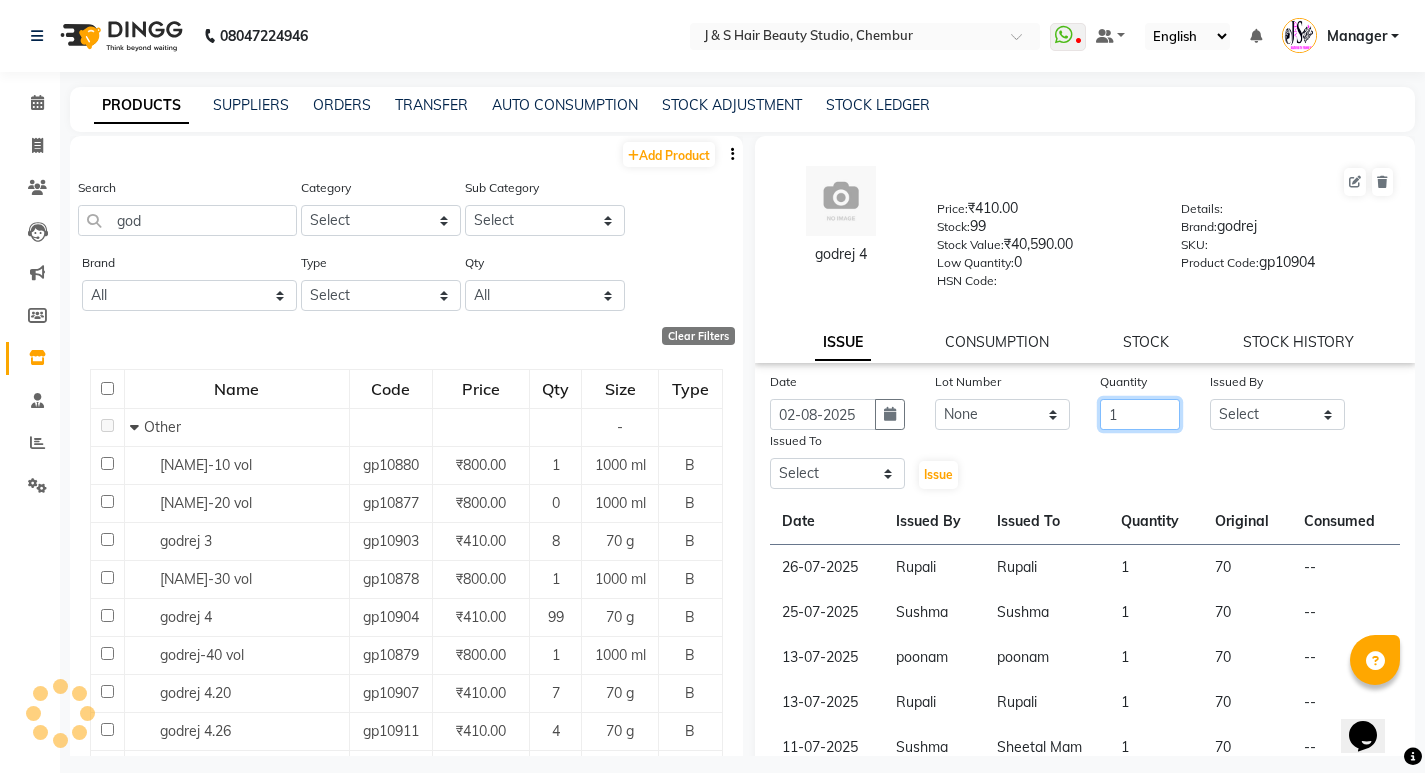 type on "1" 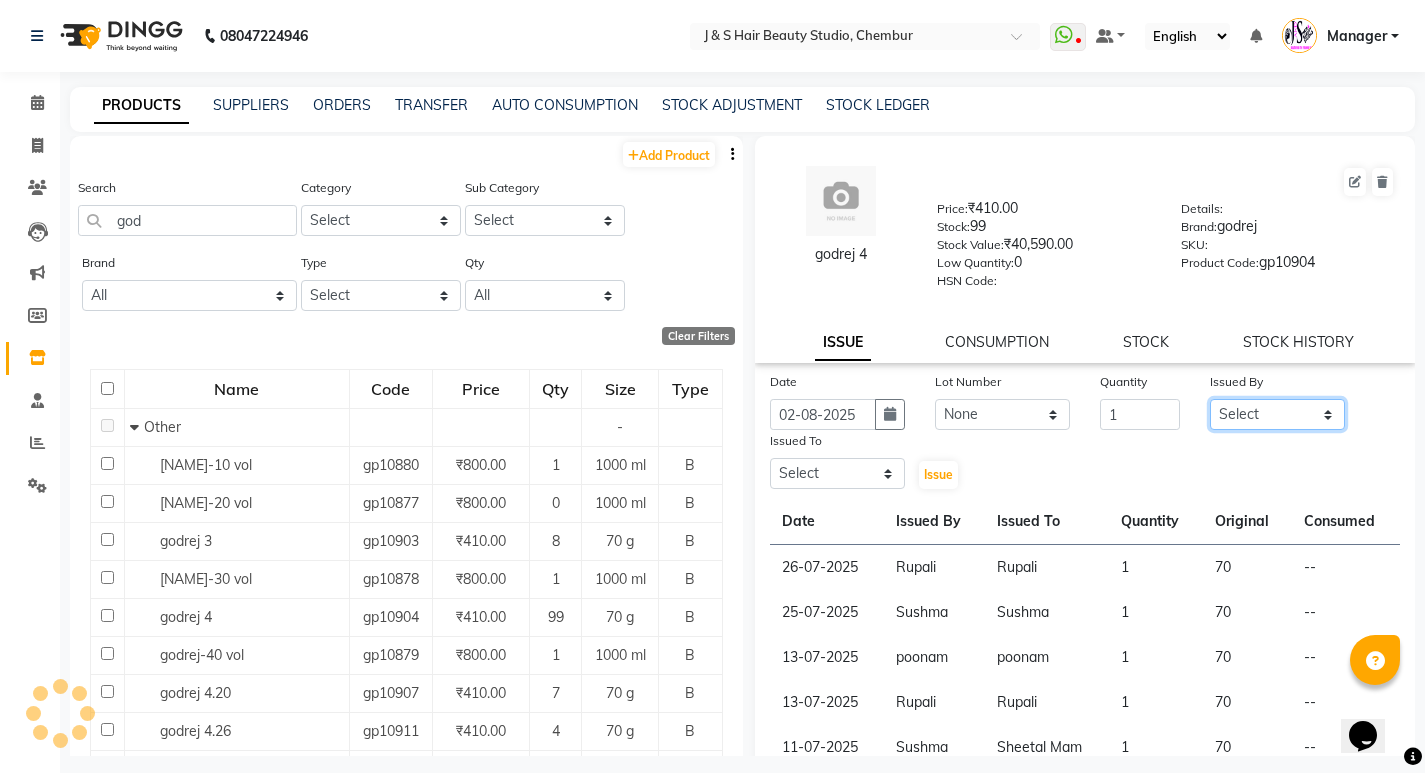 click on "Select Manager [TITLE] [LAST] No Preference [NUMBER] [FIRST] [FIRST] [TITLE] [LAST] [FIRST] [TITLE]" 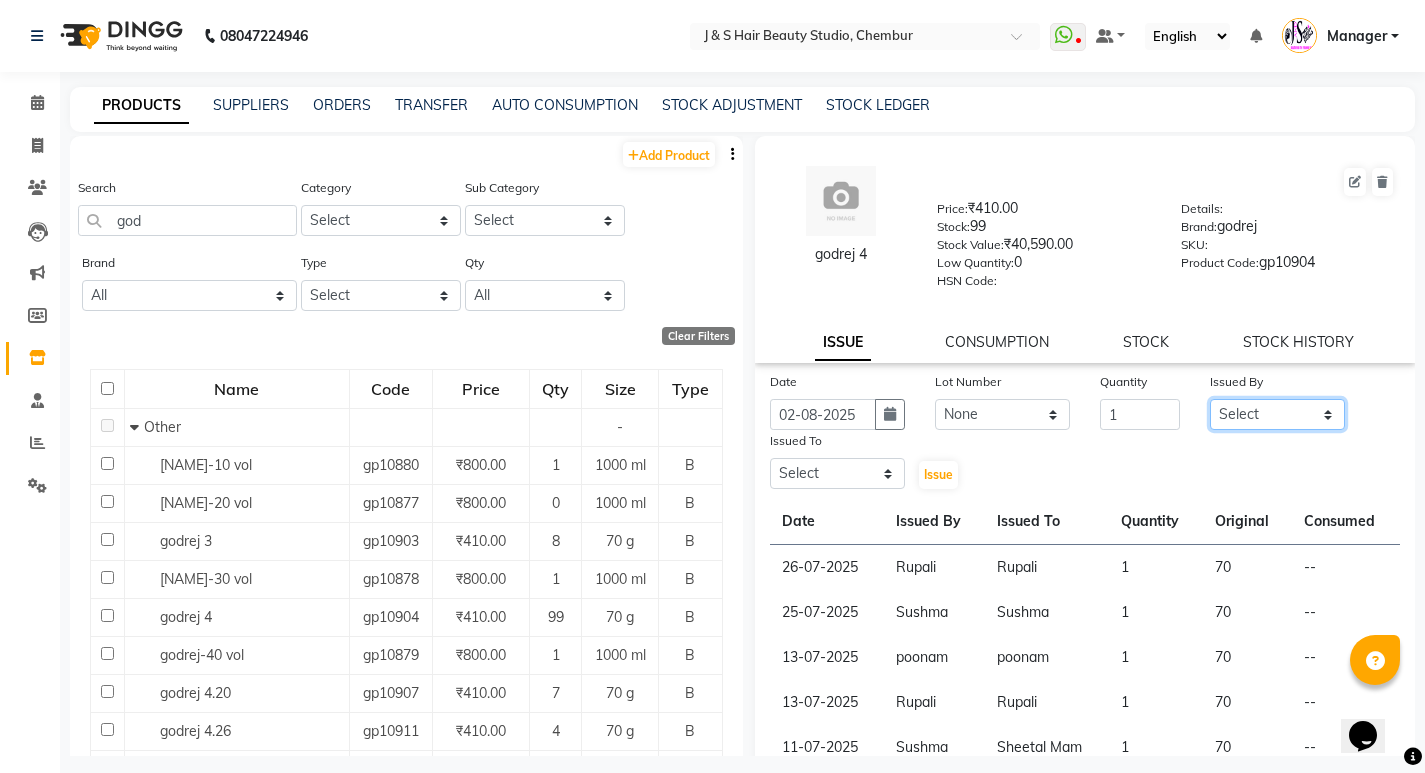 select on "4180" 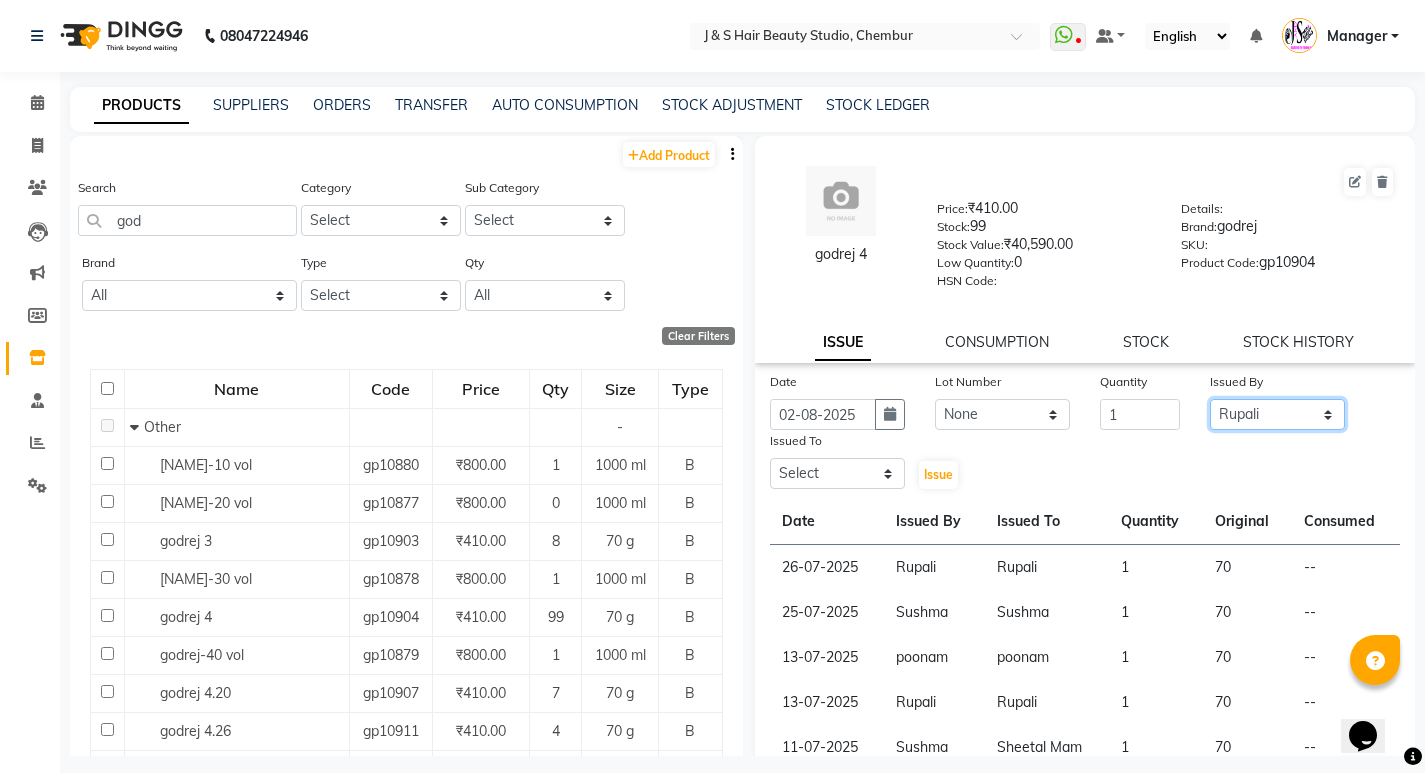 click on "Select Manager [TITLE] [LAST] No Preference [NUMBER] [FIRST] [FIRST] [TITLE] [LAST] [FIRST] [TITLE]" 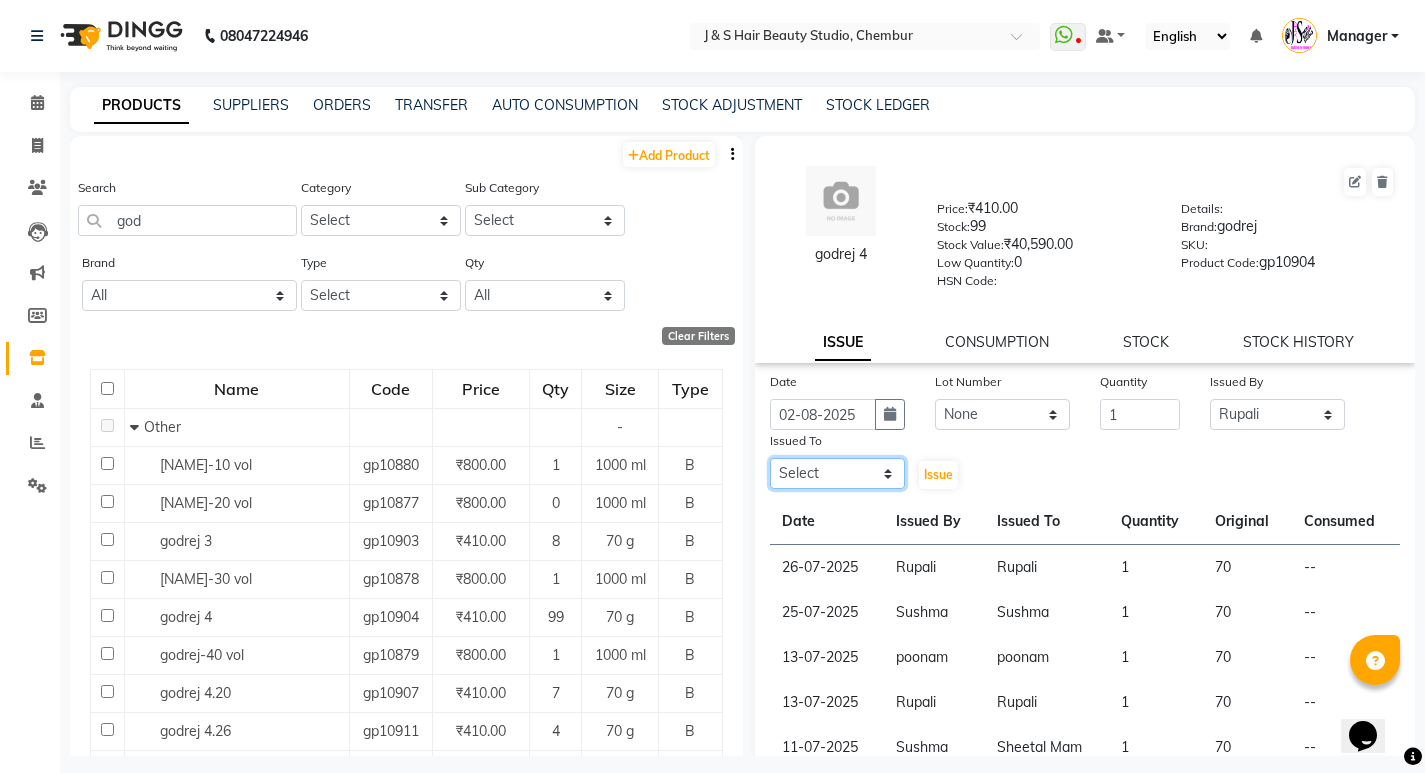 click on "Select Manager [TITLE] [LAST] No Preference [NUMBER] [FIRST] [FIRST] [TITLE] [LAST] [FIRST] [TITLE]" 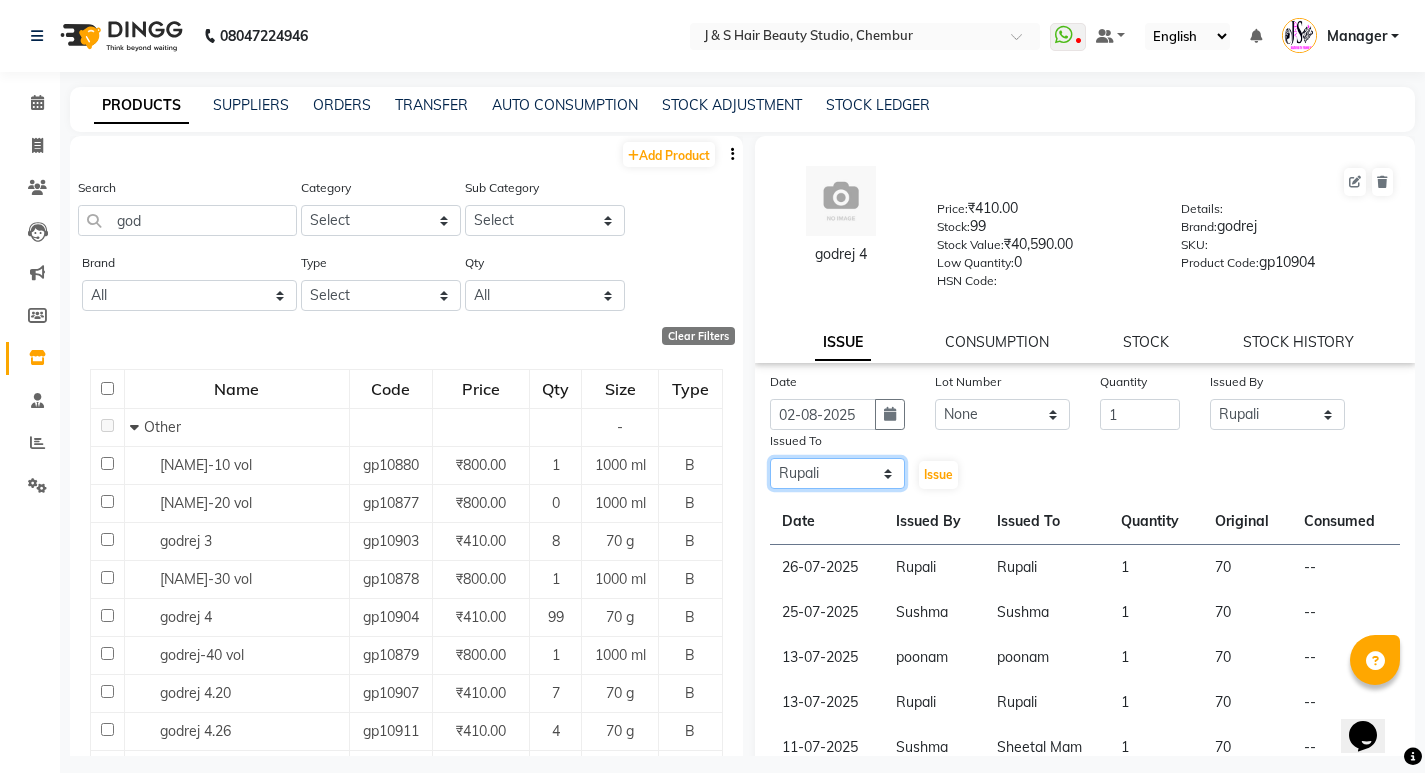 click on "Select Manager [TITLE] [LAST] No Preference [NUMBER] [FIRST] [FIRST] [TITLE] [LAST] [FIRST] [TITLE]" 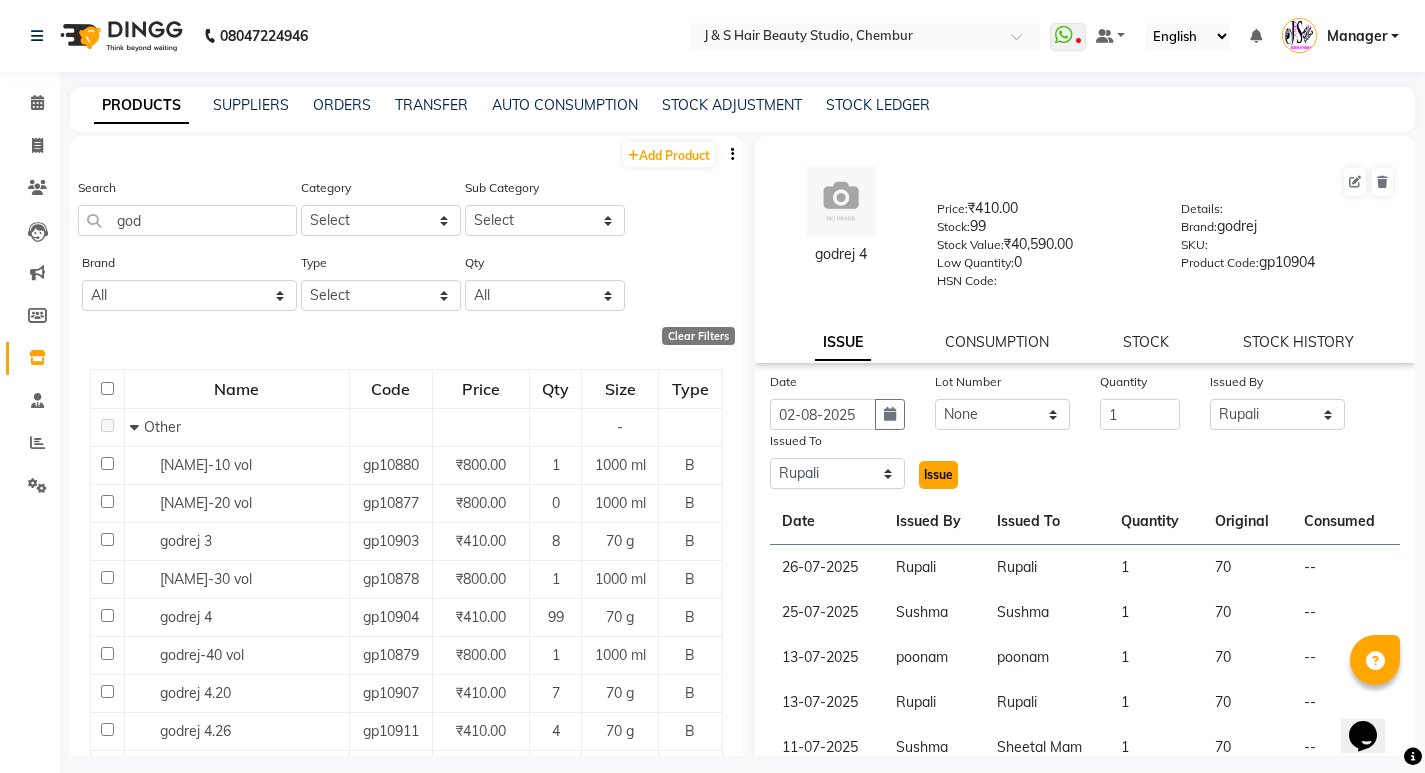 click on "Issue" 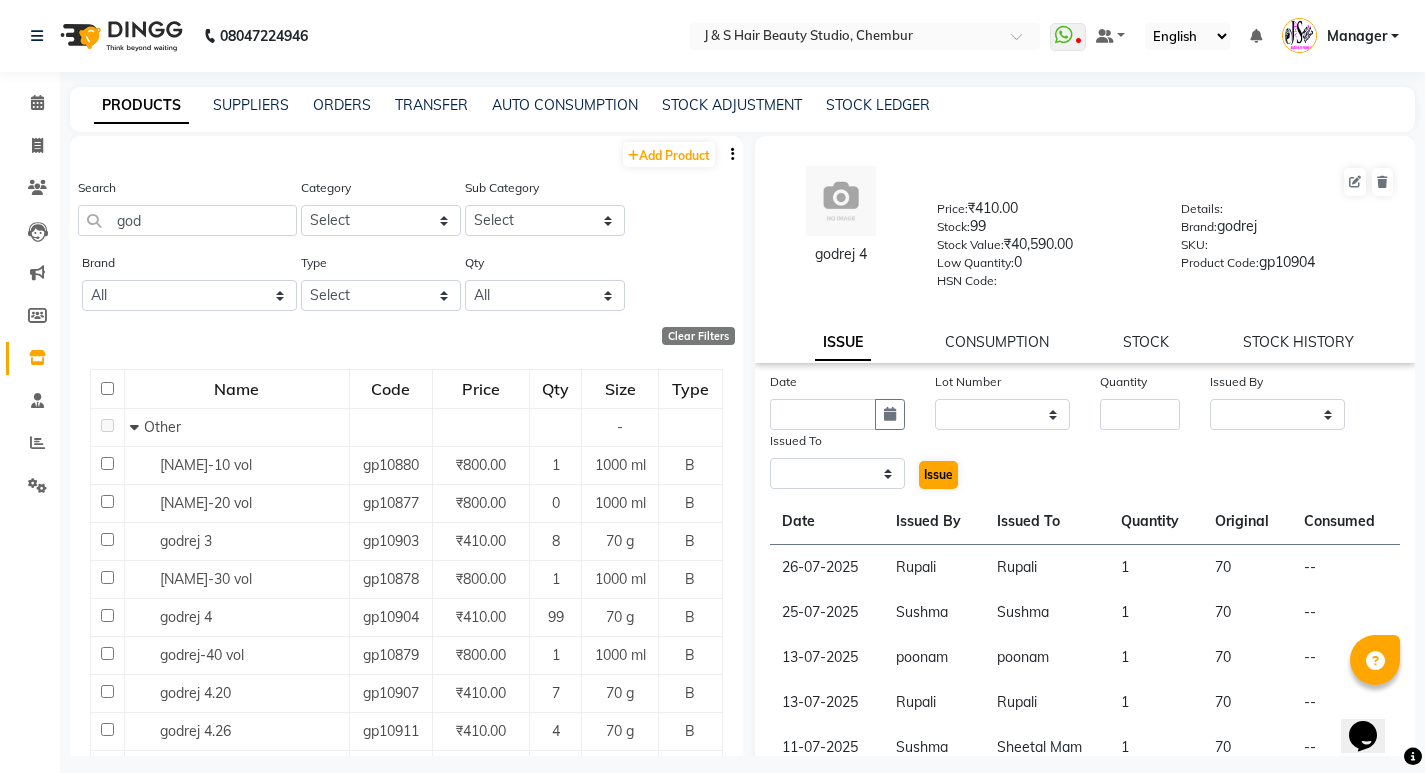 select 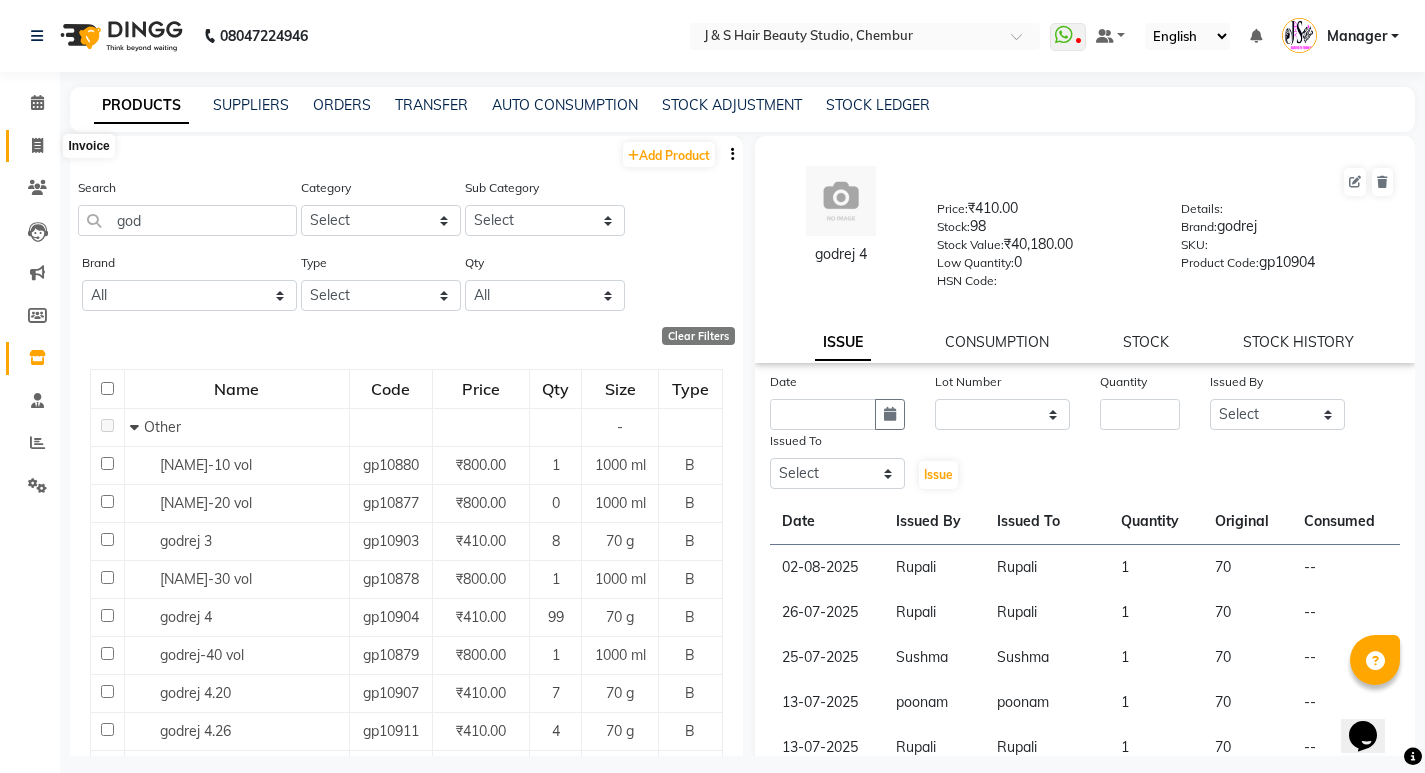 click 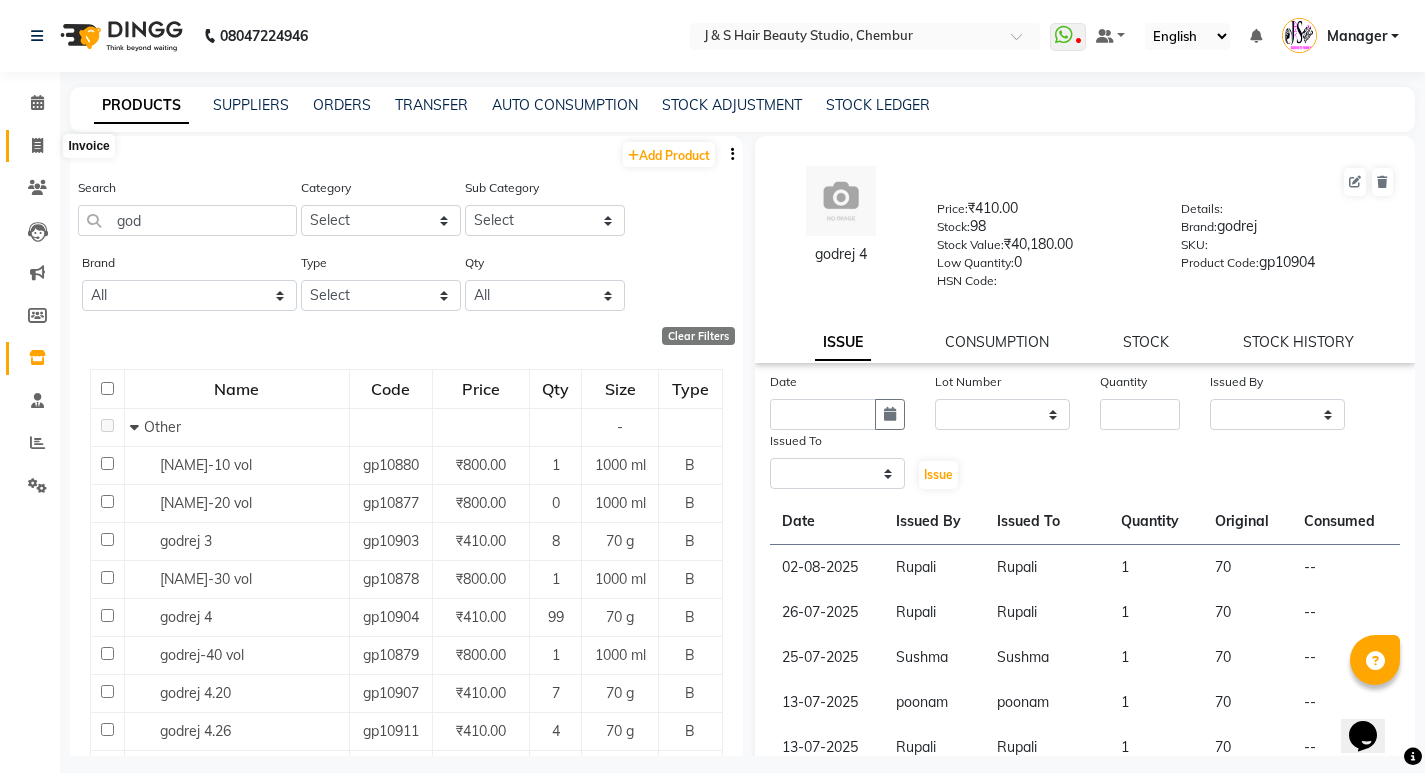 select on "143" 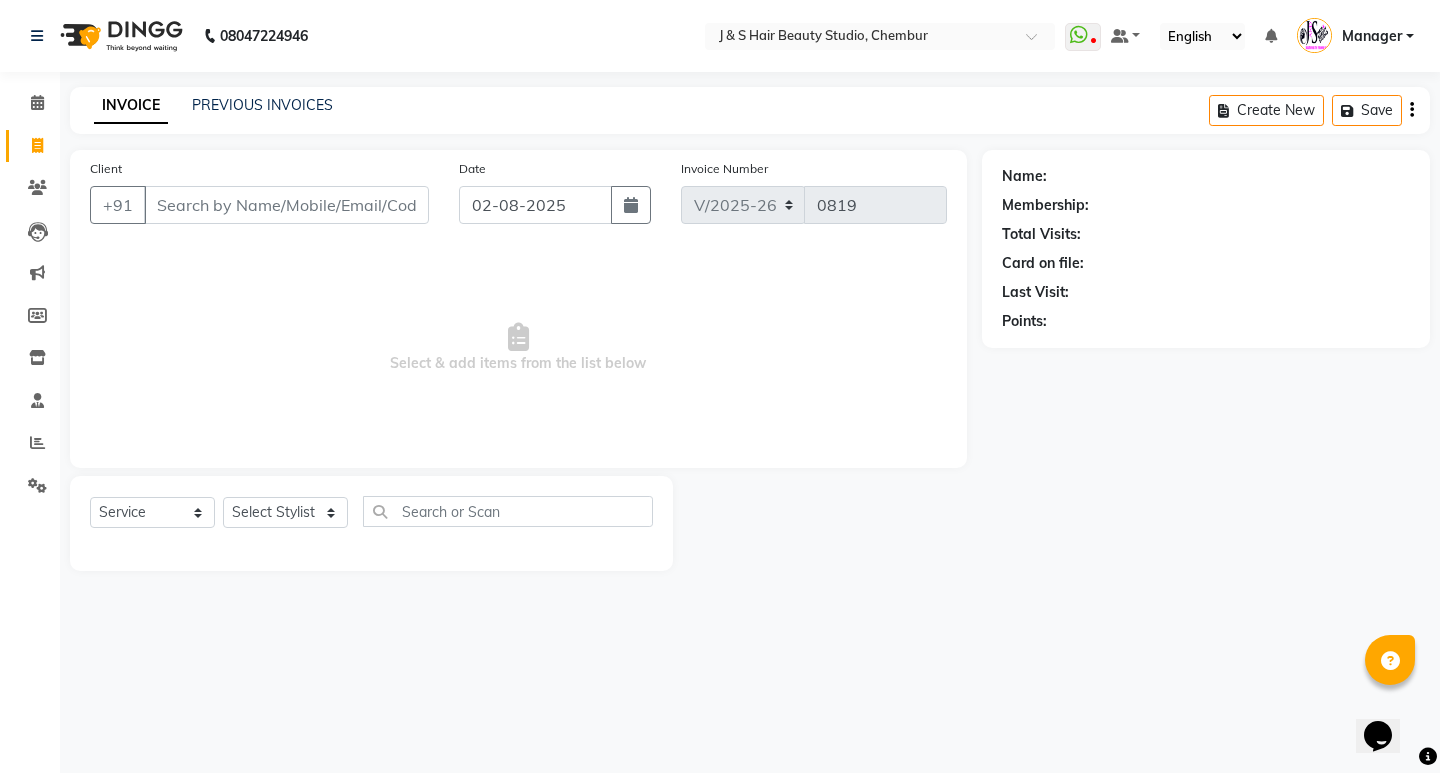 click on "INVOICE PREVIOUS INVOICES Create New   Save" 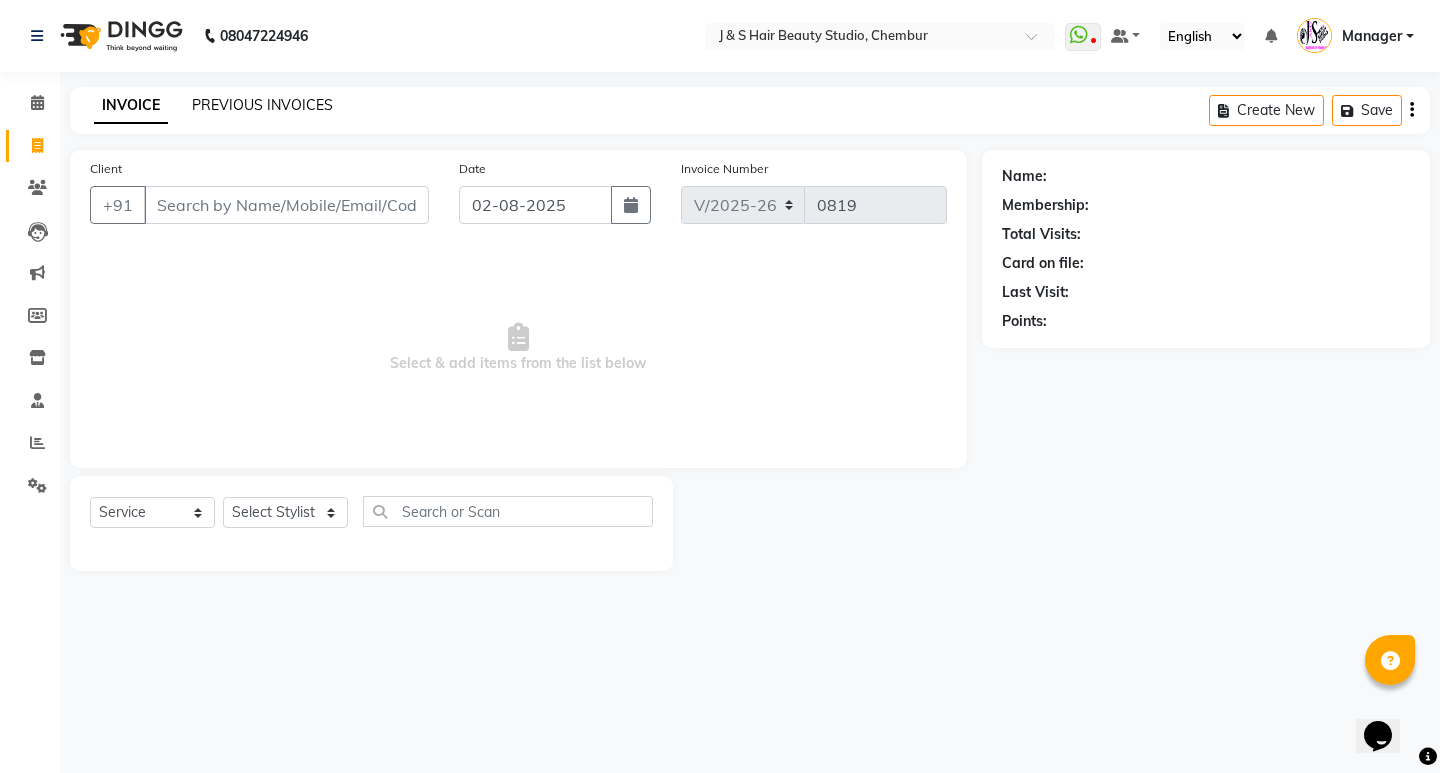 click on "PREVIOUS INVOICES" 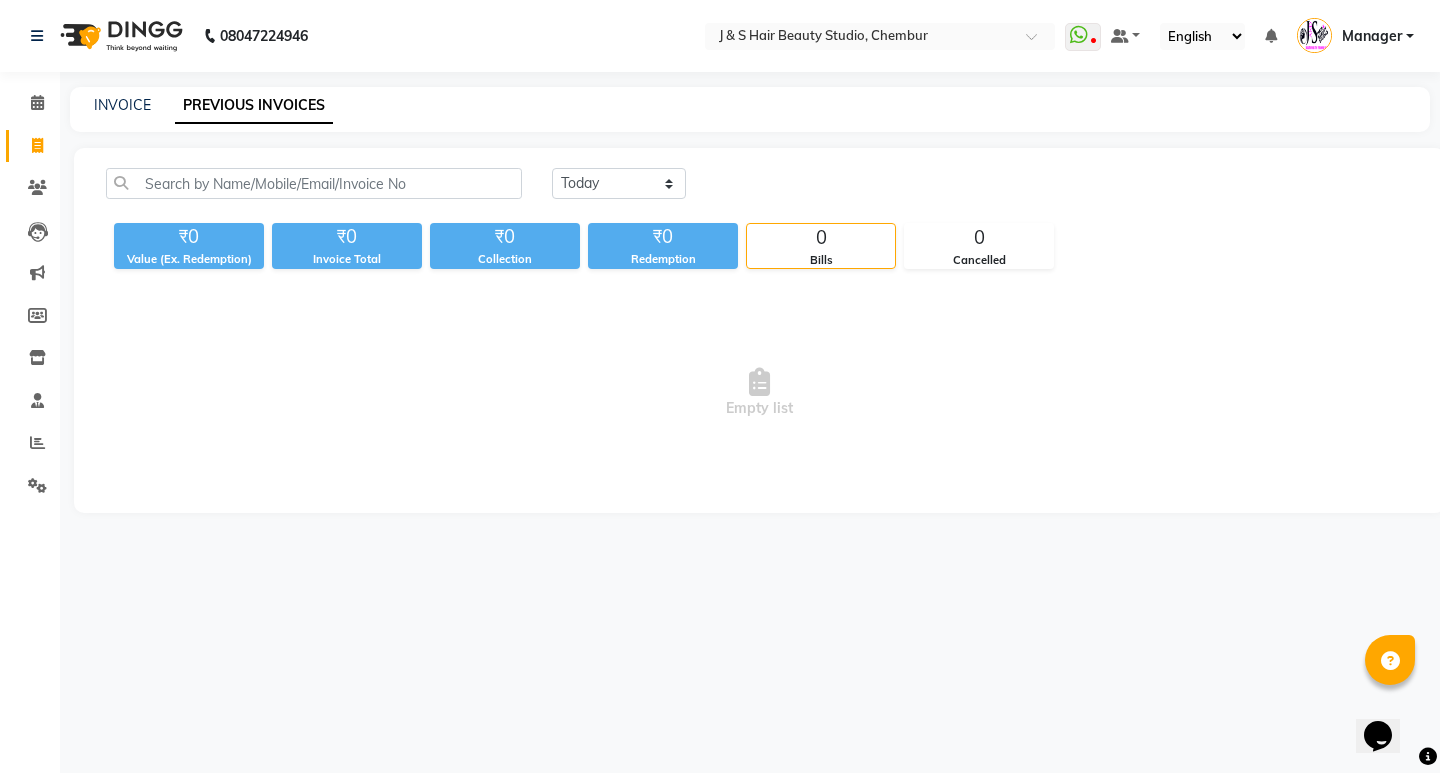 click on "INVOICE PREVIOUS INVOICES" 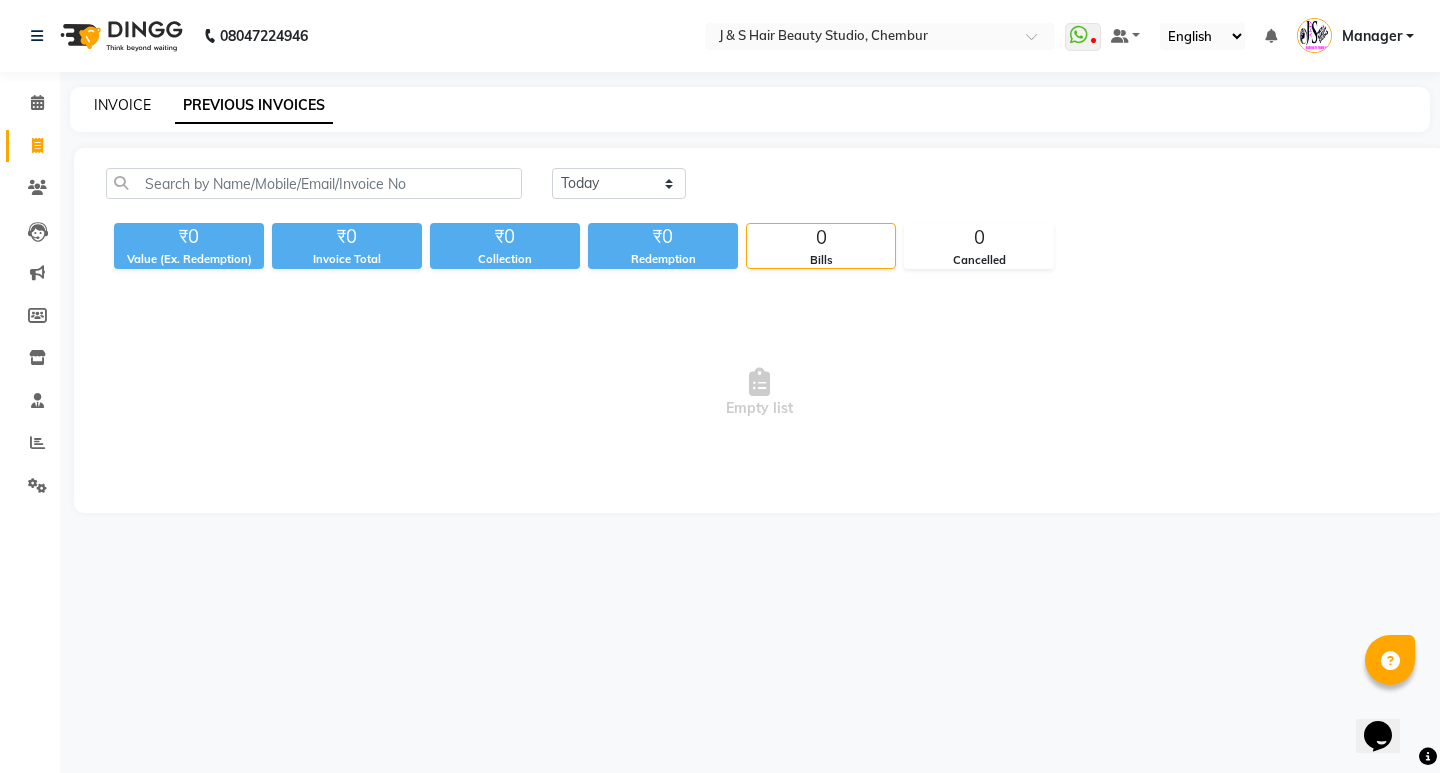 click on "INVOICE" 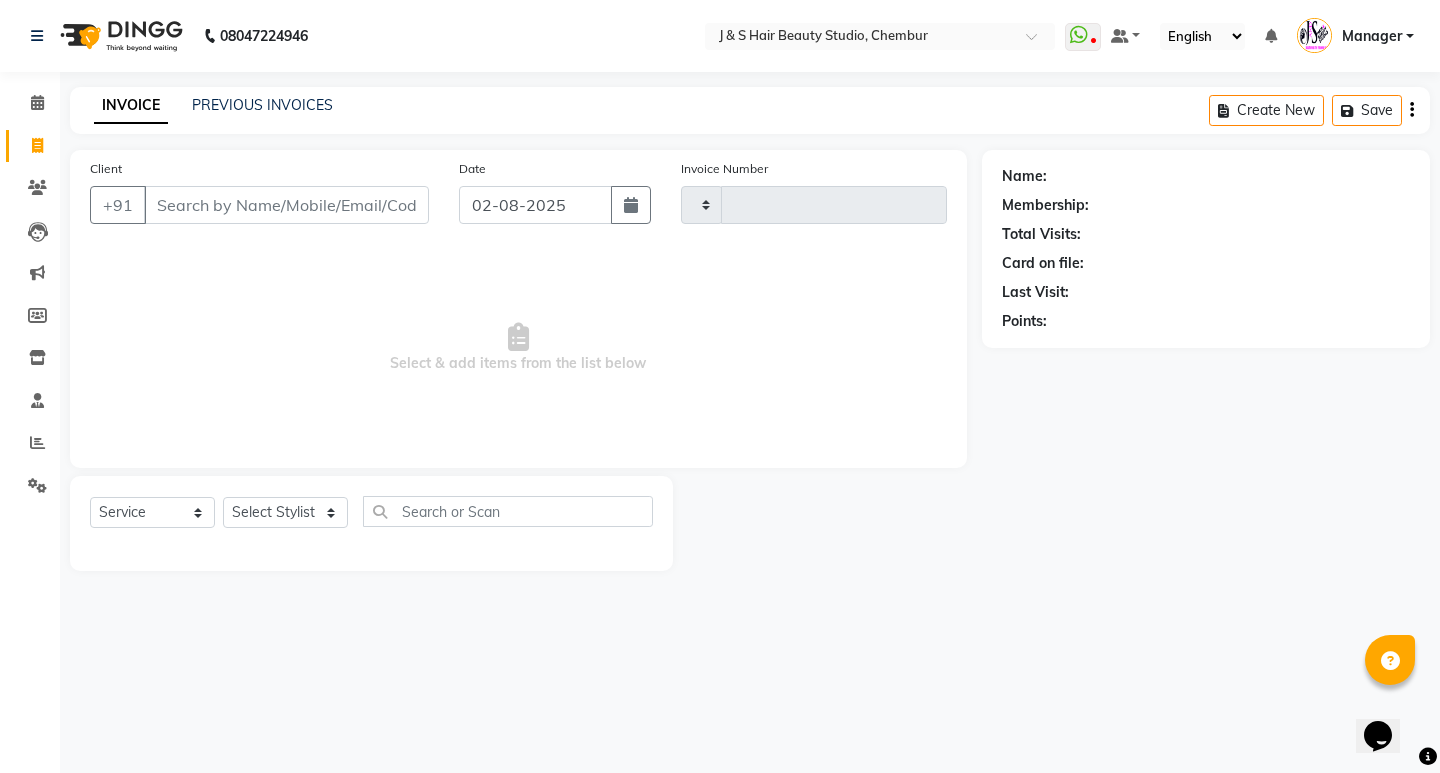 type on "0819" 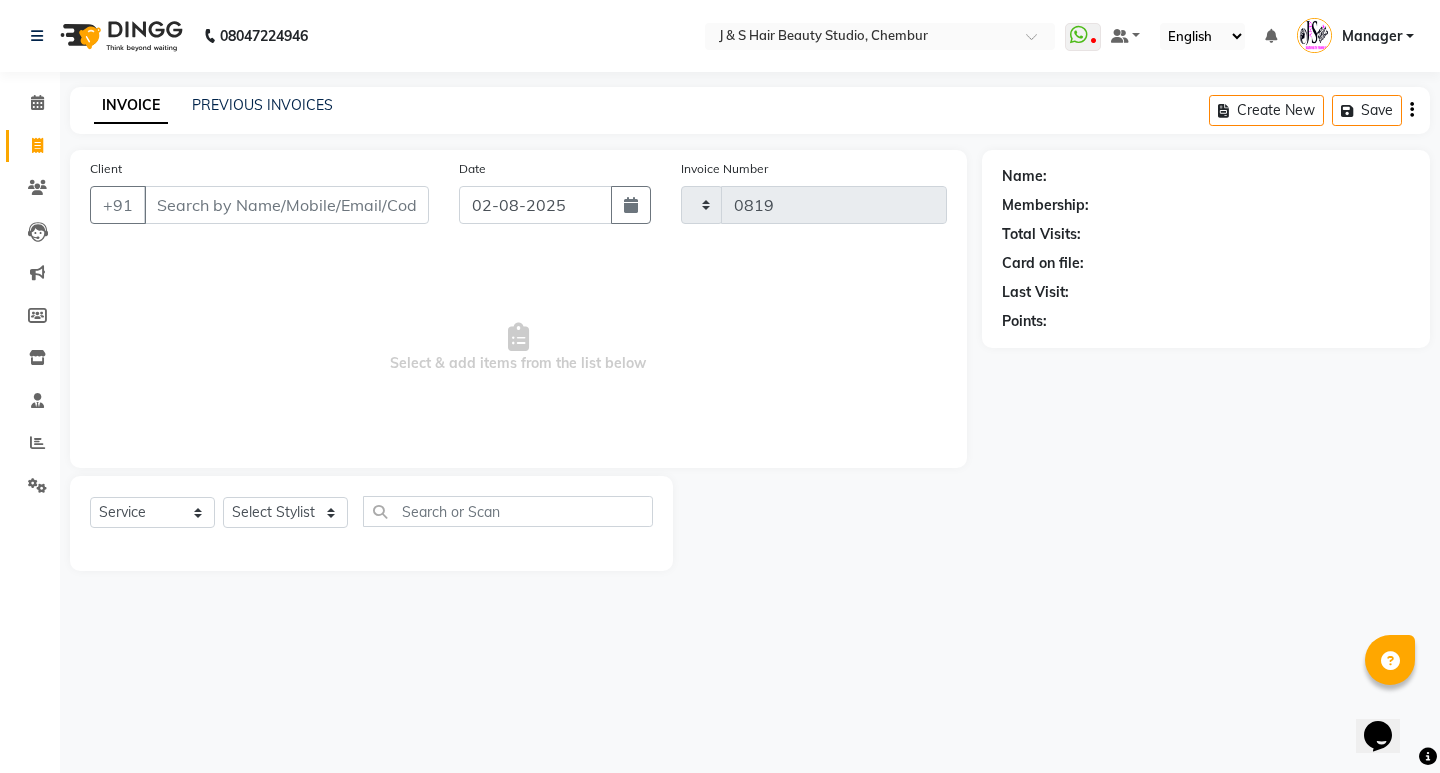 select on "143" 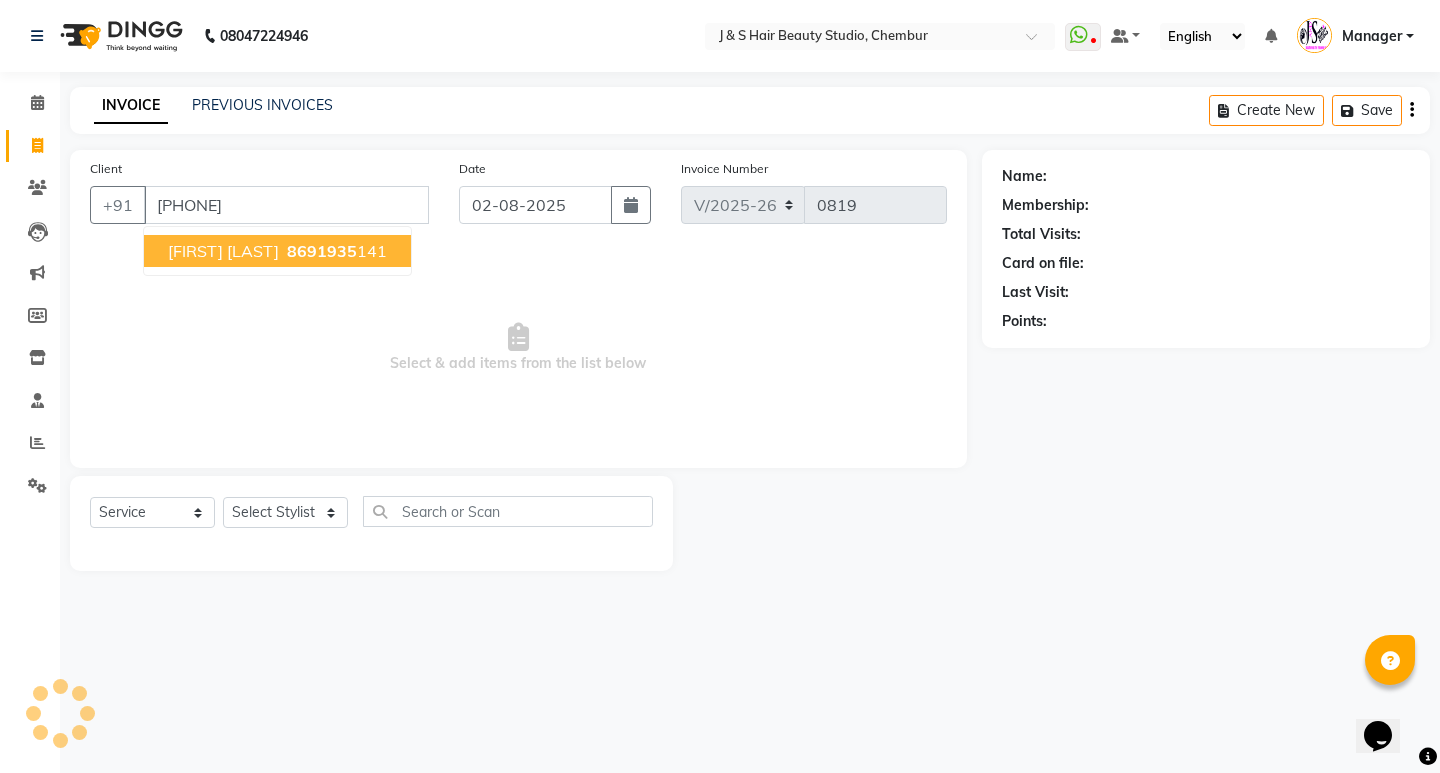 type on "[PHONE]" 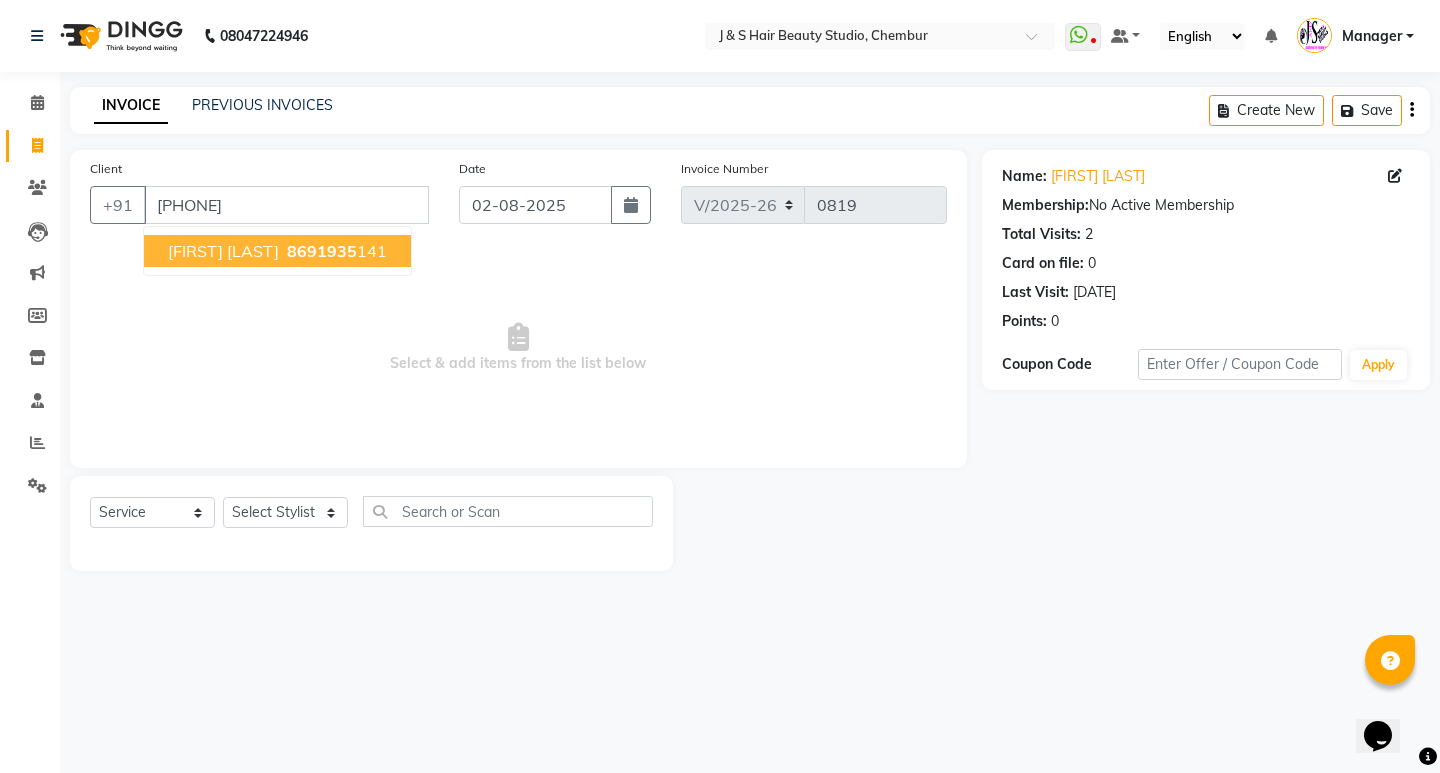 click on "8691935" at bounding box center [322, 251] 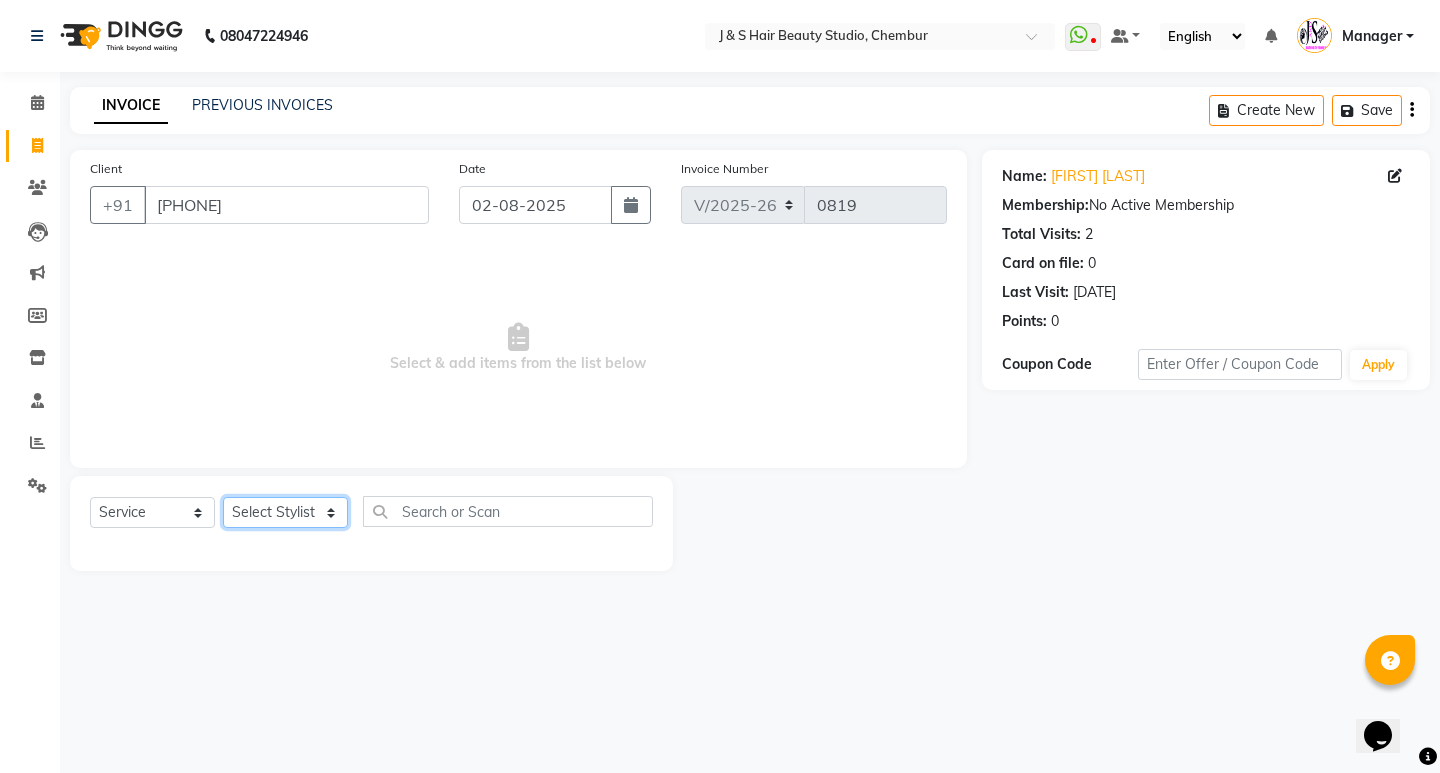 click on "Select Stylist Manager [TITLE] [LAST] No Preference [NUMBER] [FIRST] [FIRST] [TITLE] [LAST] [FIRST] [TITLE]" 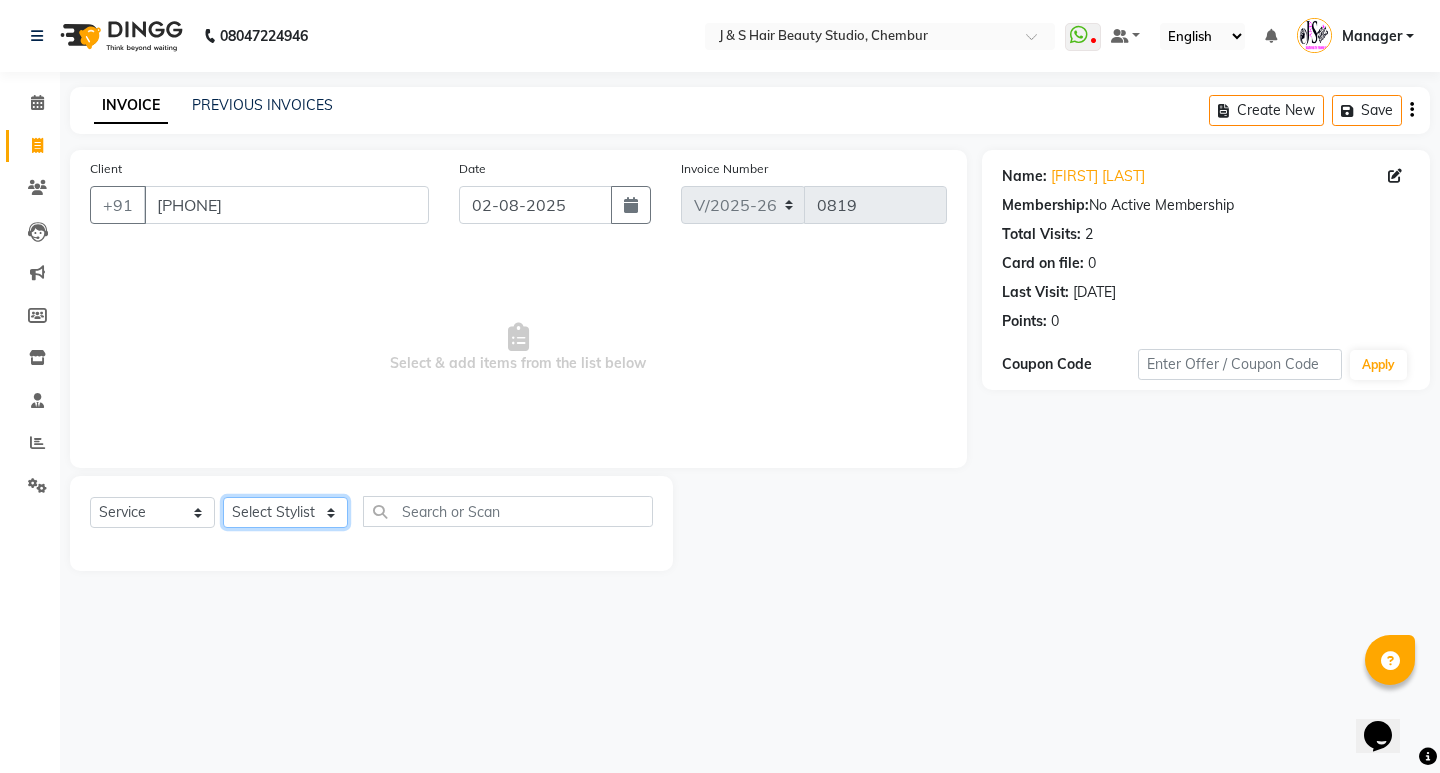 select on "4179" 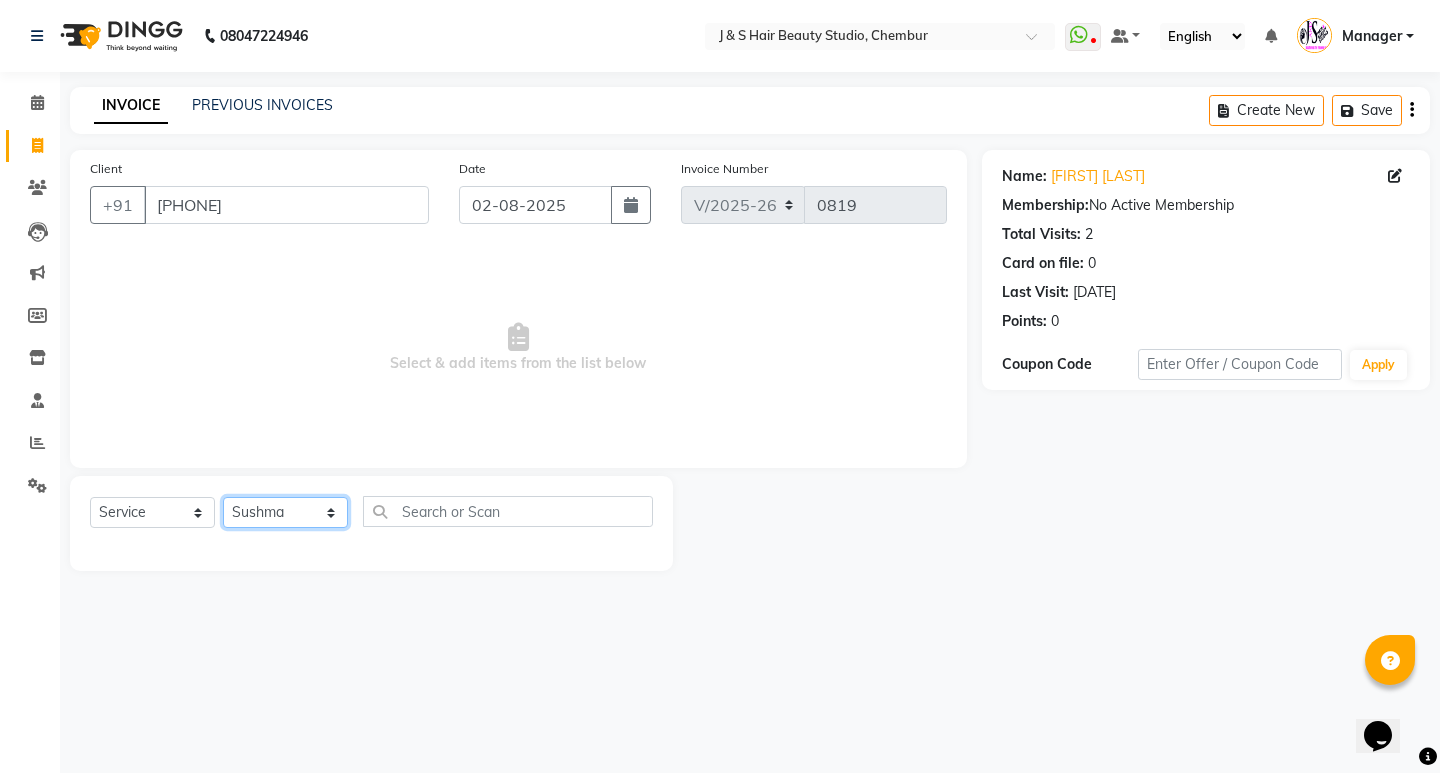 click on "Select Stylist Manager [TITLE] [LAST] No Preference [NUMBER] [FIRST] [FIRST] [TITLE] [LAST] [FIRST] [TITLE]" 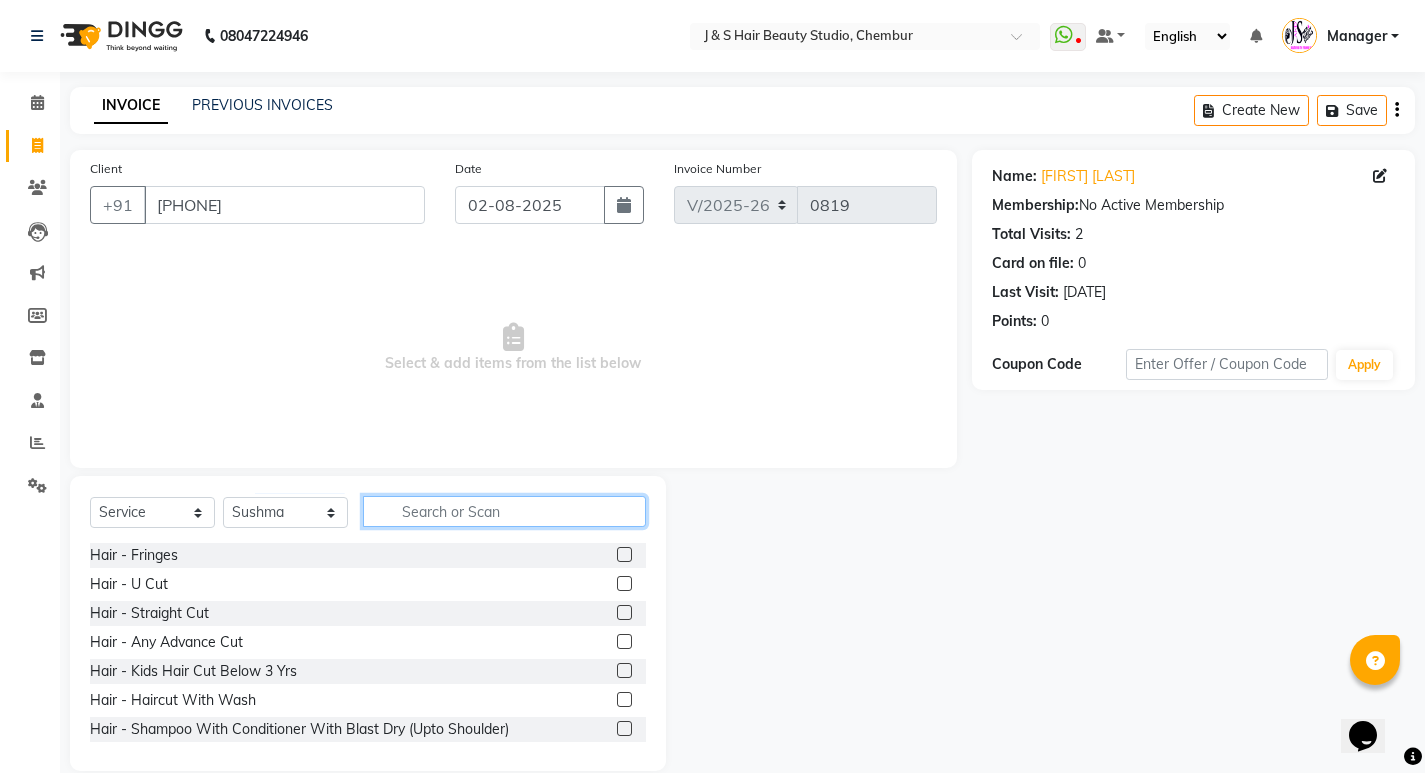 click 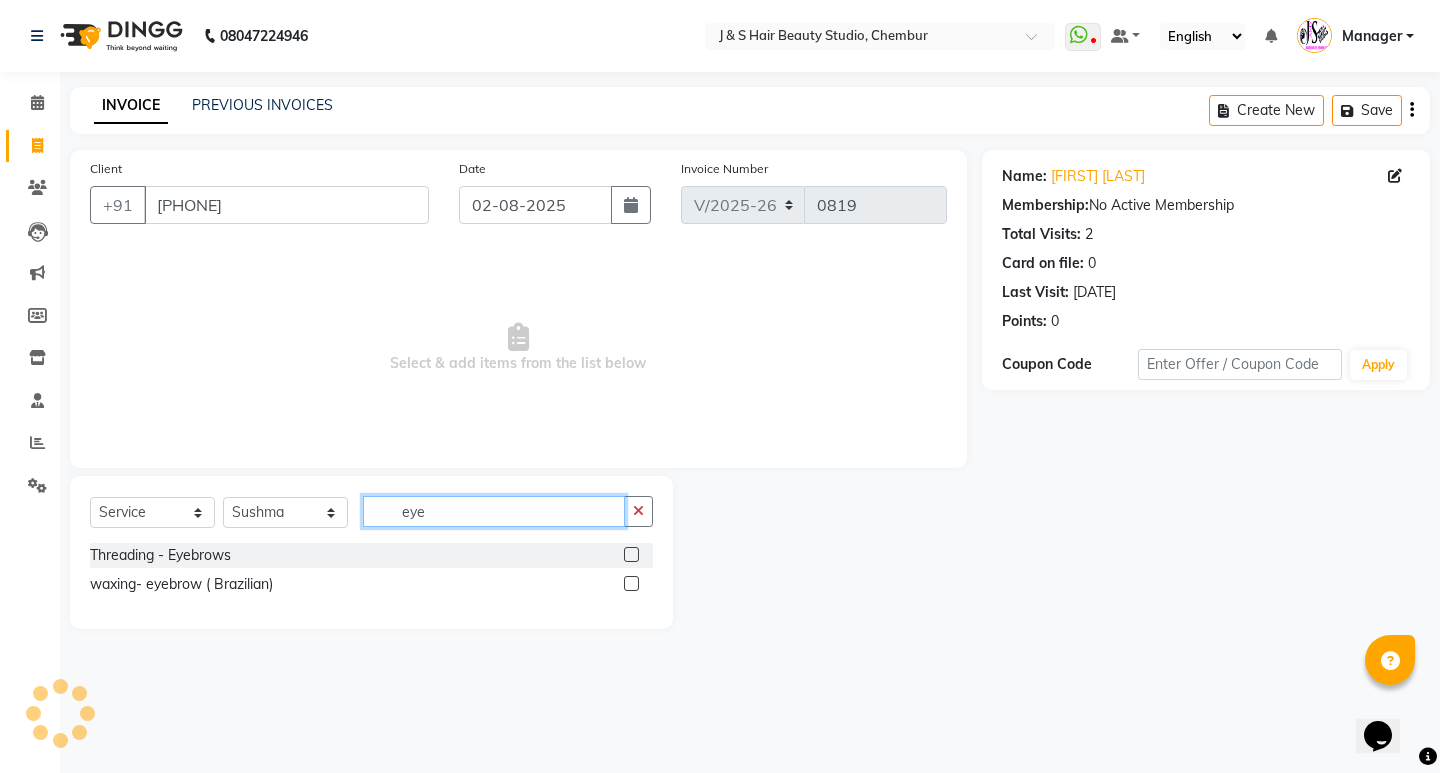 type on "eye" 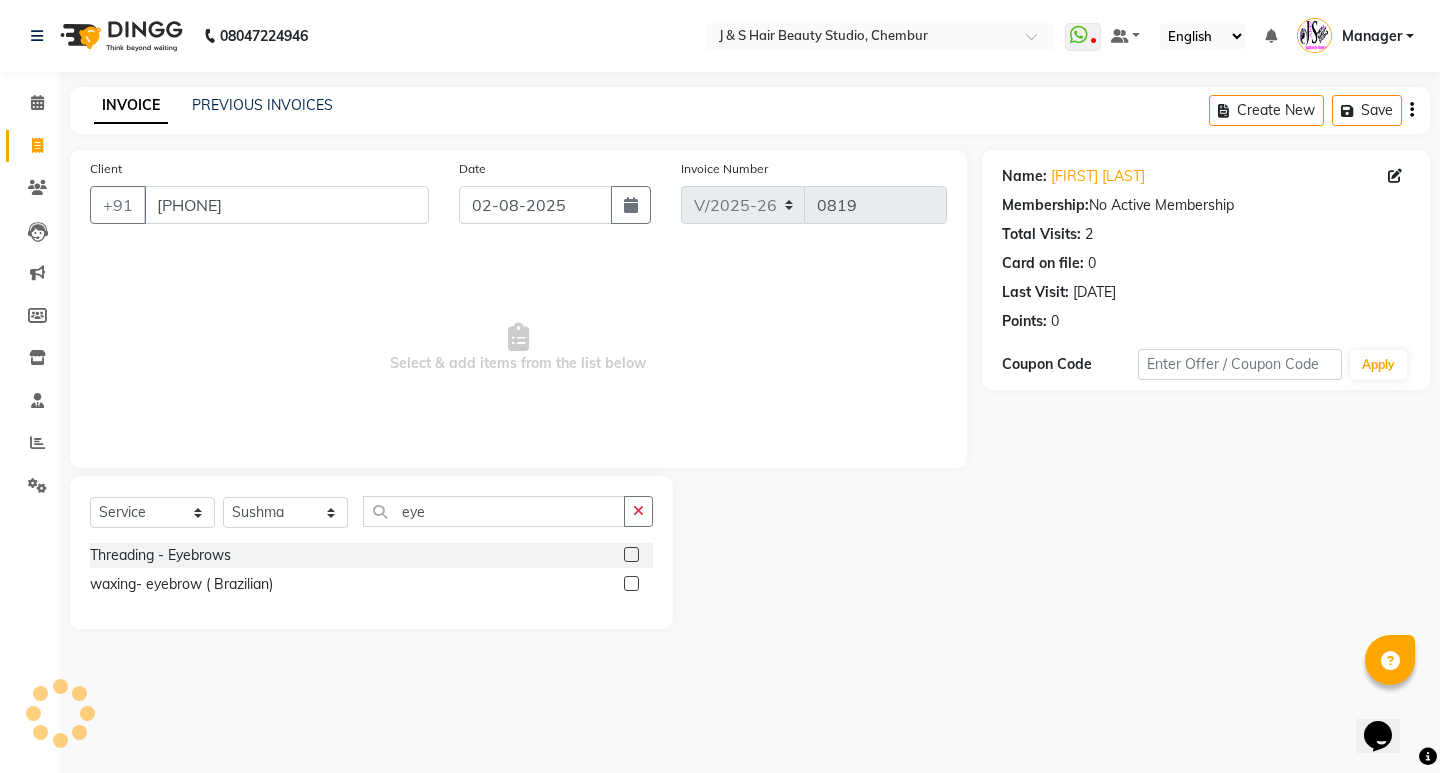 click 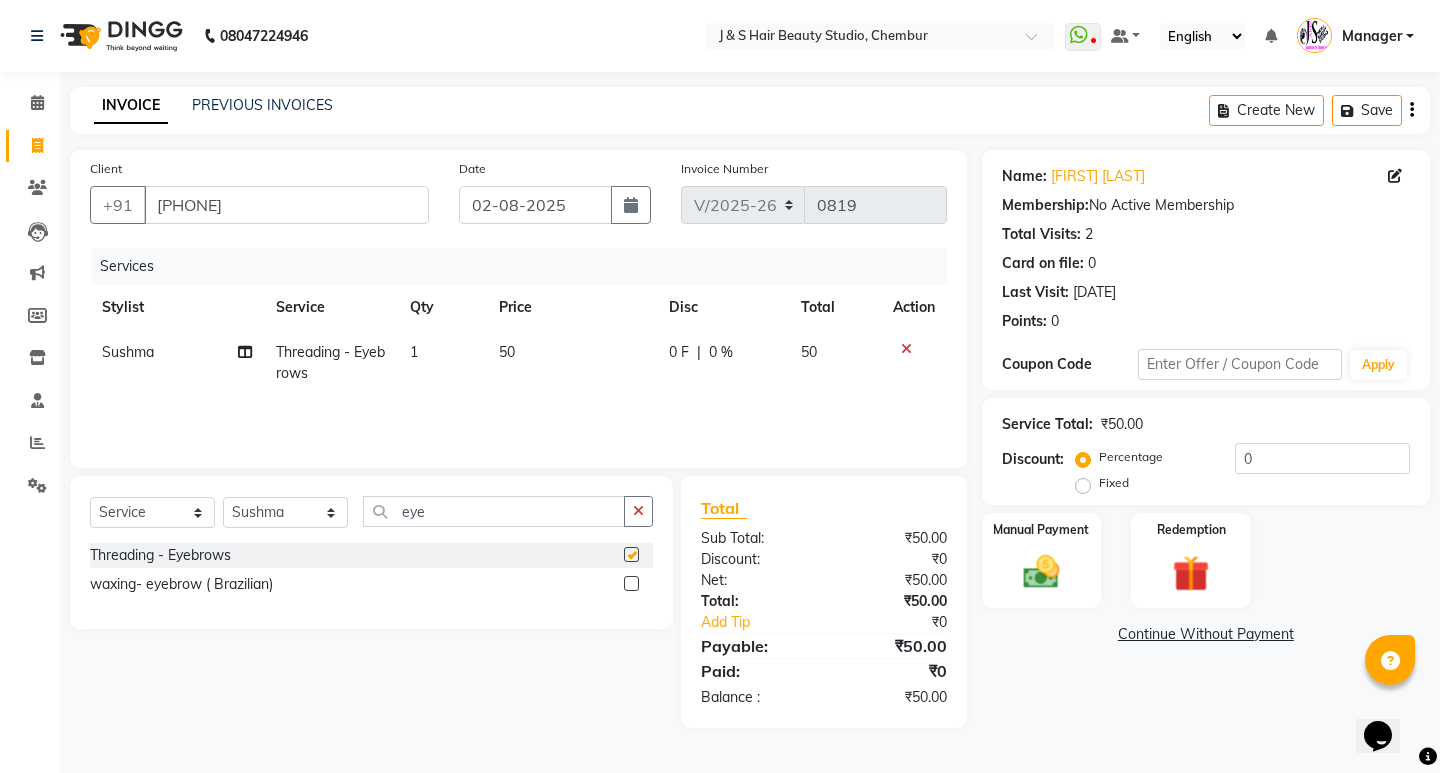 checkbox on "false" 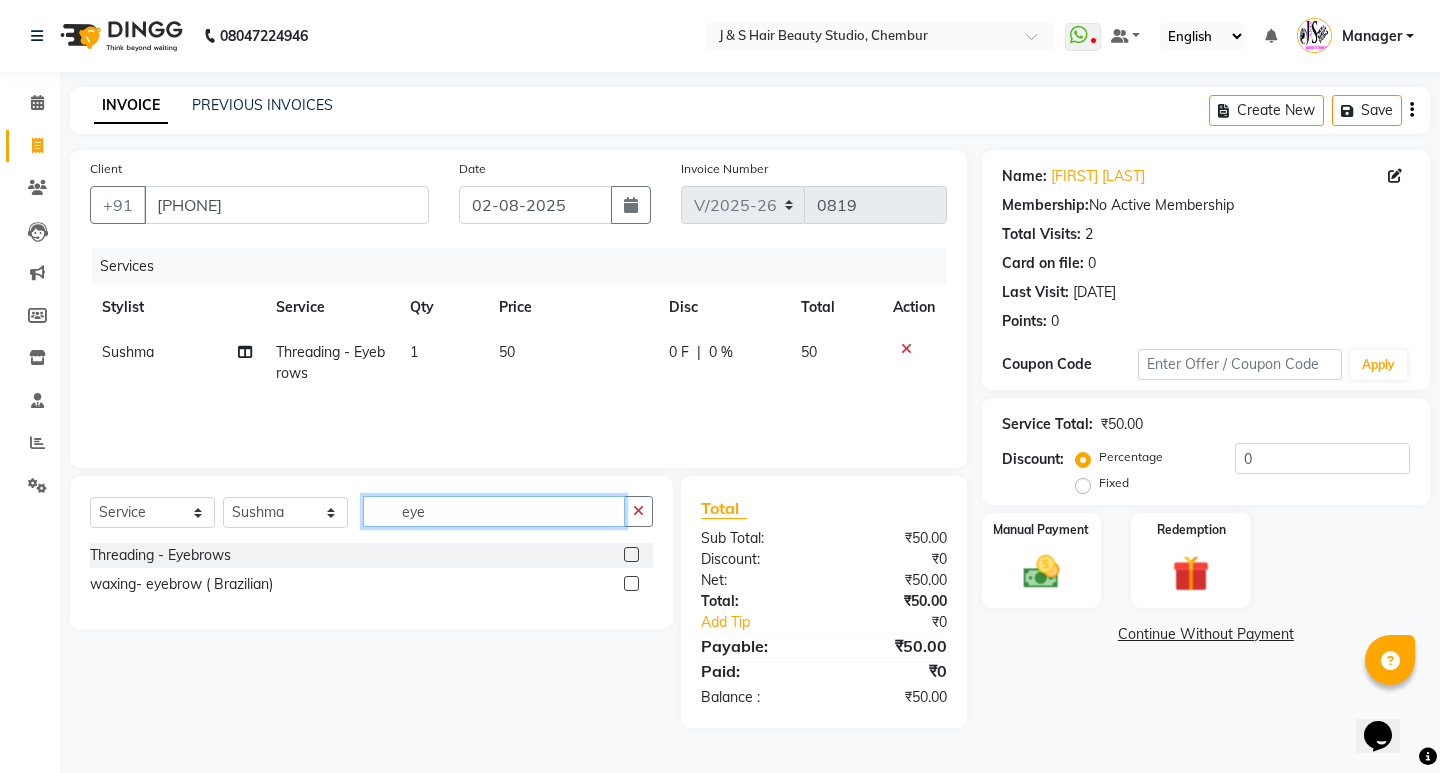 click on "eye" 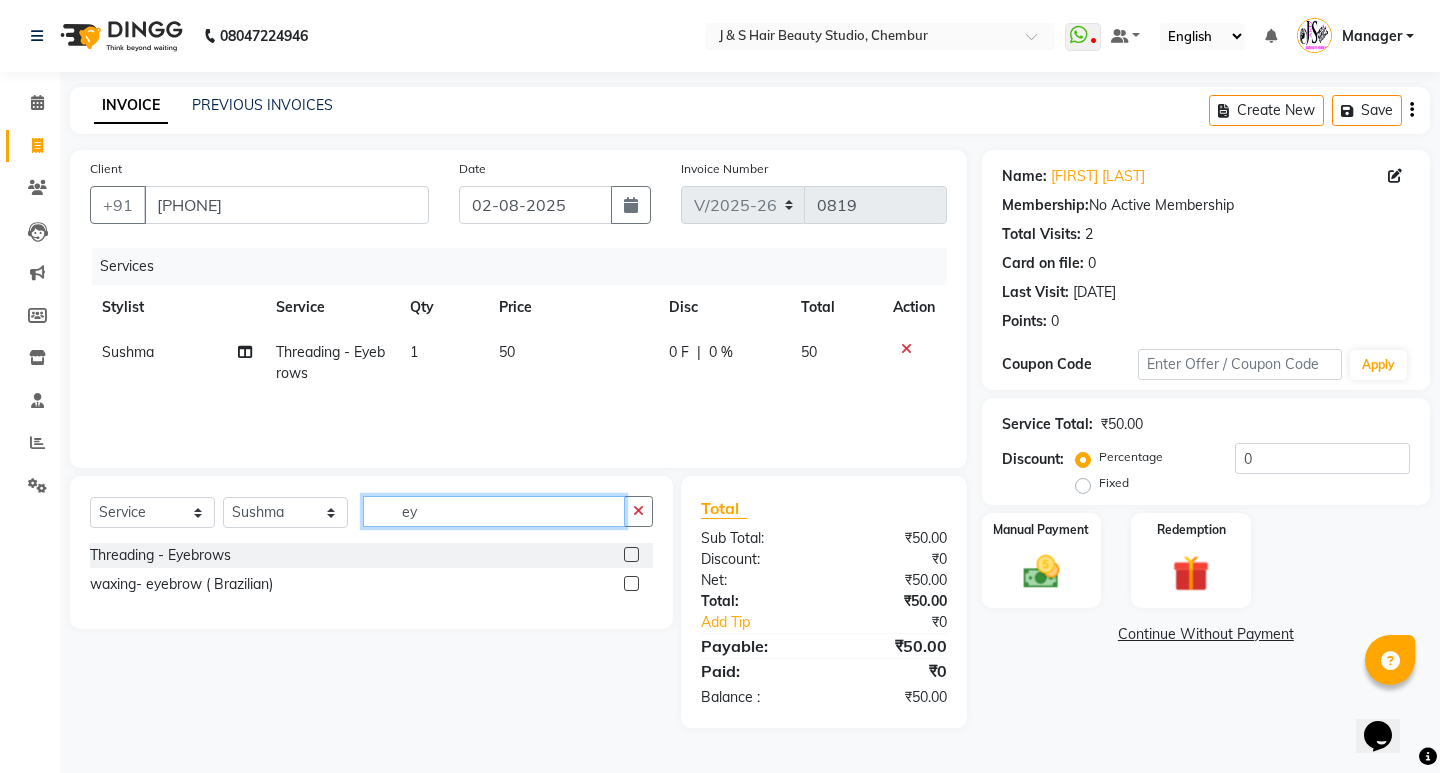 type on "e" 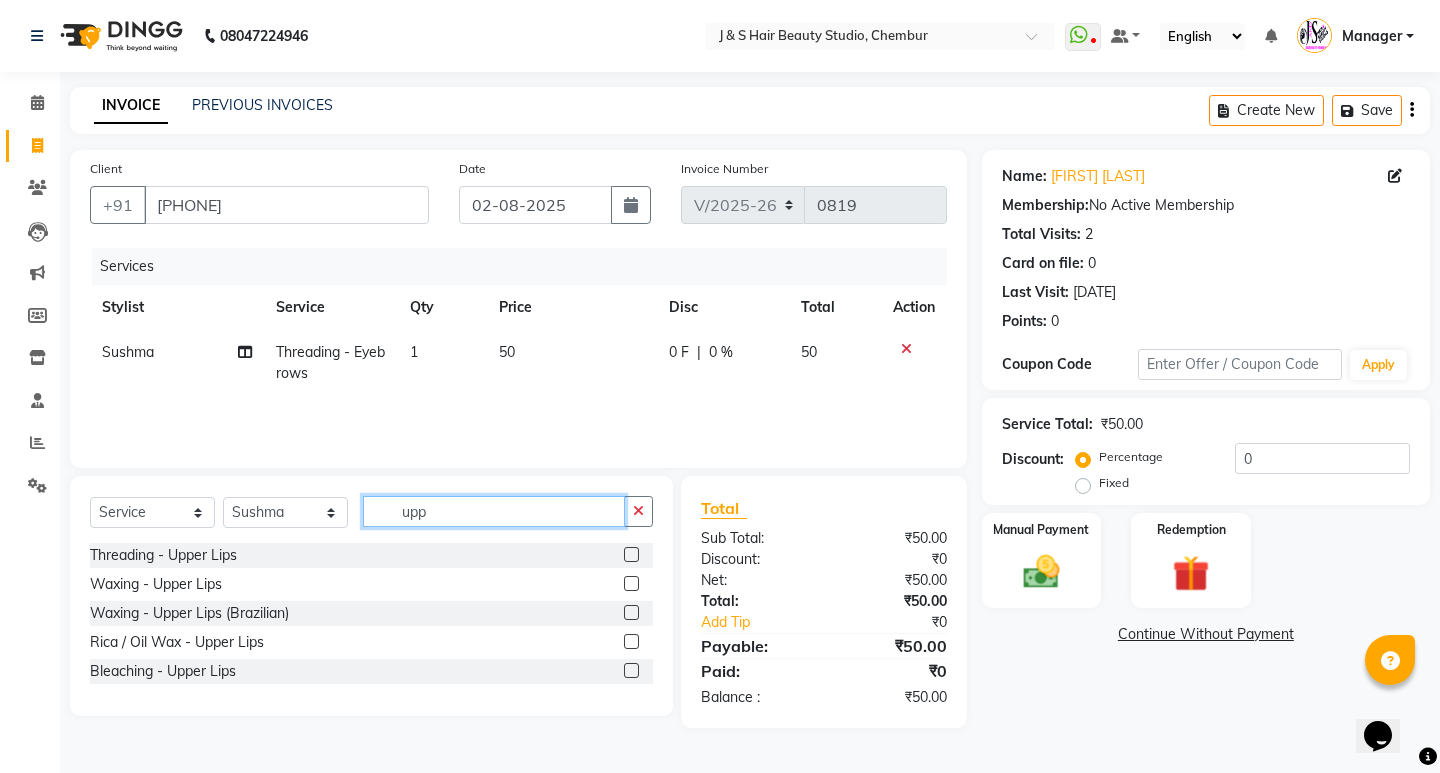 type on "upp" 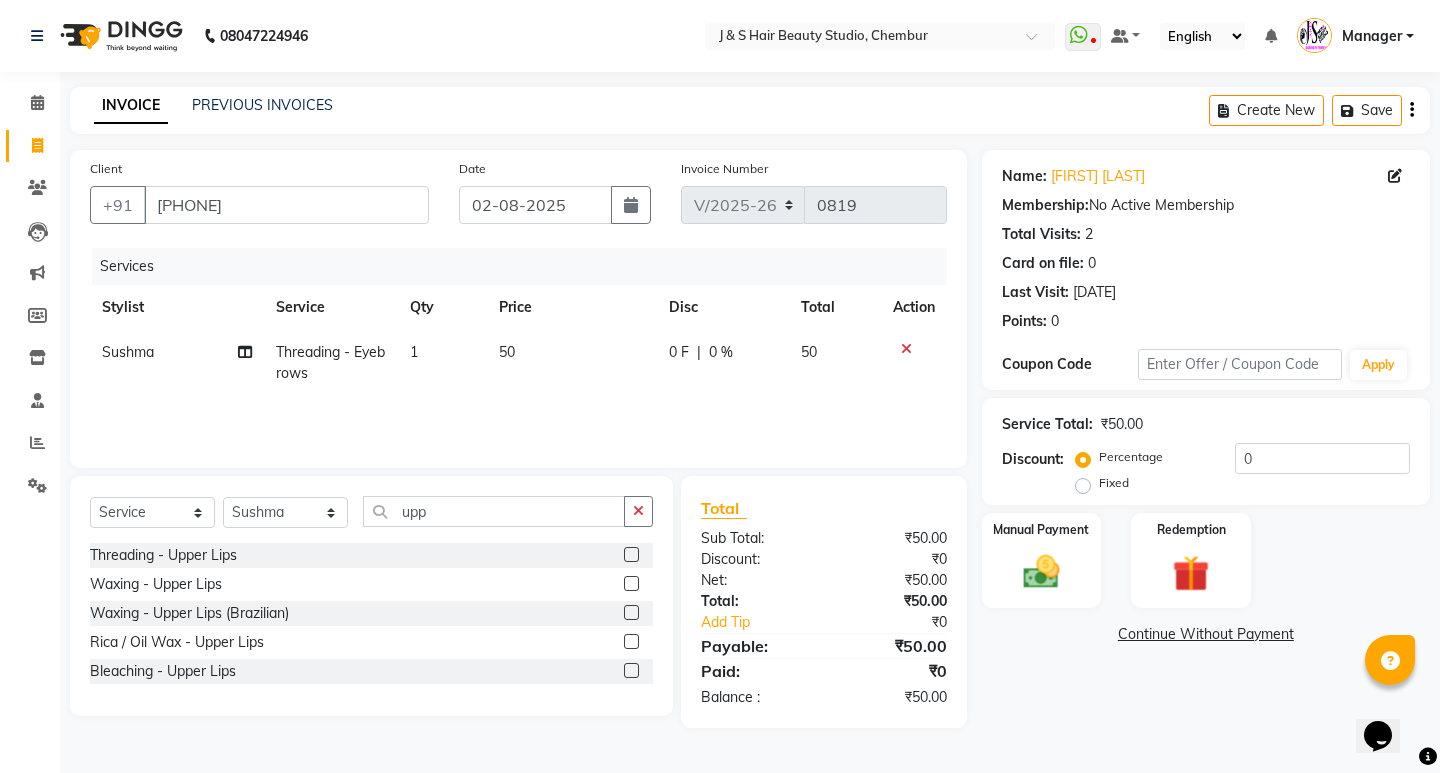 click 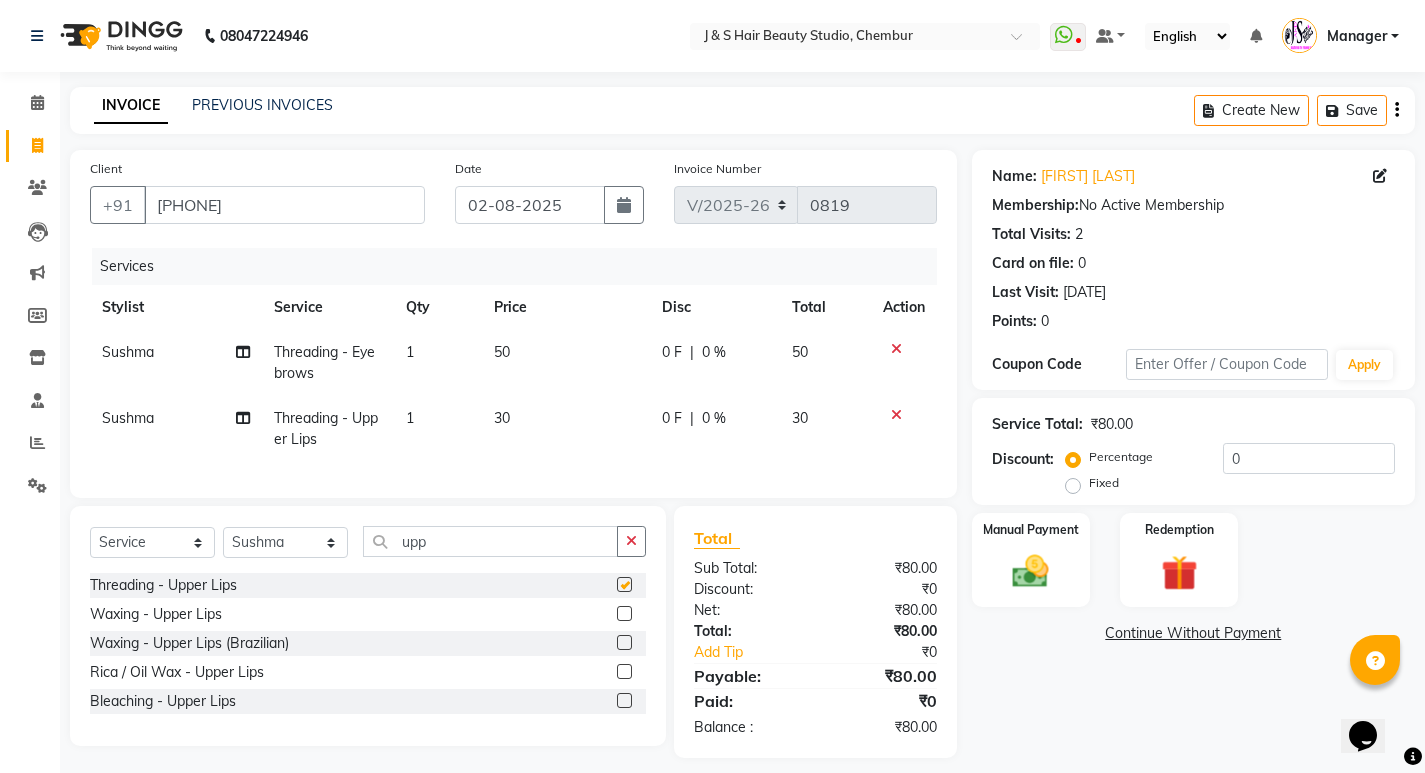 checkbox on "false" 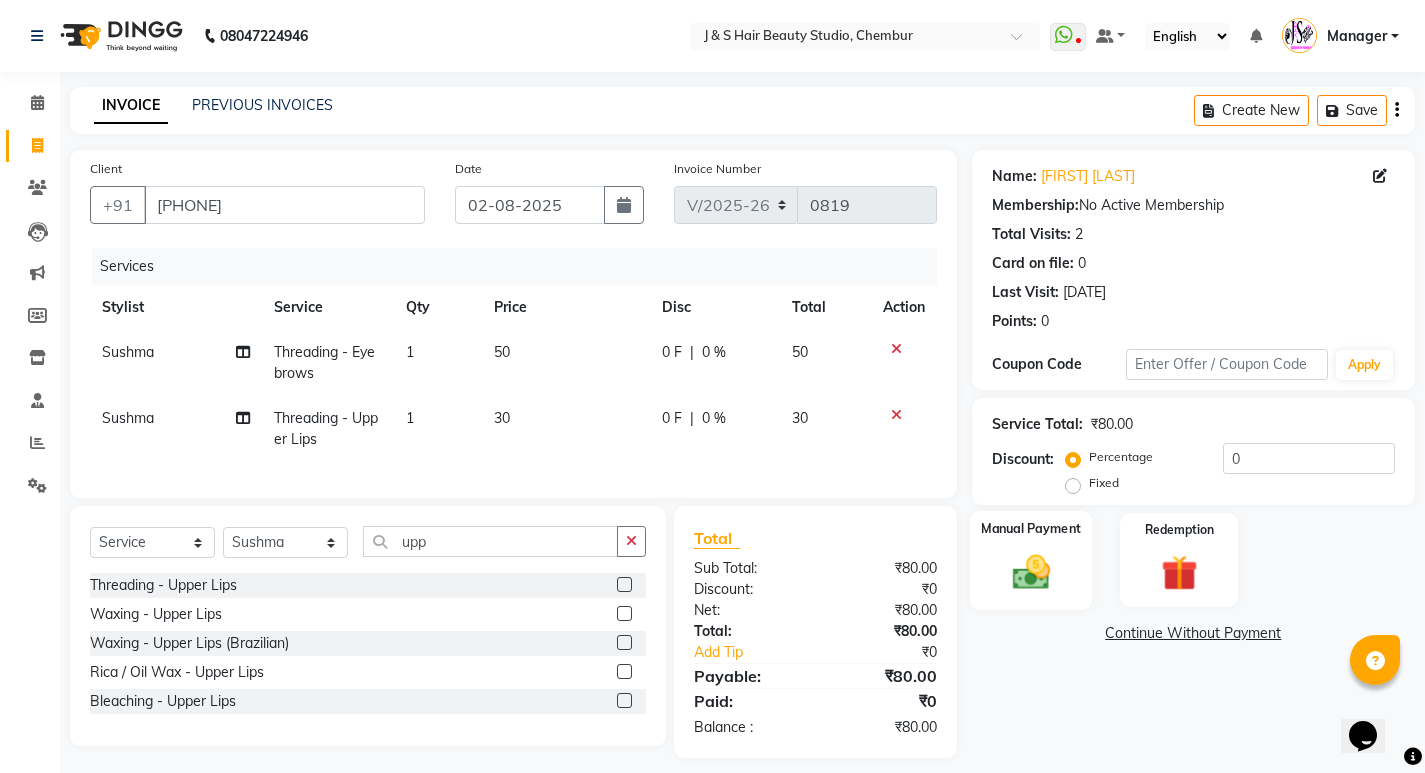 click on "Manual Payment" 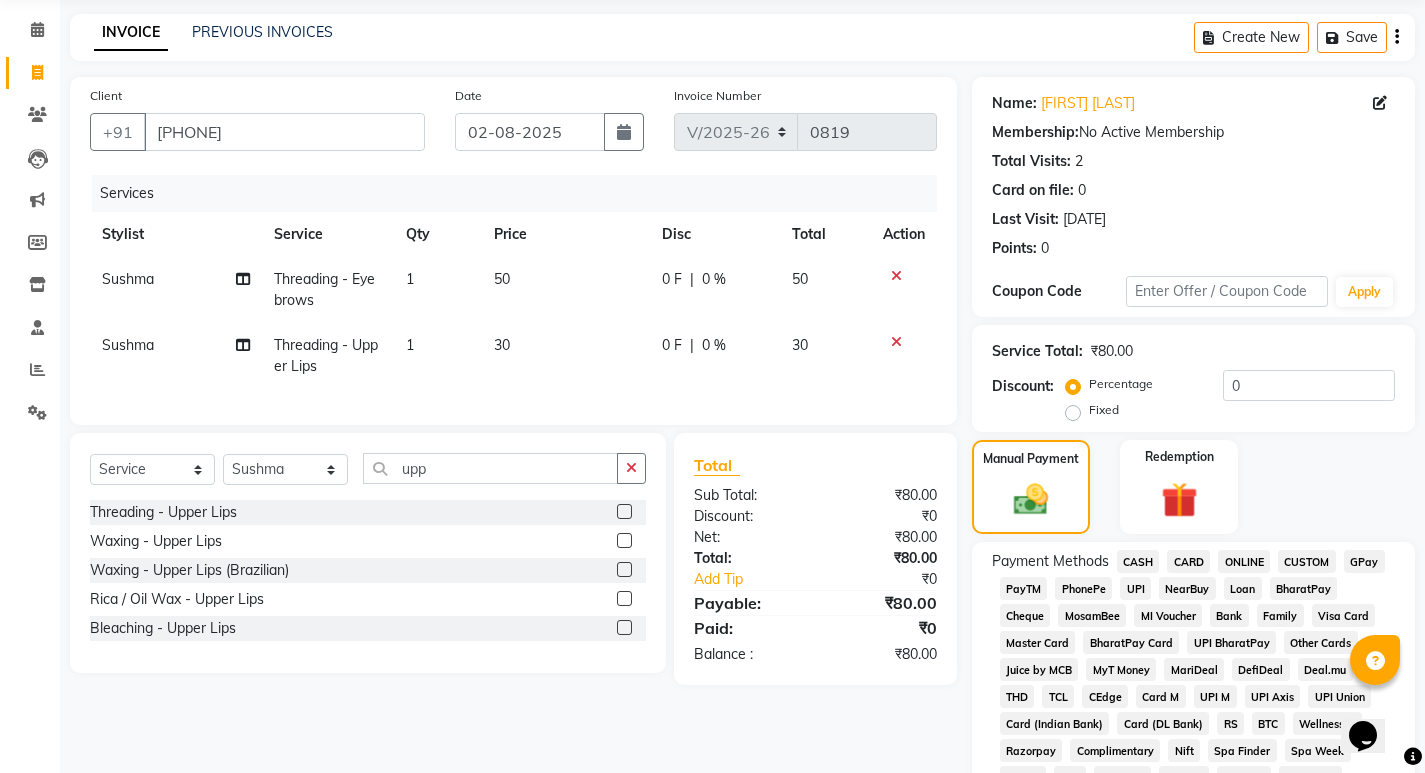 scroll, scrollTop: 200, scrollLeft: 0, axis: vertical 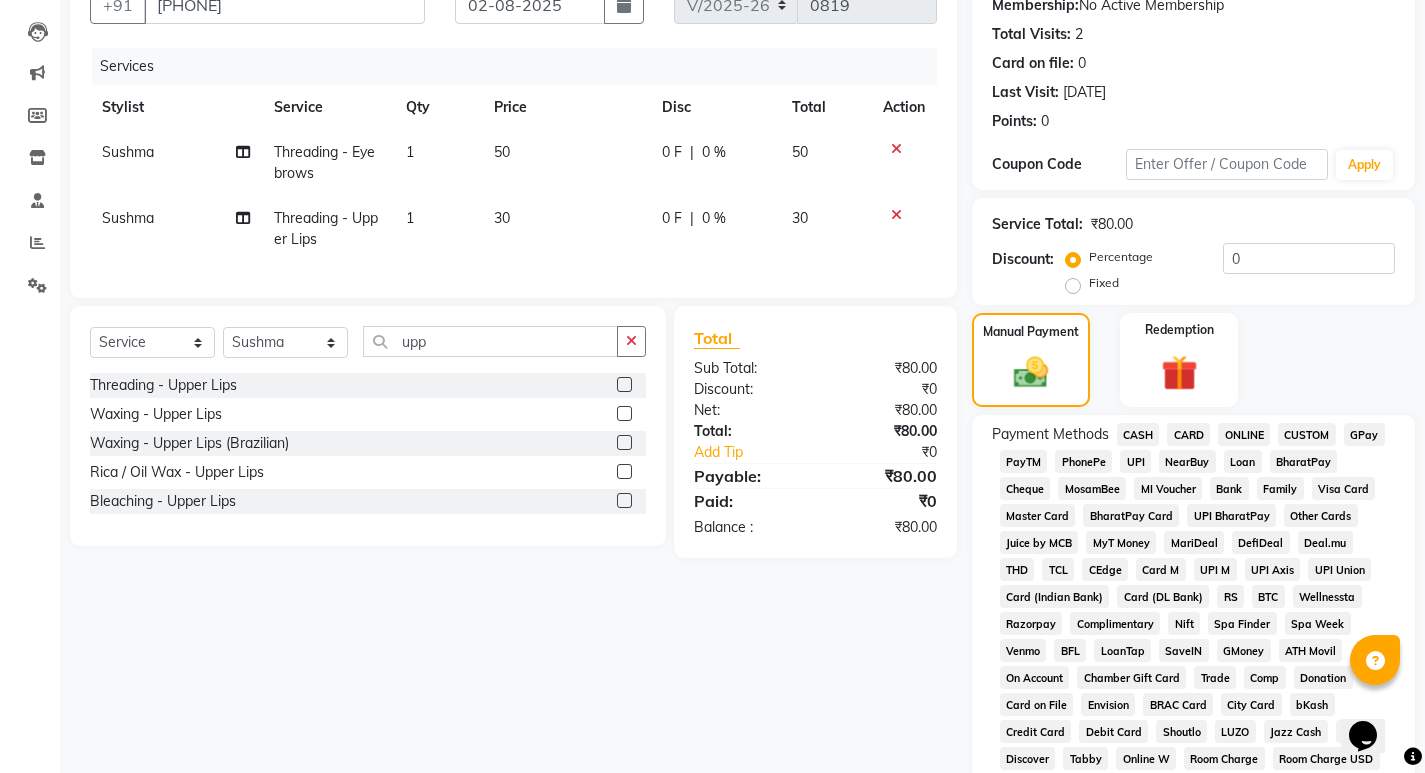 click on "GPay" 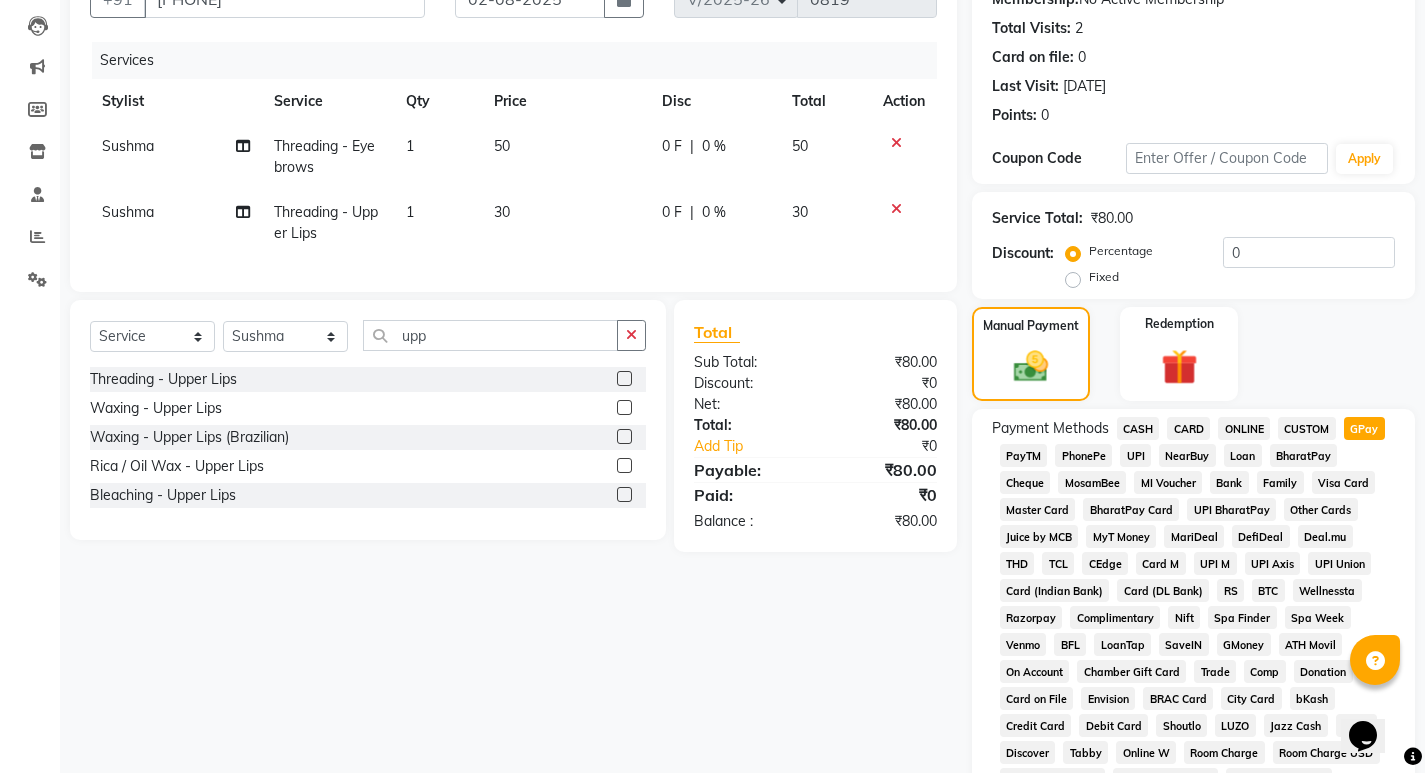 scroll, scrollTop: 600, scrollLeft: 0, axis: vertical 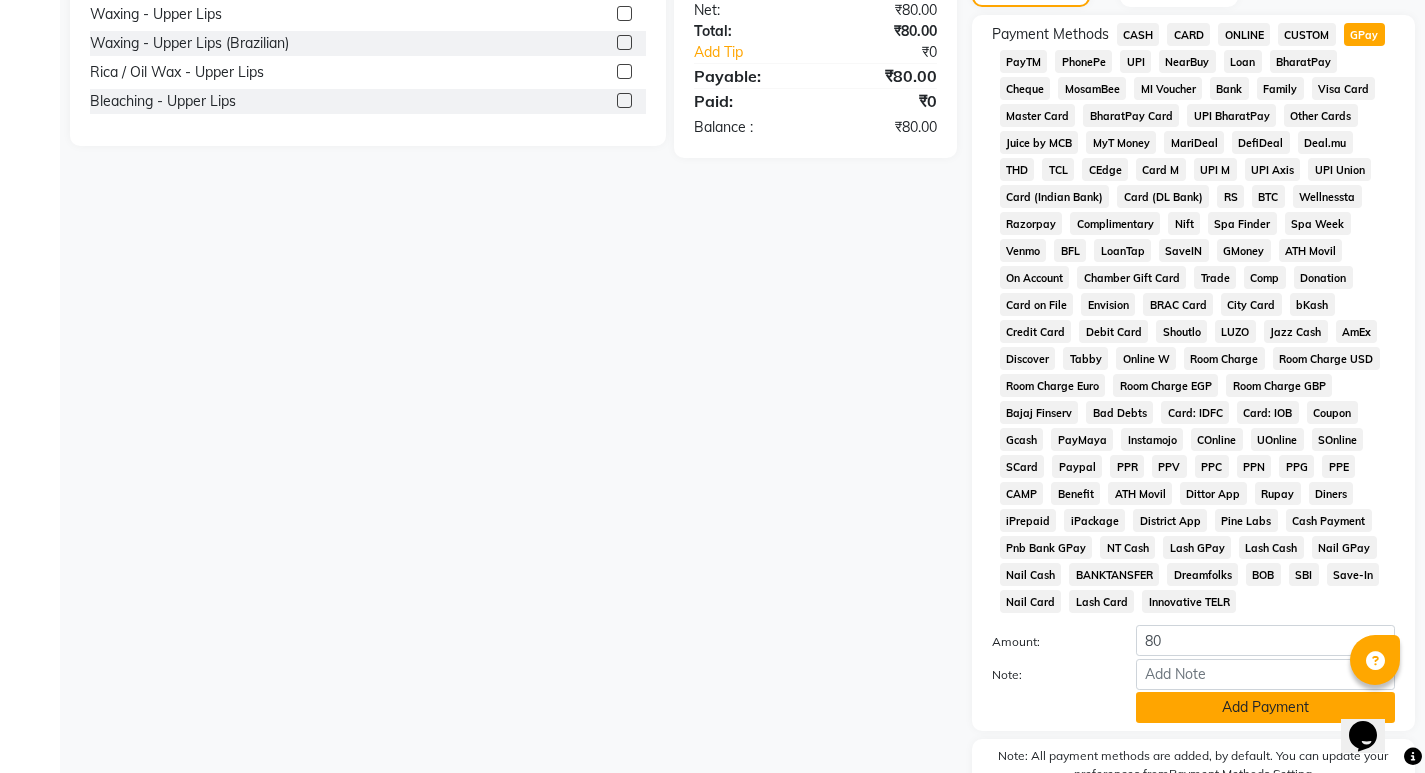 click on "Add Payment" 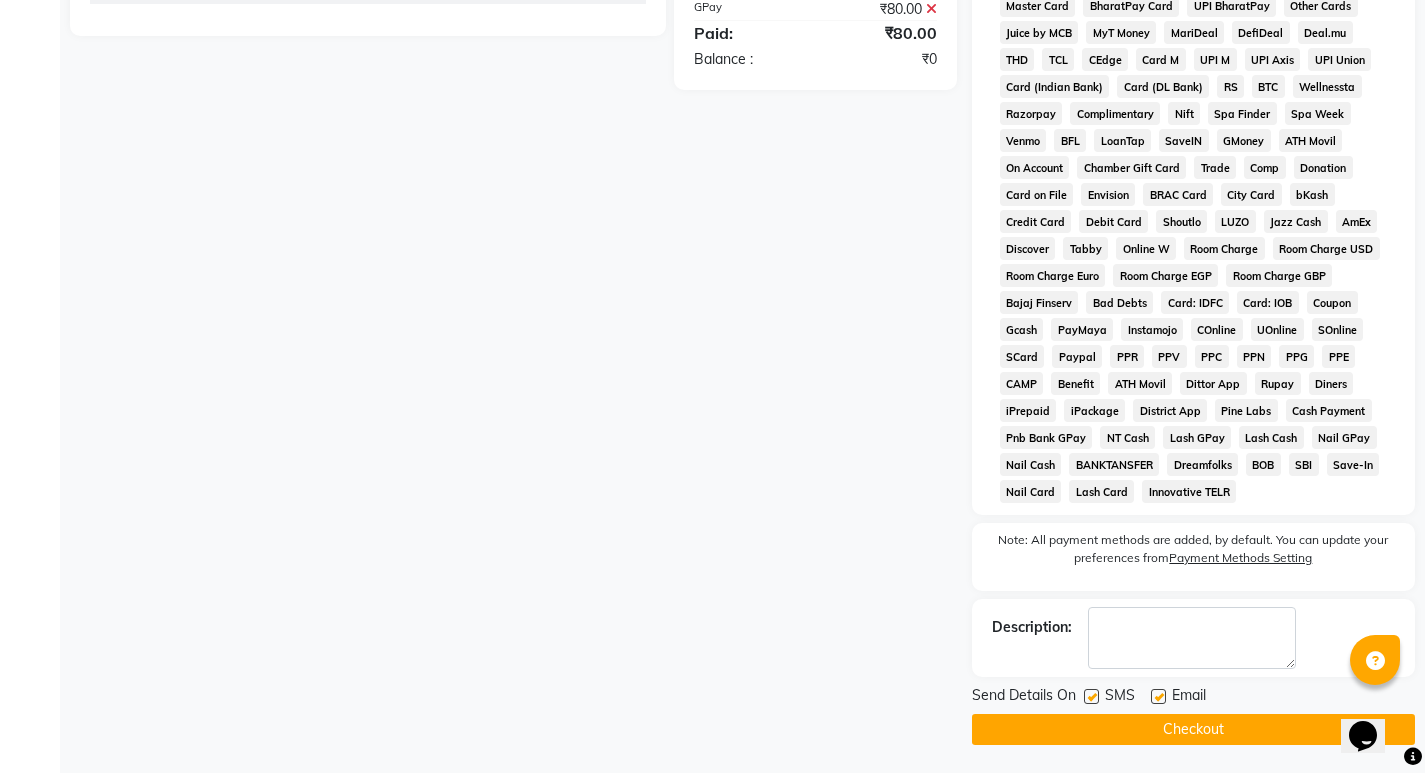 scroll, scrollTop: 712, scrollLeft: 0, axis: vertical 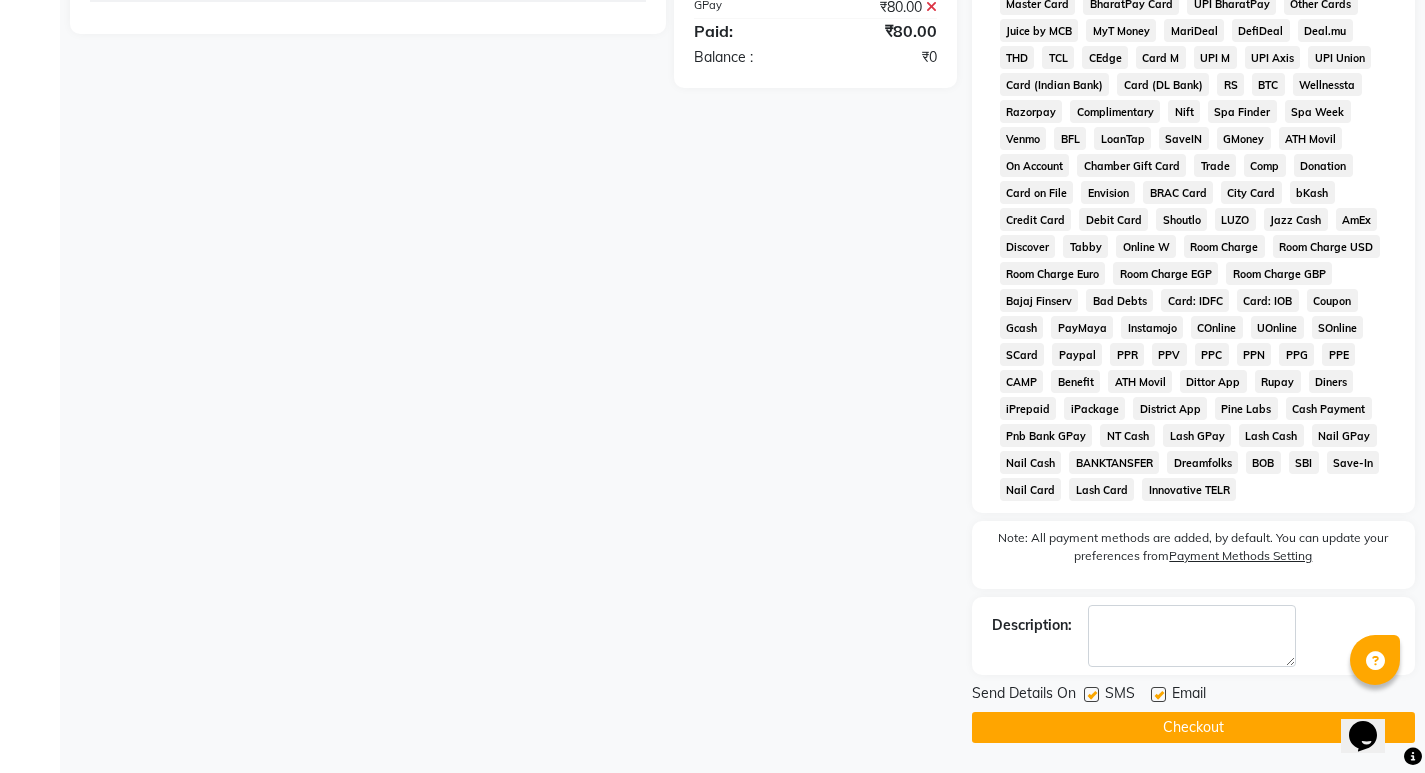 click on "Checkout" 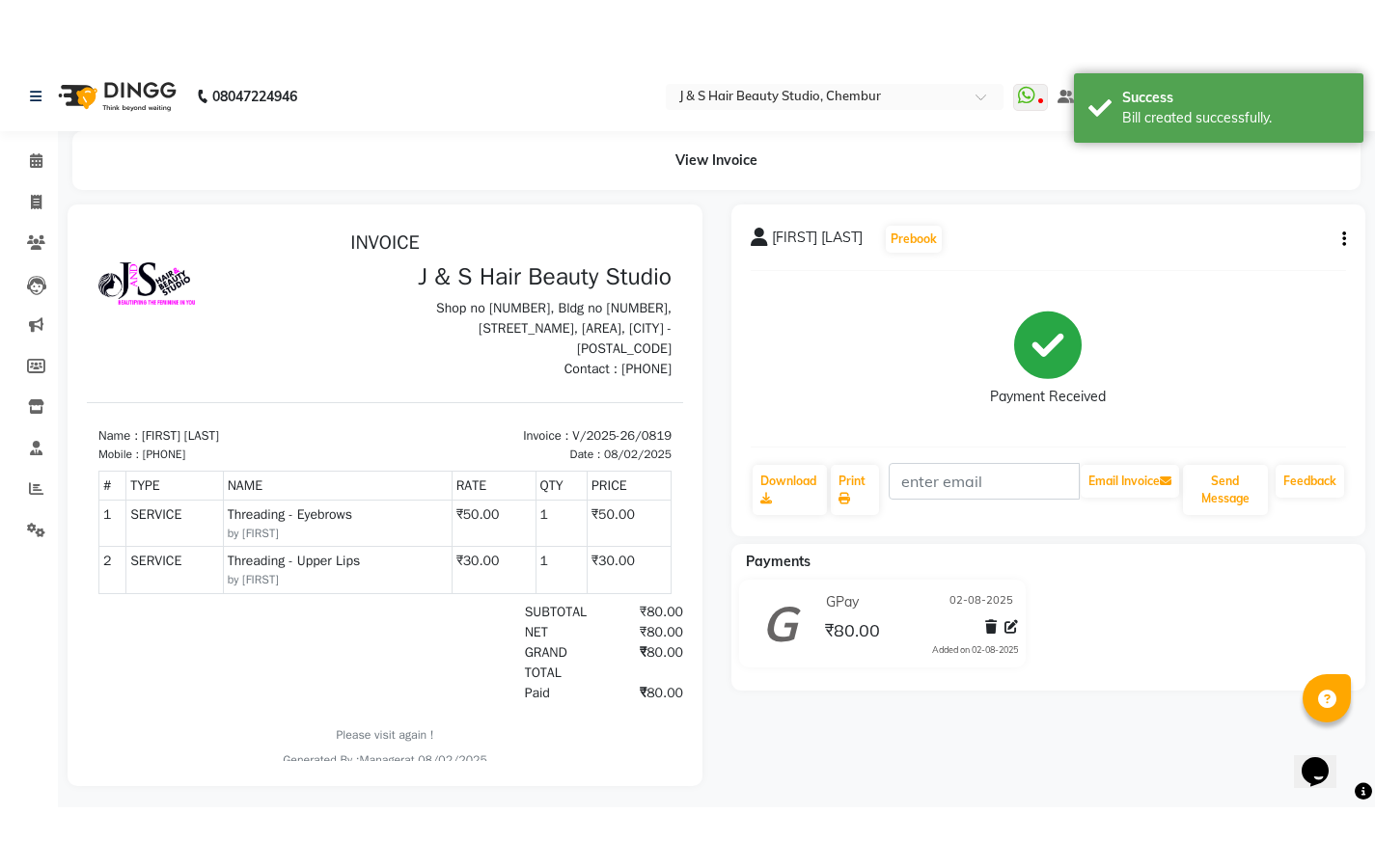 scroll, scrollTop: 0, scrollLeft: 0, axis: both 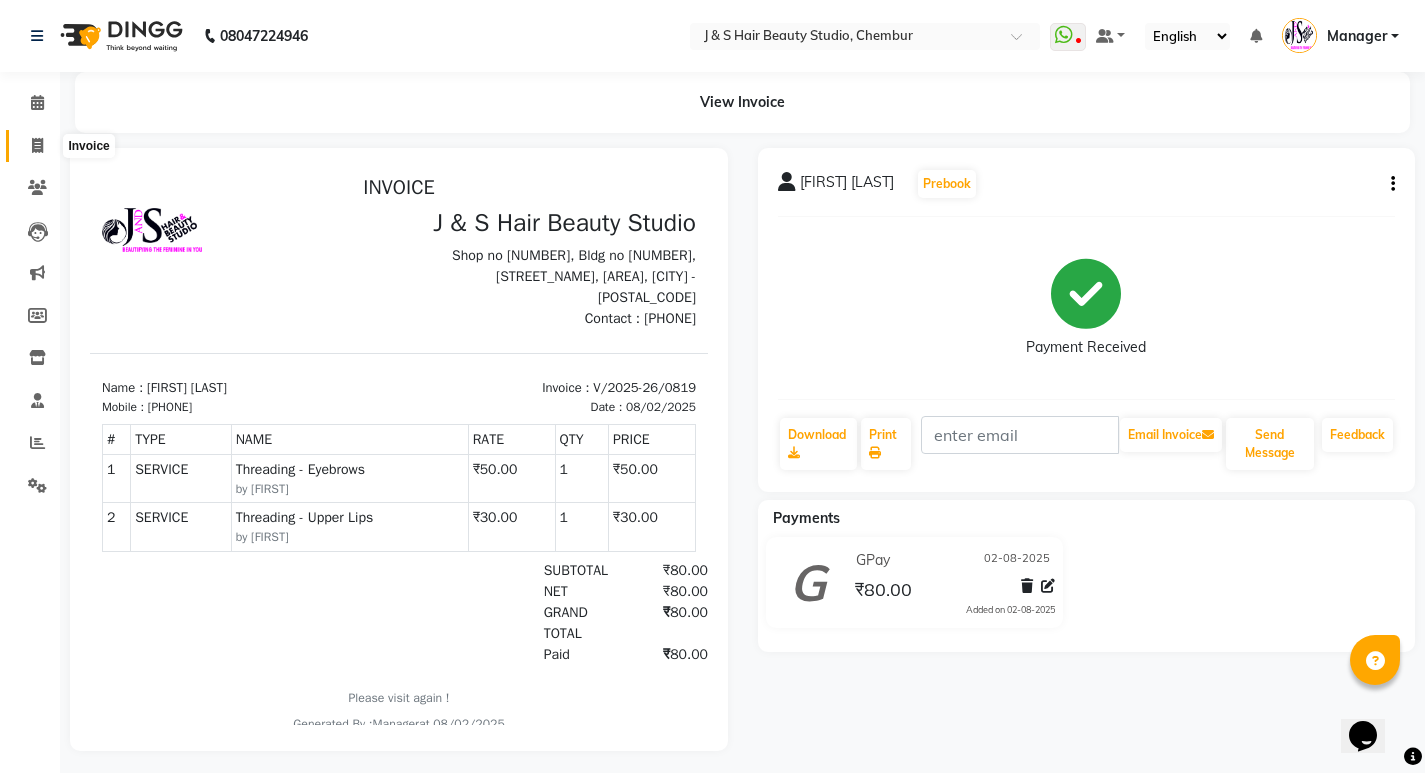 click 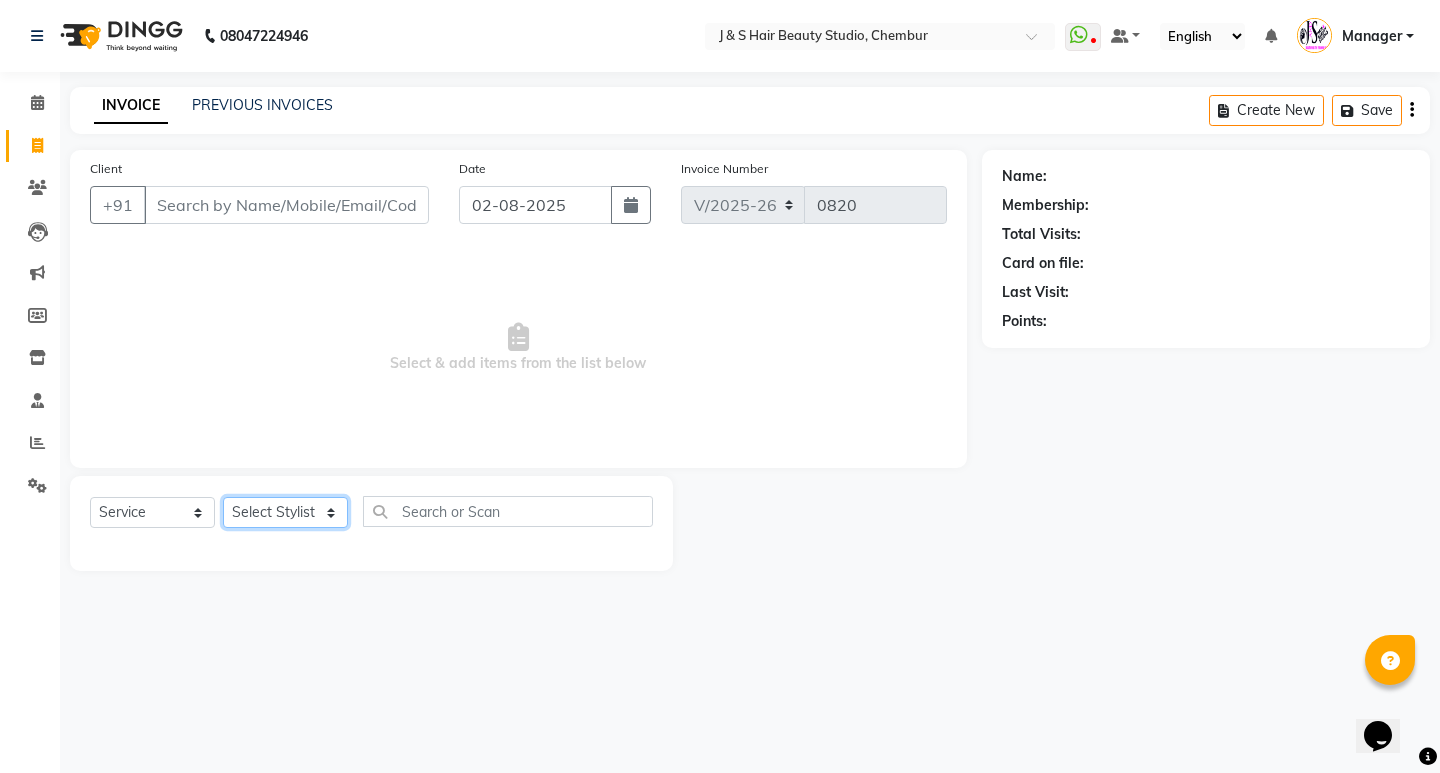 click on "Select Stylist Manager [TITLE] [LAST] No Preference [NUMBER] [FIRST] [FIRST] [TITLE] [LAST] [FIRST] [TITLE]" 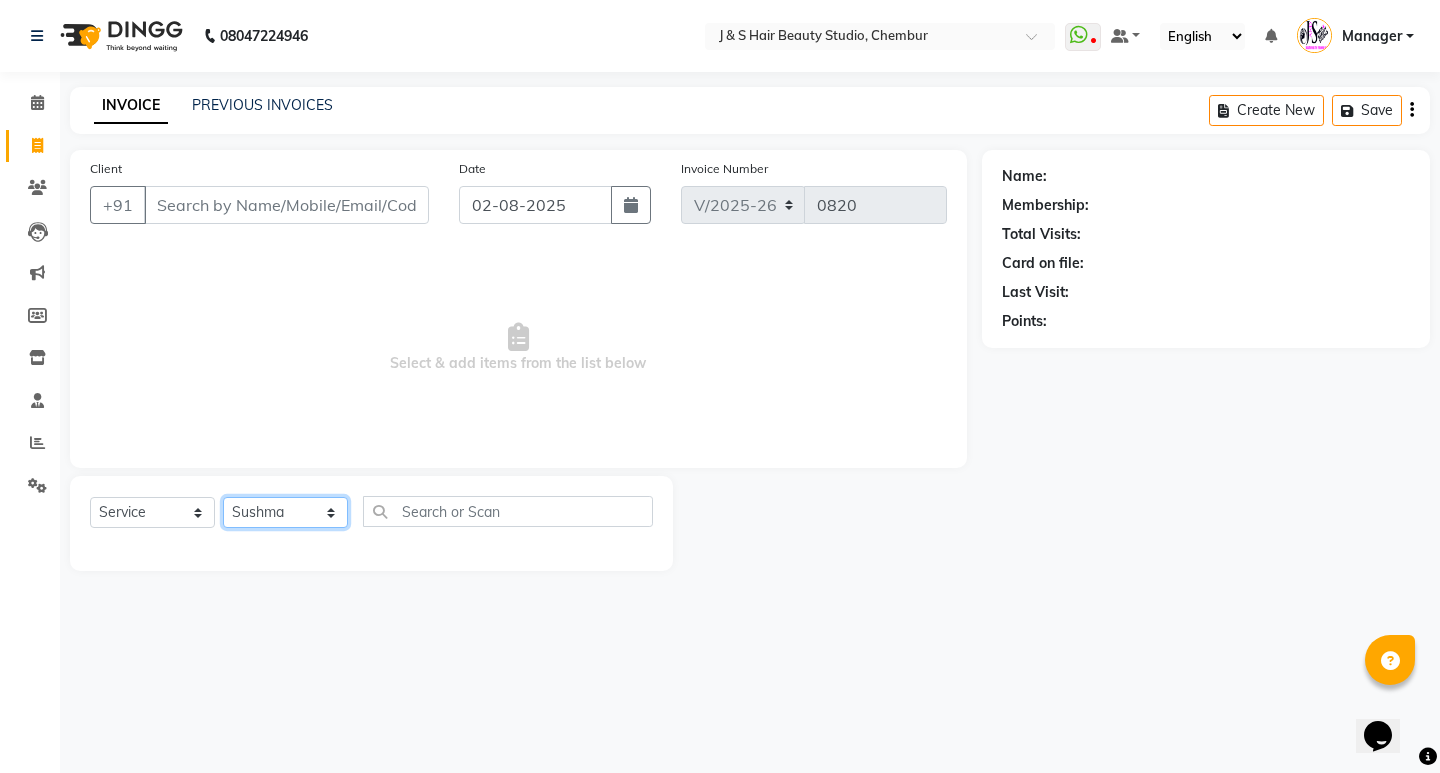 click on "Select Stylist Manager [TITLE] [LAST] No Preference [NUMBER] [FIRST] [FIRST] [TITLE] [LAST] [FIRST] [TITLE]" 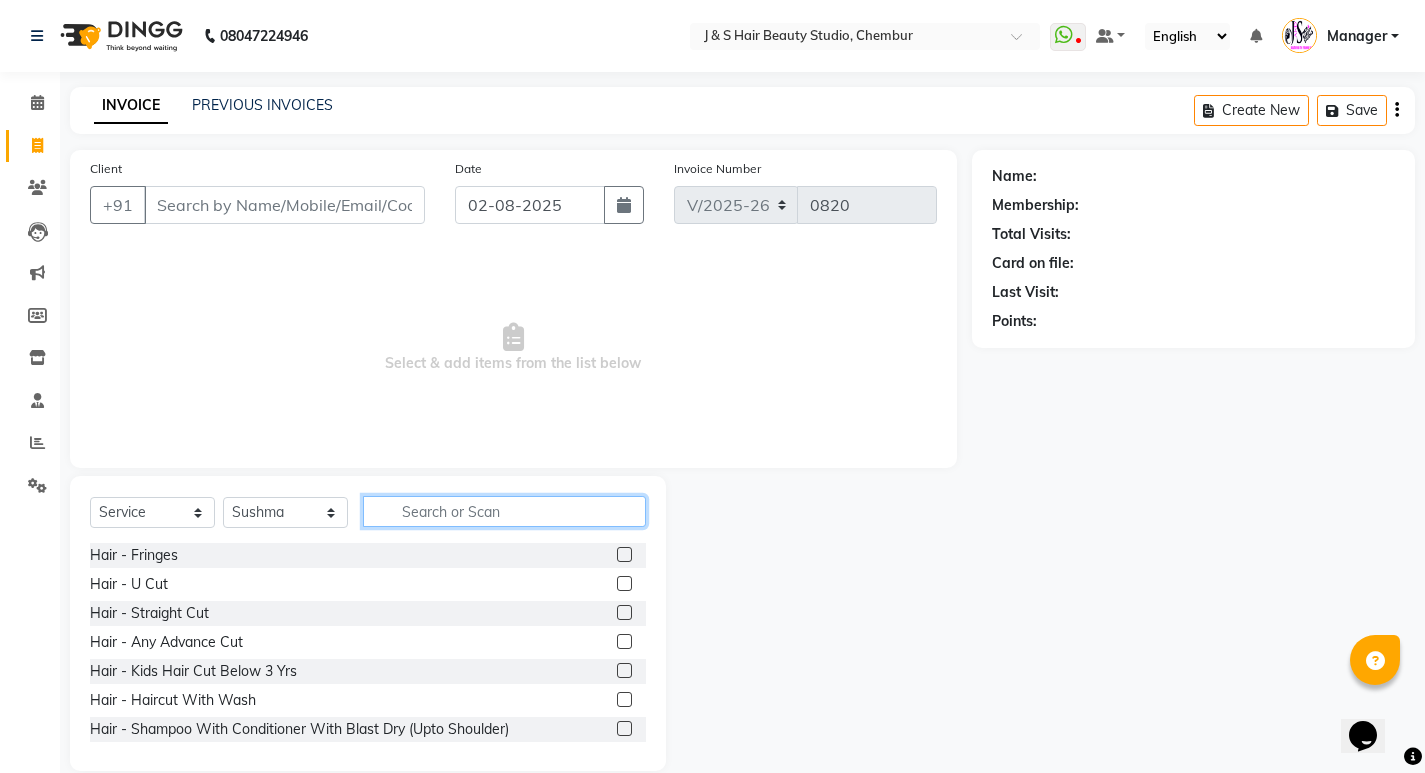 click 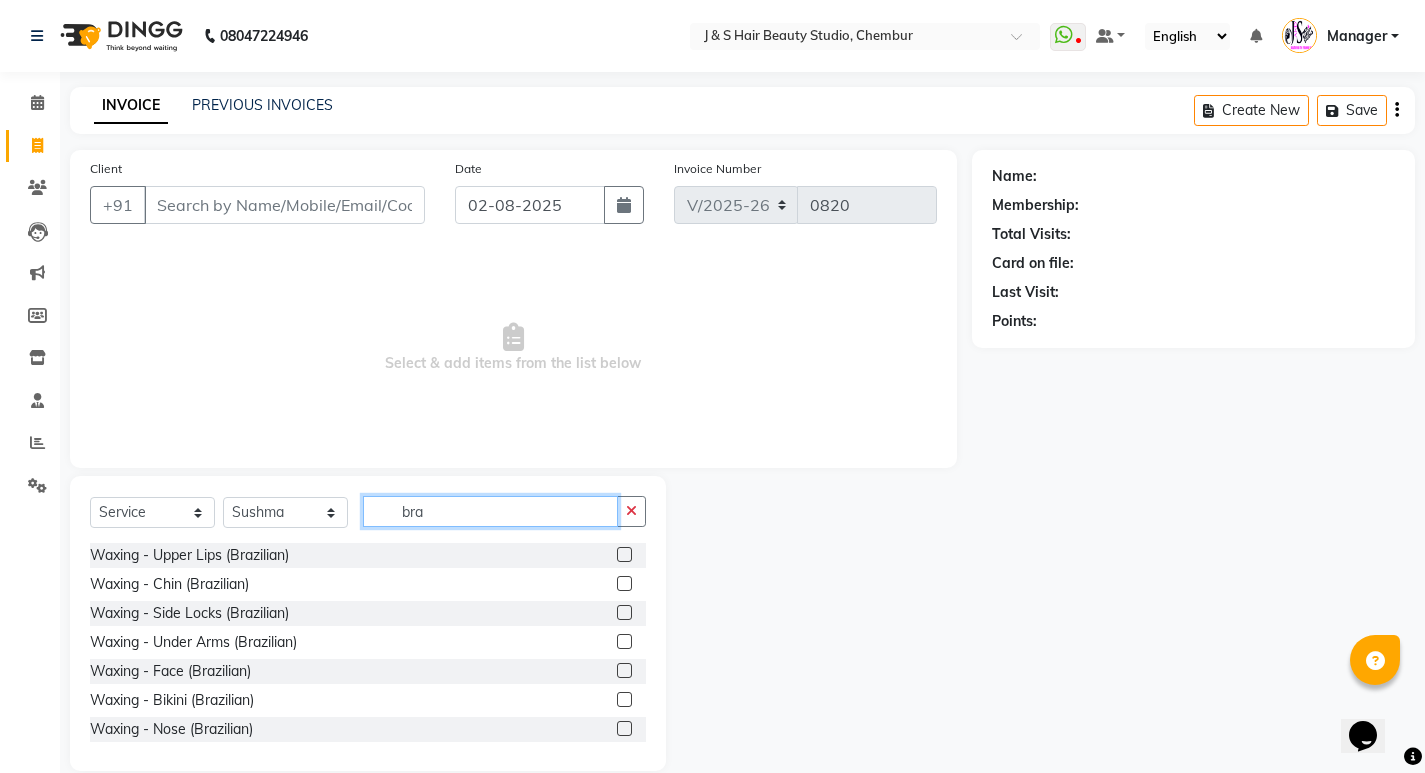 type on "bra" 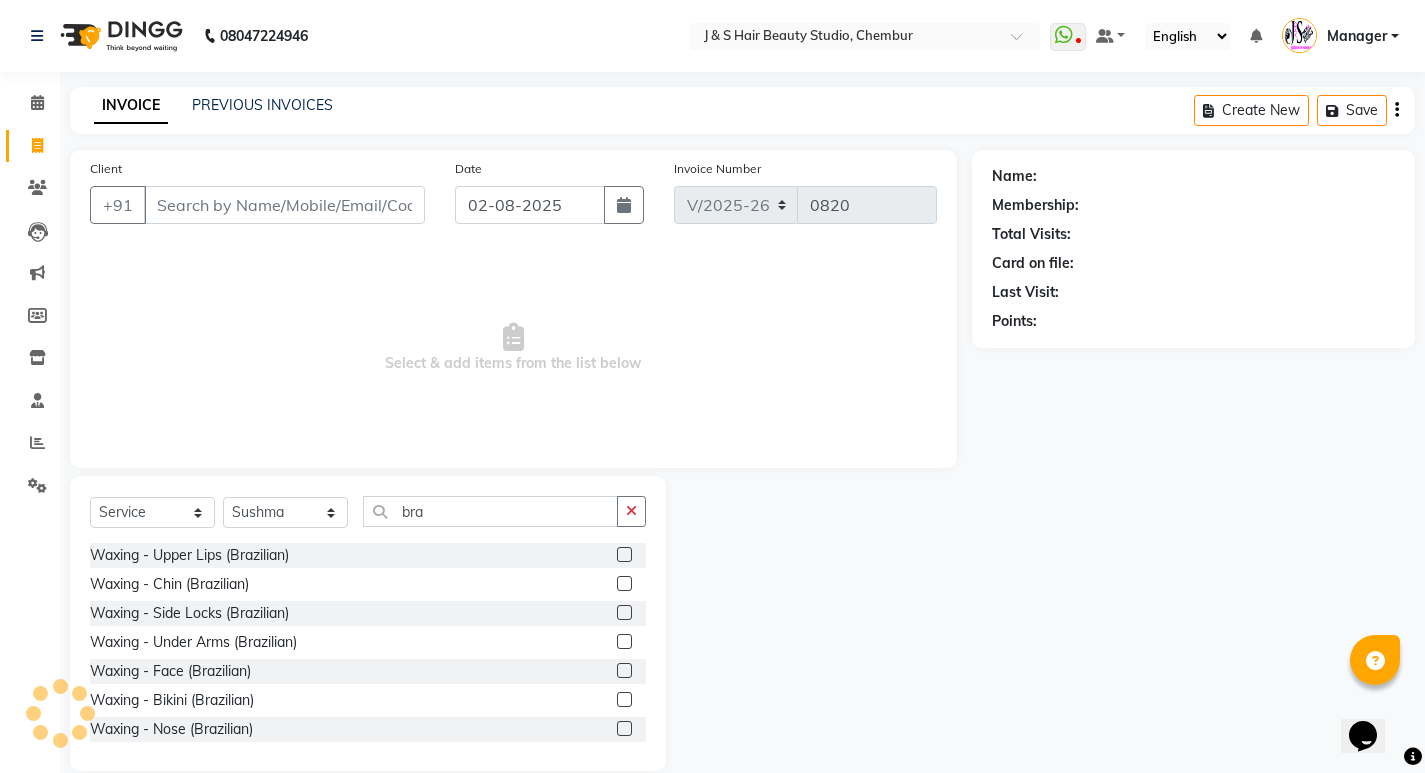 click 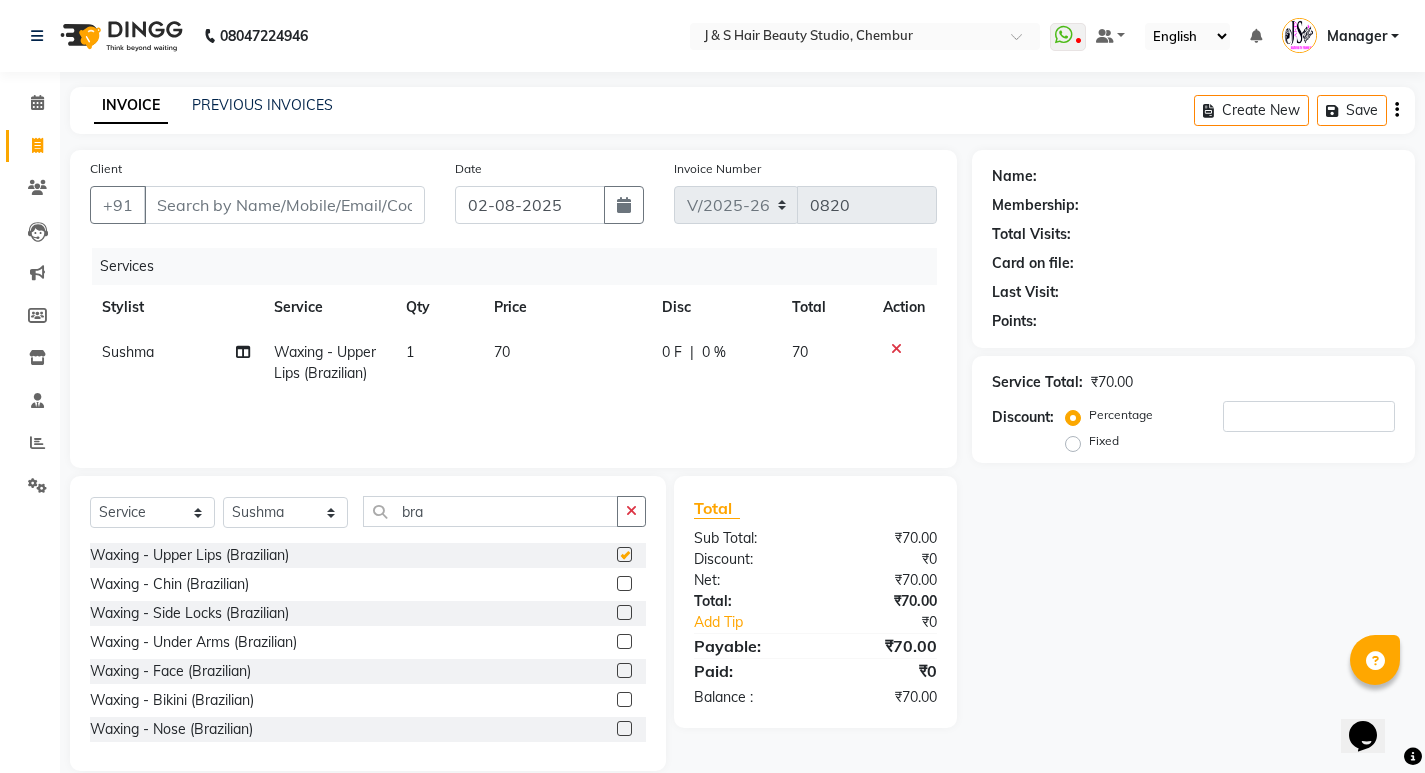 checkbox on "false" 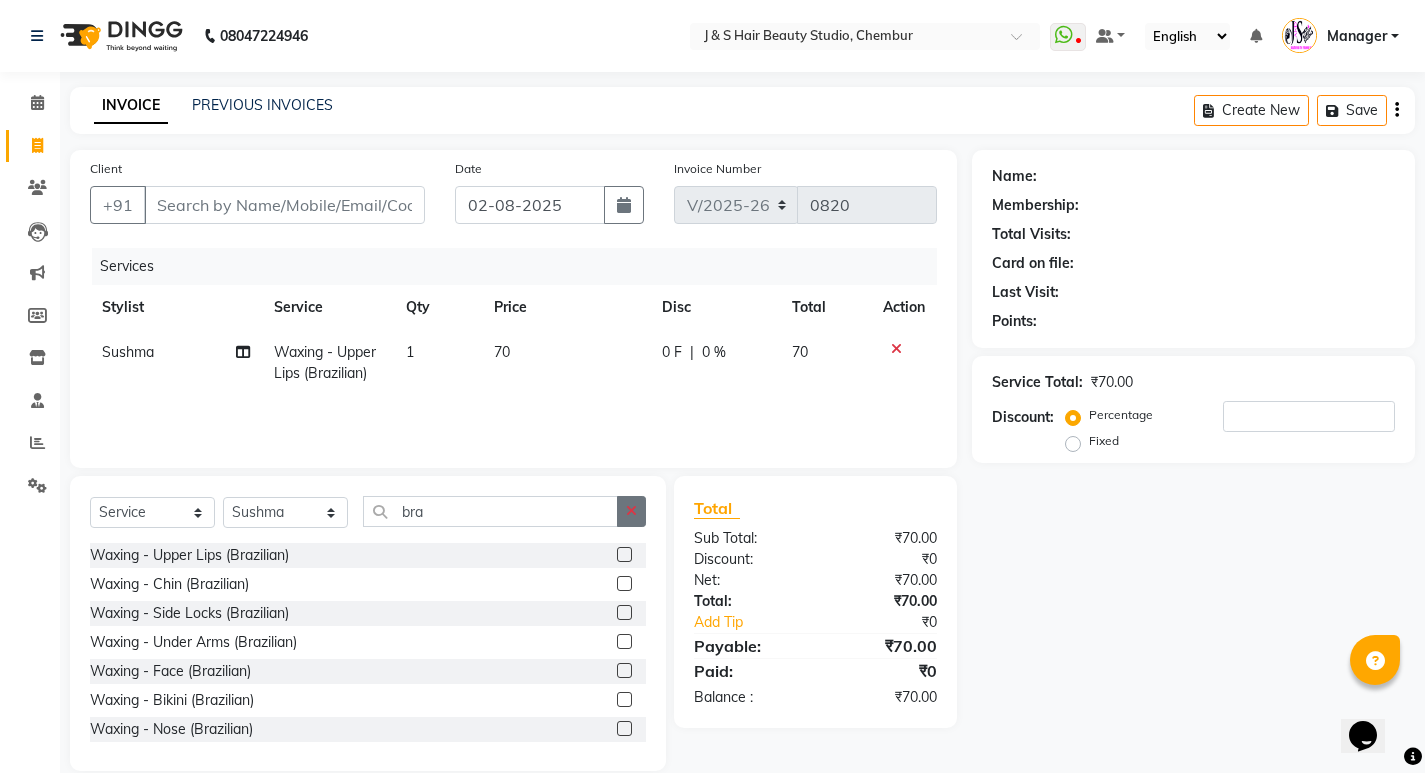 click 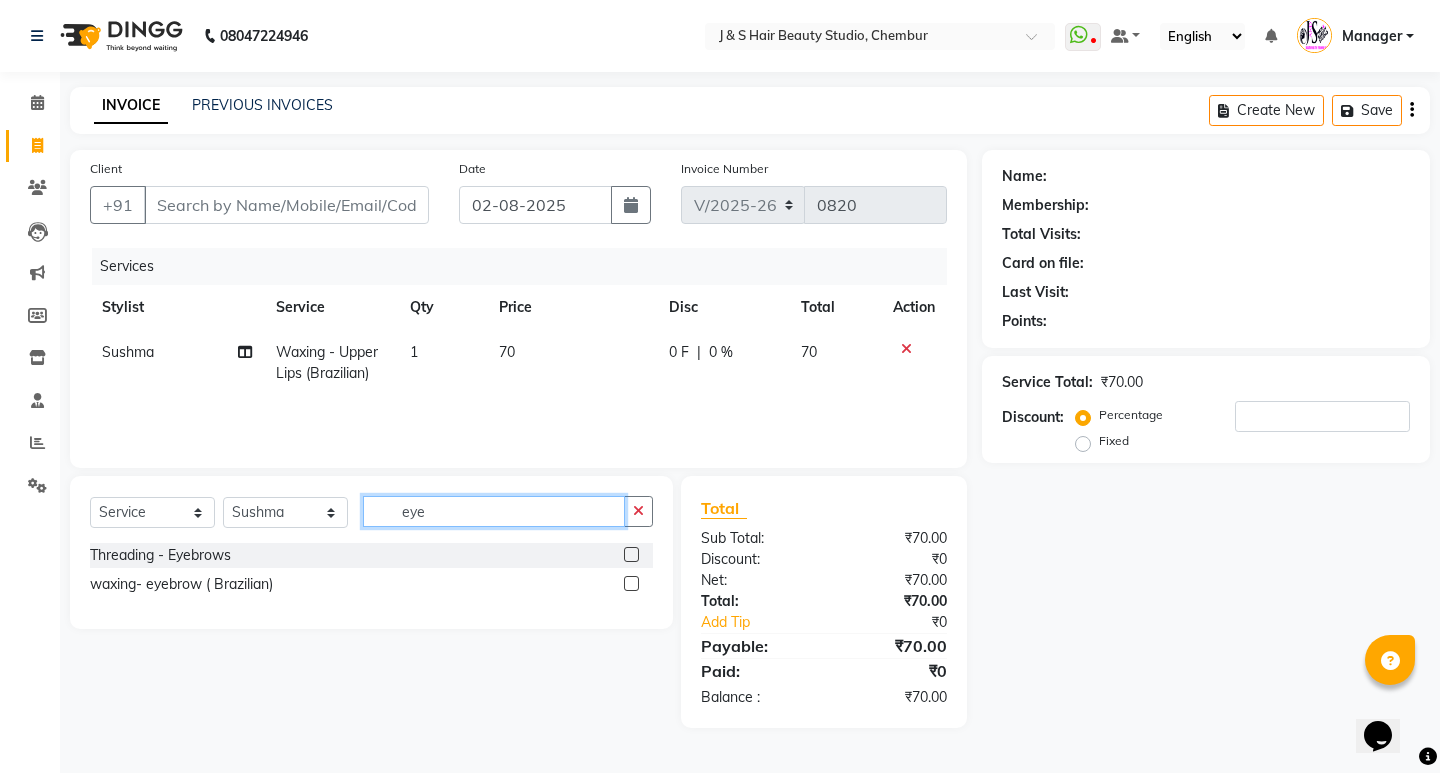 type on "eye" 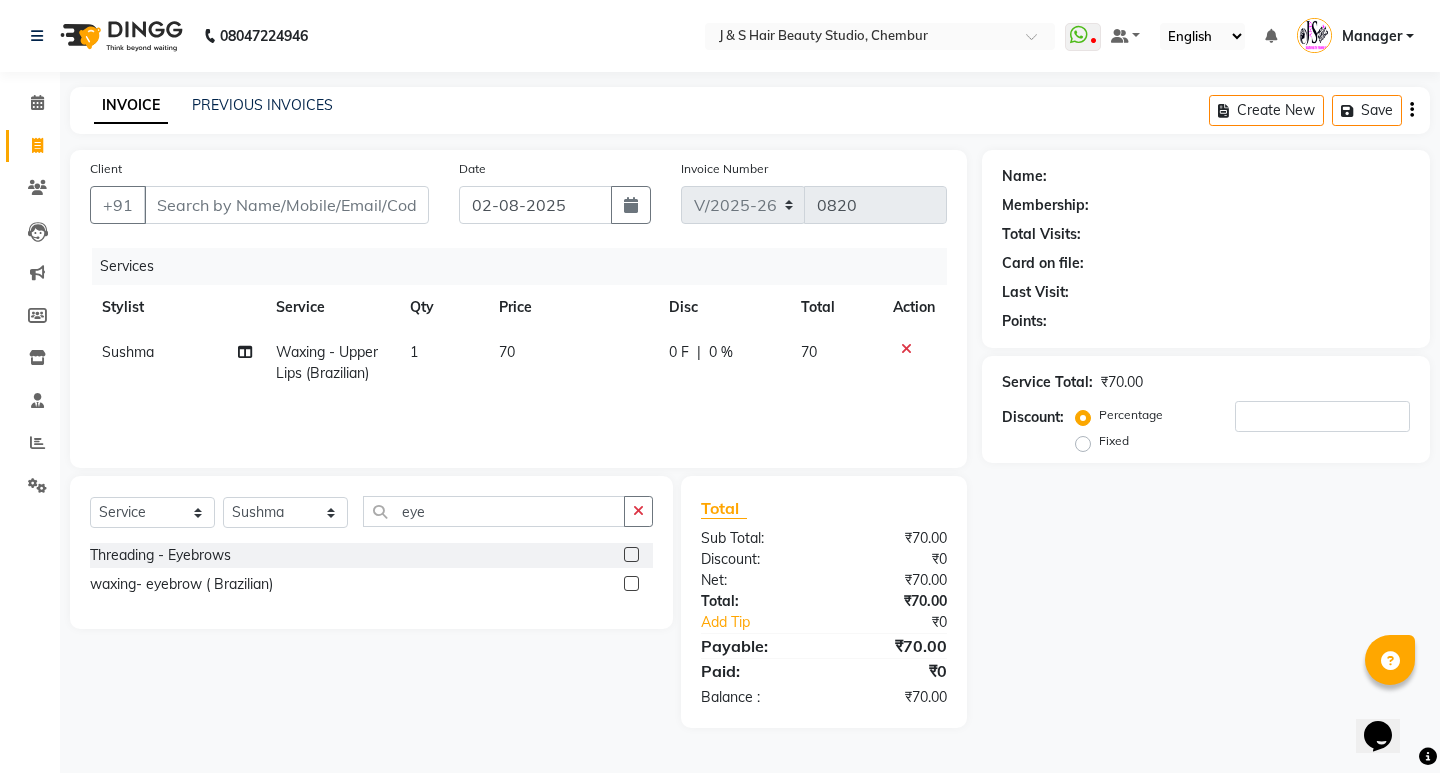 click 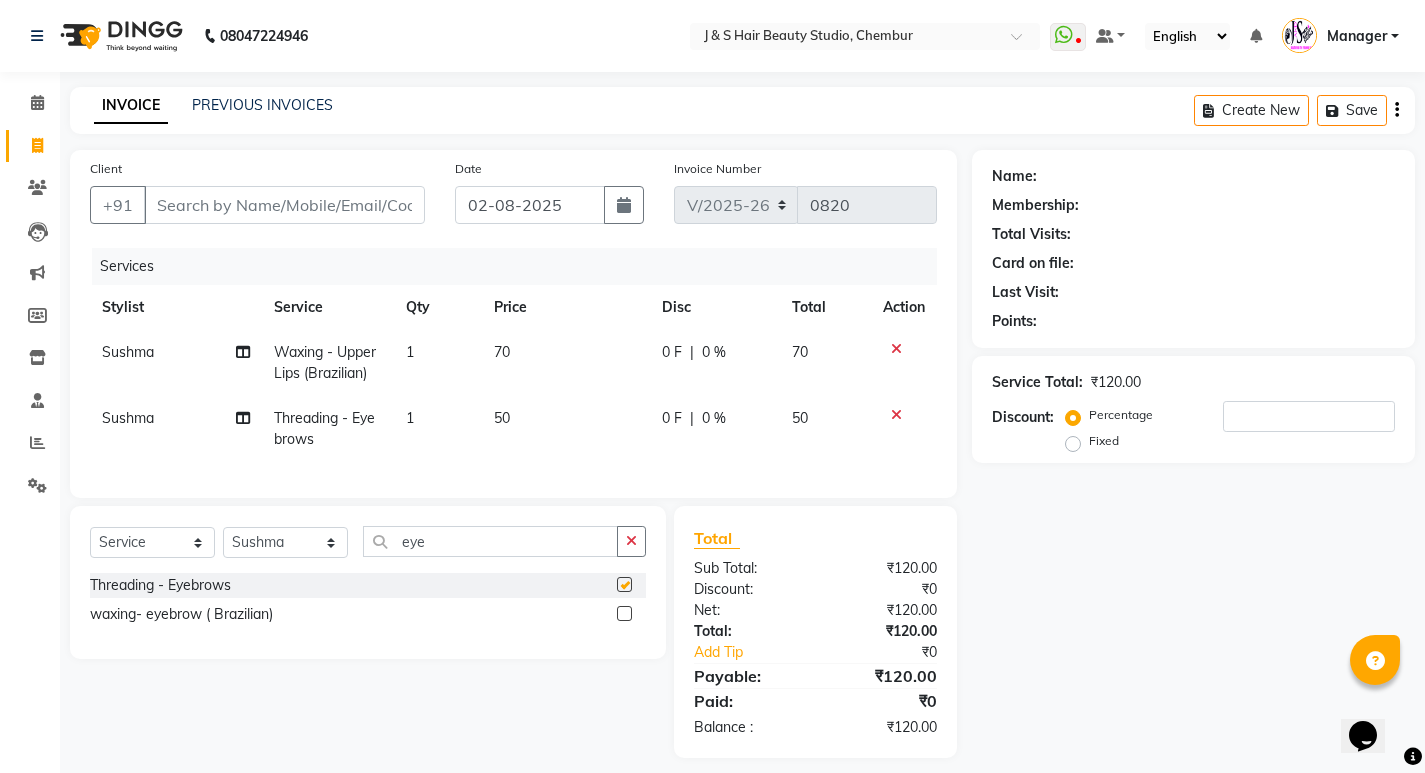 checkbox on "false" 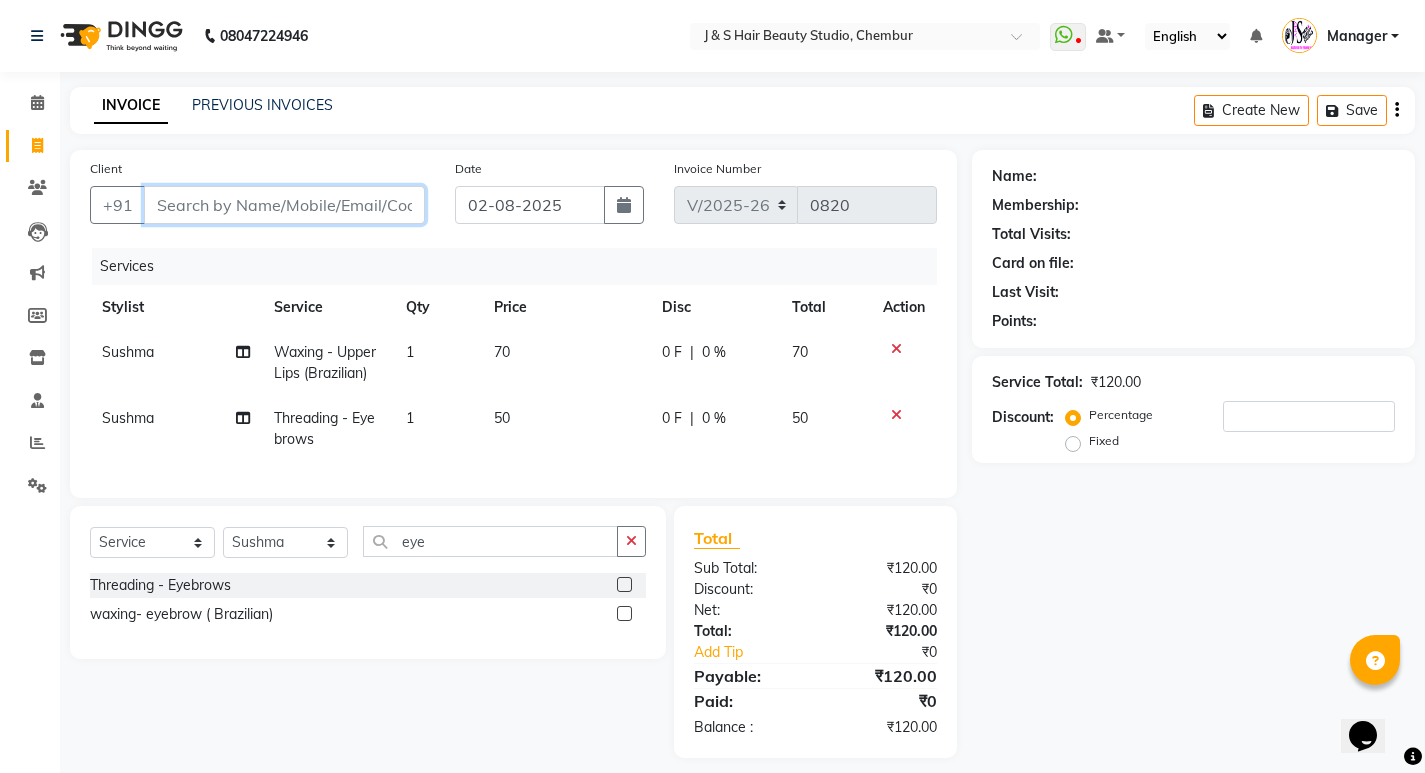 click on "Client" at bounding box center [284, 205] 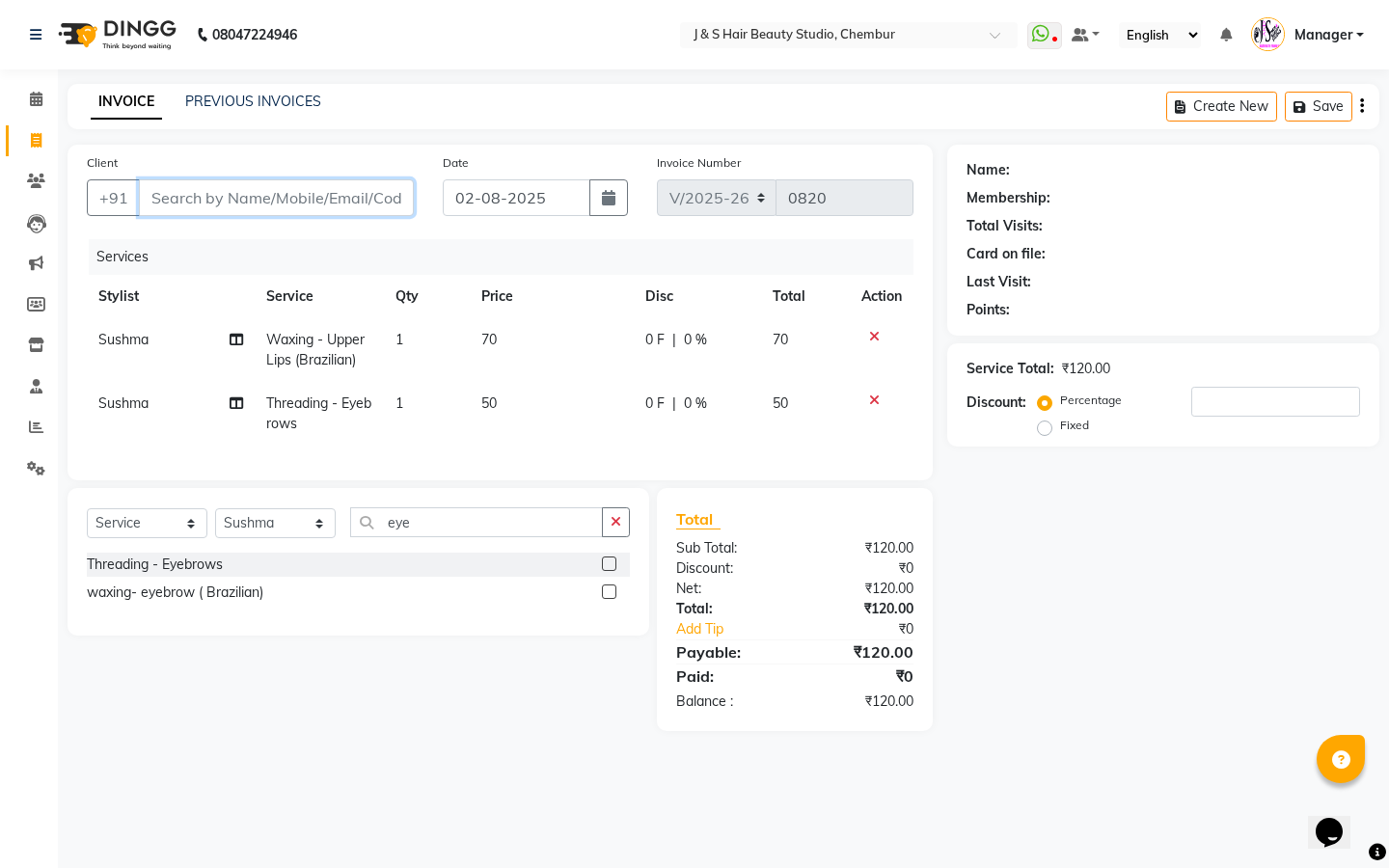 type on "9" 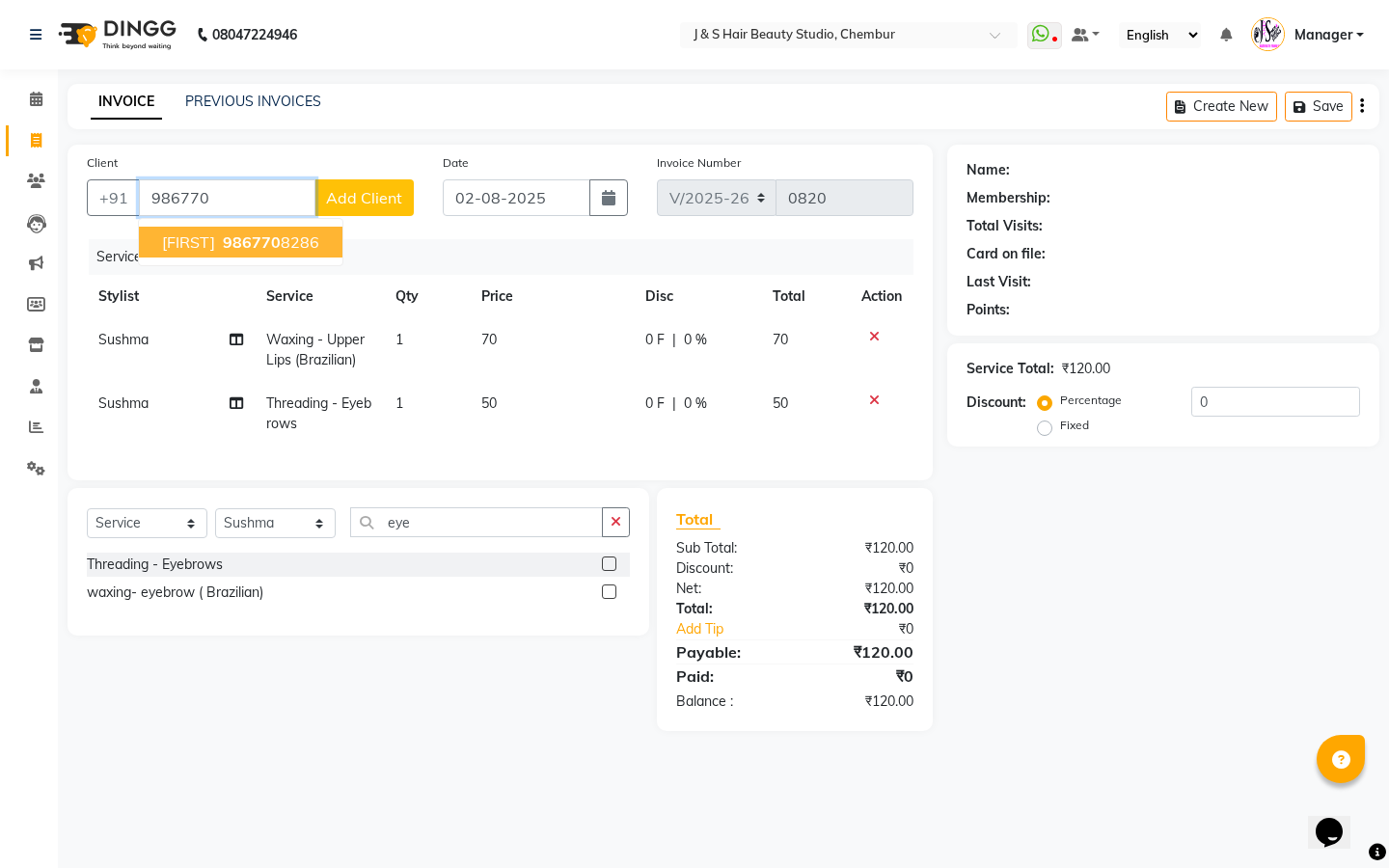 click on "986770" at bounding box center (252, 242) 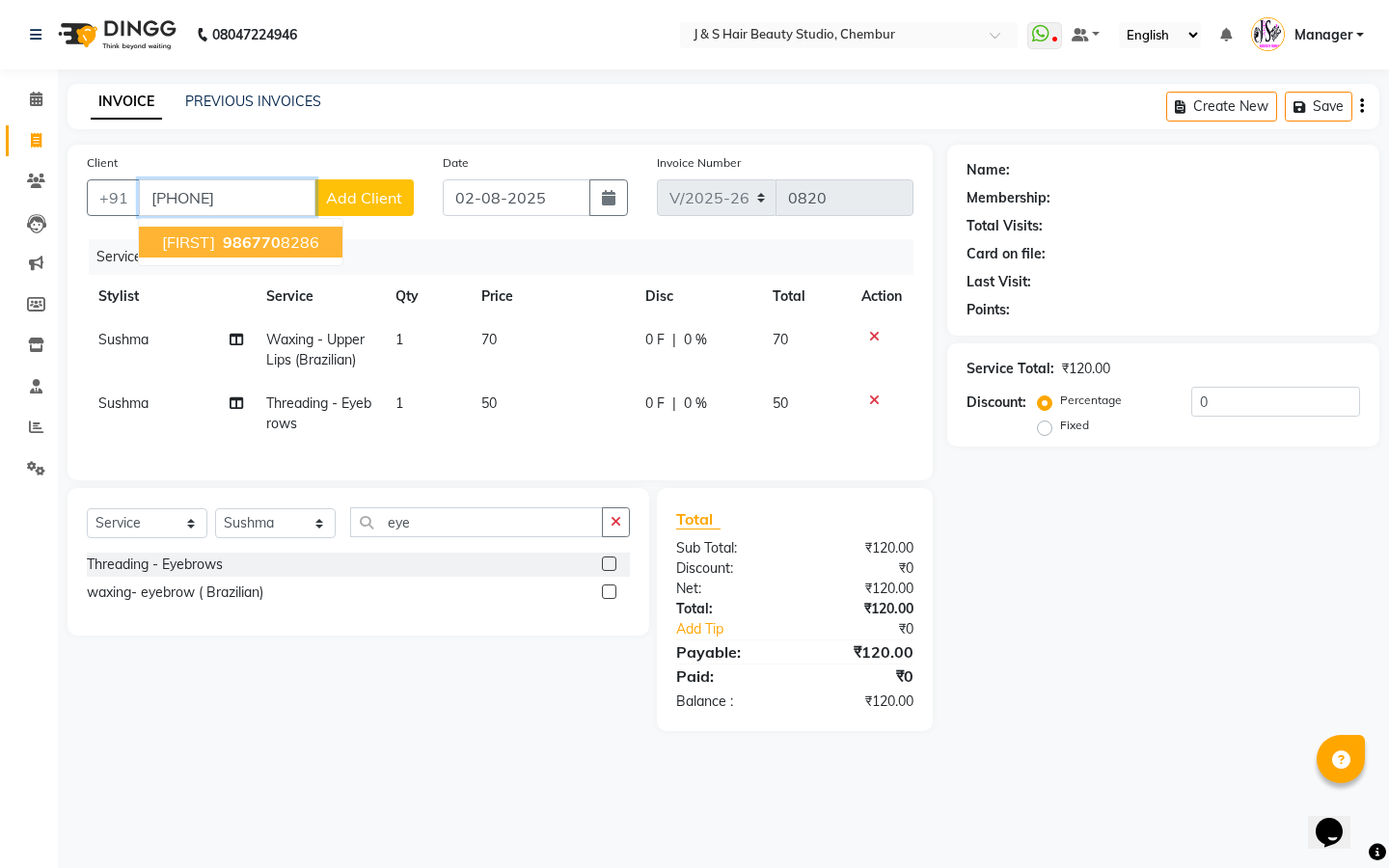 type on "[PHONE]" 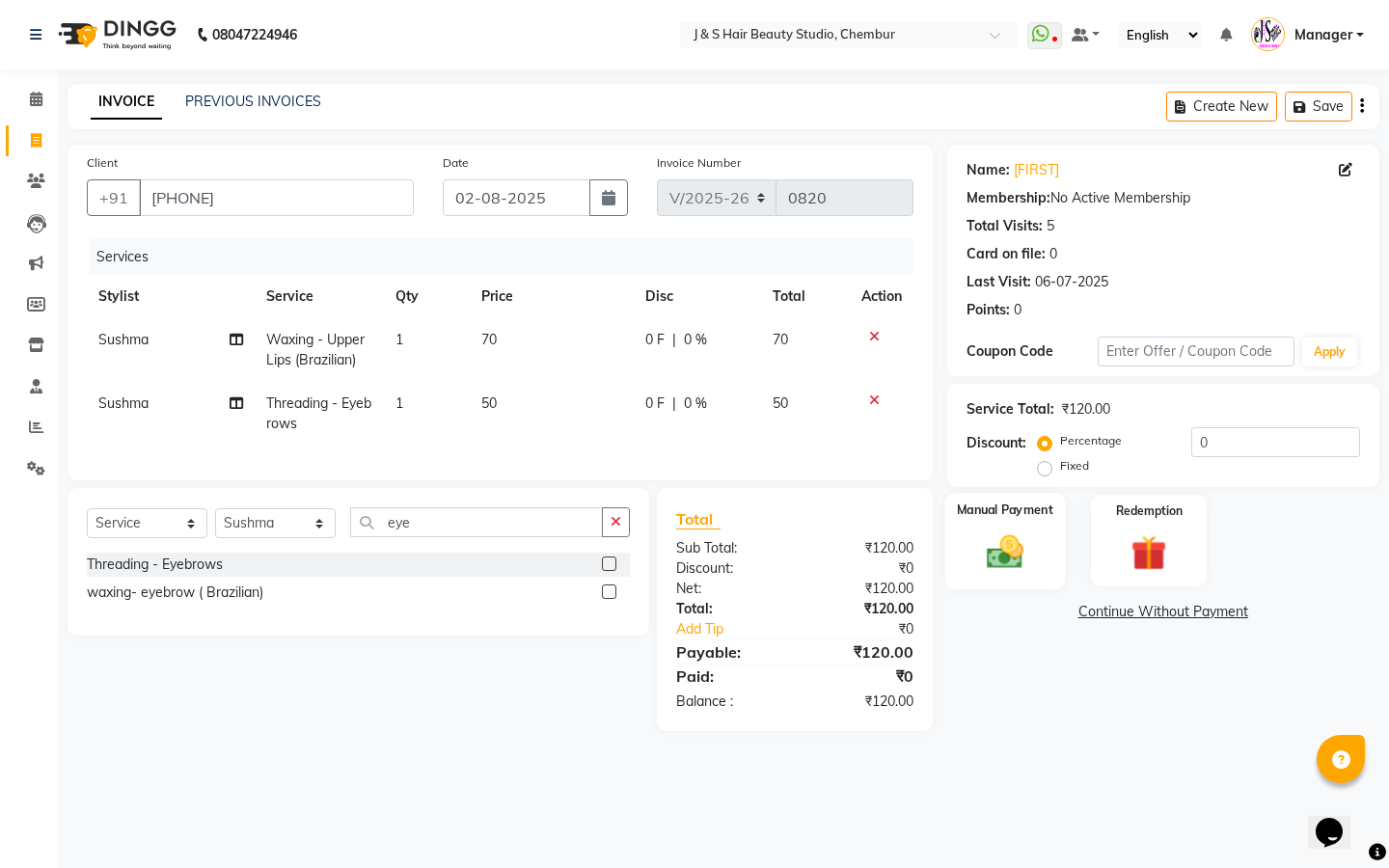 click 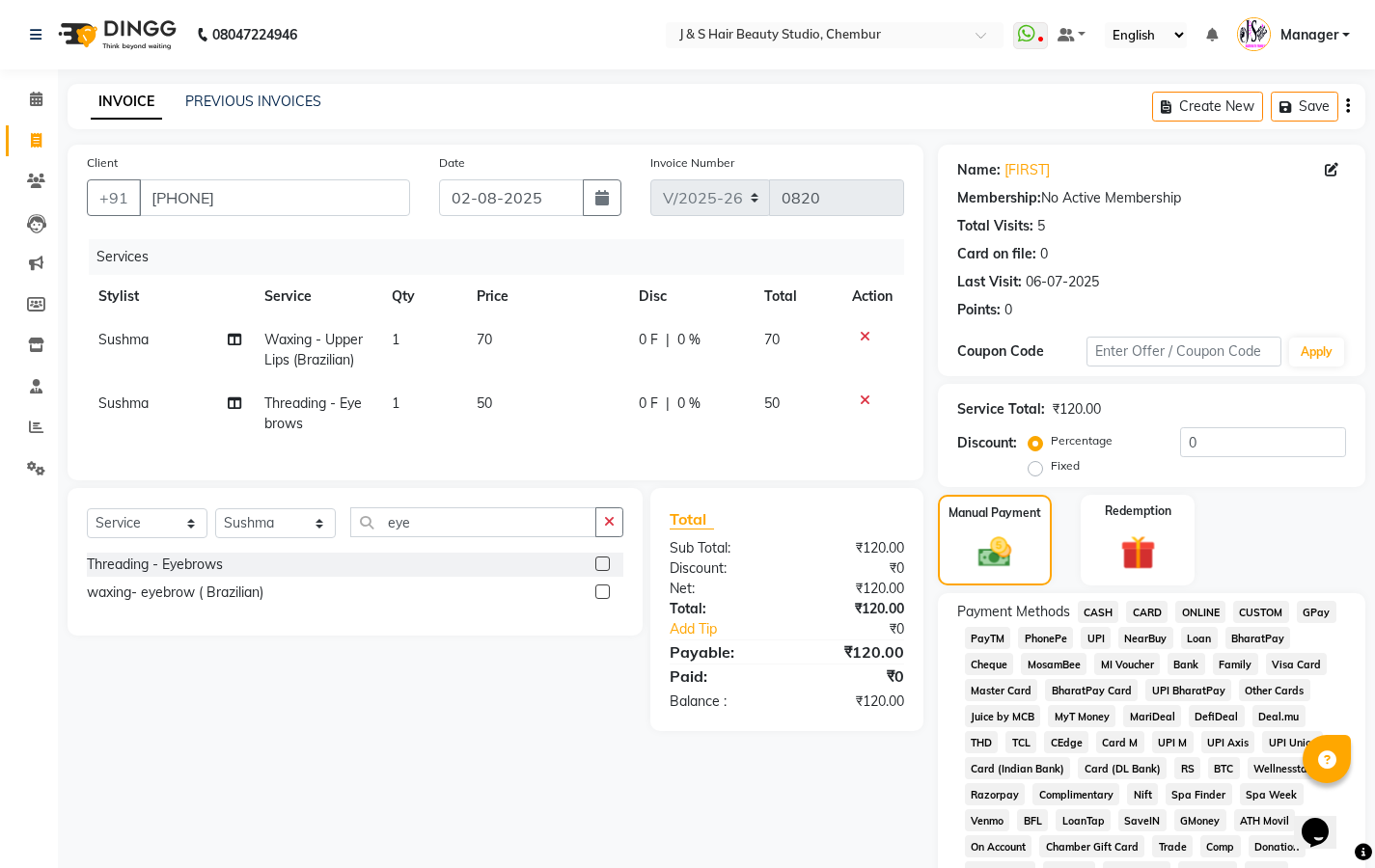scroll, scrollTop: 386, scrollLeft: 0, axis: vertical 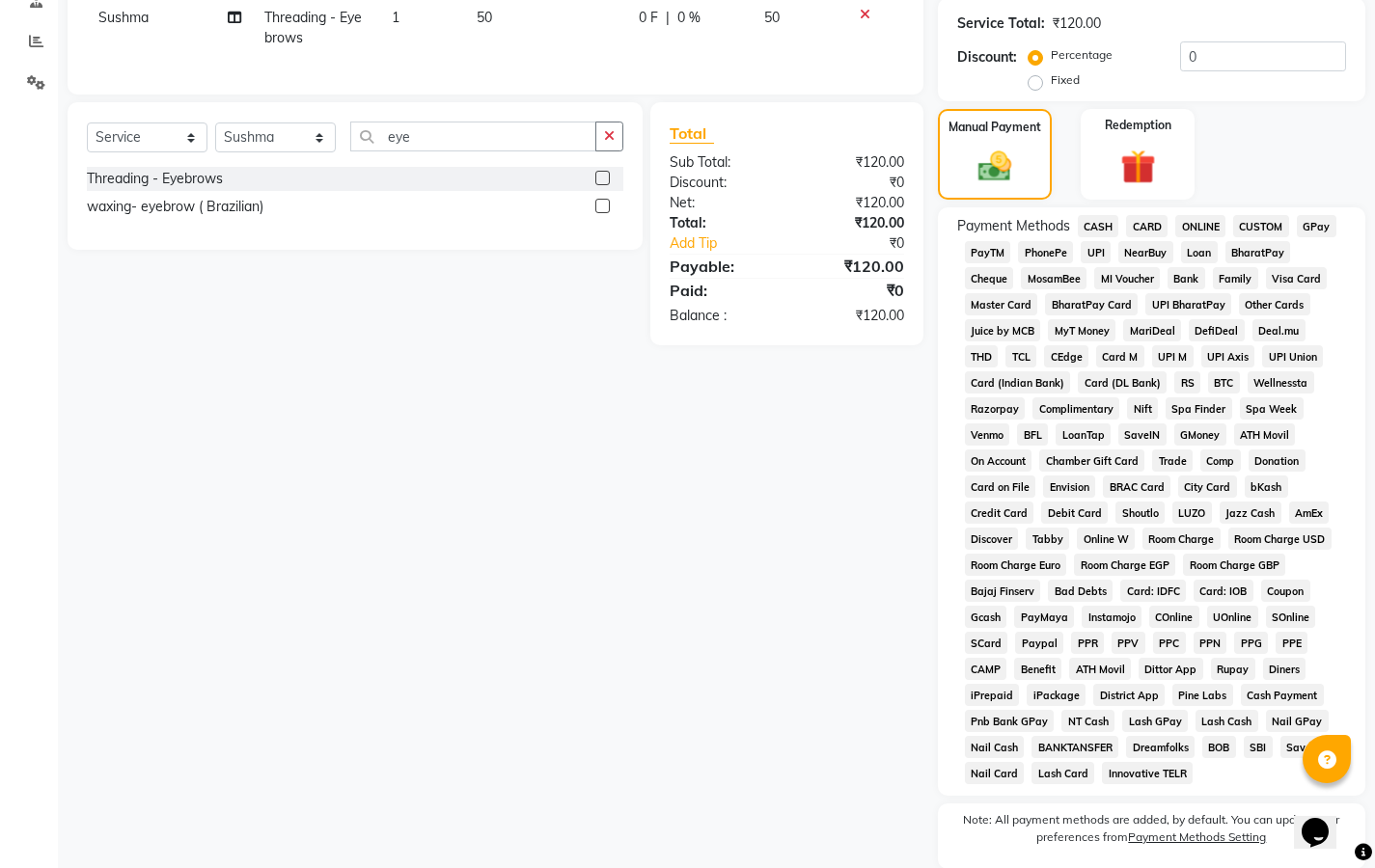 click on "GPay" 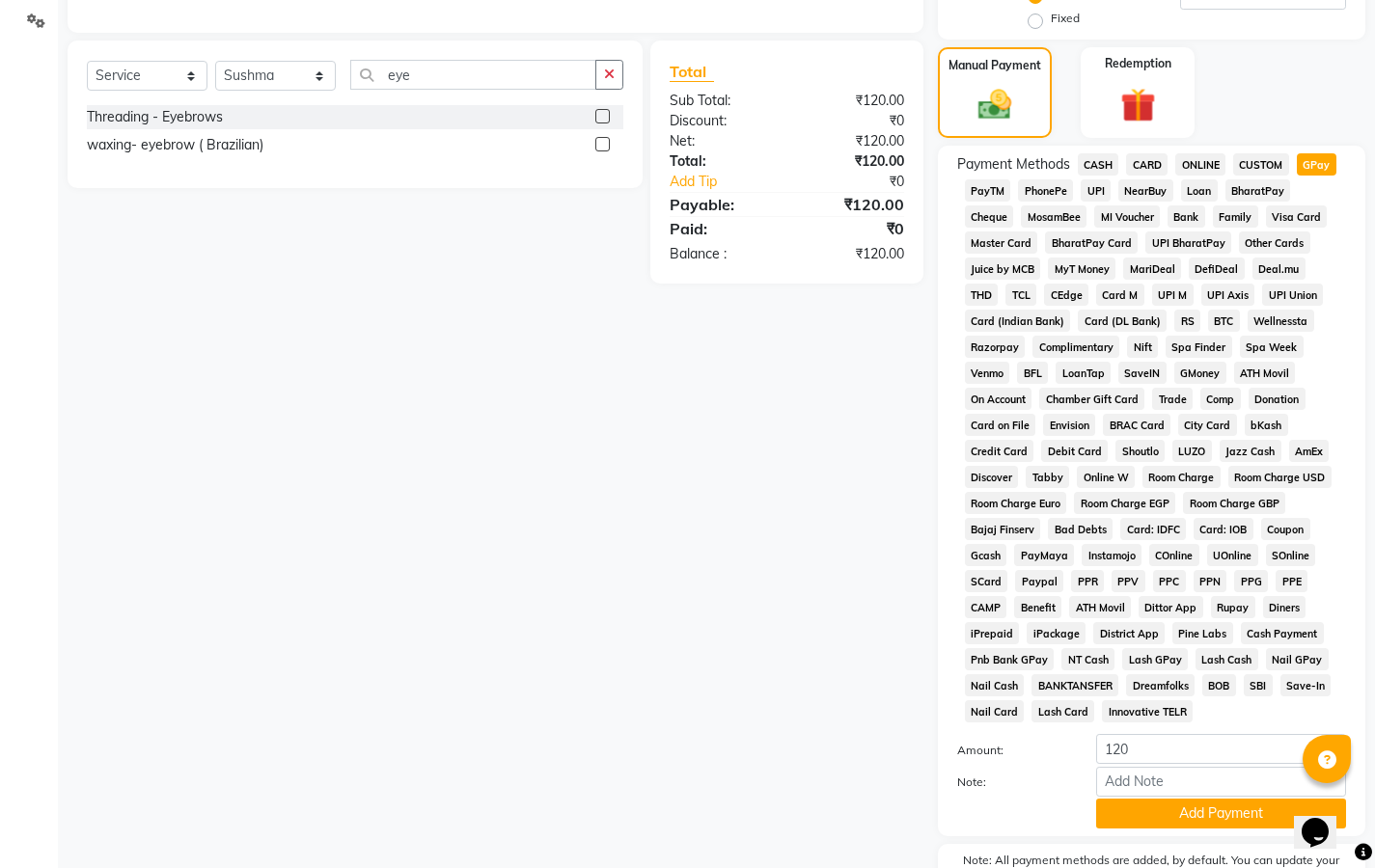 scroll, scrollTop: 557, scrollLeft: 0, axis: vertical 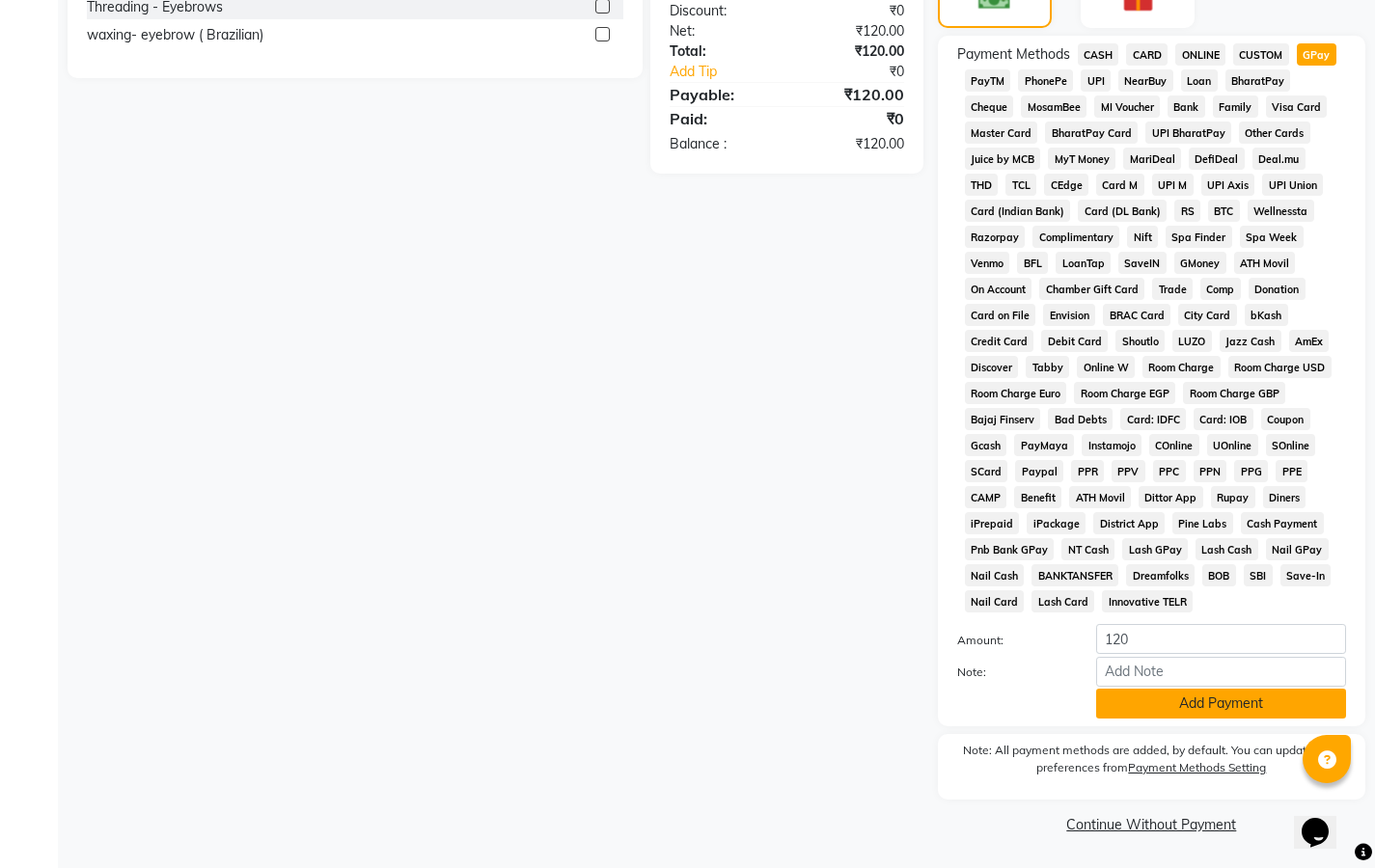 click on "Add Payment" 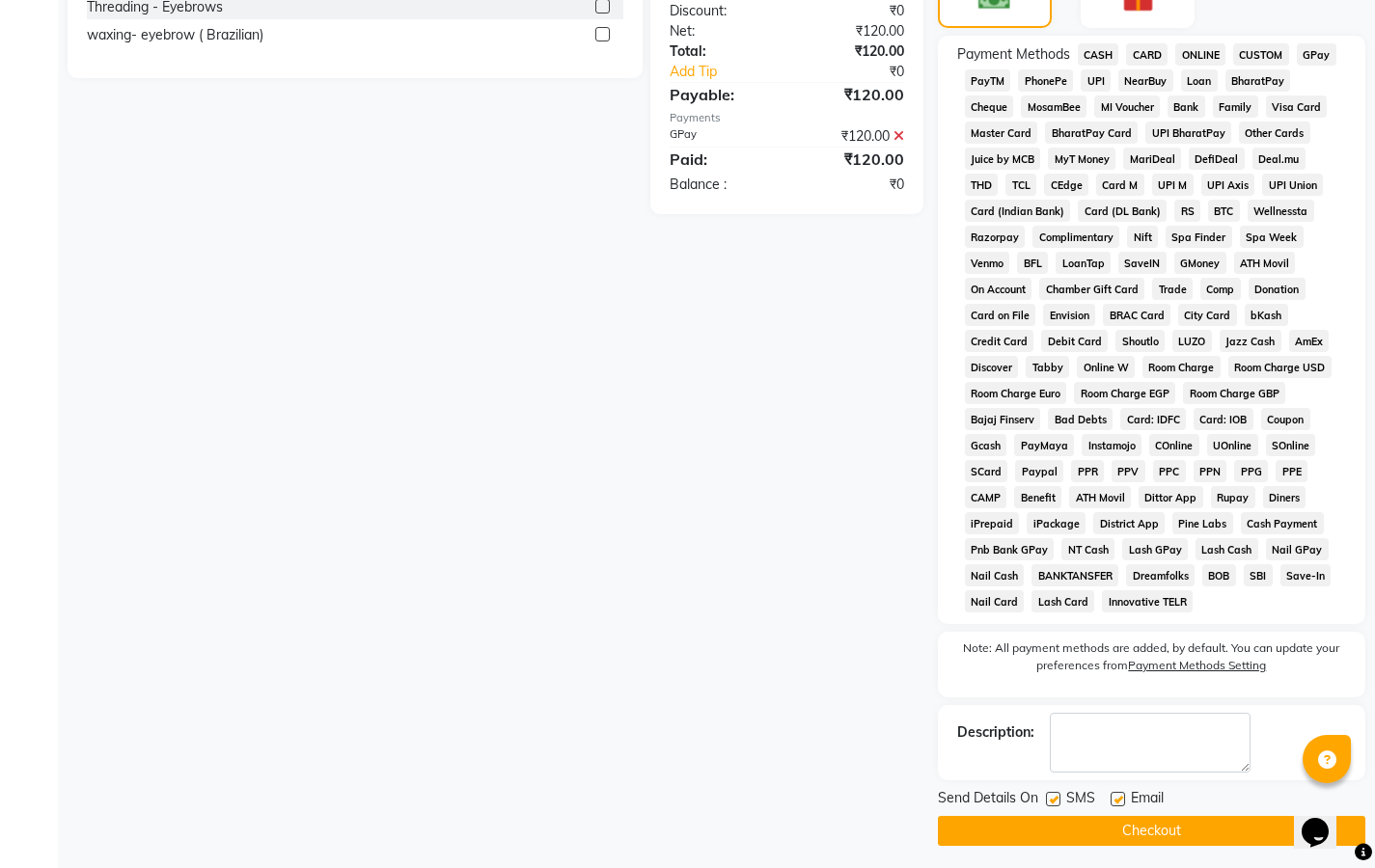 scroll, scrollTop: 564, scrollLeft: 0, axis: vertical 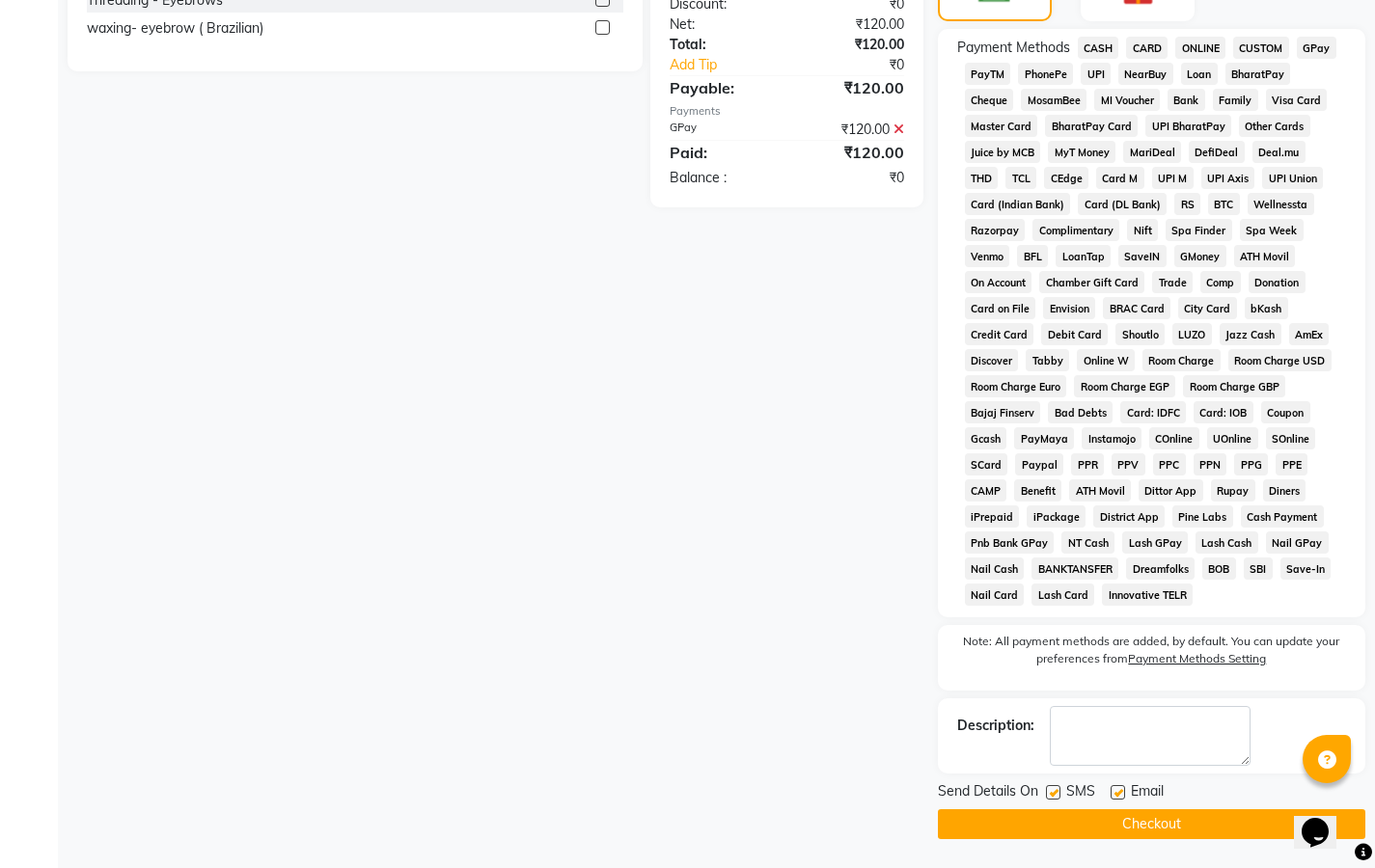 click on "Checkout" 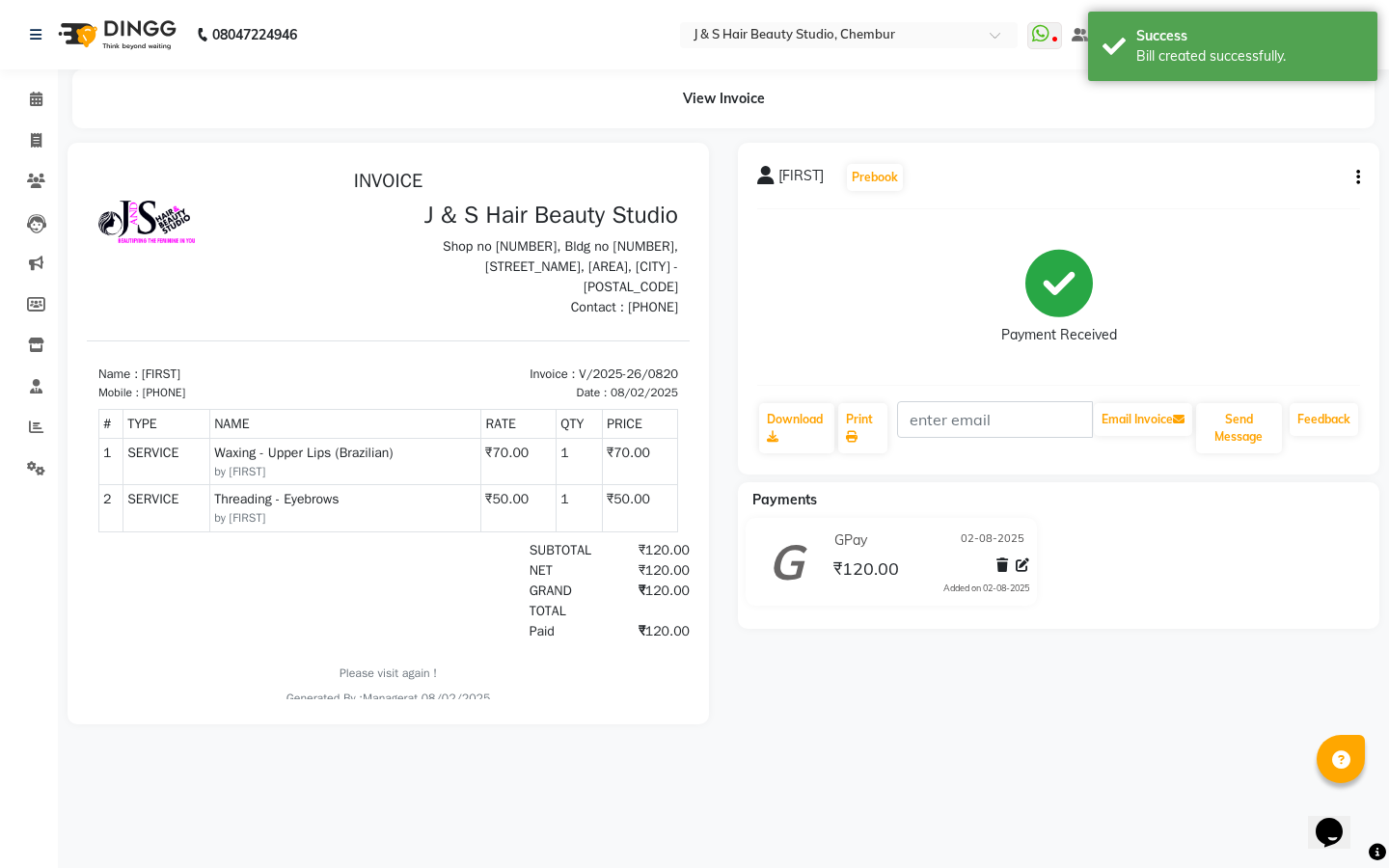 scroll, scrollTop: 0, scrollLeft: 0, axis: both 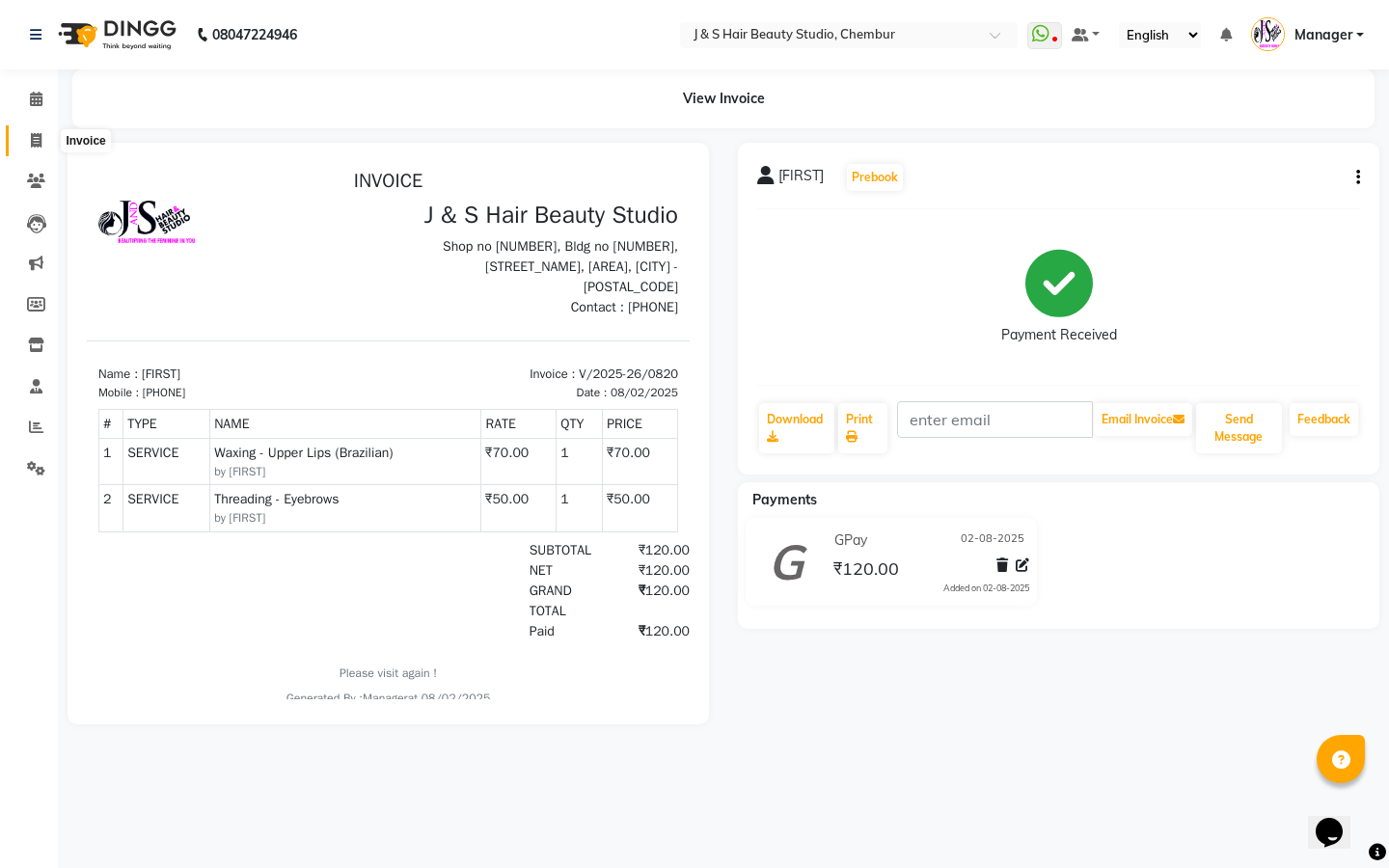 click 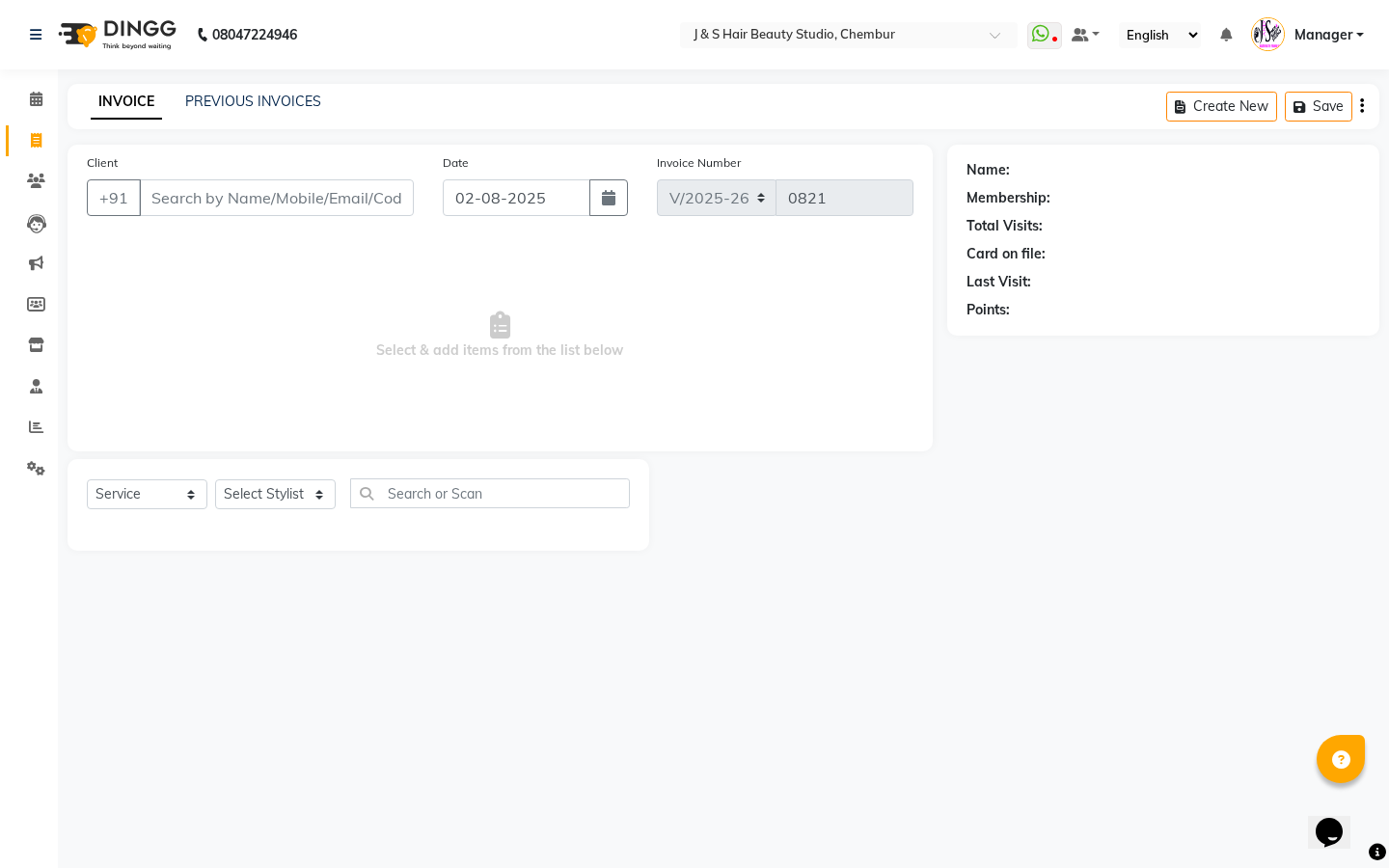 click on "Select Location × [BUSINESS_NAME], [AREA] WhatsApp Status  ✕ Status:  Disconnected Most Recent Message: [DATE]     [TIME] Recent Service Activity: [DATE]     [TIME] [PHONE]Whatsapp Settings Default Panel My Panel English ENGLISH Español العربية मराठी हिंदी ગુજરાતી தமிழ் 中文 Notifications nothing to show Manager Manage Profile Change Password Sign out  Version:3.15.11" 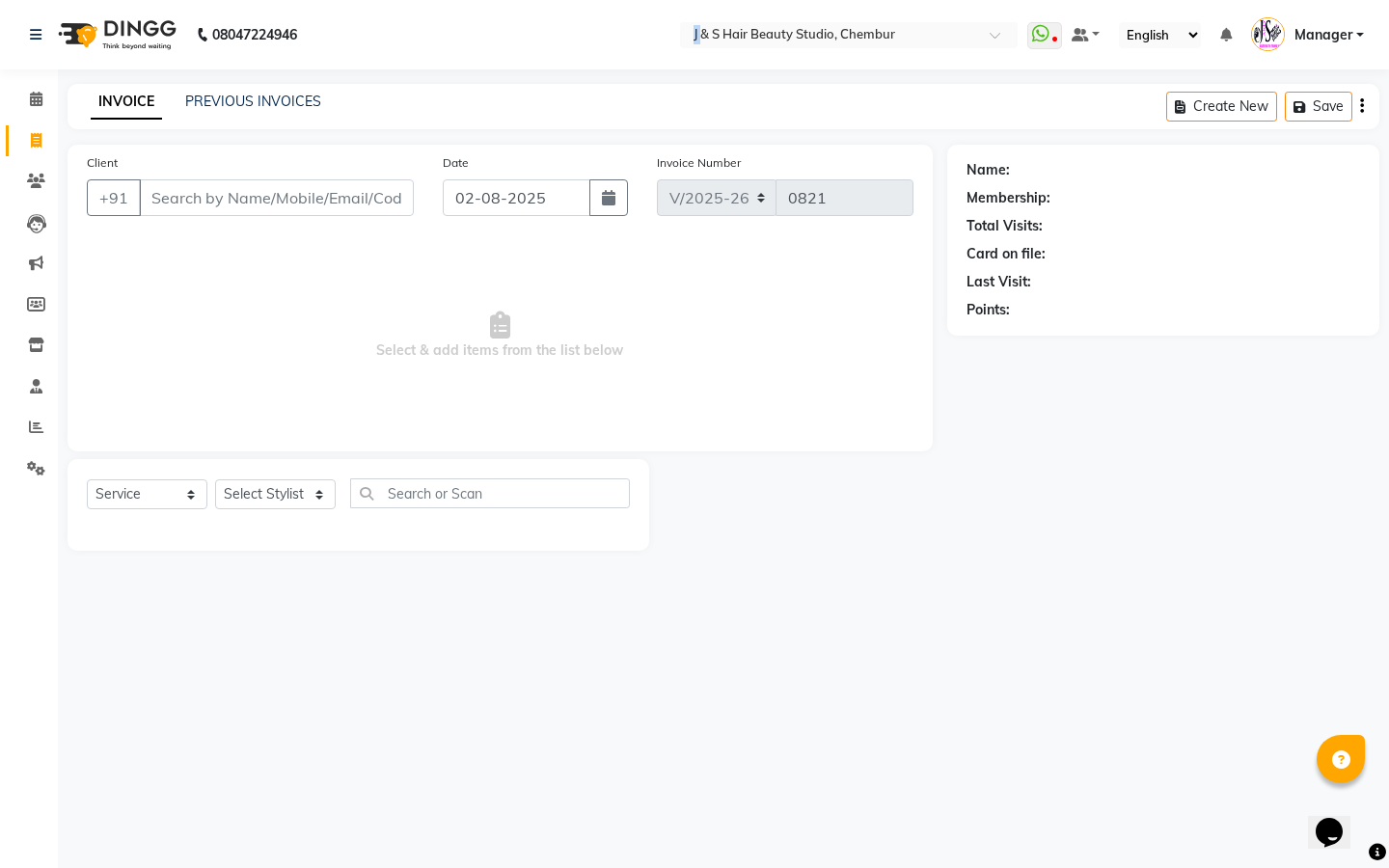 click on "Select Location × [BUSINESS_NAME], [AREA] WhatsApp Status  ✕ Status:  Disconnected Most Recent Message: [DATE]     [TIME] Recent Service Activity: [DATE]     [TIME] [PHONE]Whatsapp Settings Default Panel My Panel English ENGLISH Español العربية मराठी हिंदी ગુજરાતી தமிழ் 中文 Notifications nothing to show Manager Manage Profile Change Password Sign out  Version:3.15.11" 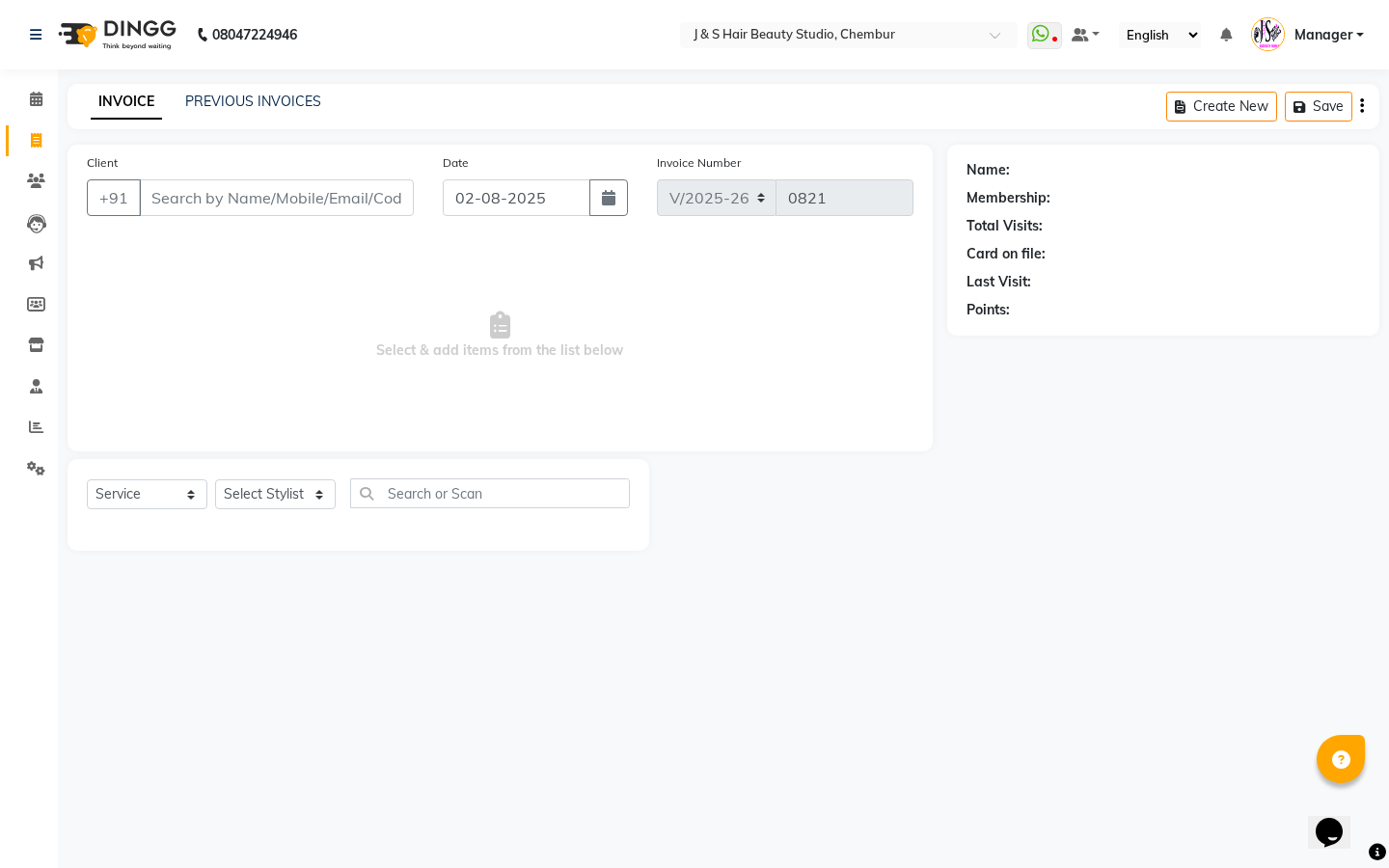 drag, startPoint x: 540, startPoint y: 24, endPoint x: 23, endPoint y: 33, distance: 517.07833 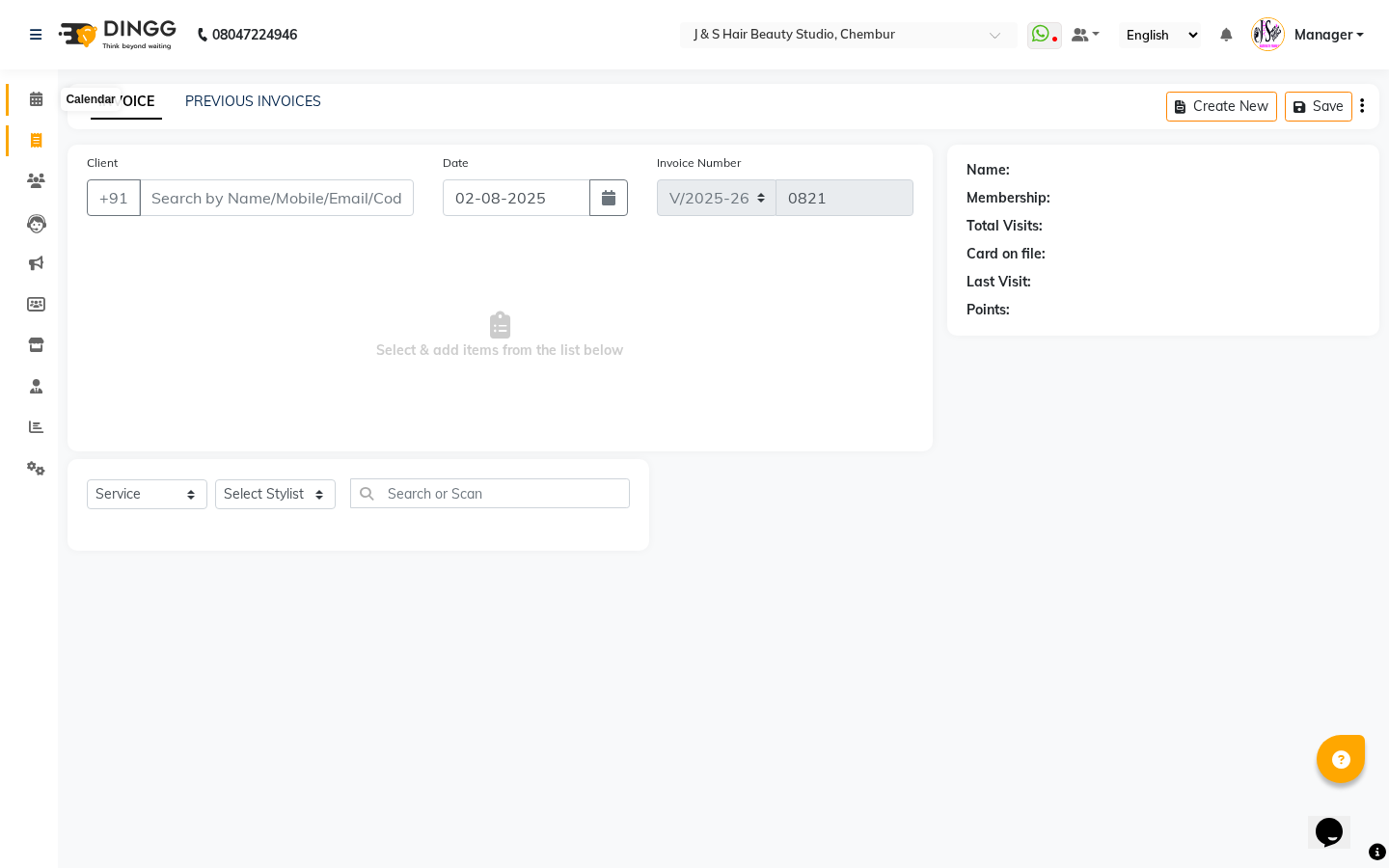 drag, startPoint x: 1329, startPoint y: 312, endPoint x: 37, endPoint y: 96, distance: 1309.9313 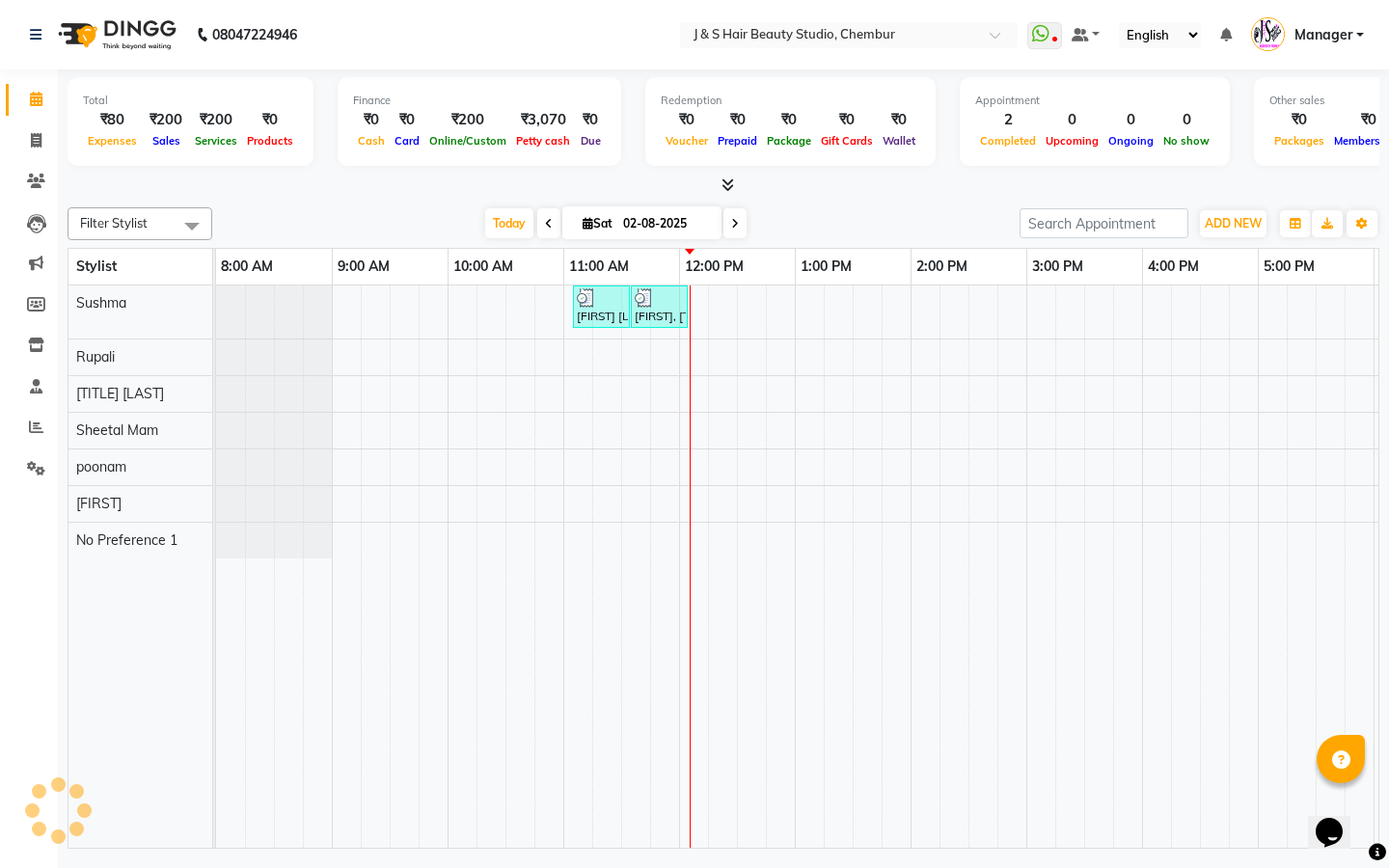 scroll, scrollTop: 0, scrollLeft: 0, axis: both 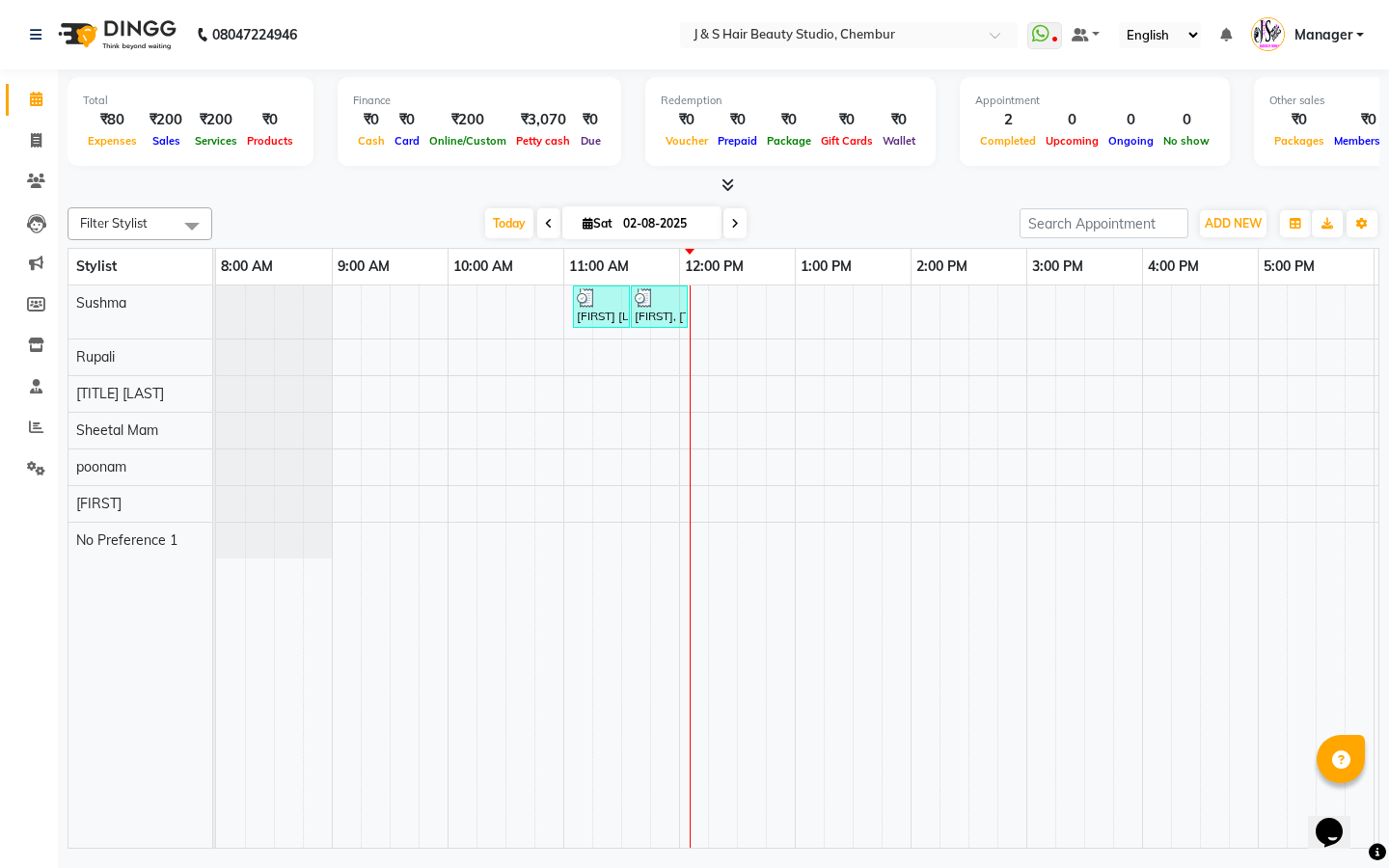 click on "Select Location × [BUSINESS_NAME], [AREA] WhatsApp Status  ✕ Status:  Disconnected Most Recent Message: [DATE]     [TIME] Recent Service Activity: [DATE]     [TIME] [PHONE]Whatsapp Settings Default Panel My Panel English ENGLISH Español العربية मराठी हिंदी ગુજરાતી தமிழ் 中文 Notifications nothing to show Manager Manage Profile Change Password Sign out  Version:3.15.11" 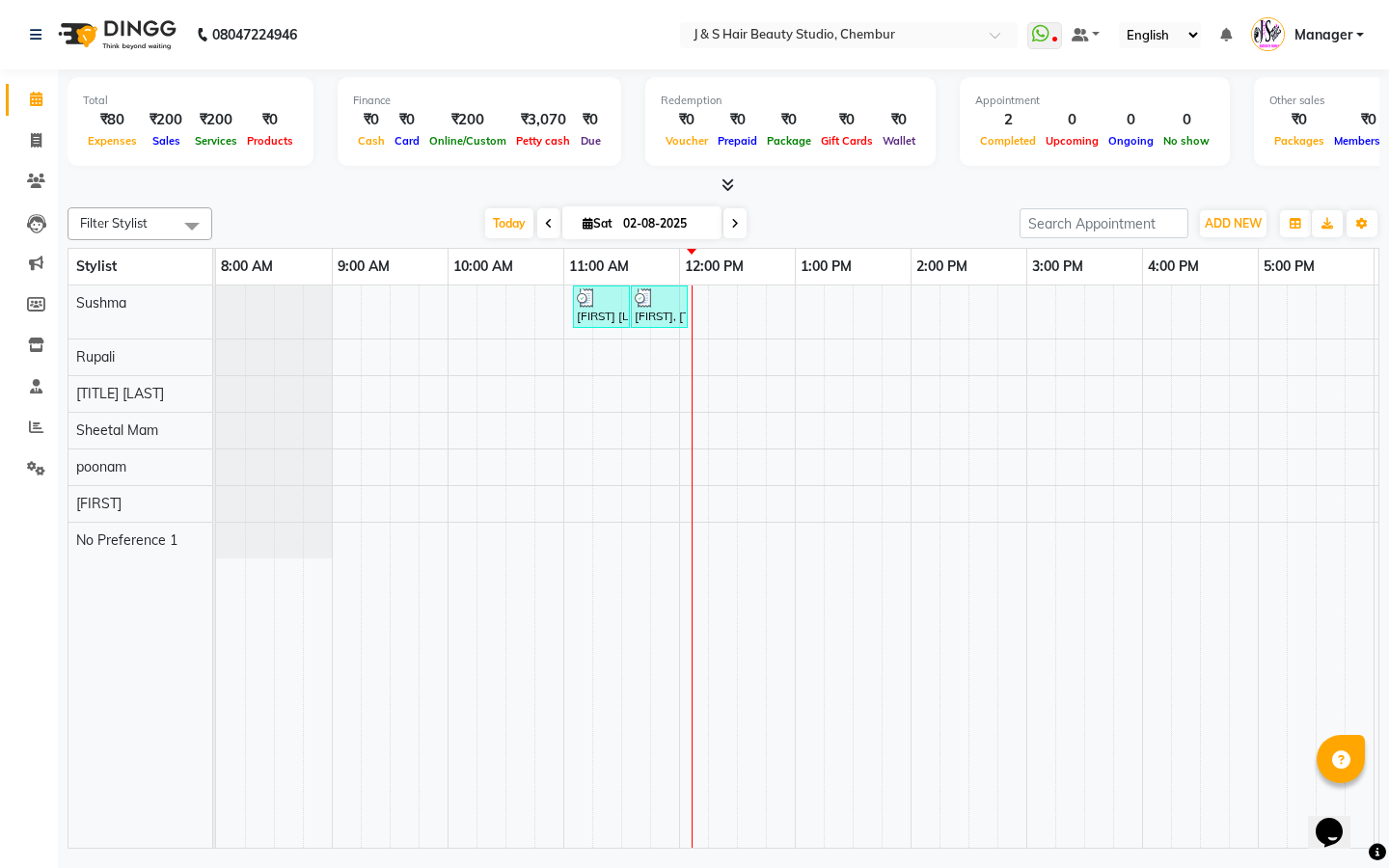 click on "Select Location × [BUSINESS_NAME], [AREA] WhatsApp Status  ✕ Status:  Disconnected Most Recent Message: [DATE]     [TIME] Recent Service Activity: [DATE]     [TIME] [PHONE]Whatsapp Settings Default Panel My Panel English ENGLISH Español العربية मराठी हिंदी ગુજરાતી தமிழ் 中文 Notifications nothing to show Manager Manage Profile Change Password Sign out  Version:3.15.11" 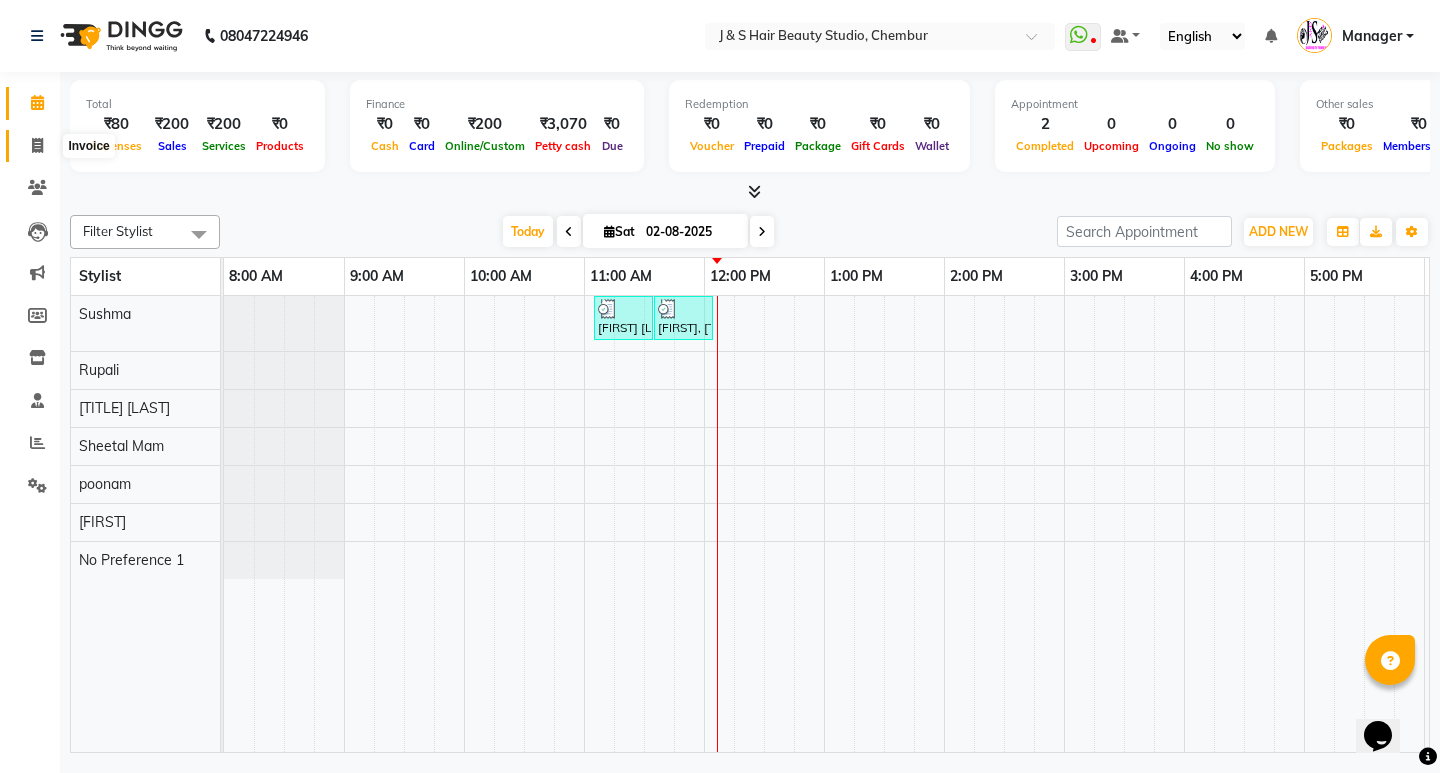 click 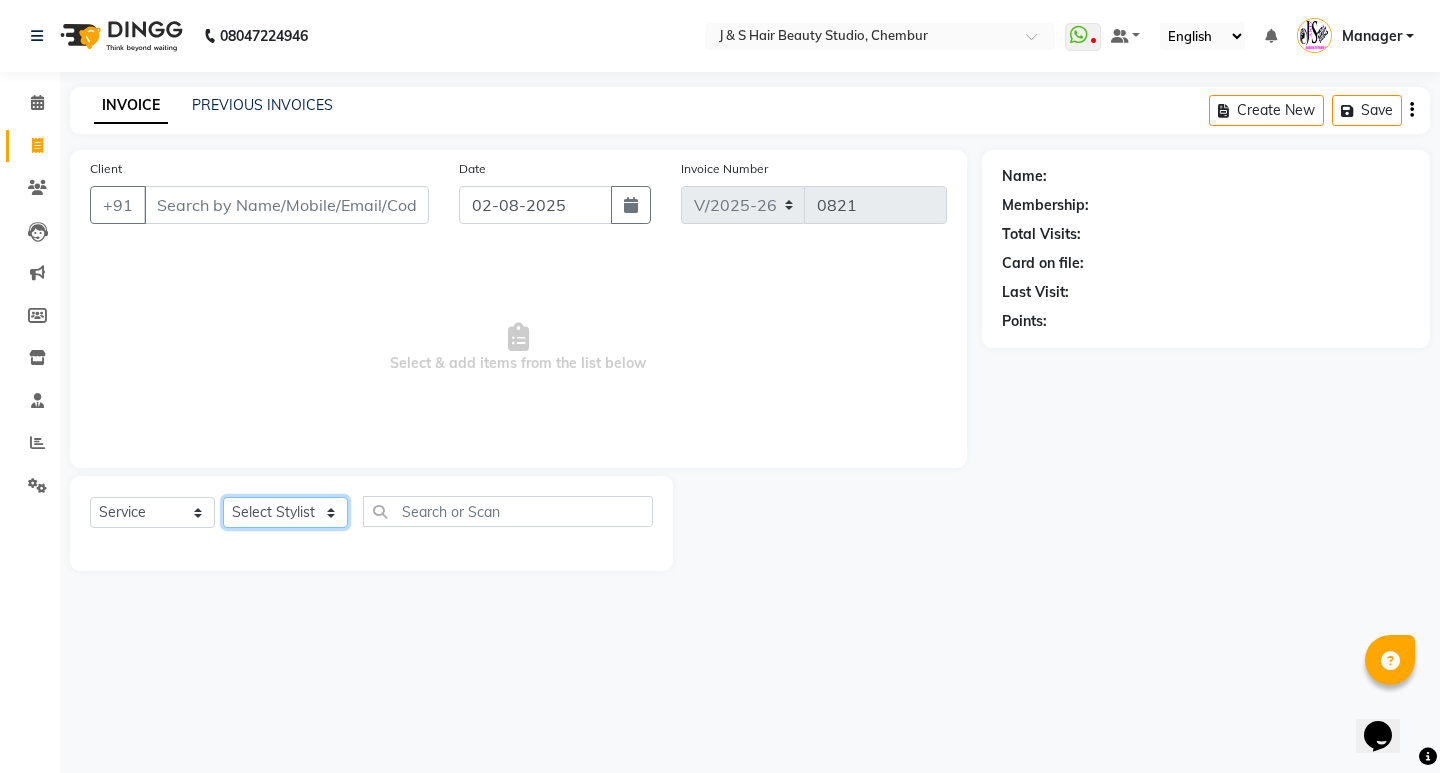click on "Select Stylist Manager [TITLE] [LAST] No Preference [NUMBER] [FIRST] [FIRST] [TITLE] [LAST] [FIRST] [TITLE]" 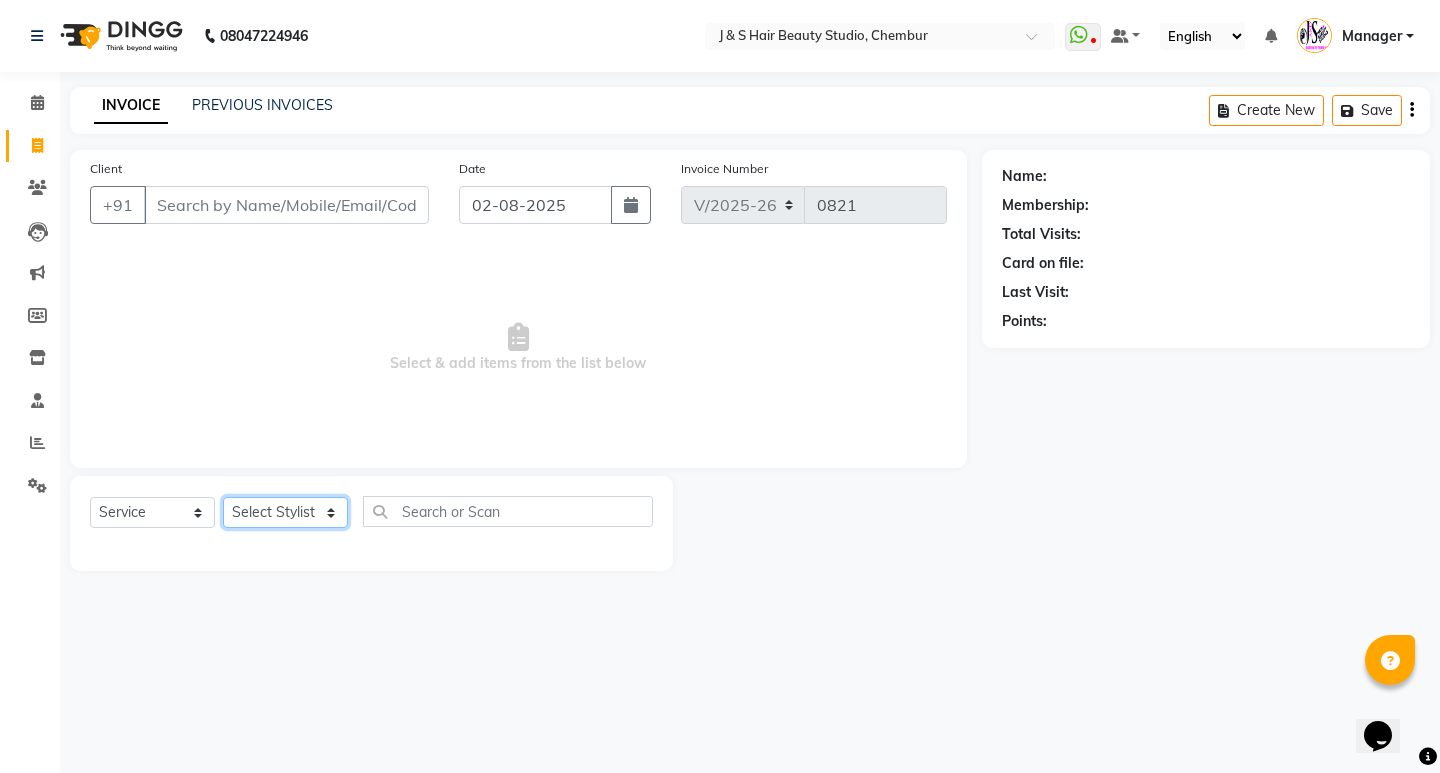 select on "4179" 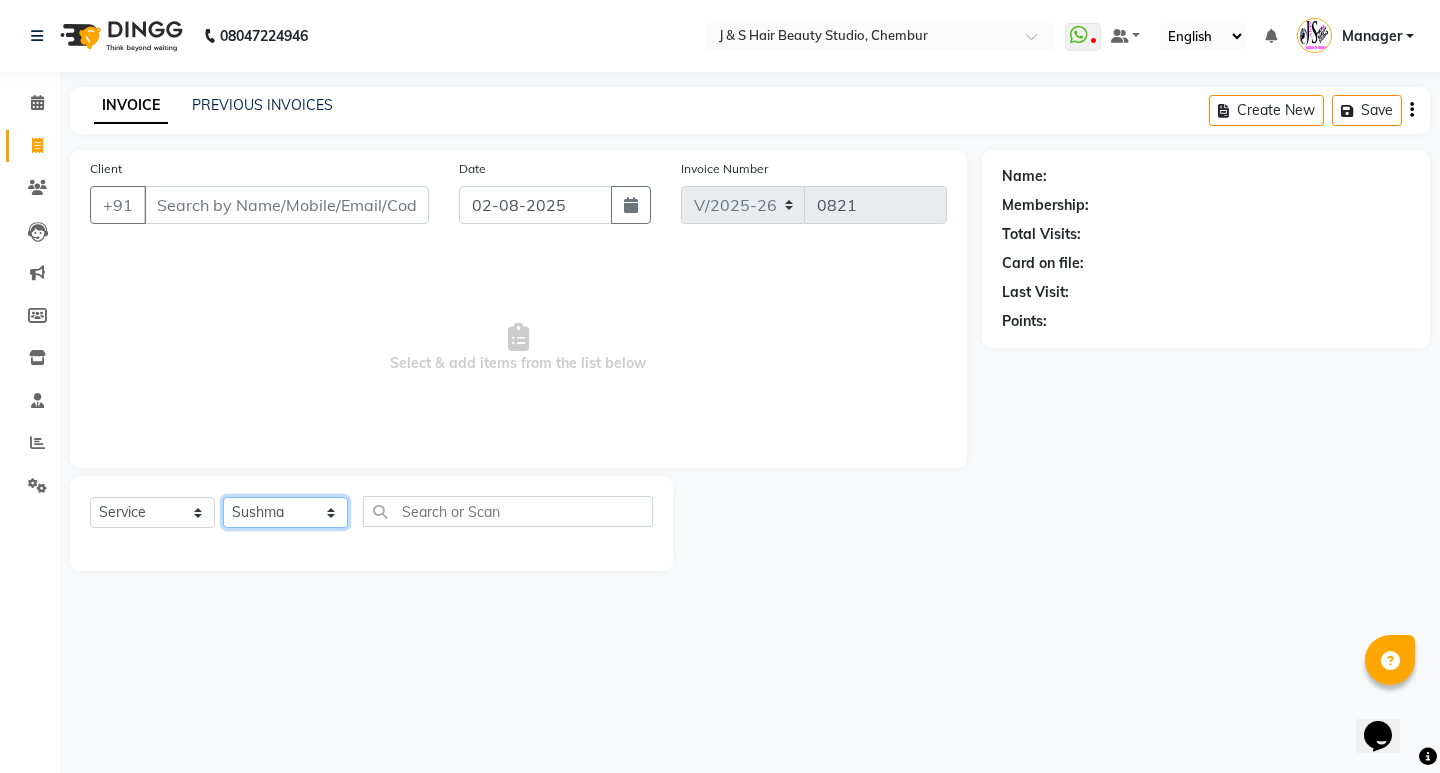 click on "Select Stylist Manager [TITLE] [LAST] No Preference [NUMBER] [FIRST] [FIRST] [TITLE] [LAST] [FIRST] [TITLE]" 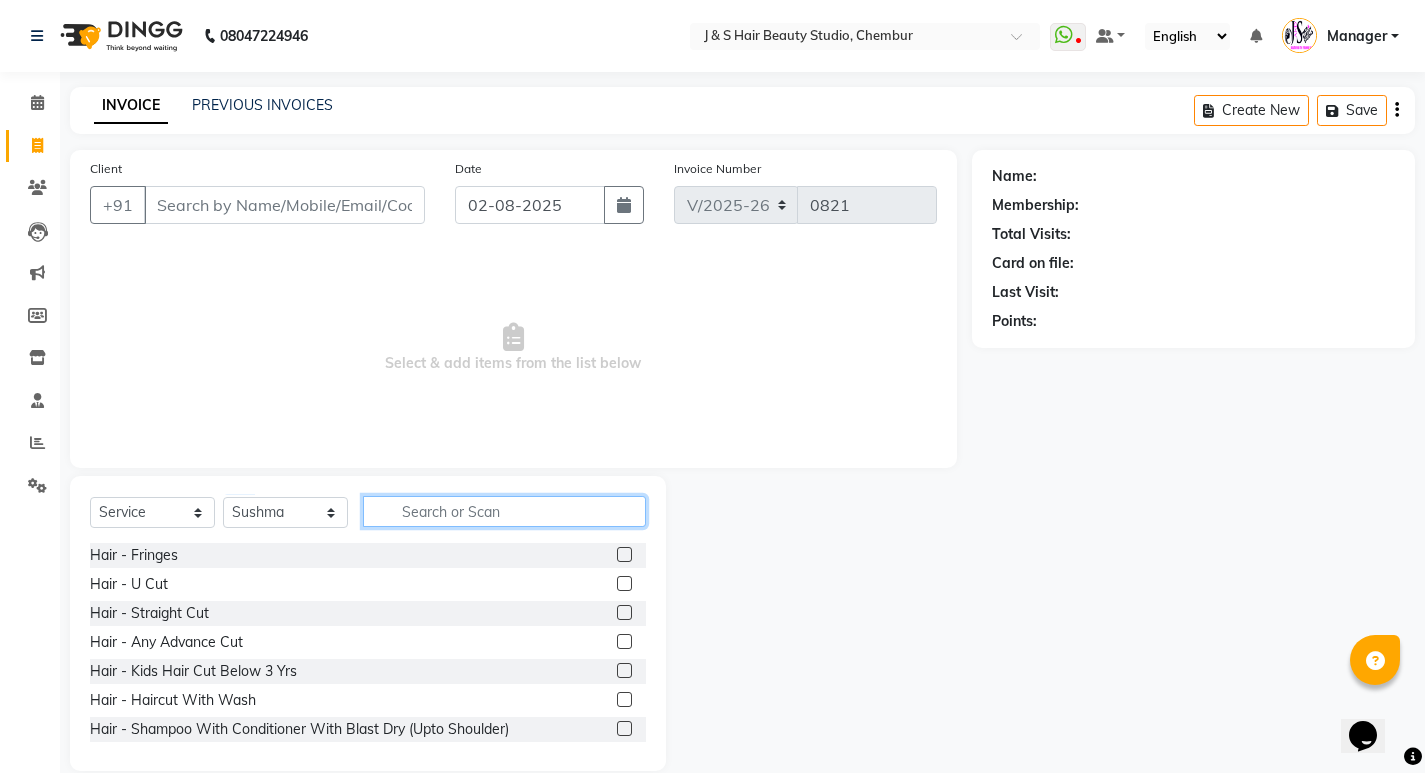 click 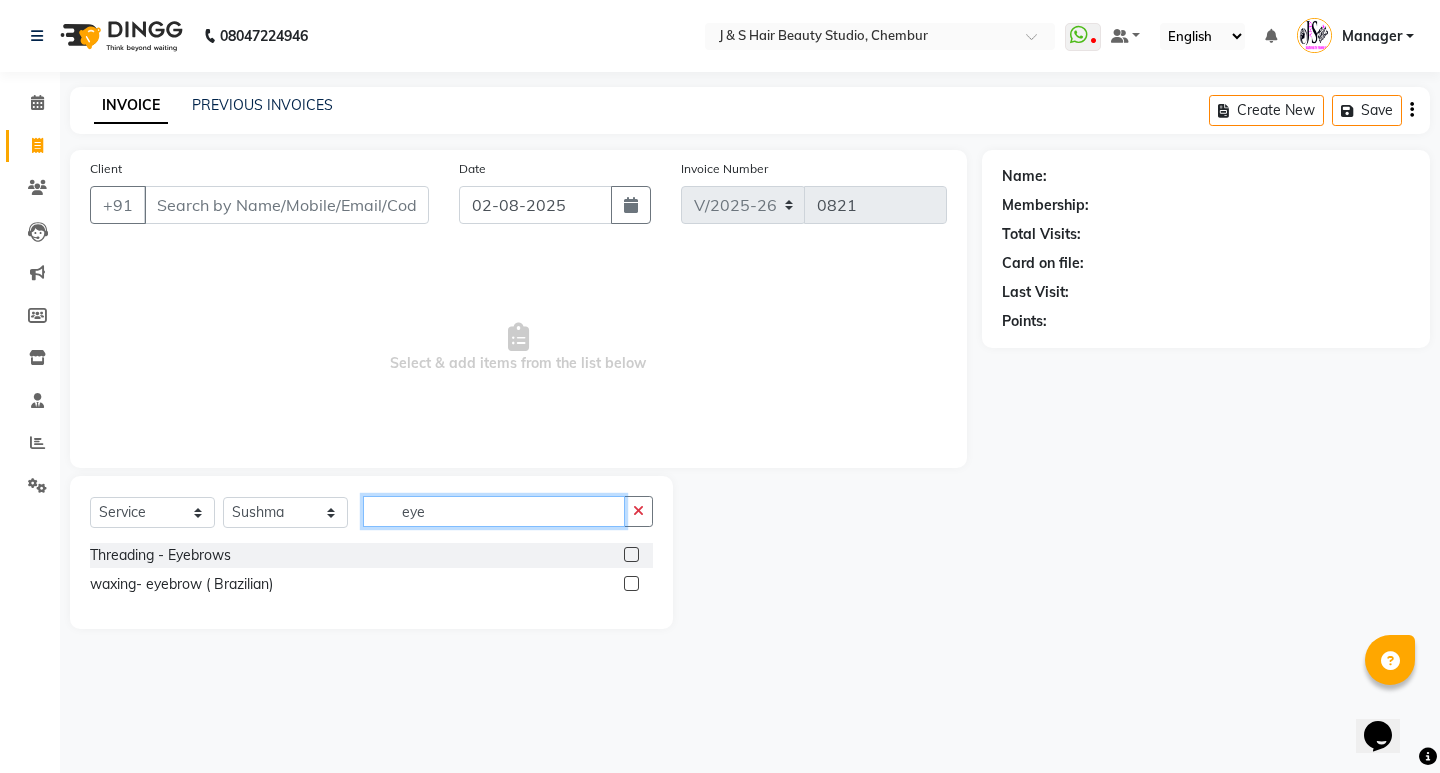 type on "eye" 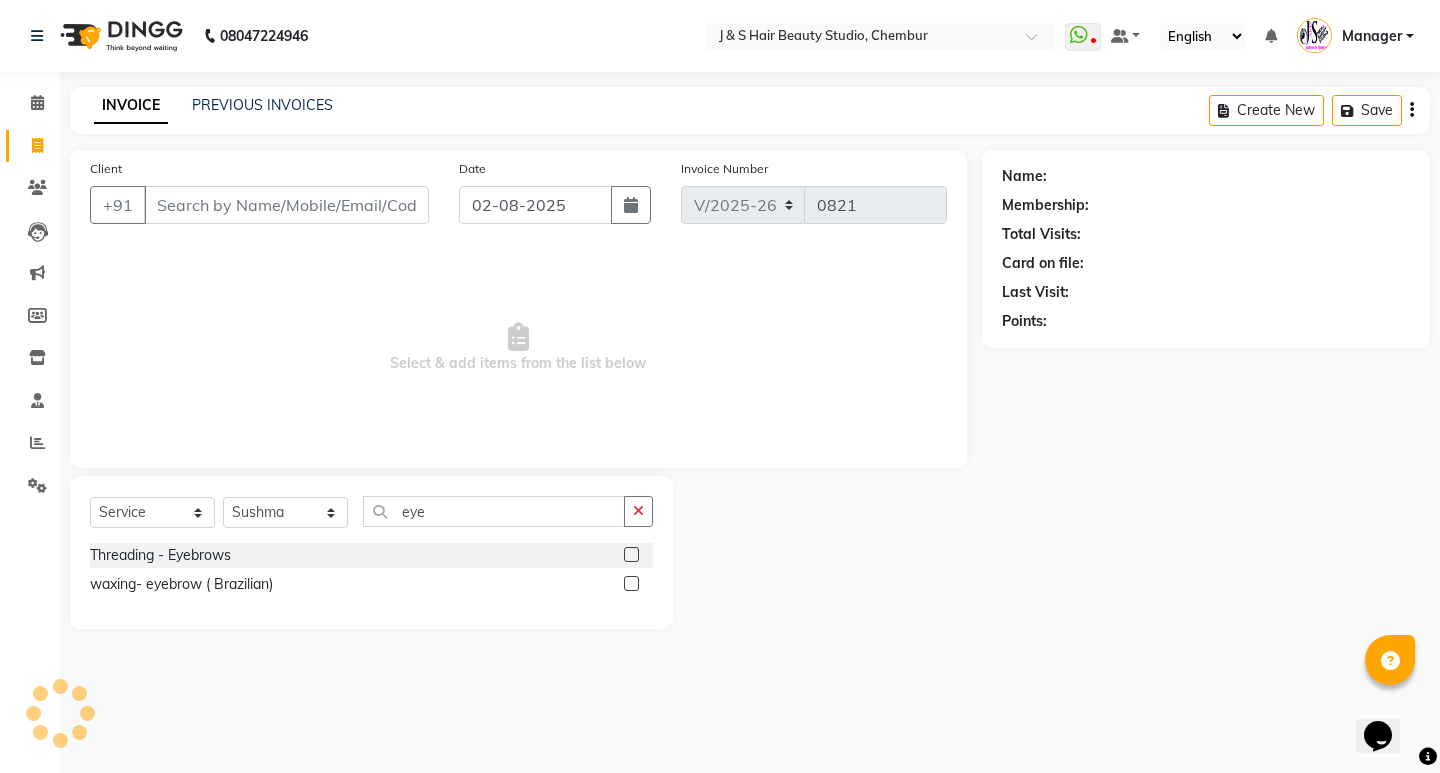 click 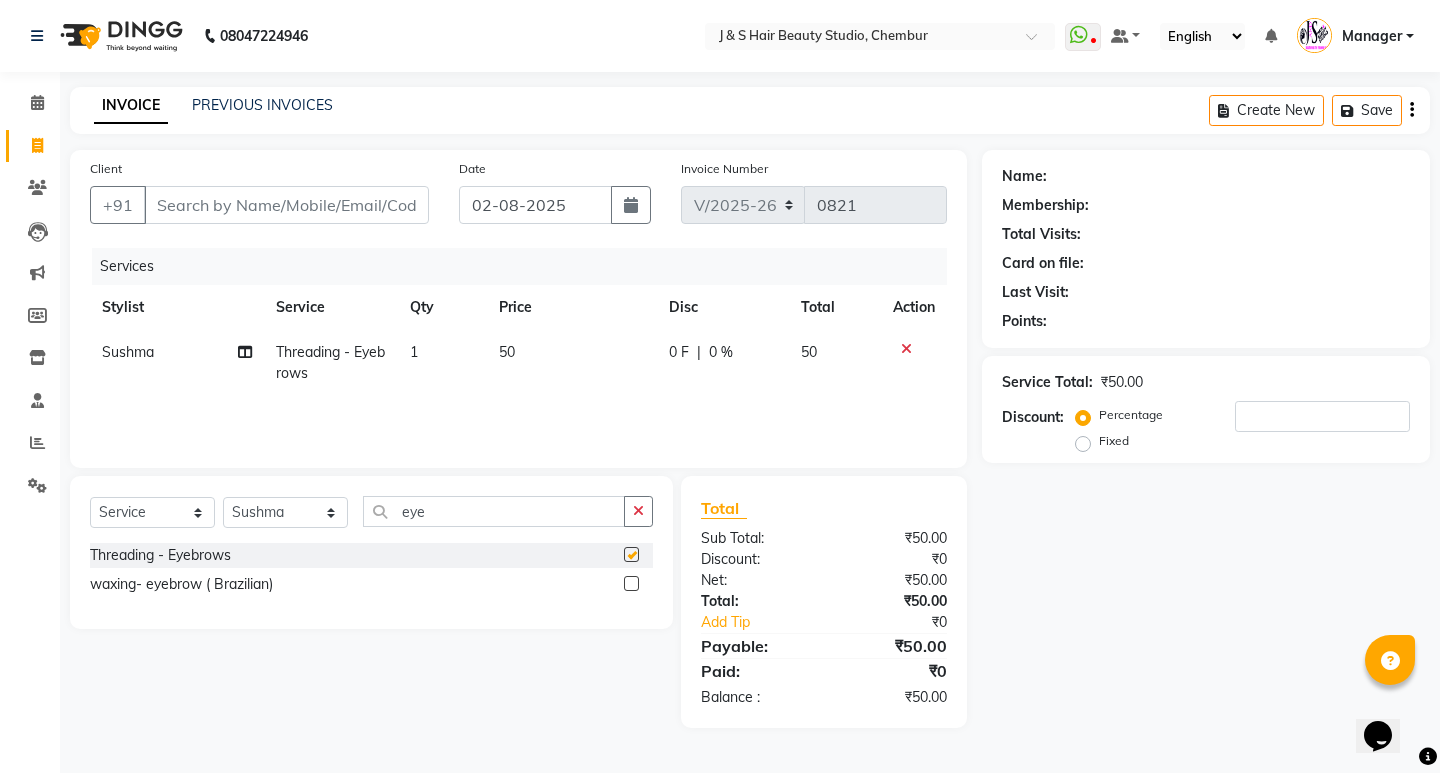 checkbox on "false" 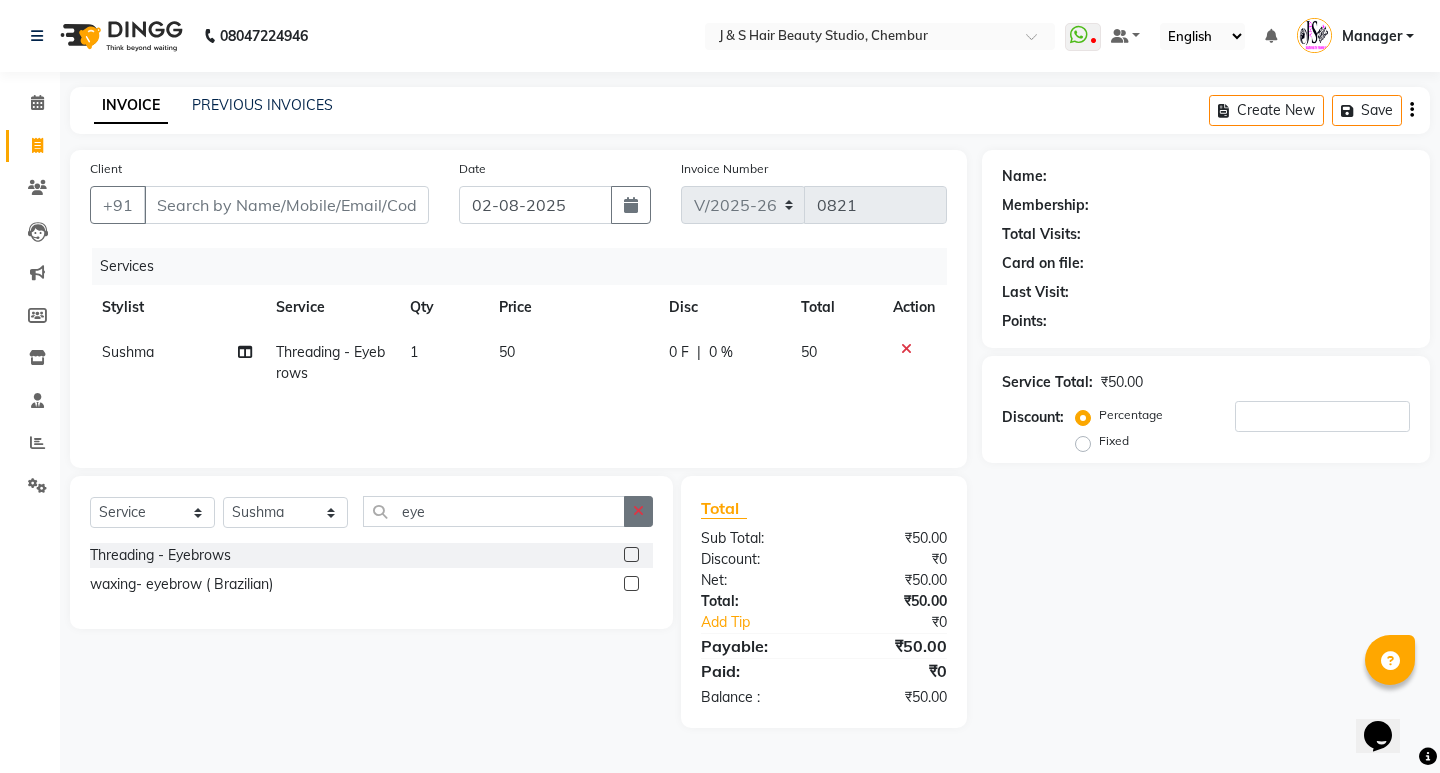 click 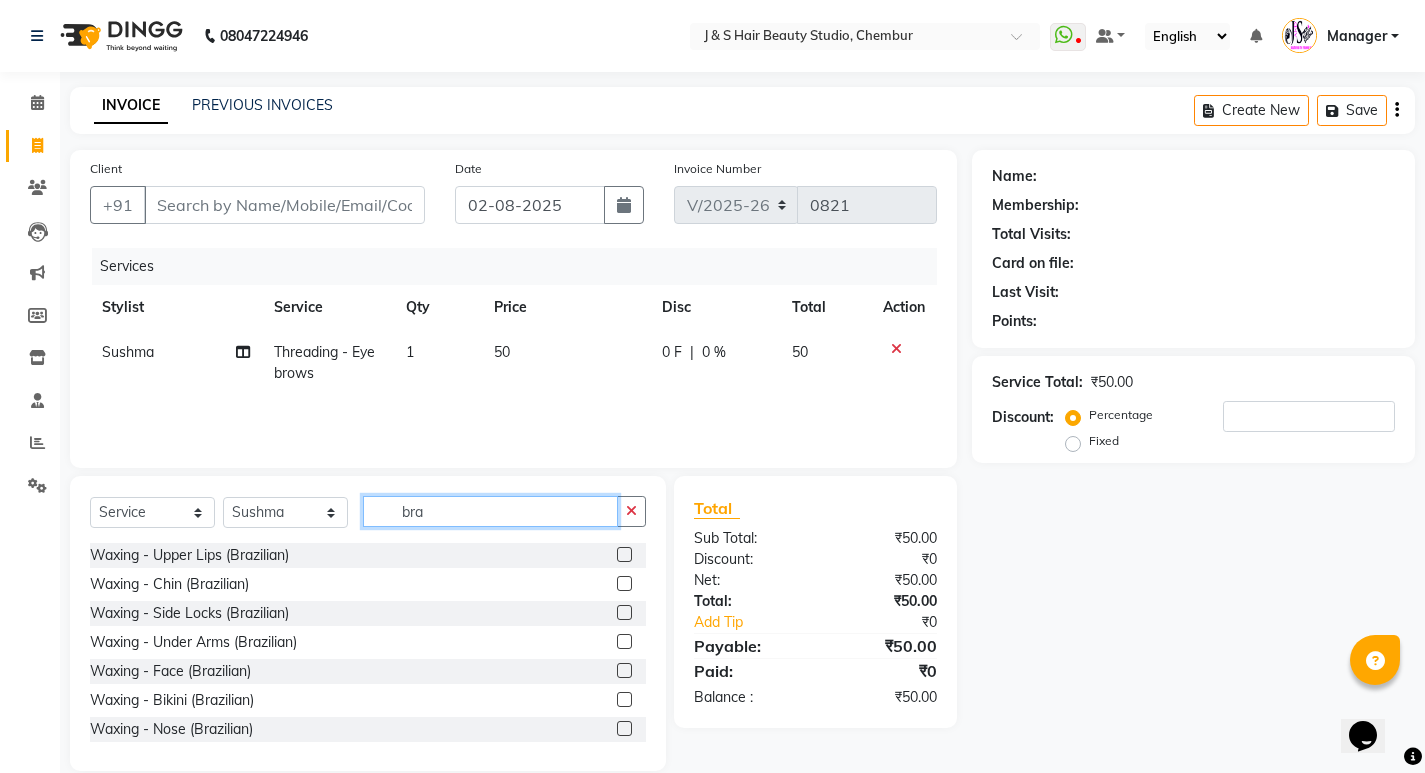 type on "bra" 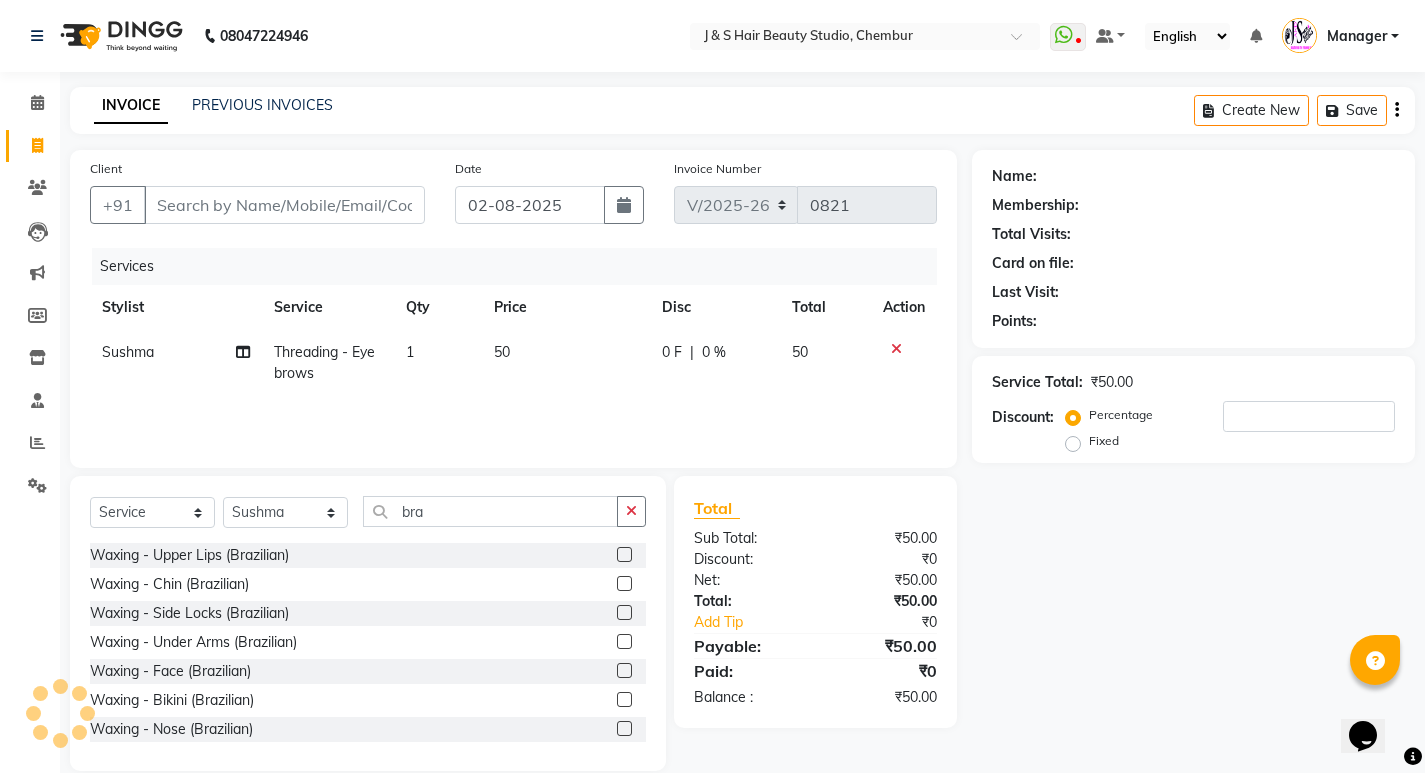 click 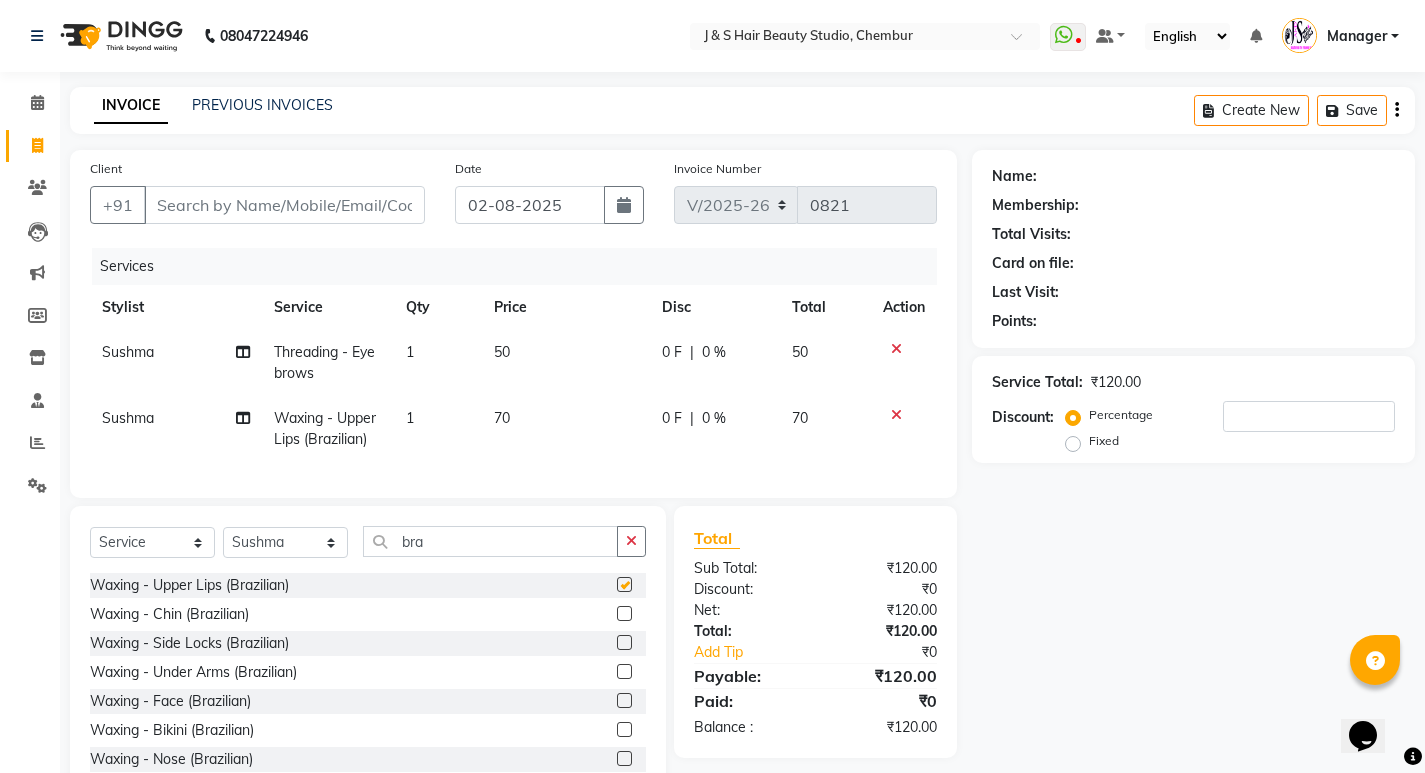 checkbox on "false" 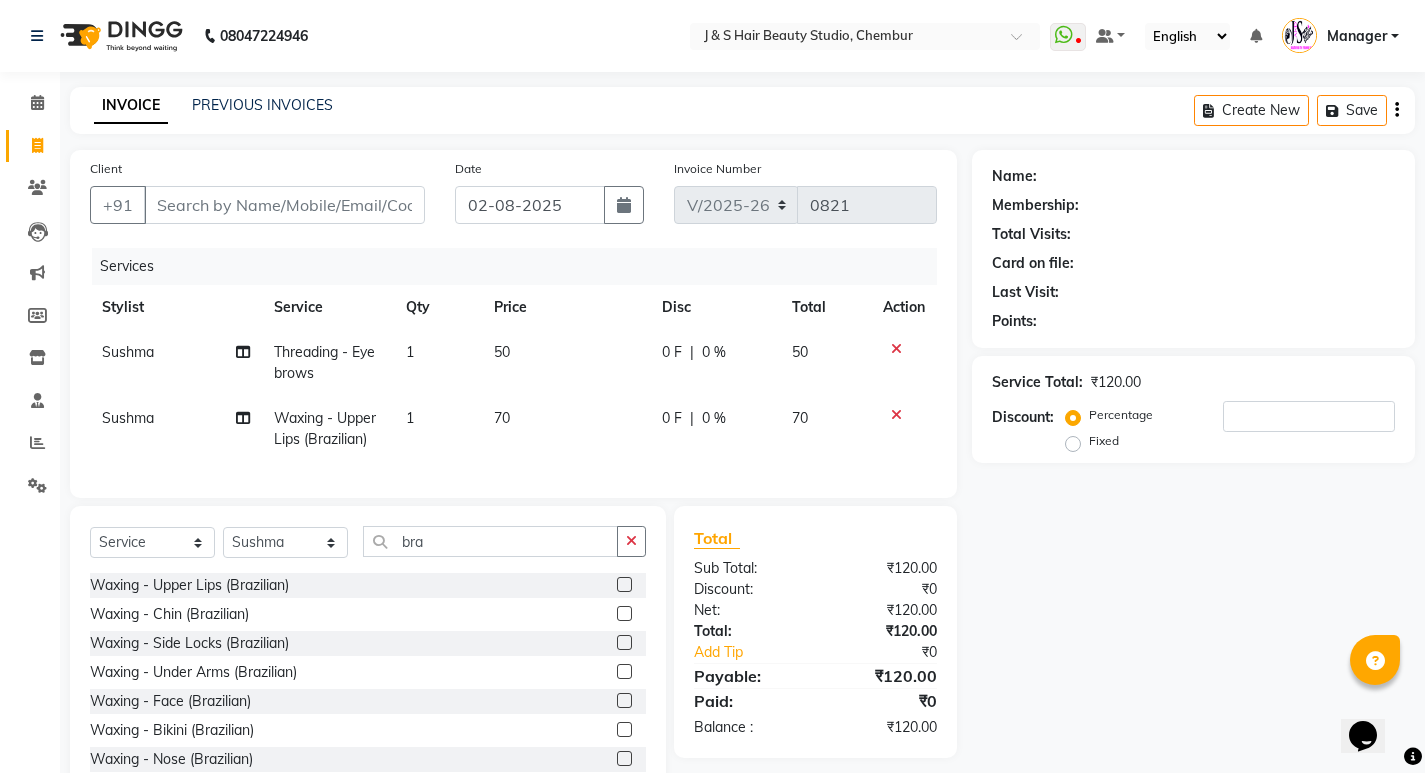 click 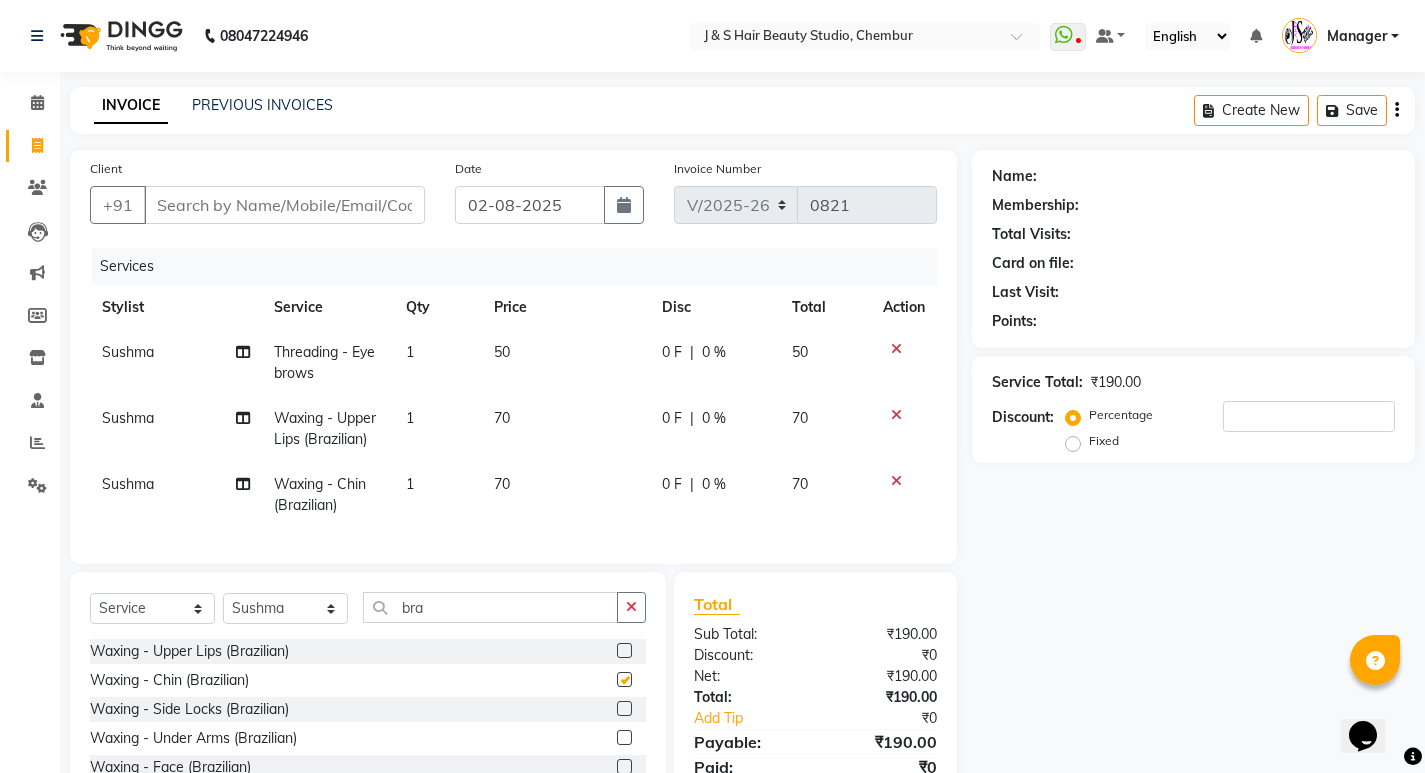 checkbox on "false" 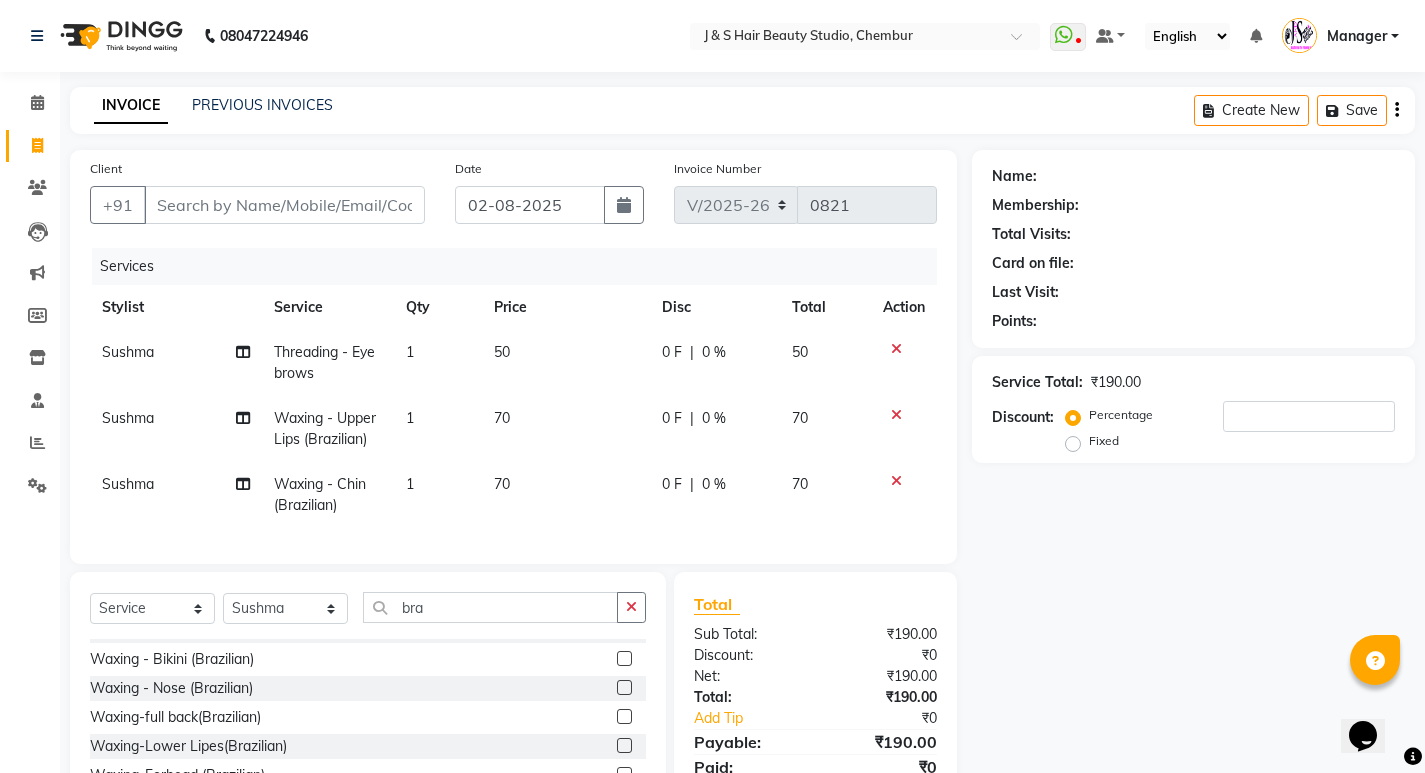 scroll, scrollTop: 148, scrollLeft: 0, axis: vertical 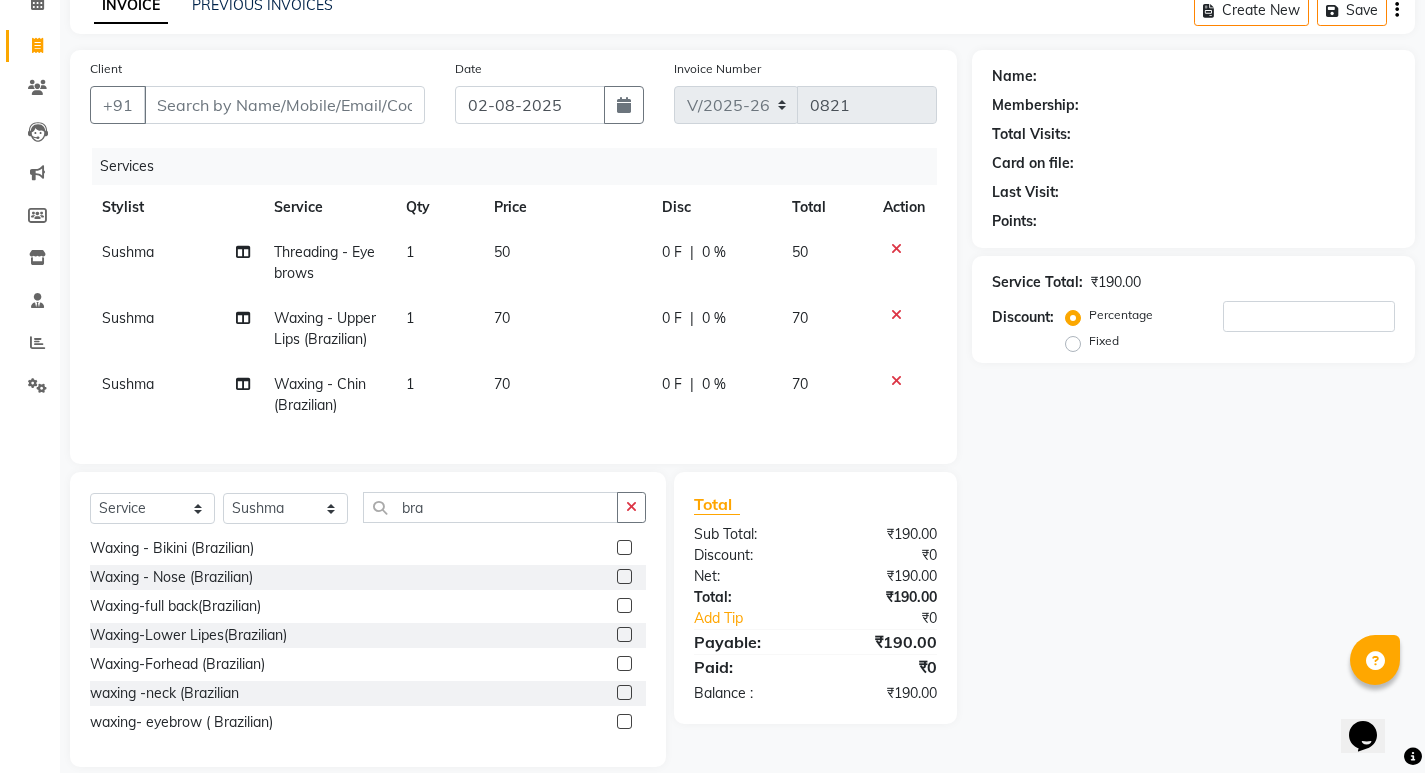 click 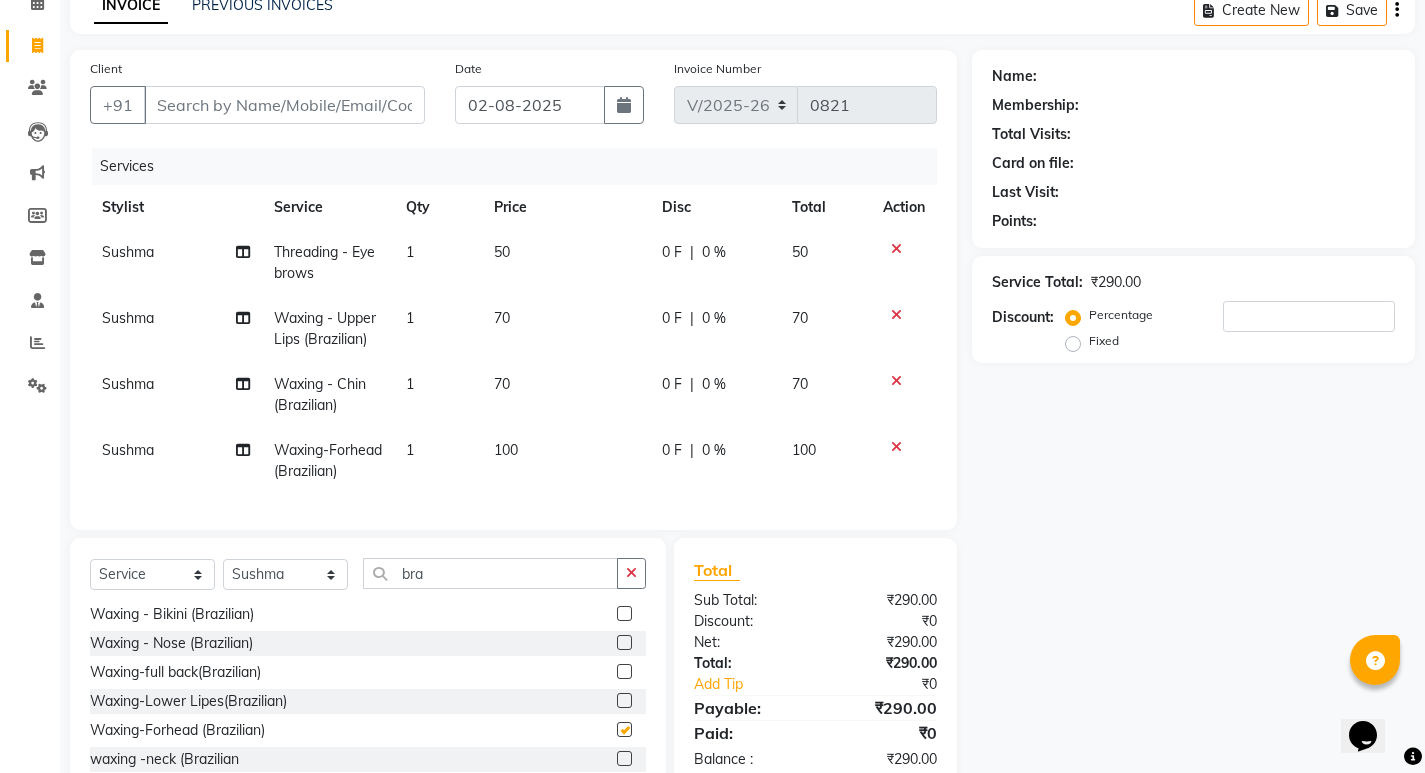 checkbox on "false" 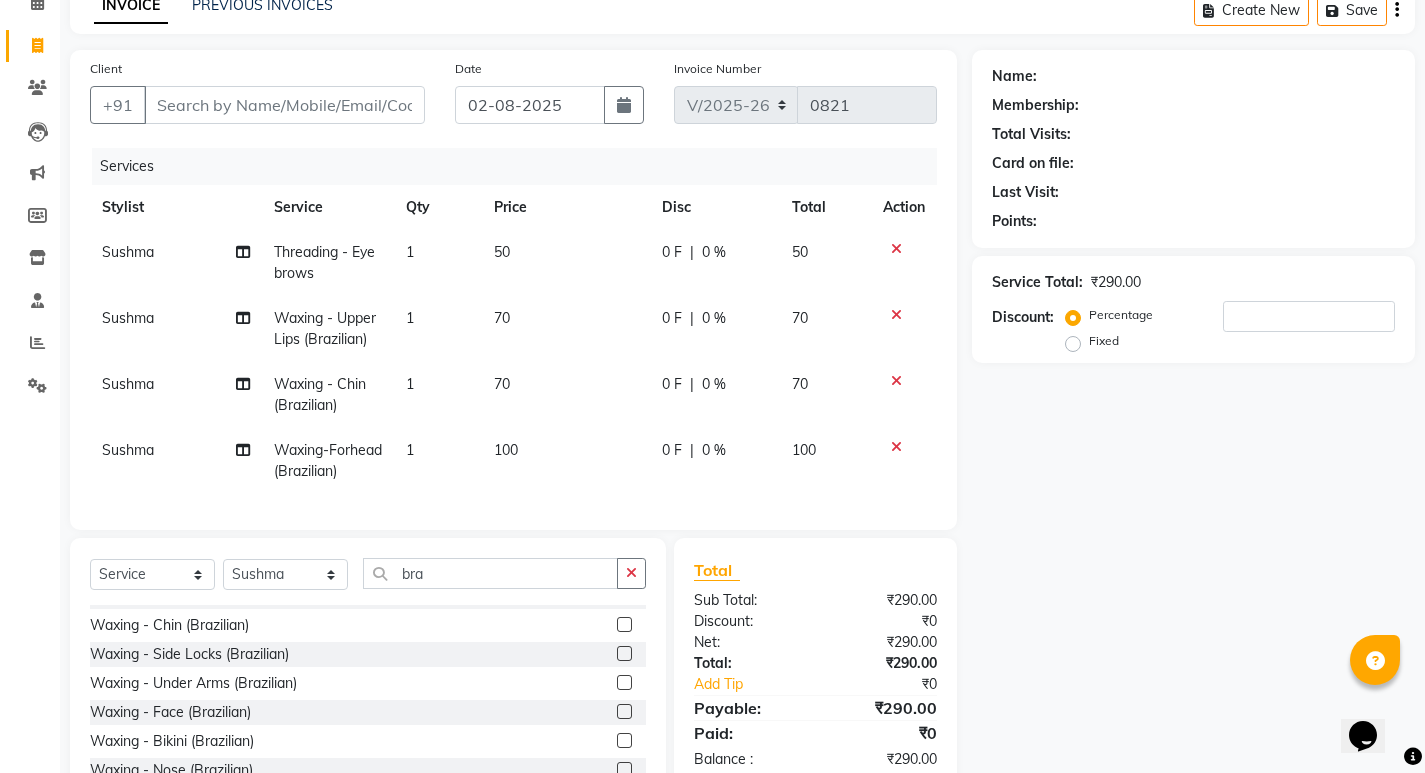 scroll, scrollTop: 0, scrollLeft: 0, axis: both 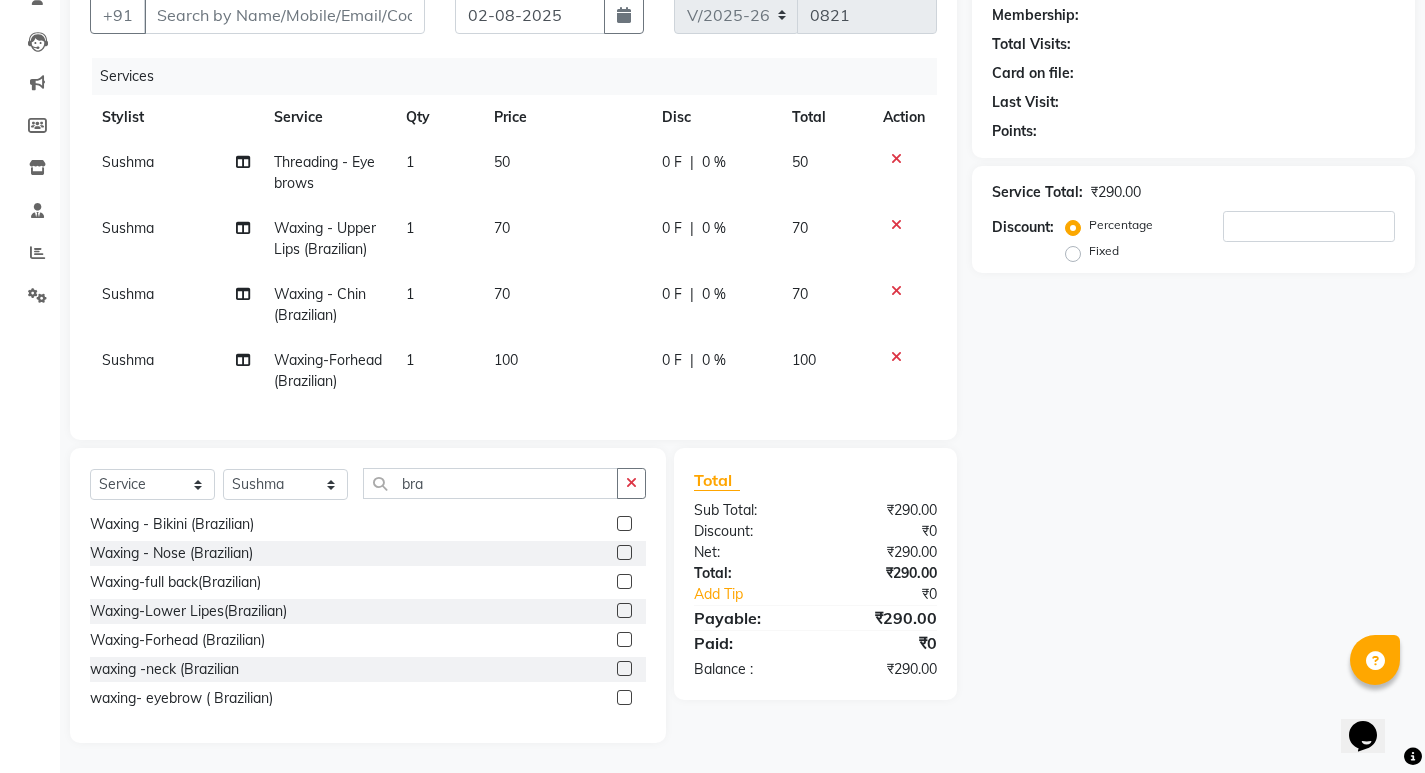 click 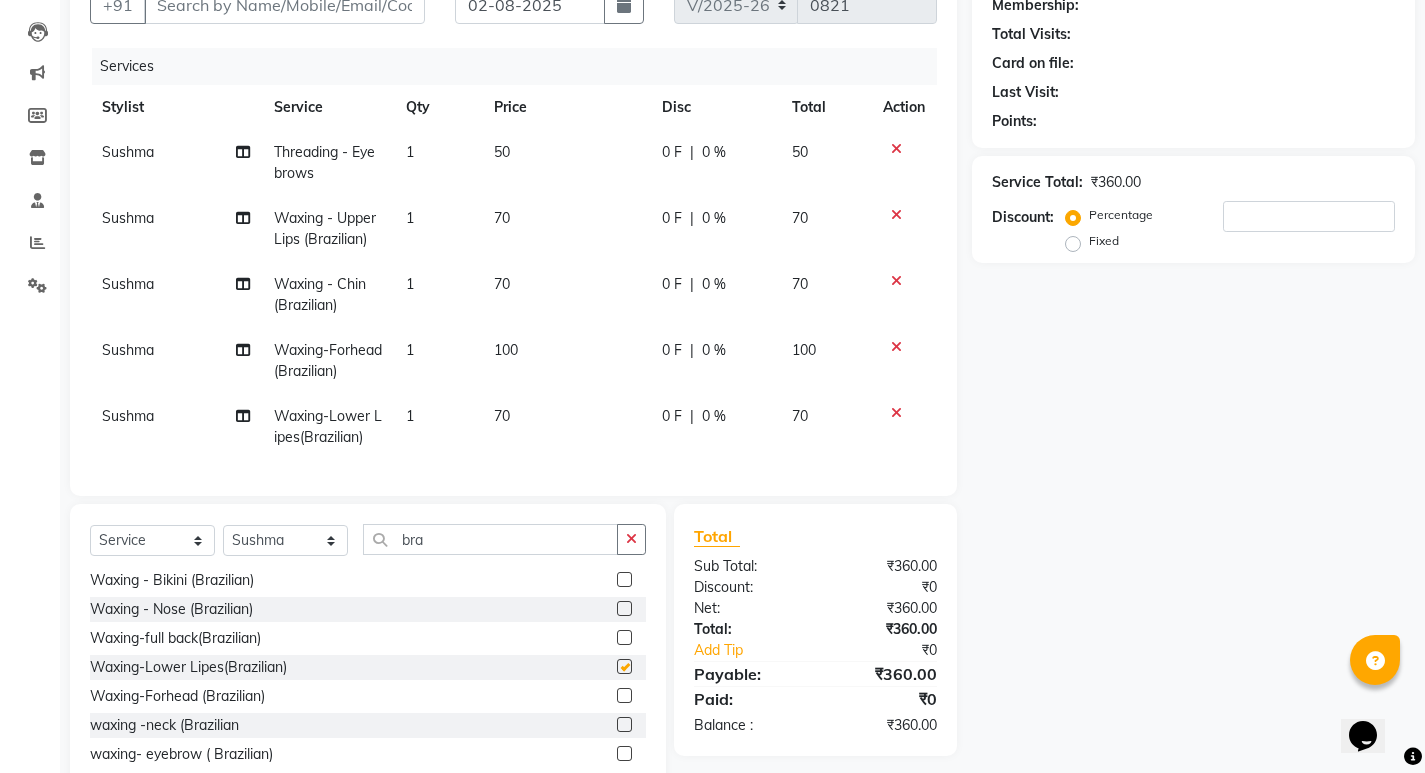 checkbox on "false" 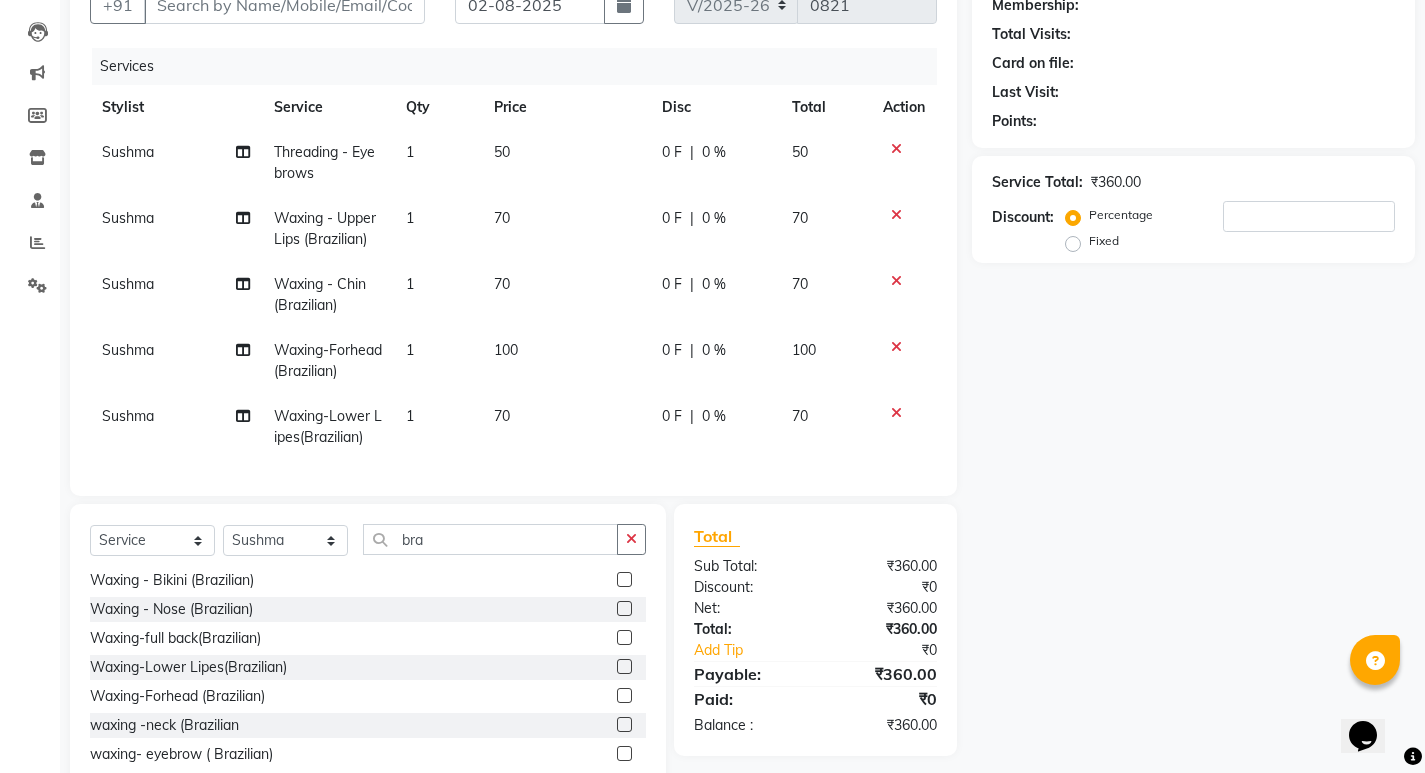 click 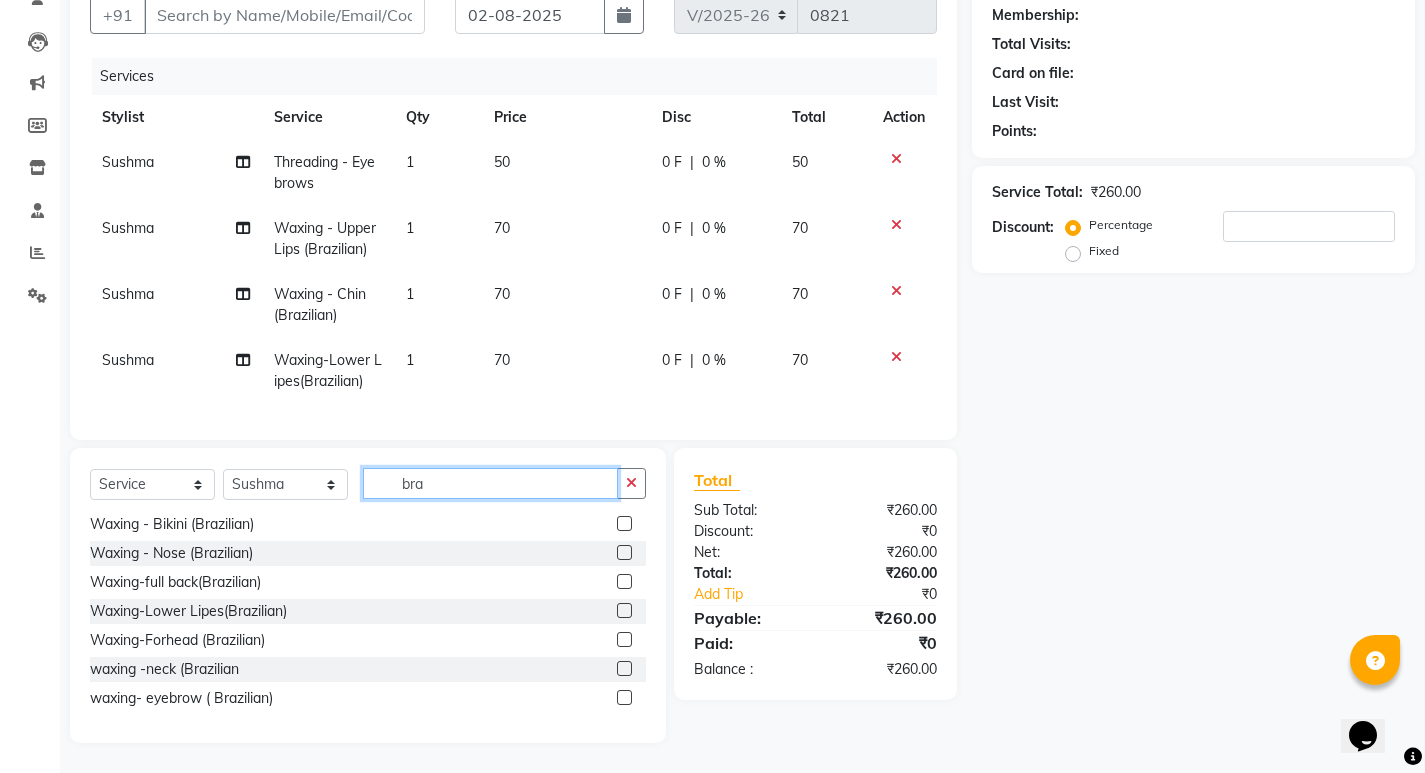 click on "bra" 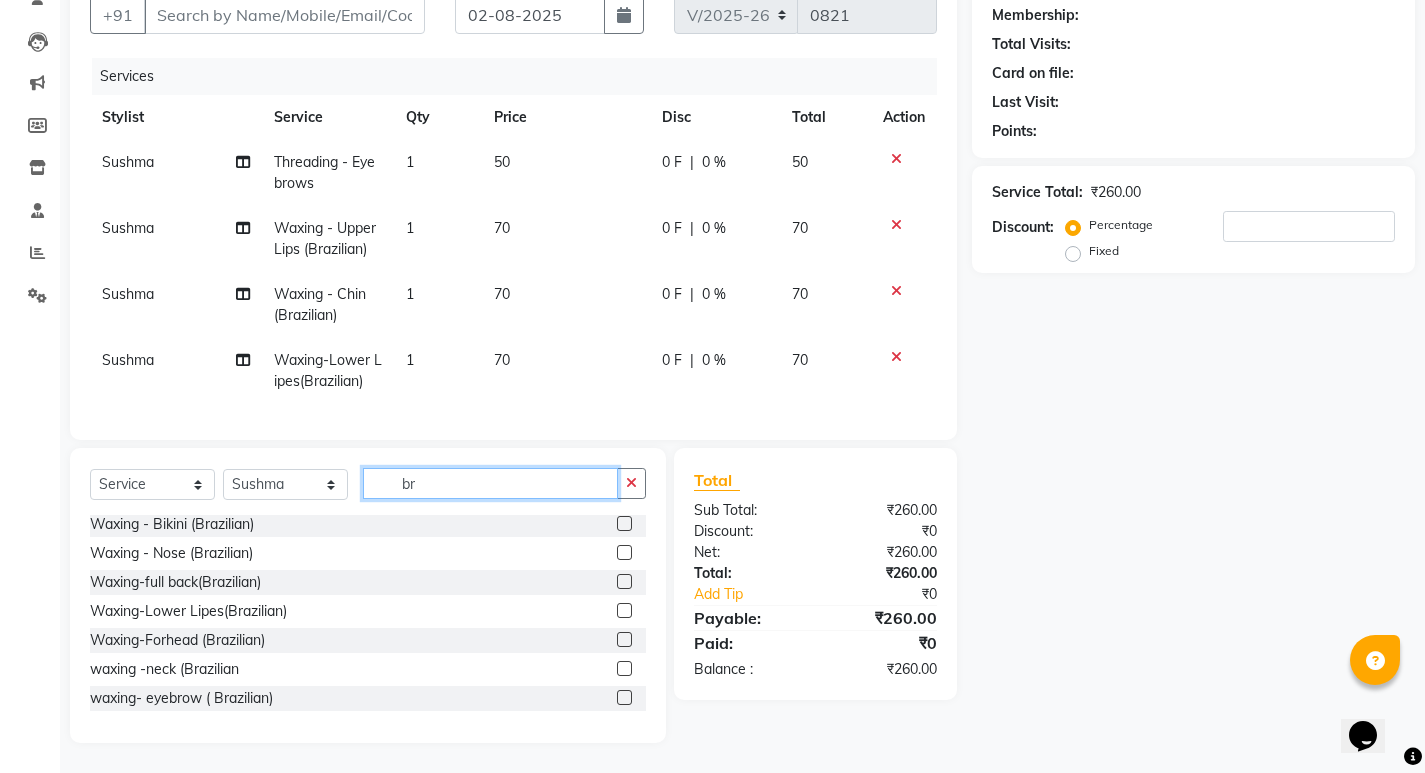 type on "b" 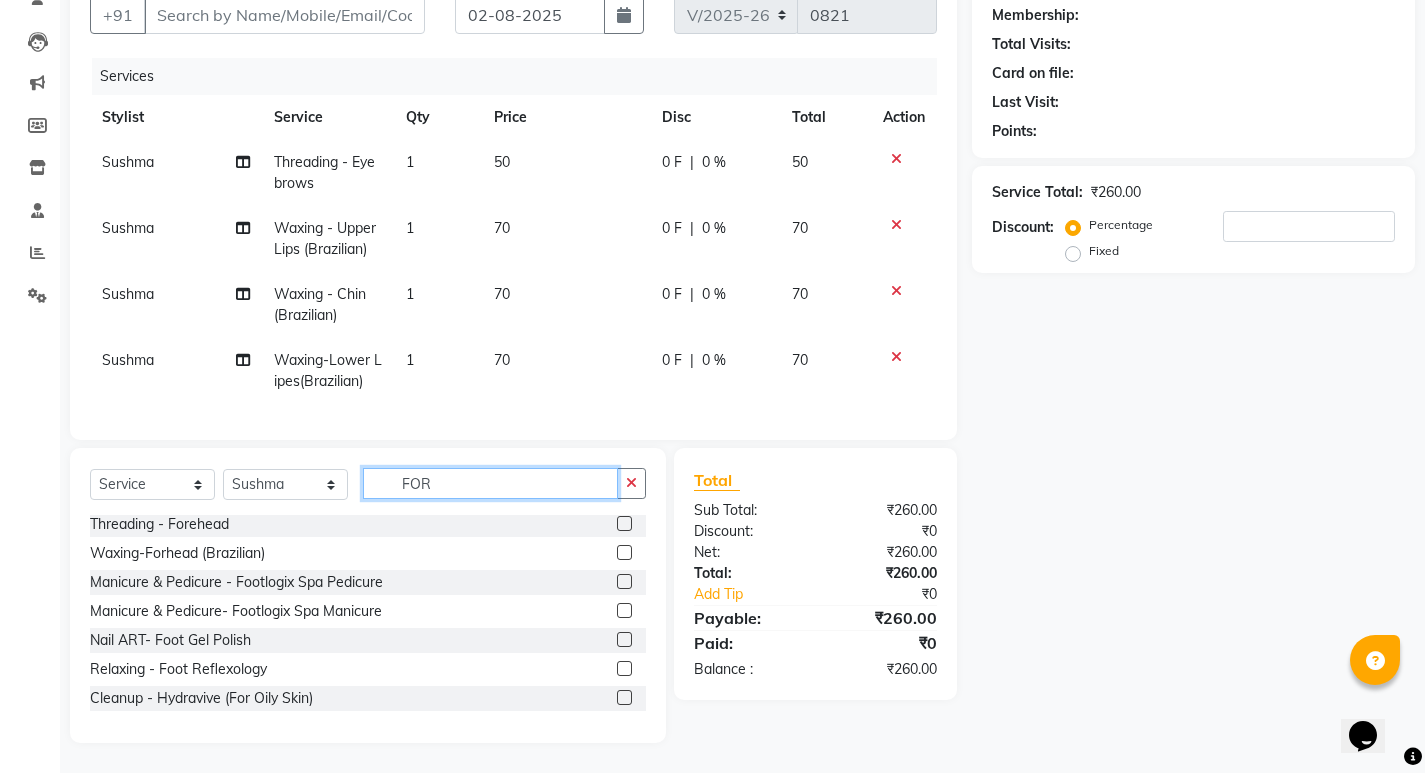 scroll, scrollTop: 0, scrollLeft: 0, axis: both 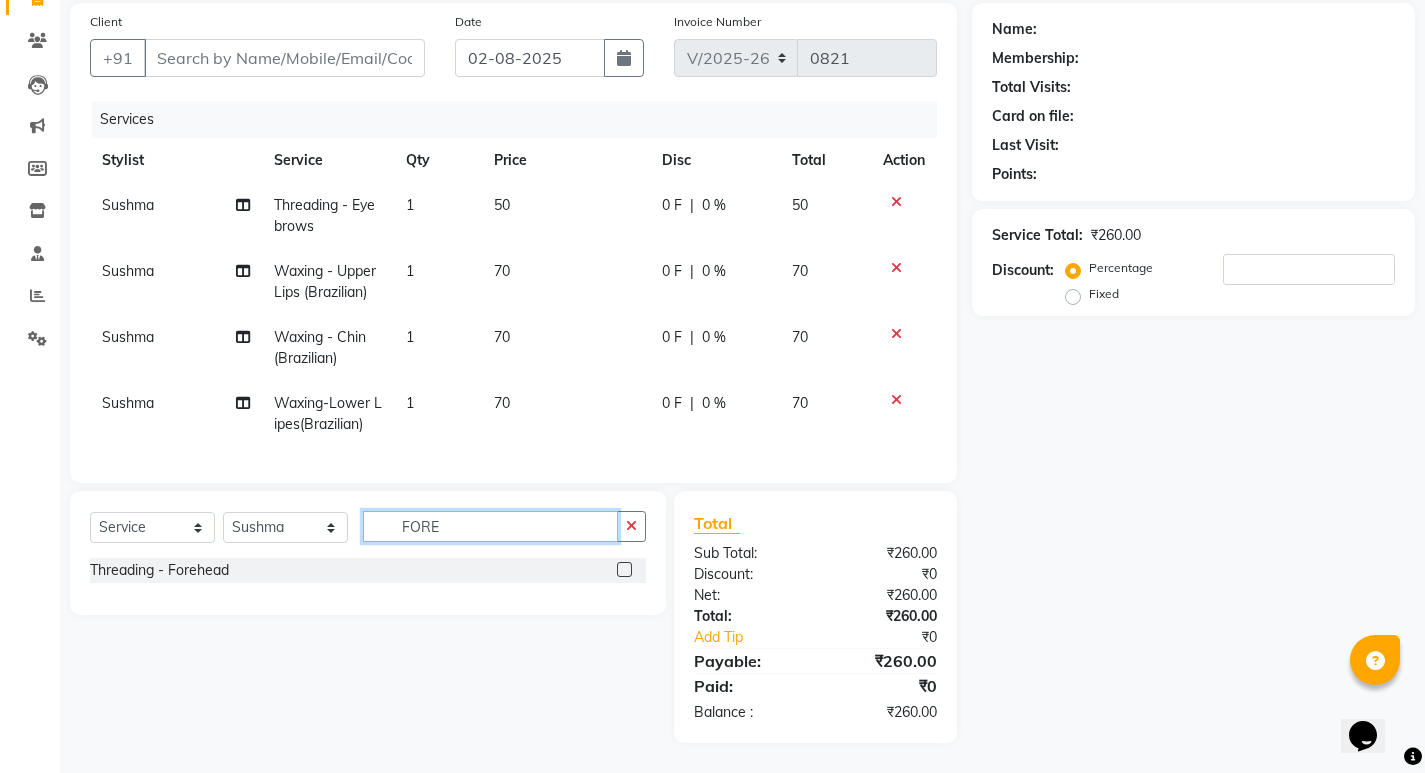 type on "FORE" 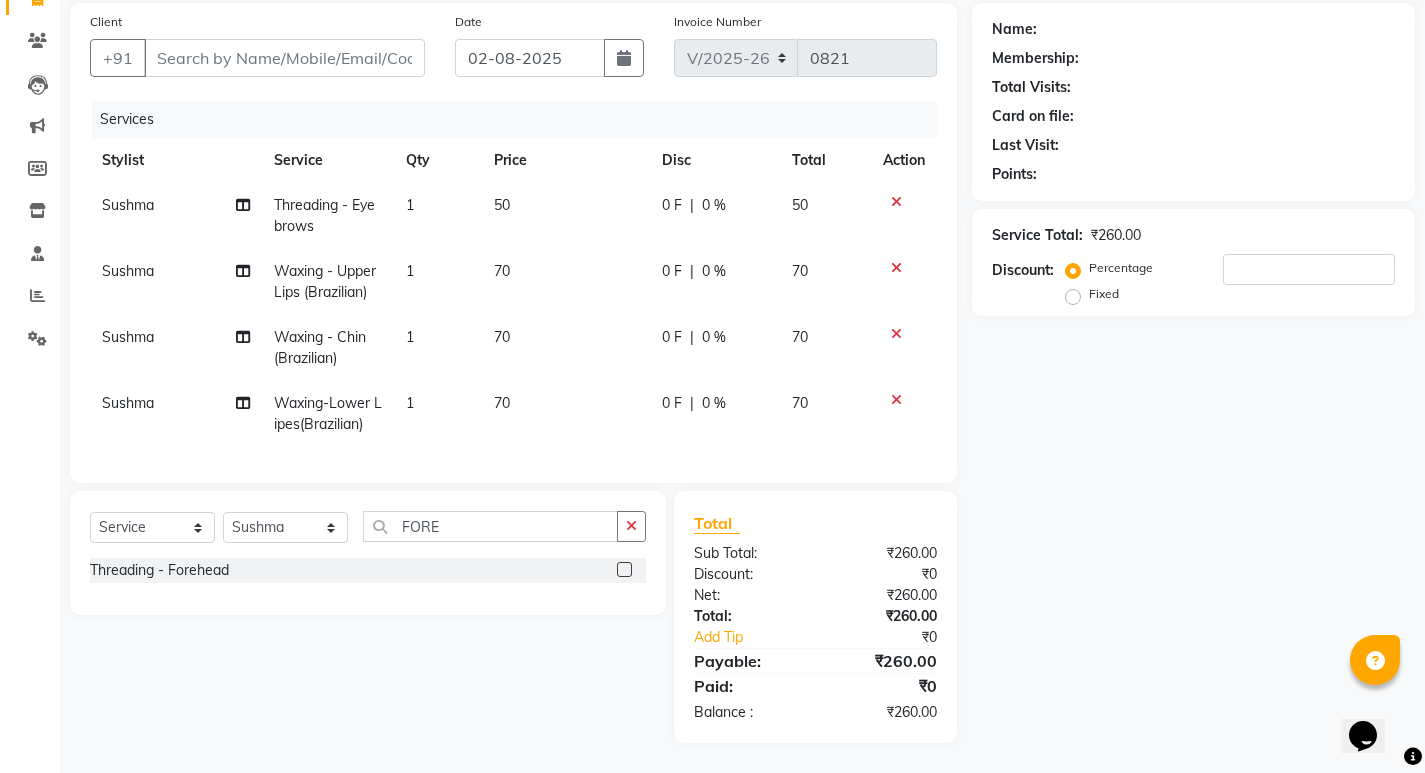 click 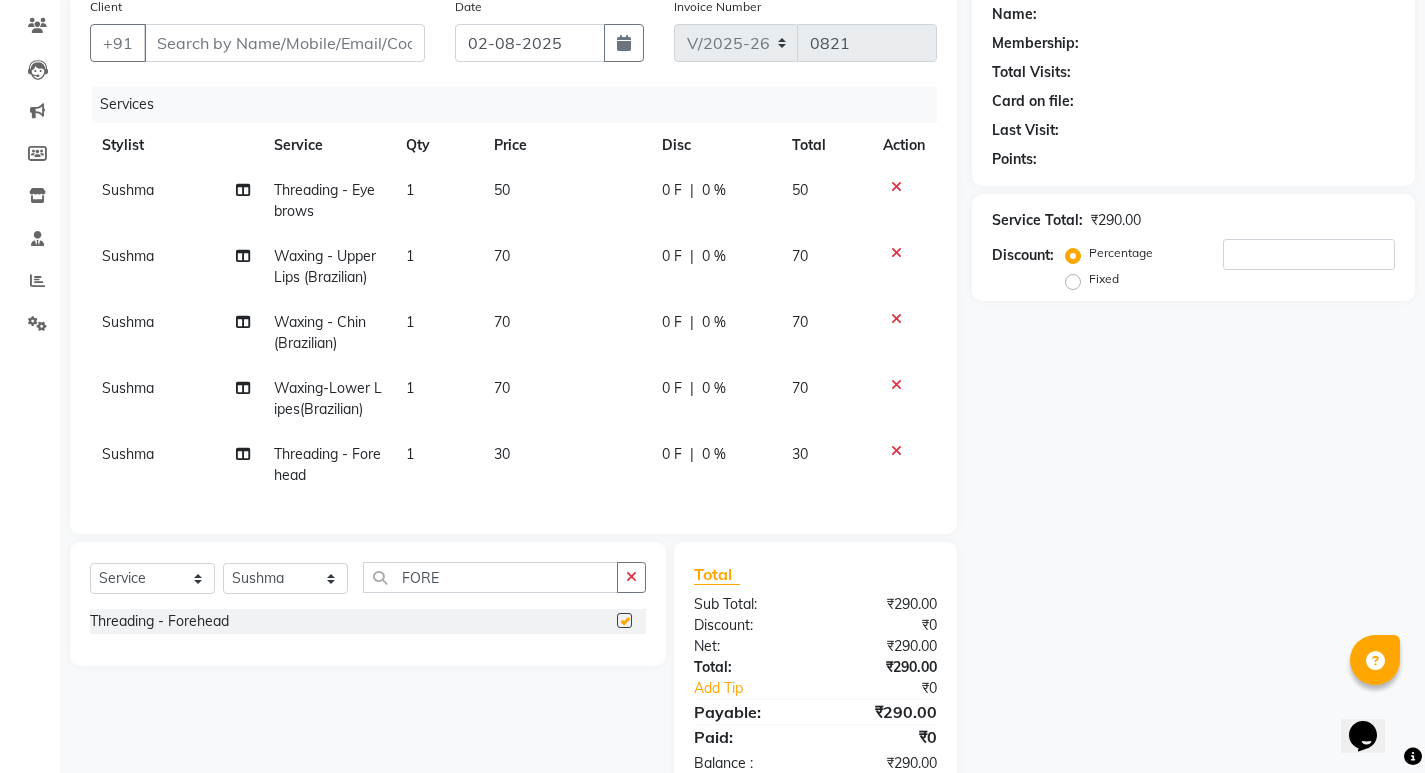 checkbox on "false" 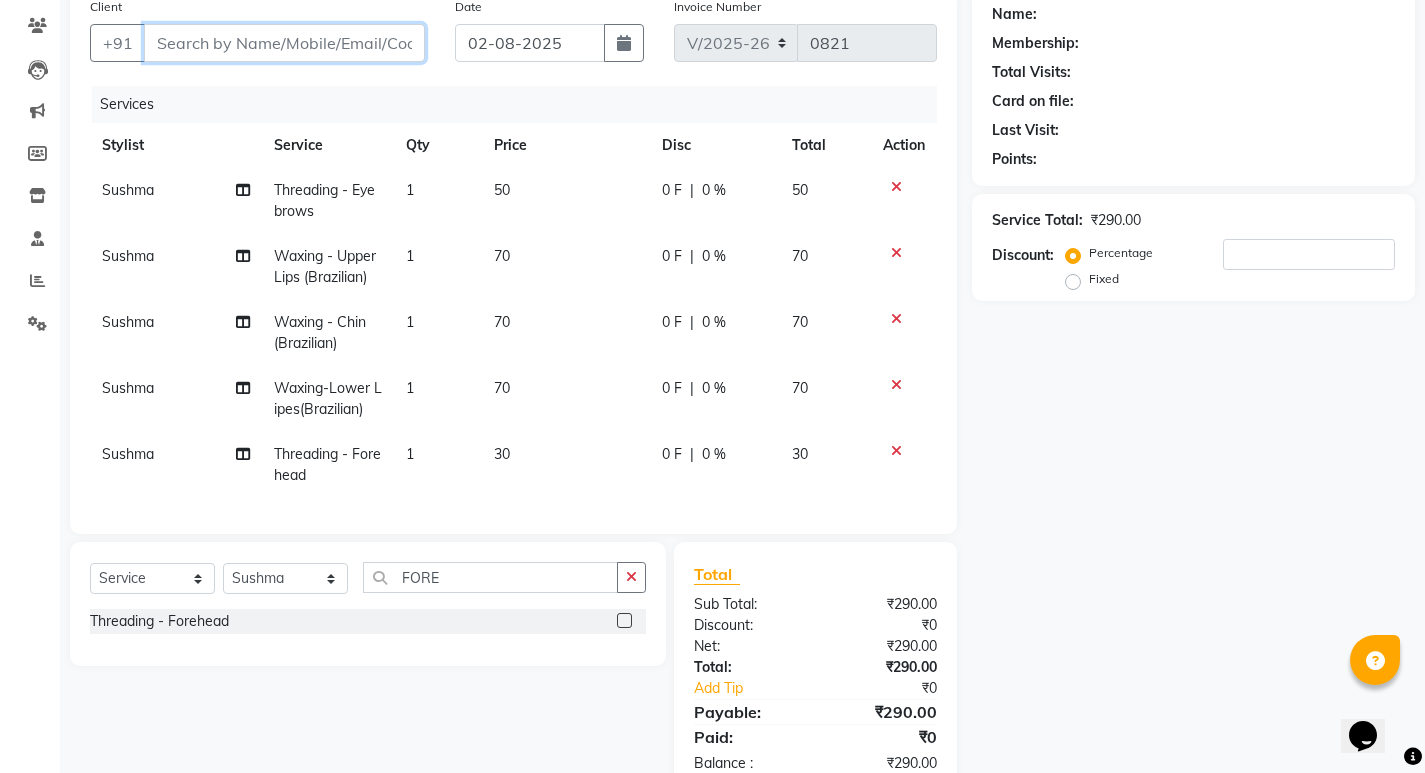 click on "Client" at bounding box center [284, 43] 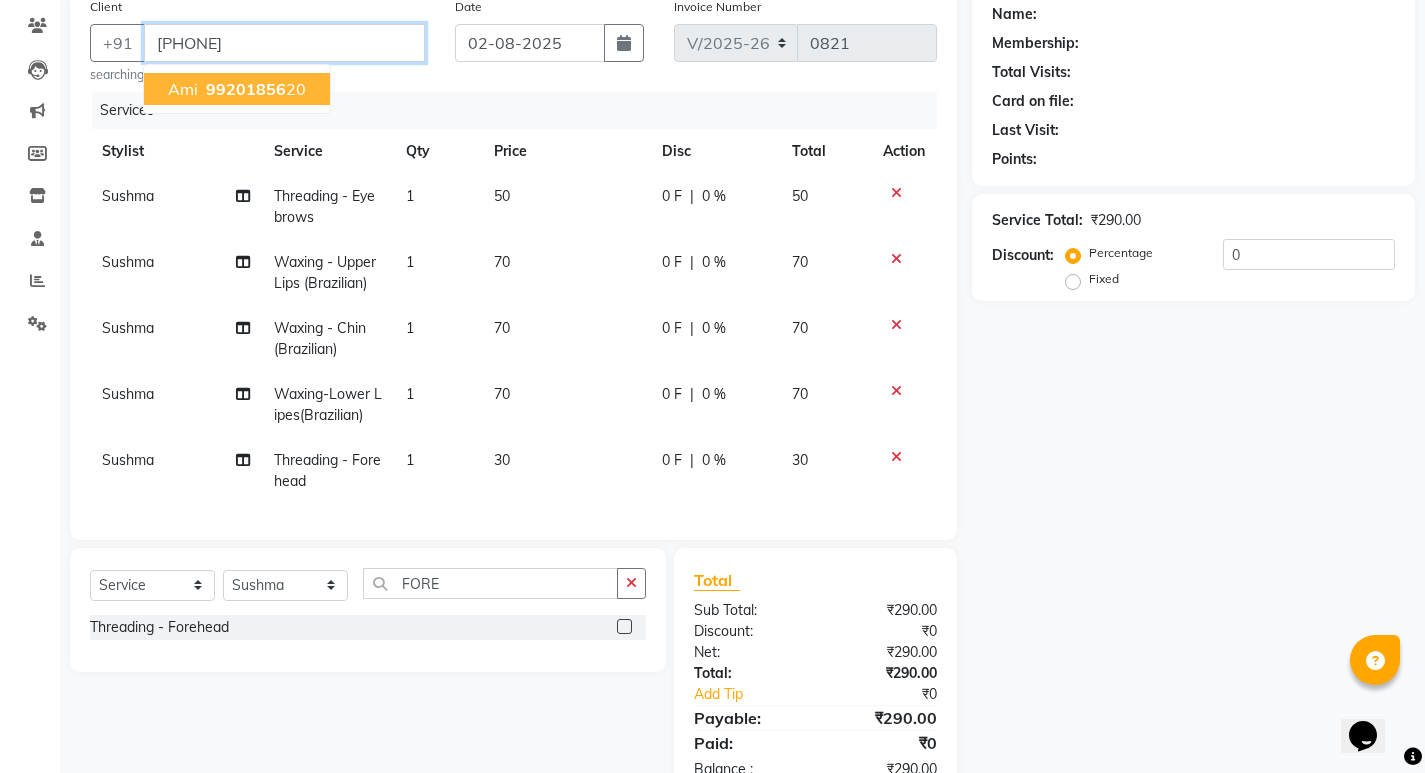 type on "[PHONE]" 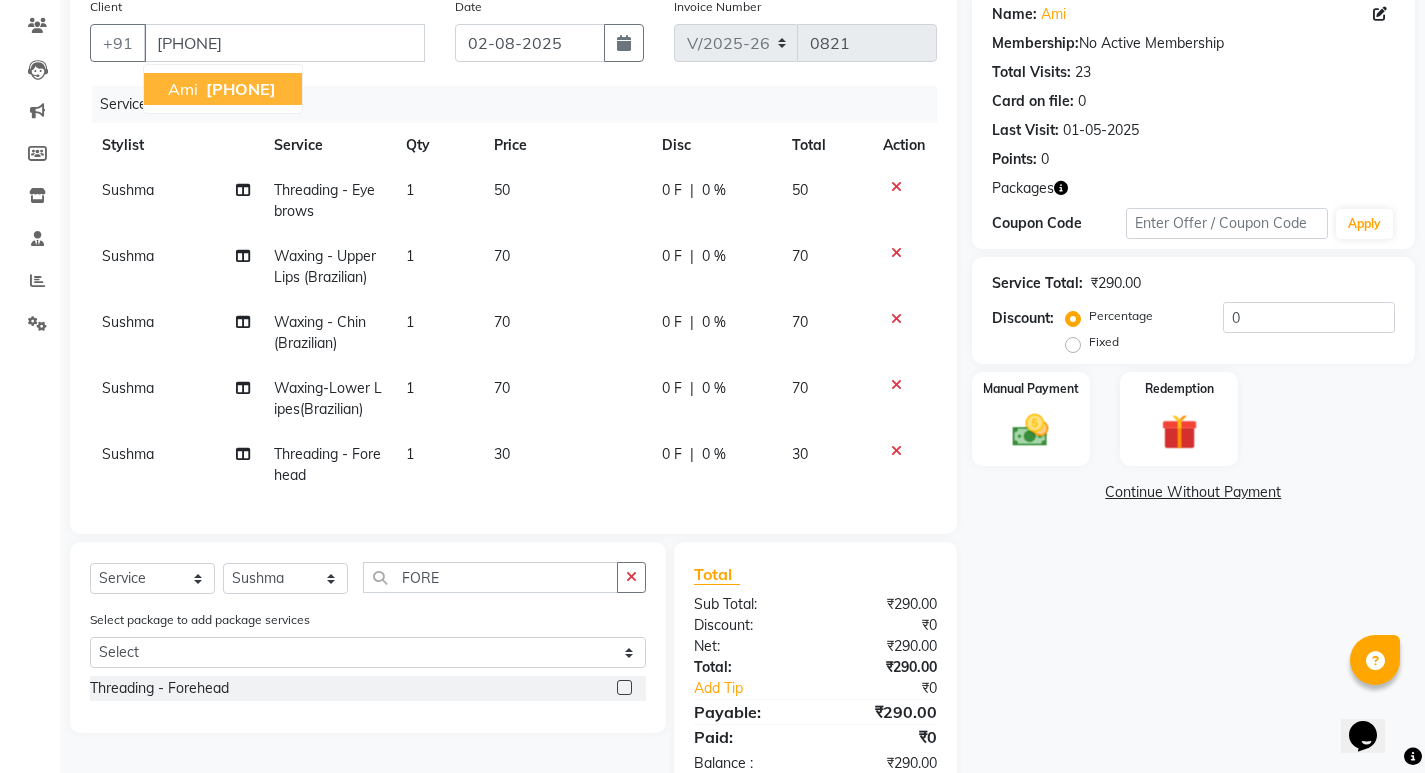click on "[PHONE]" at bounding box center [241, 89] 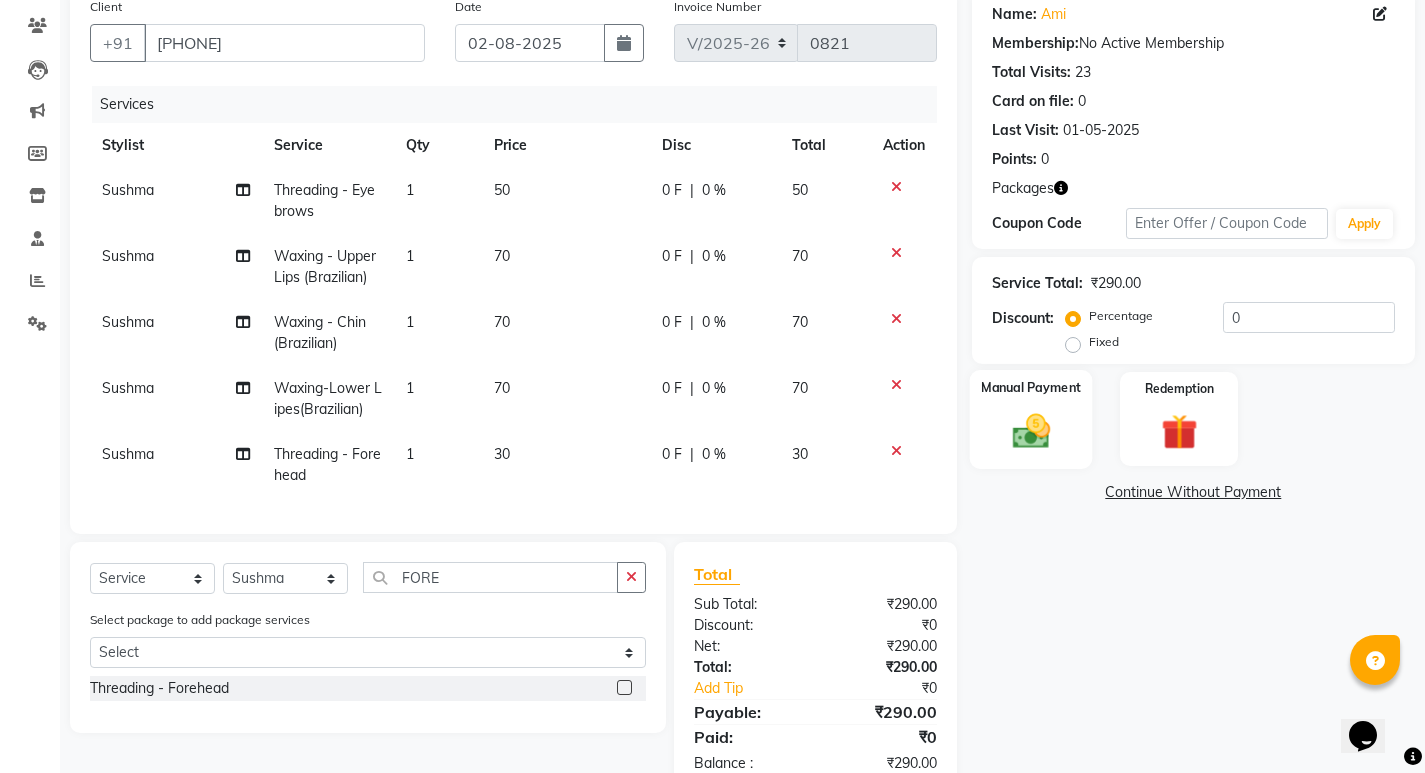 click 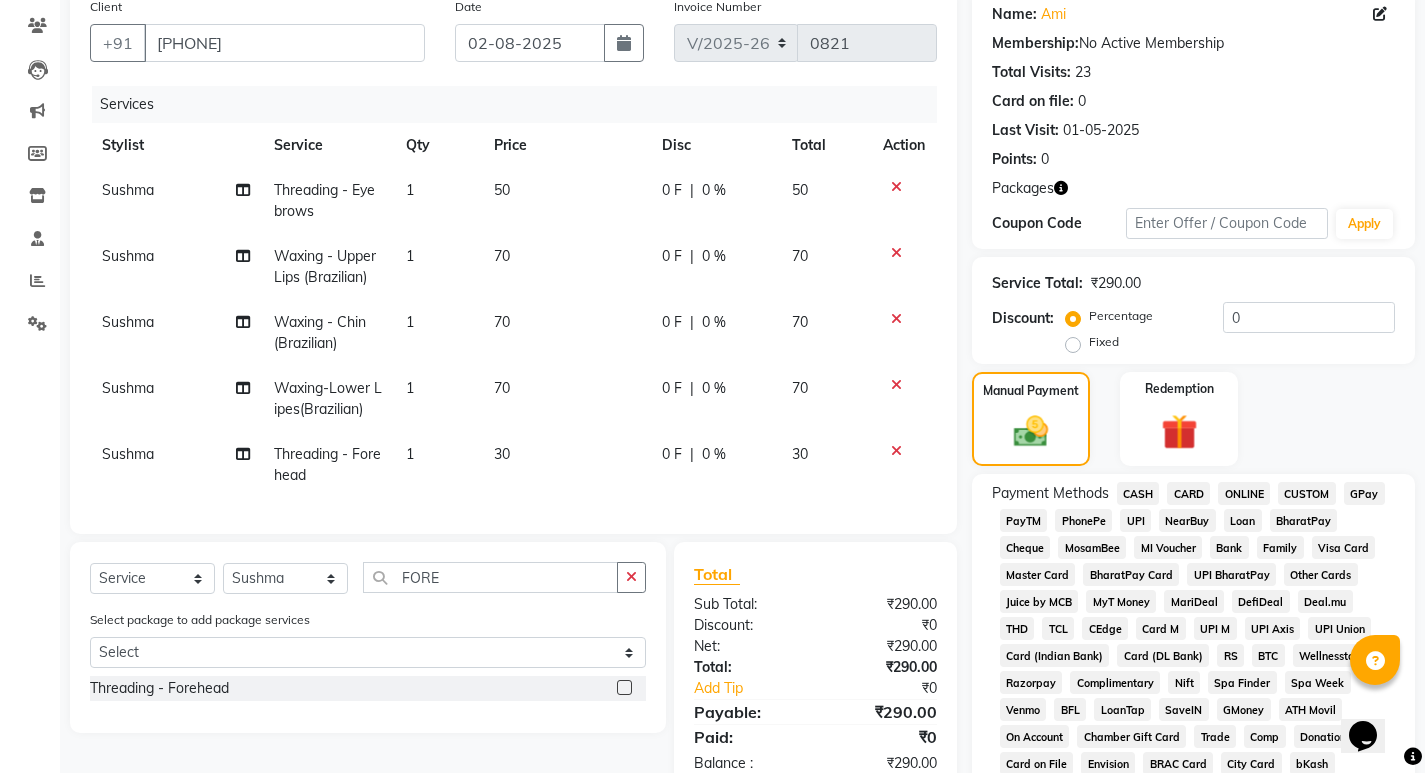 click on "CASH" 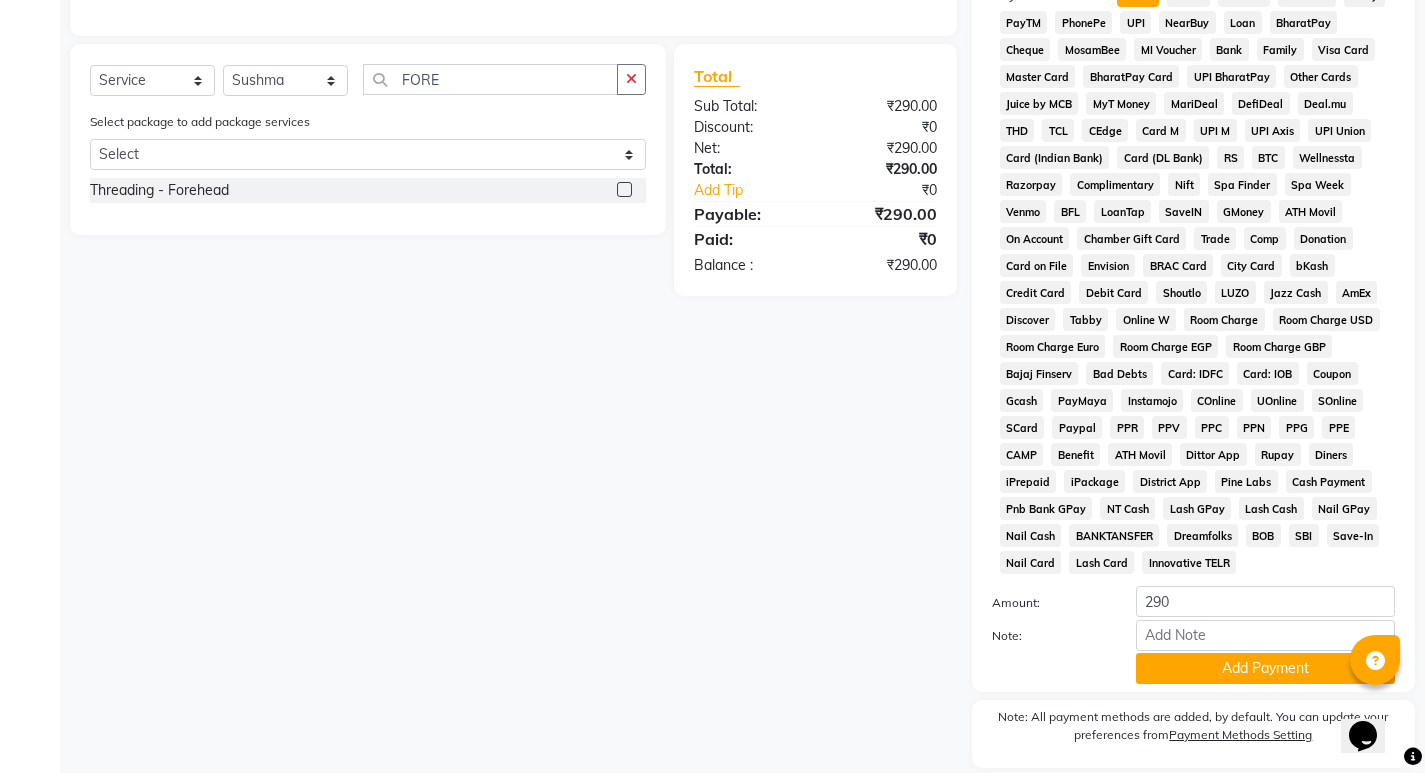 scroll, scrollTop: 662, scrollLeft: 0, axis: vertical 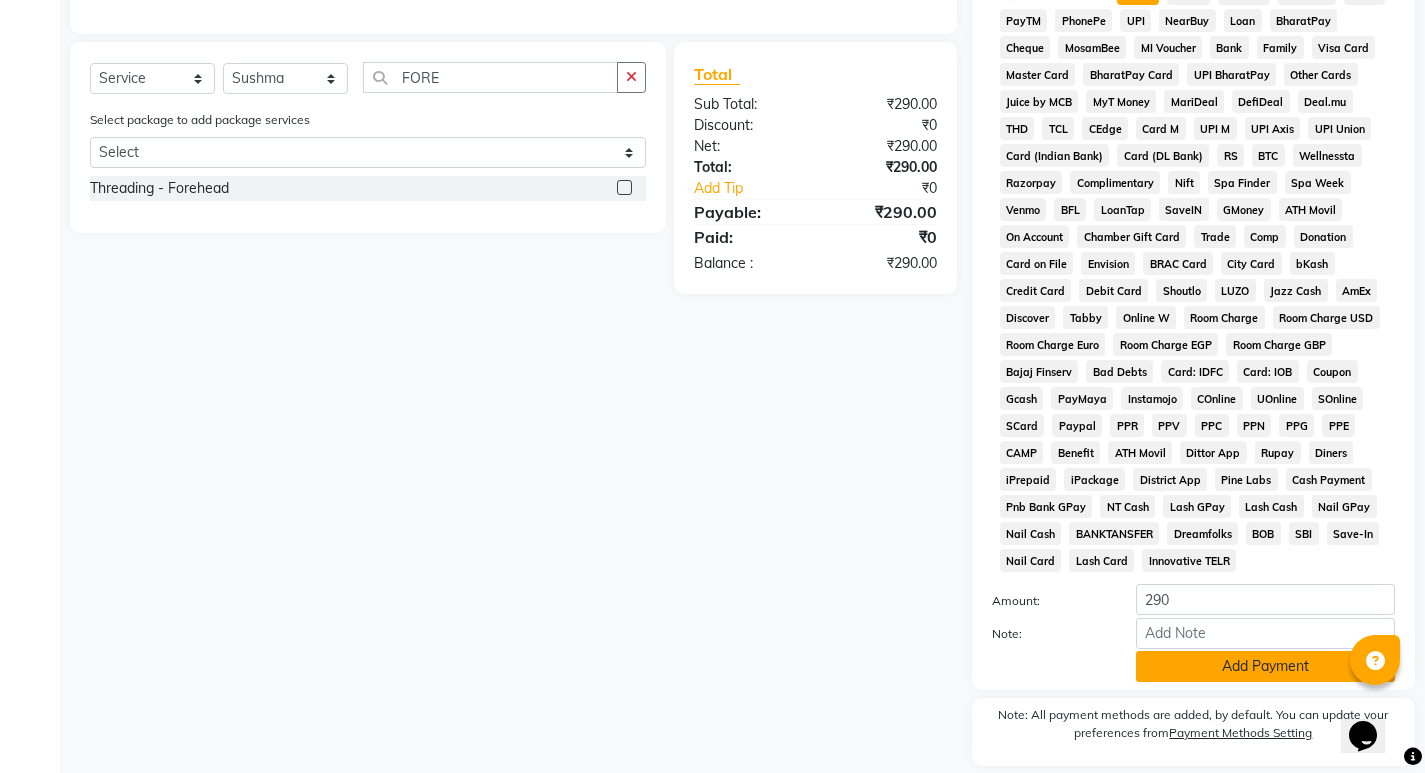 click on "Add Payment" 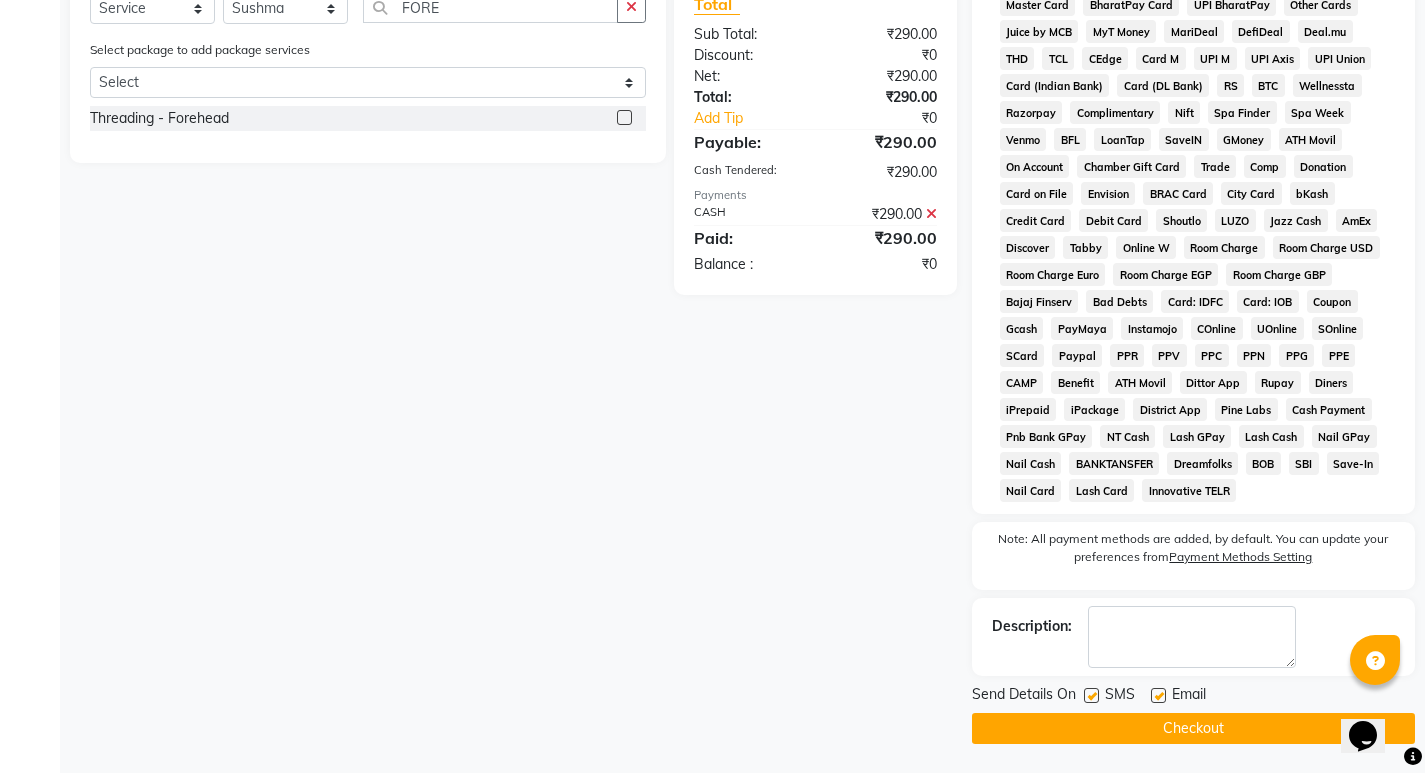 scroll, scrollTop: 733, scrollLeft: 0, axis: vertical 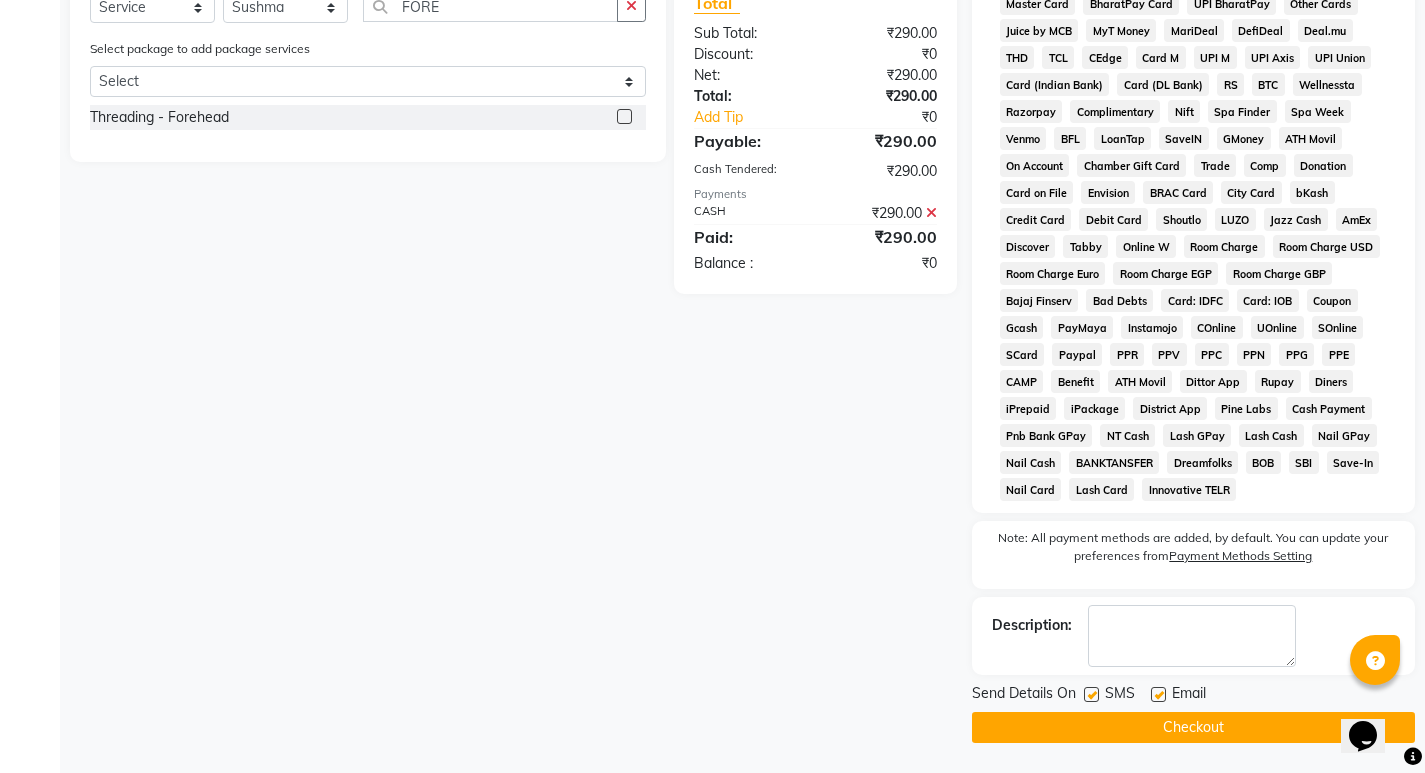 click on "Checkout" 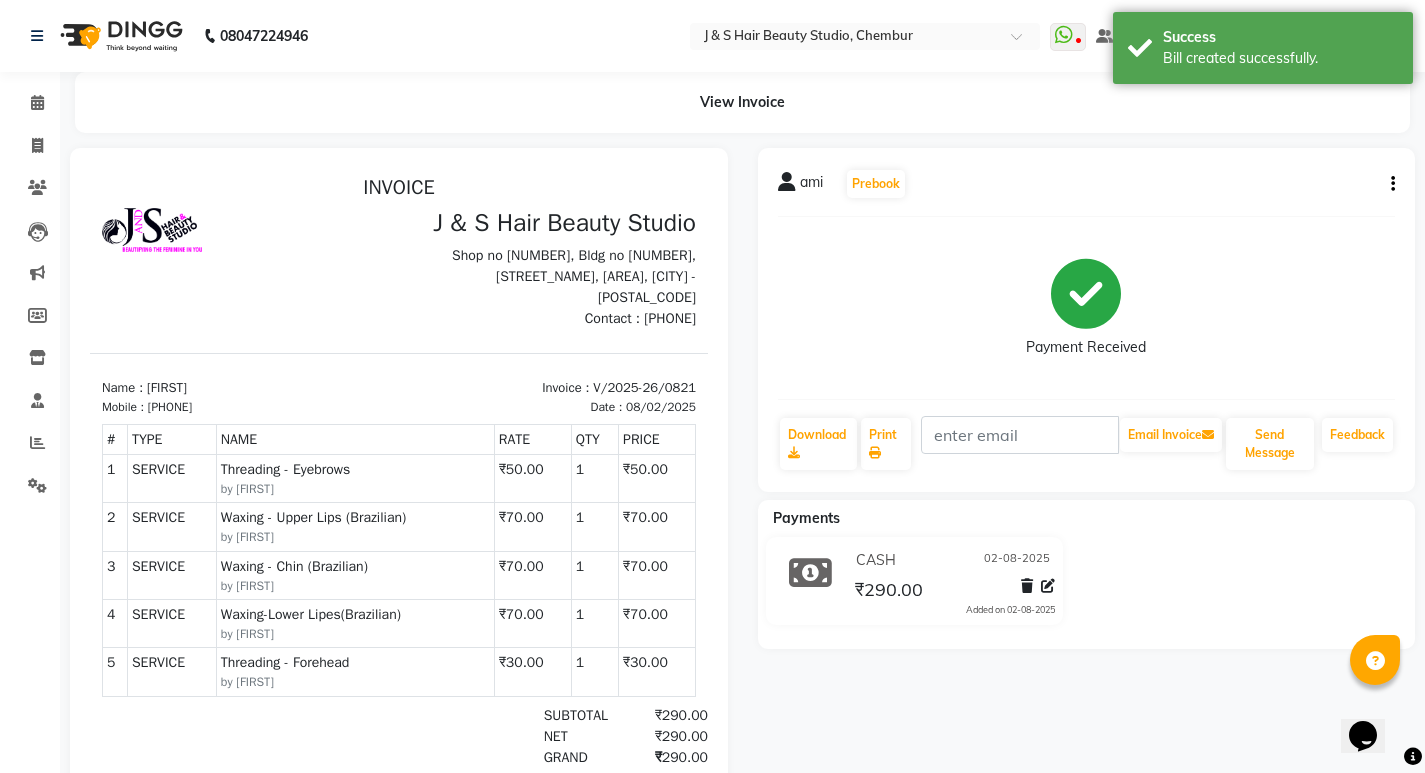 scroll, scrollTop: 0, scrollLeft: 0, axis: both 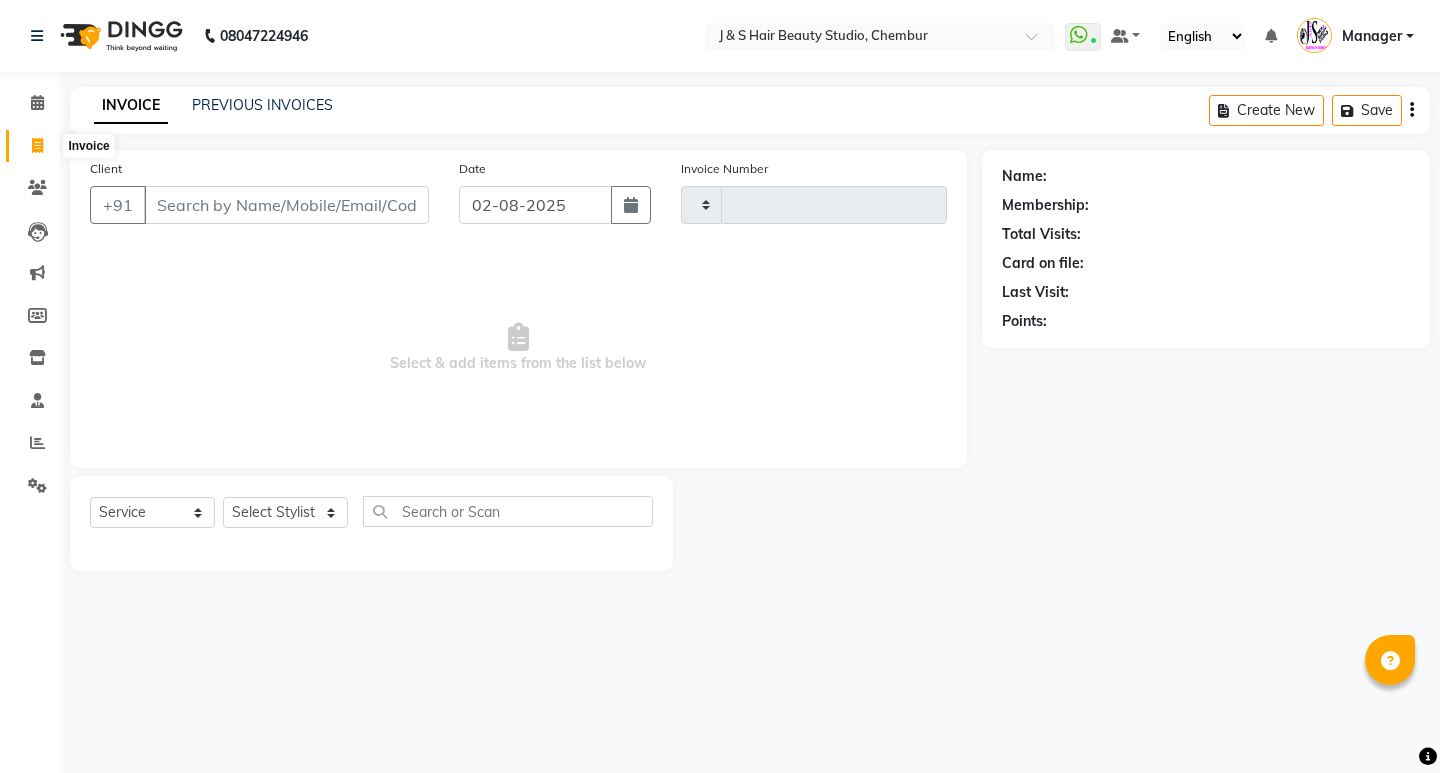 select on "service" 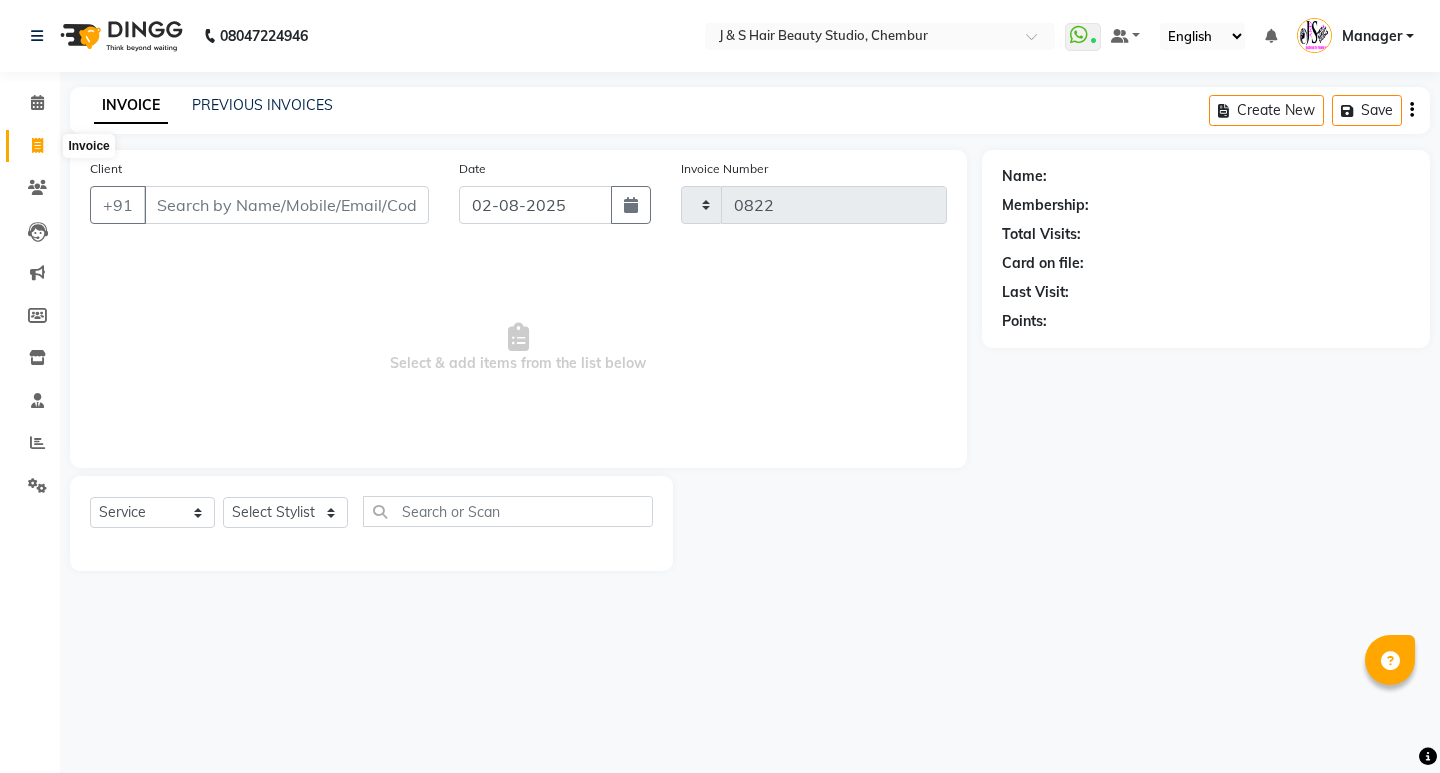scroll, scrollTop: 0, scrollLeft: 0, axis: both 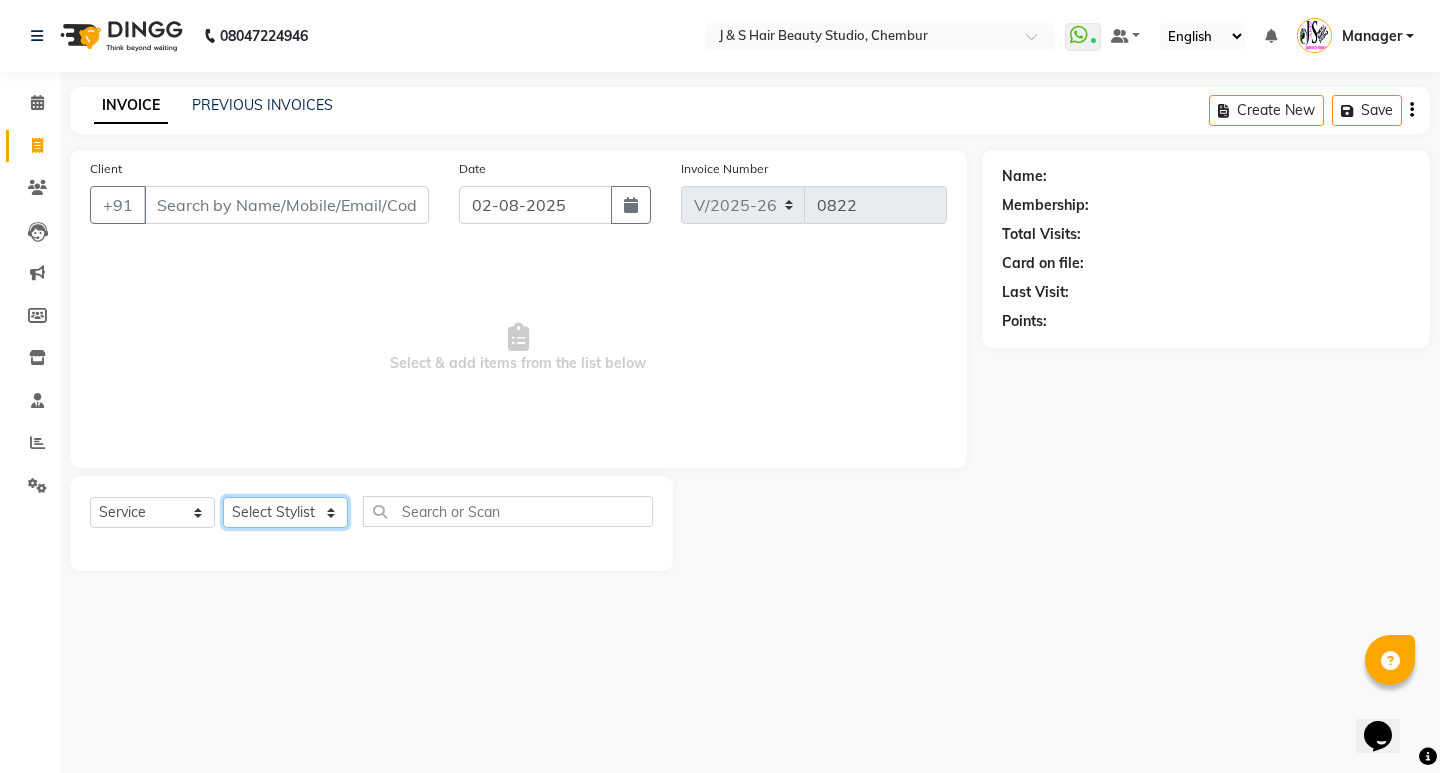 click on "Select Stylist Manager [NAME] No Preference 1 [NAME] [NAME] [NAME] [NAME] [NAME]" 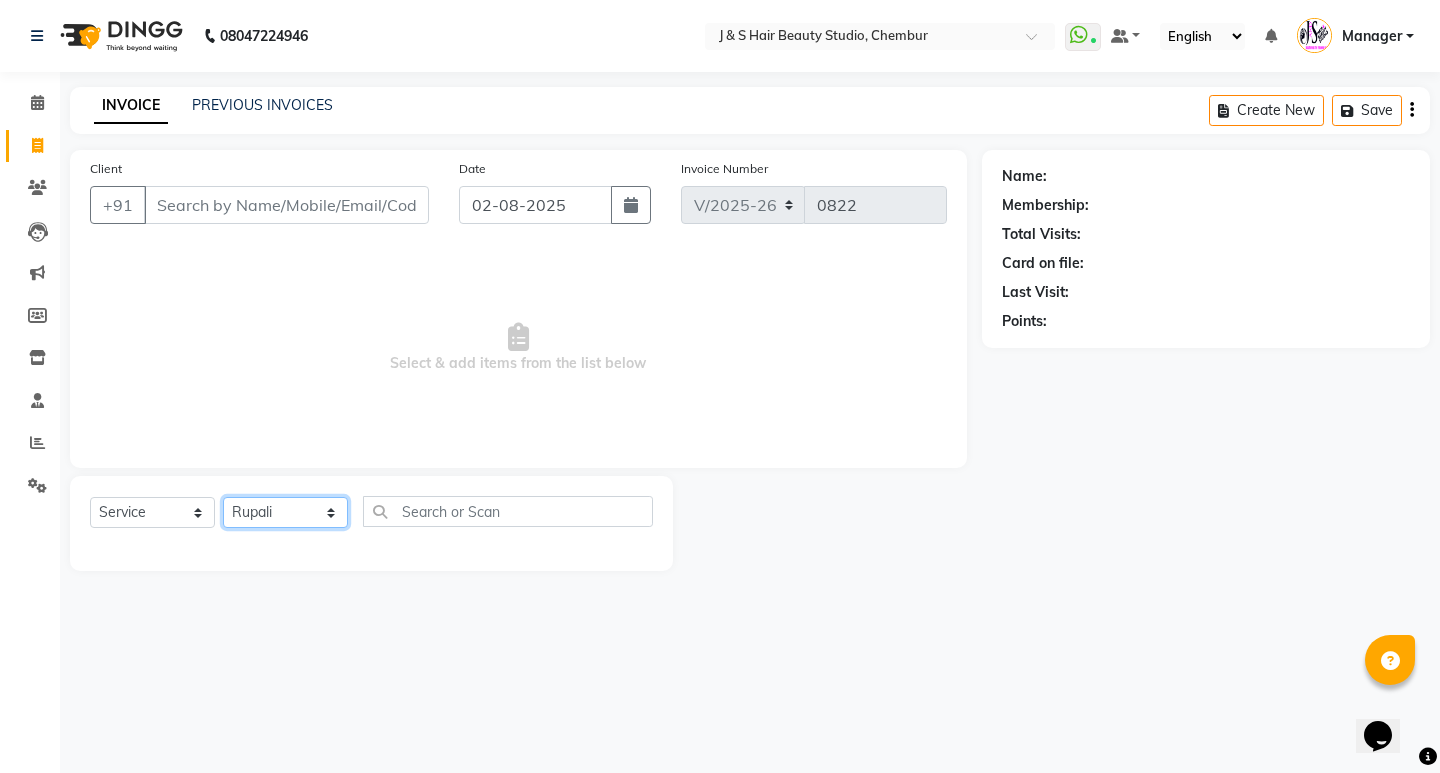 click on "Select Stylist Manager [NAME] No Preference 1 [NAME] [NAME] [NAME] [NAME] [NAME]" 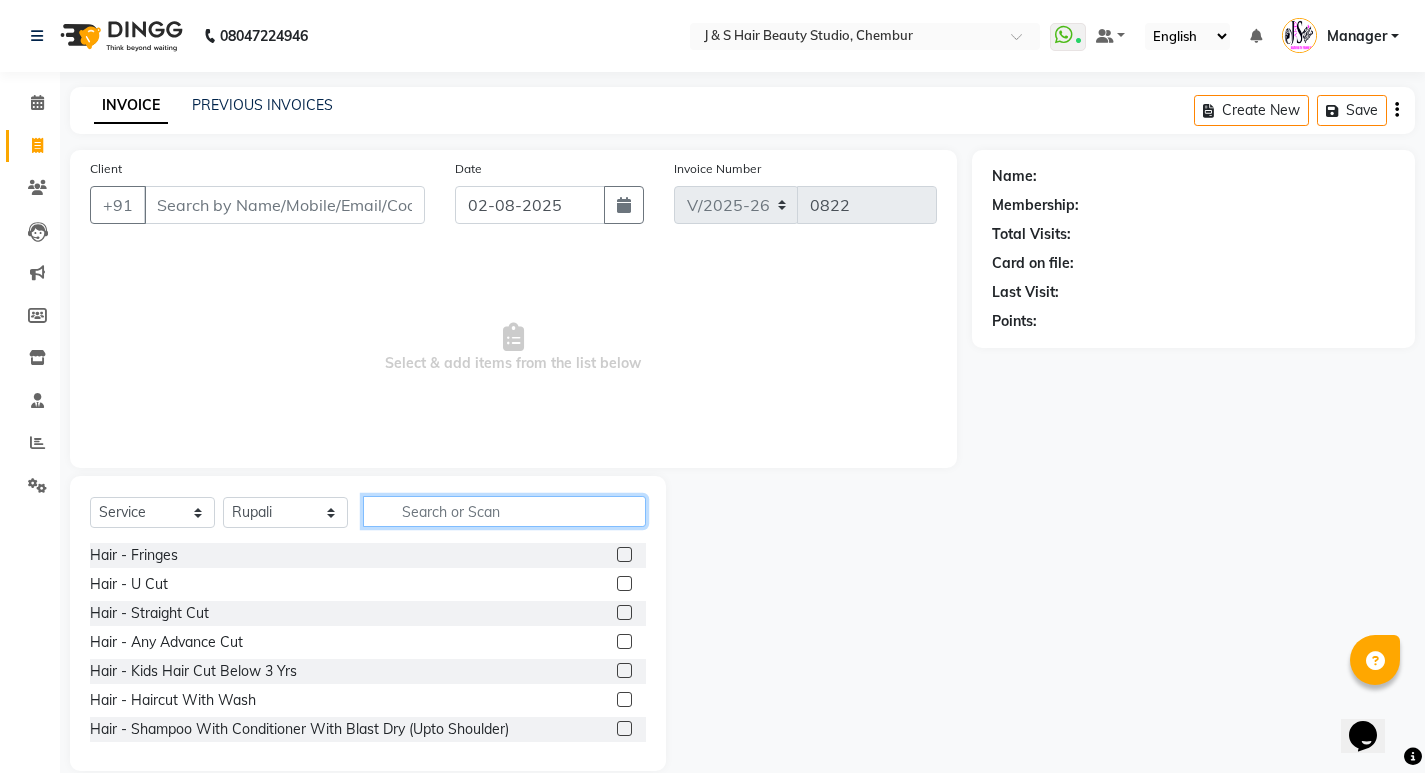 click 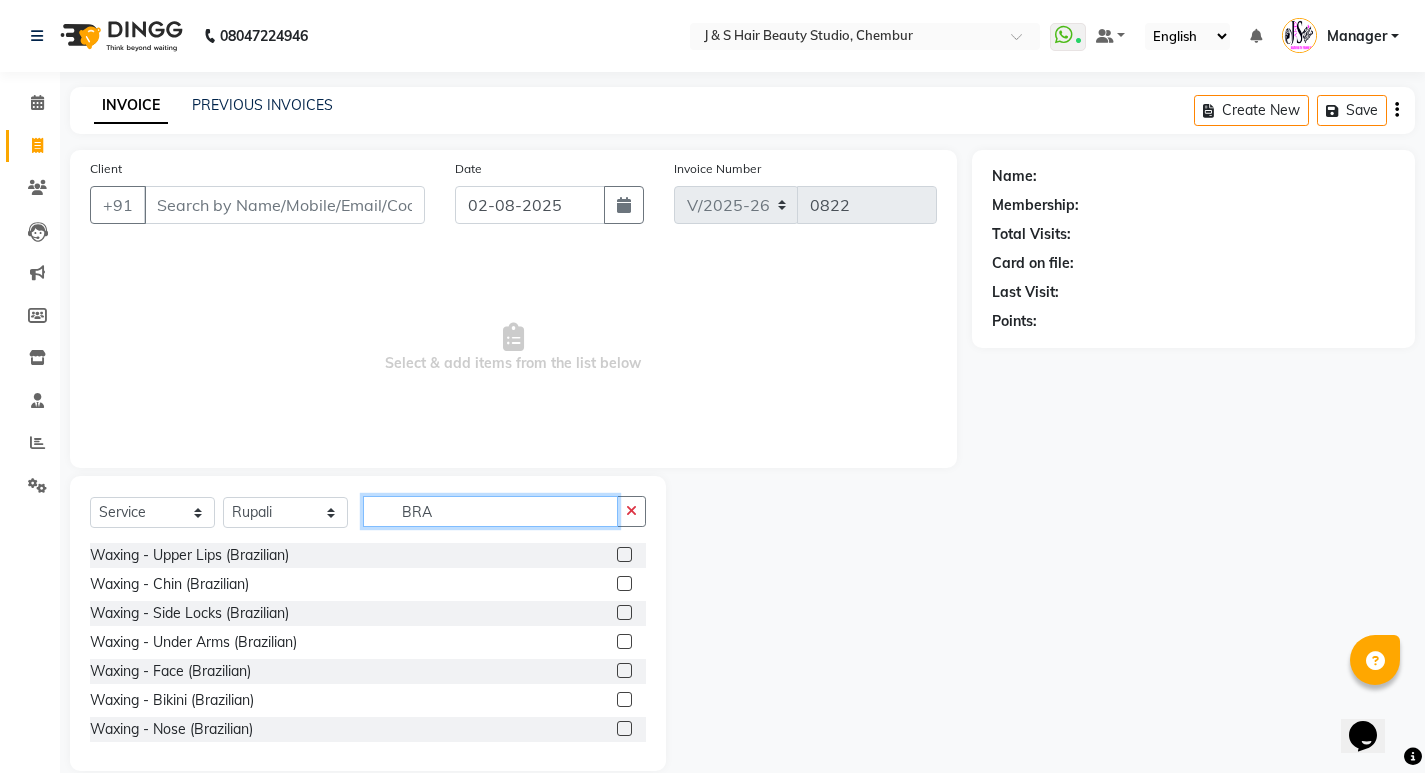 type on "BRA" 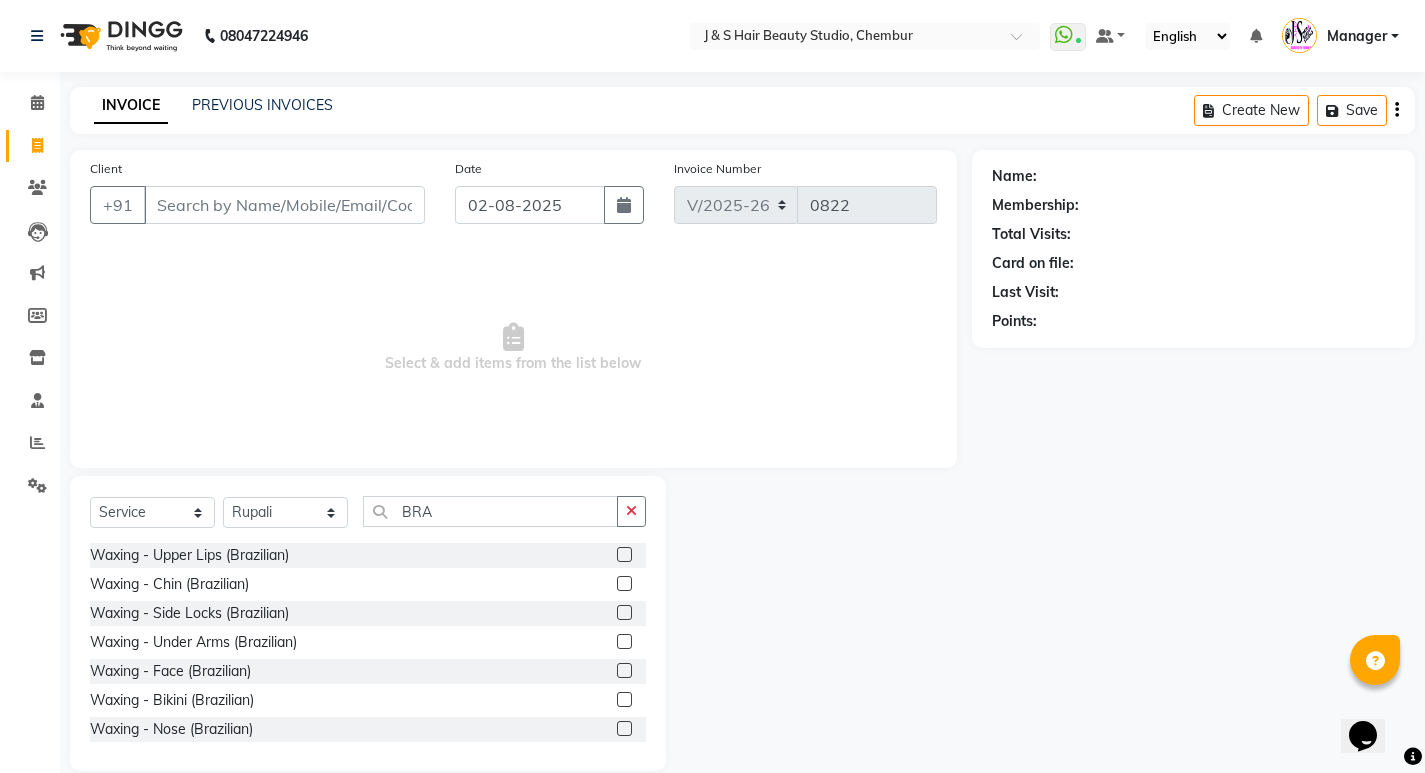 click 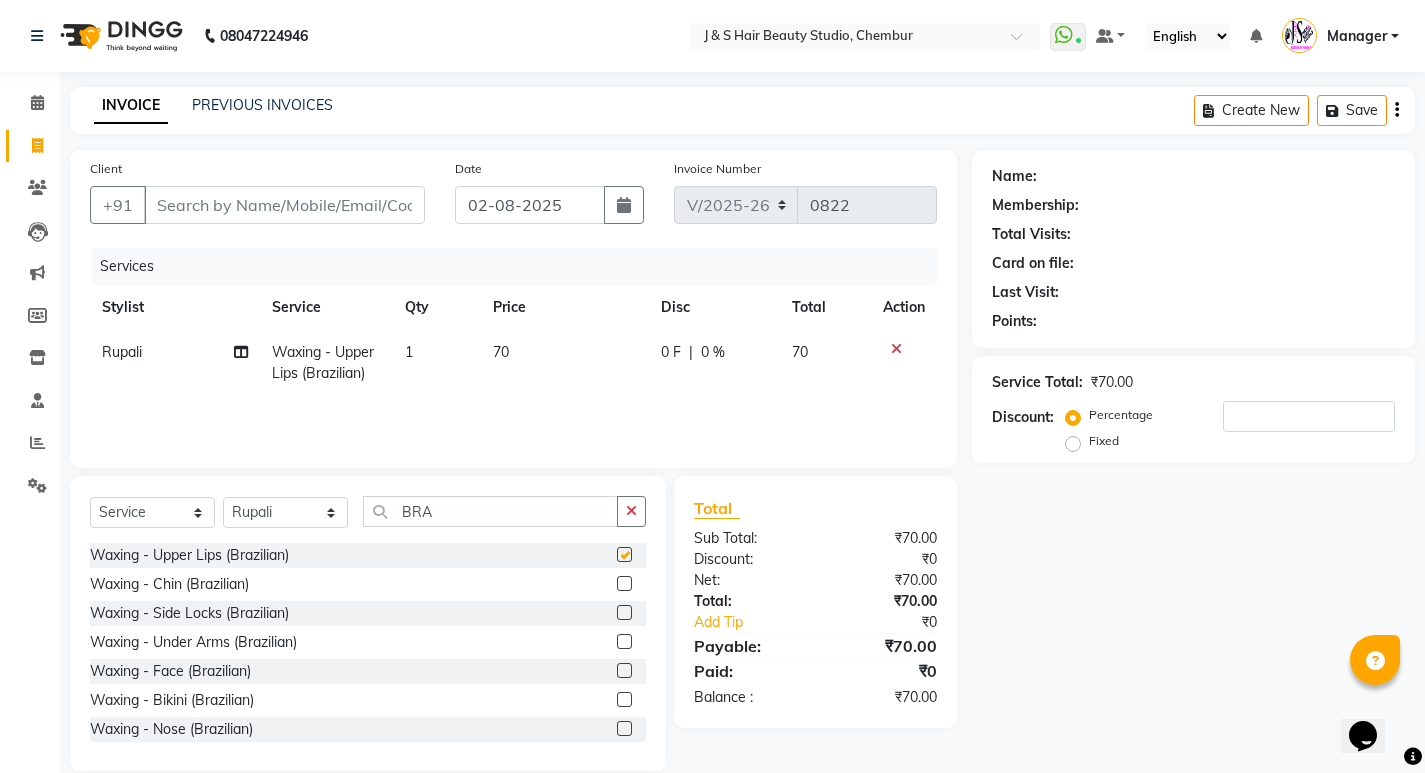 checkbox on "false" 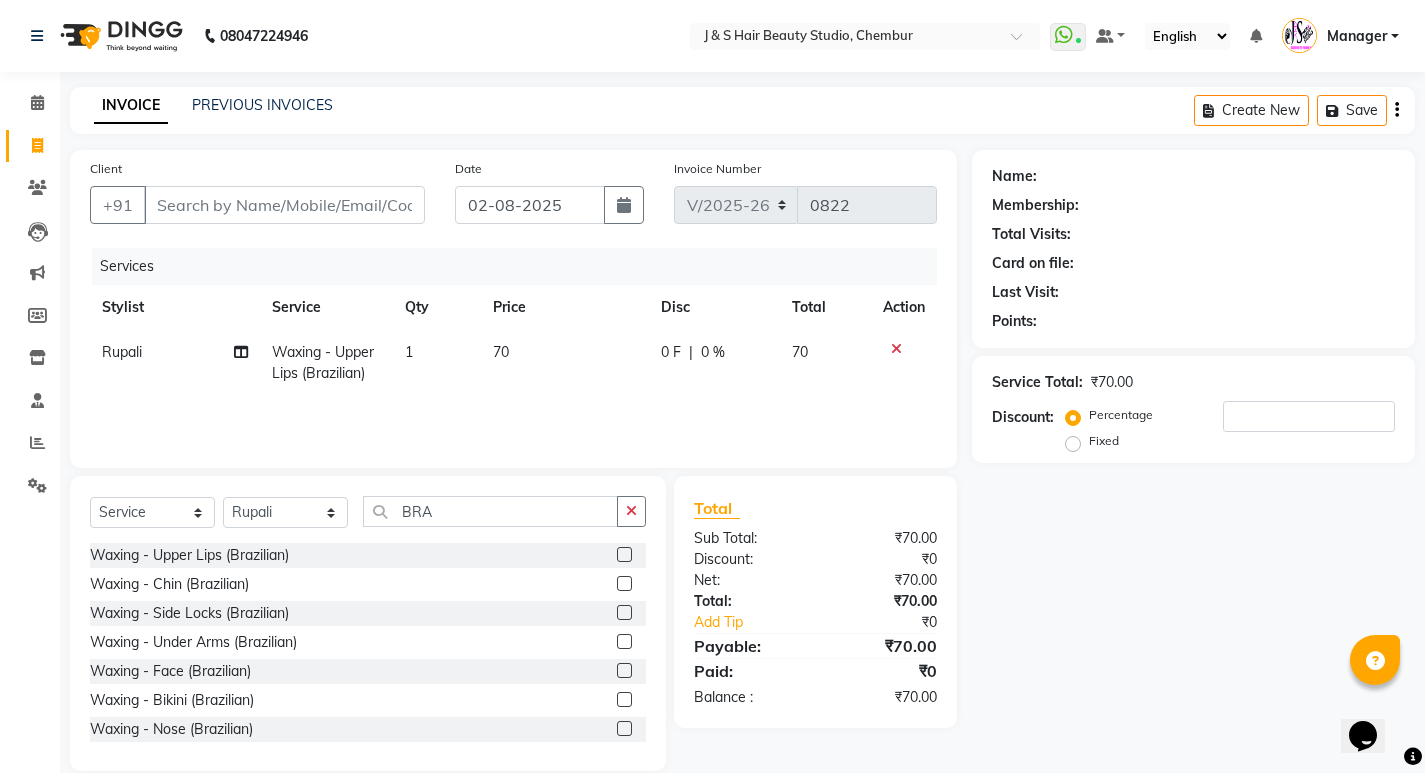 click 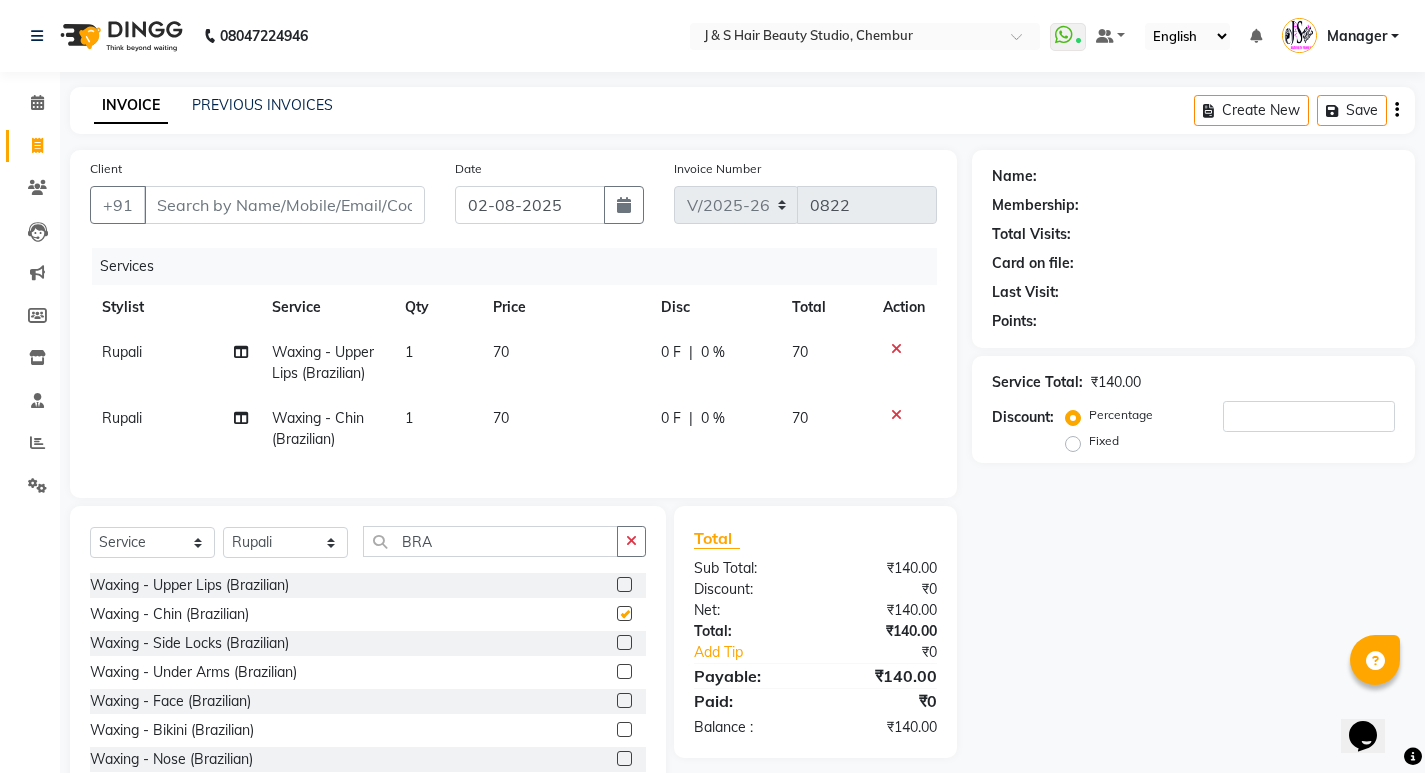 checkbox on "false" 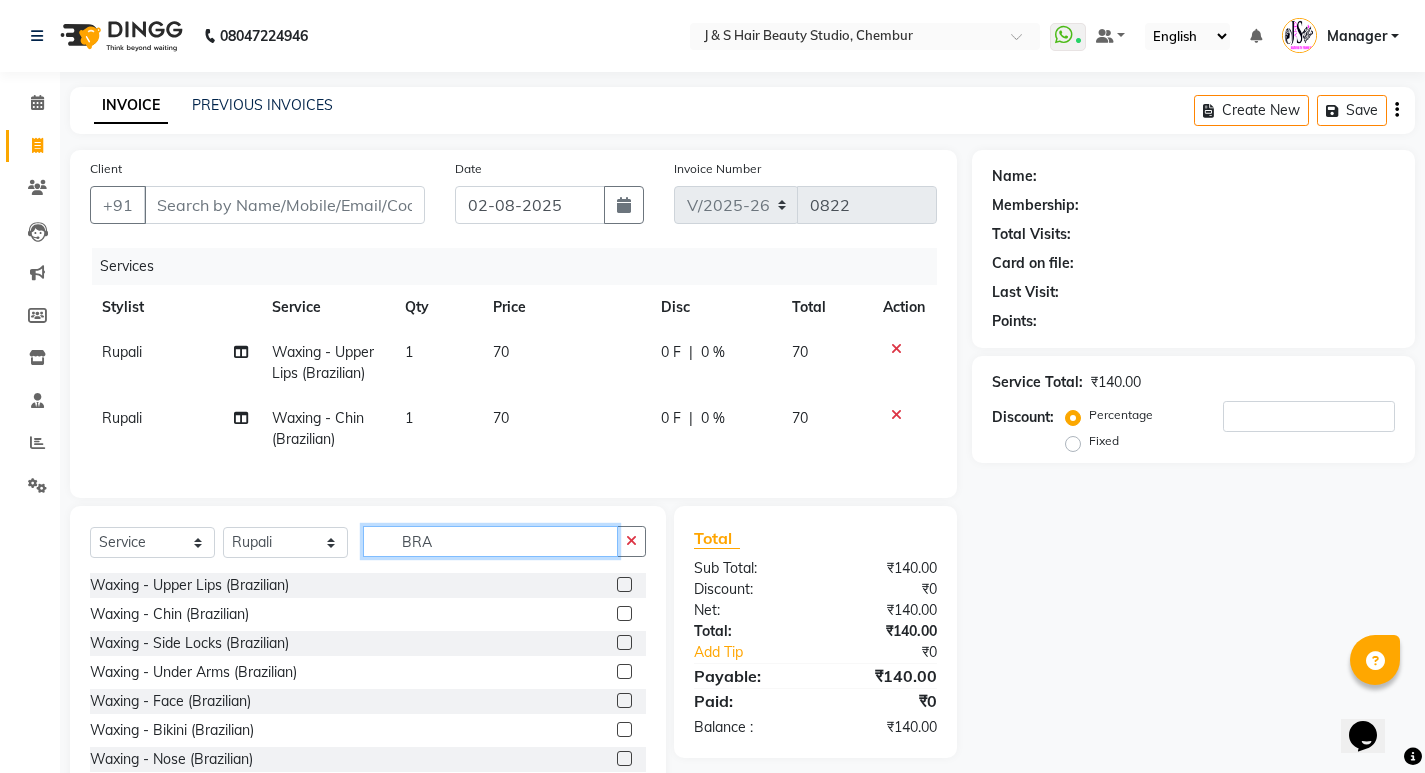 click on "BRA" 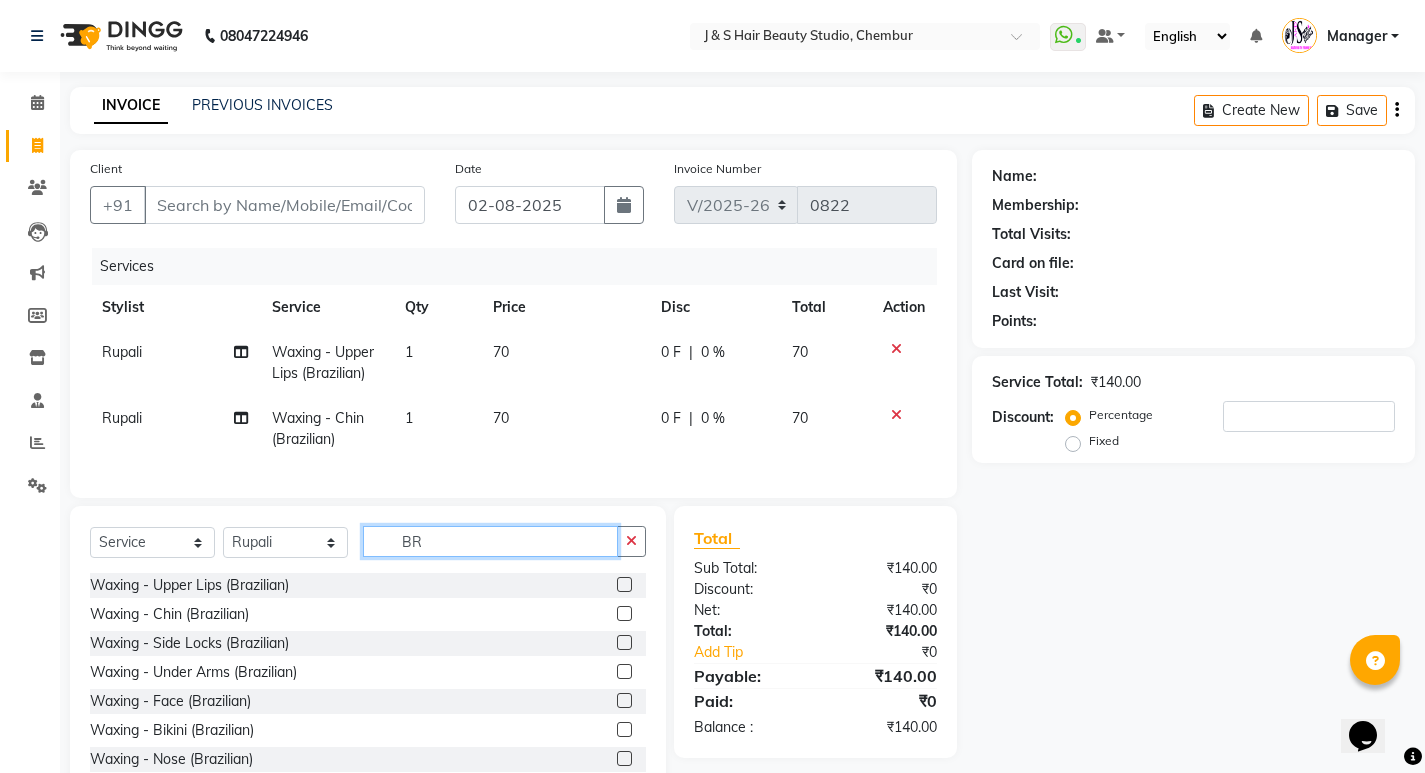 type on "B" 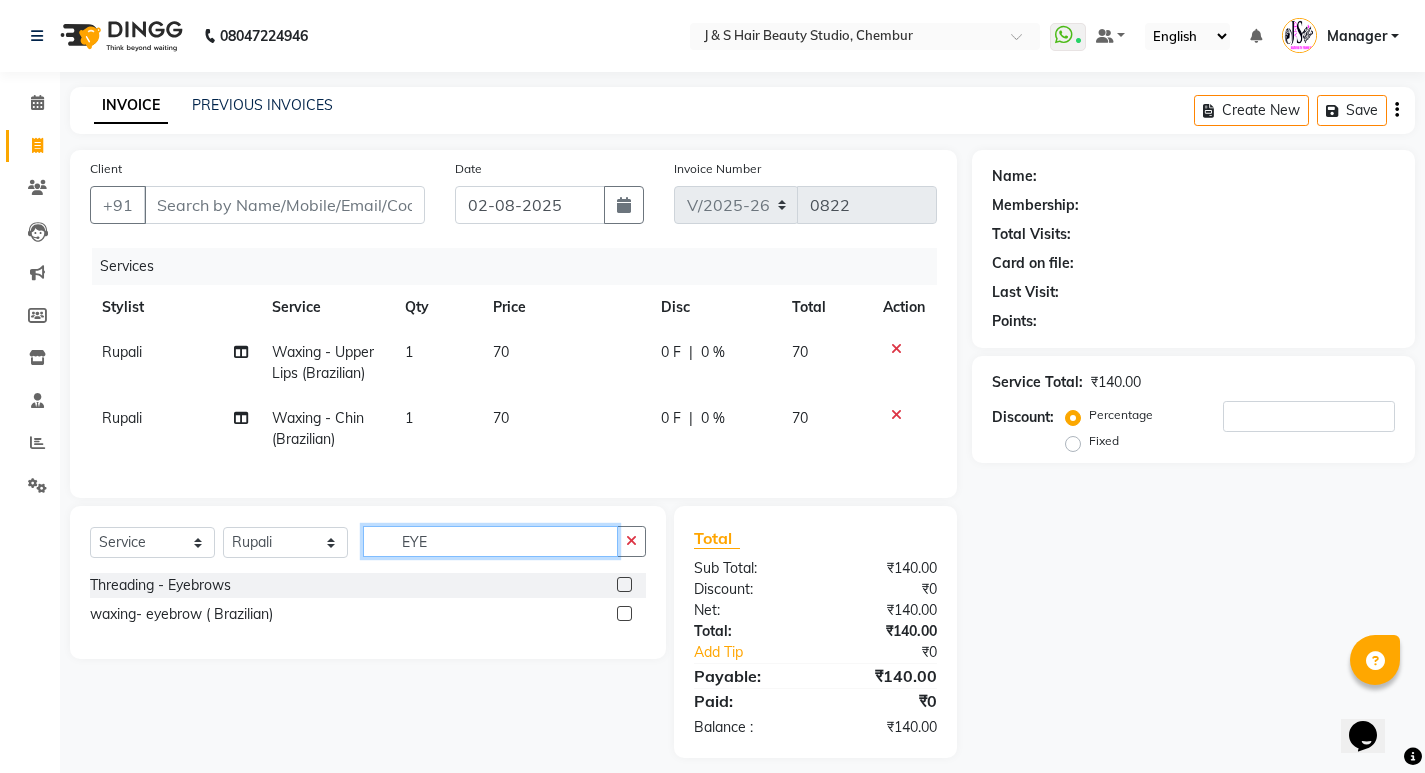 type on "EYE" 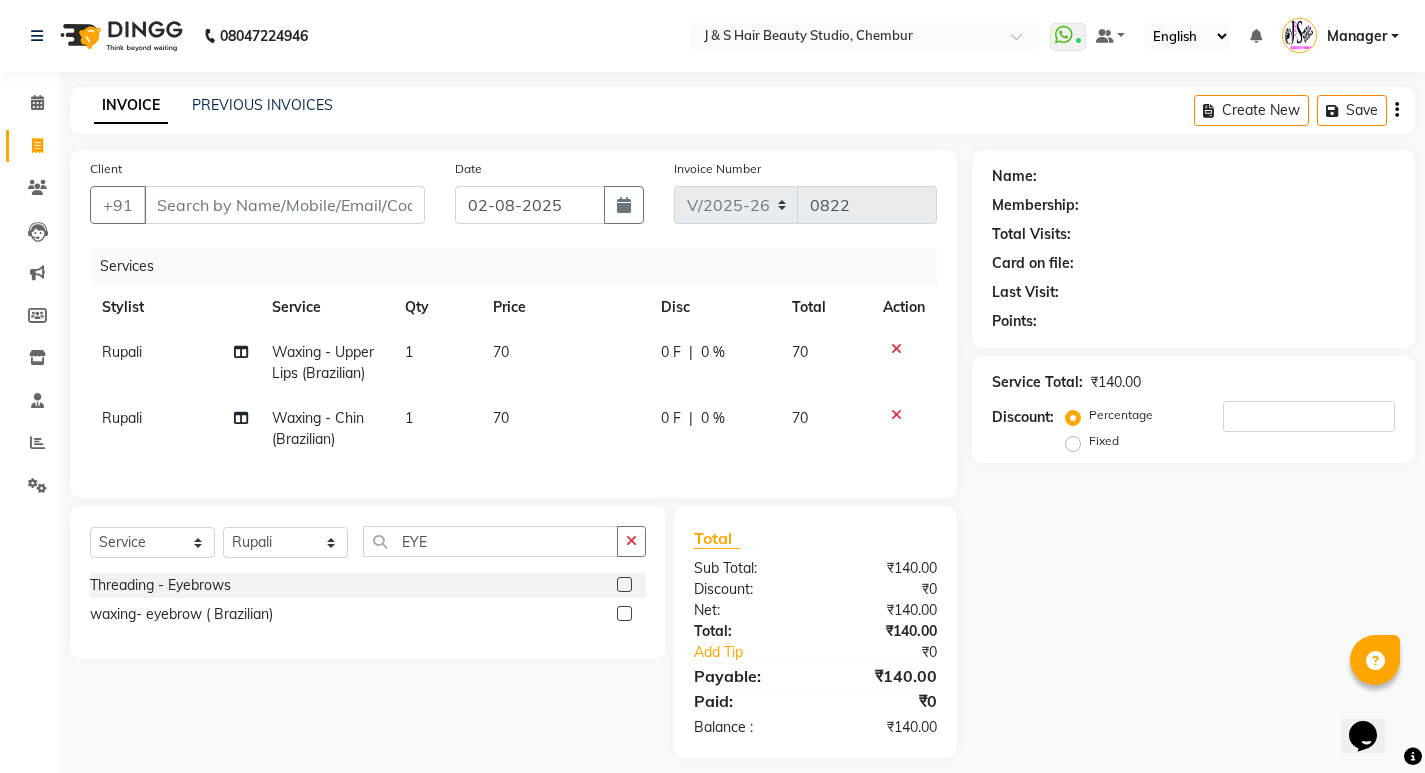 click 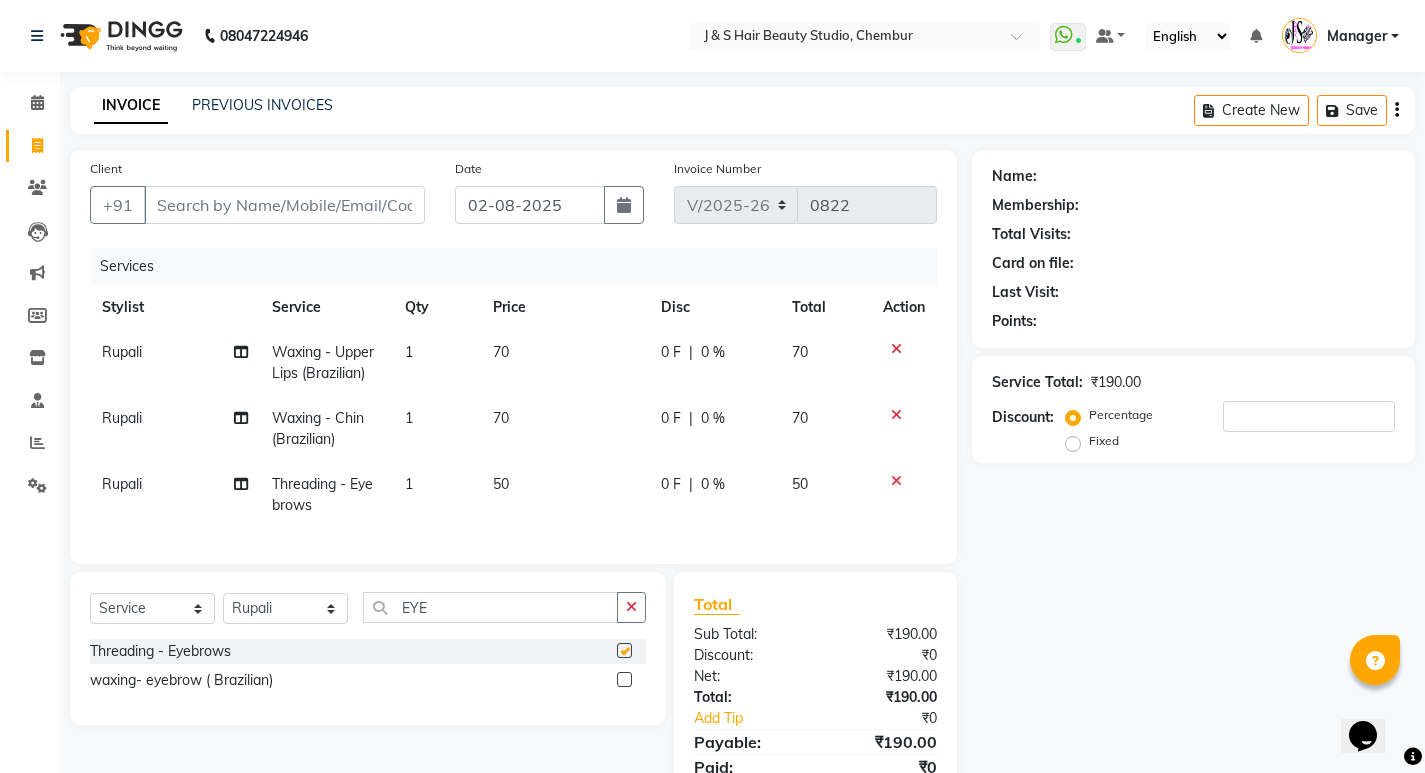 checkbox on "false" 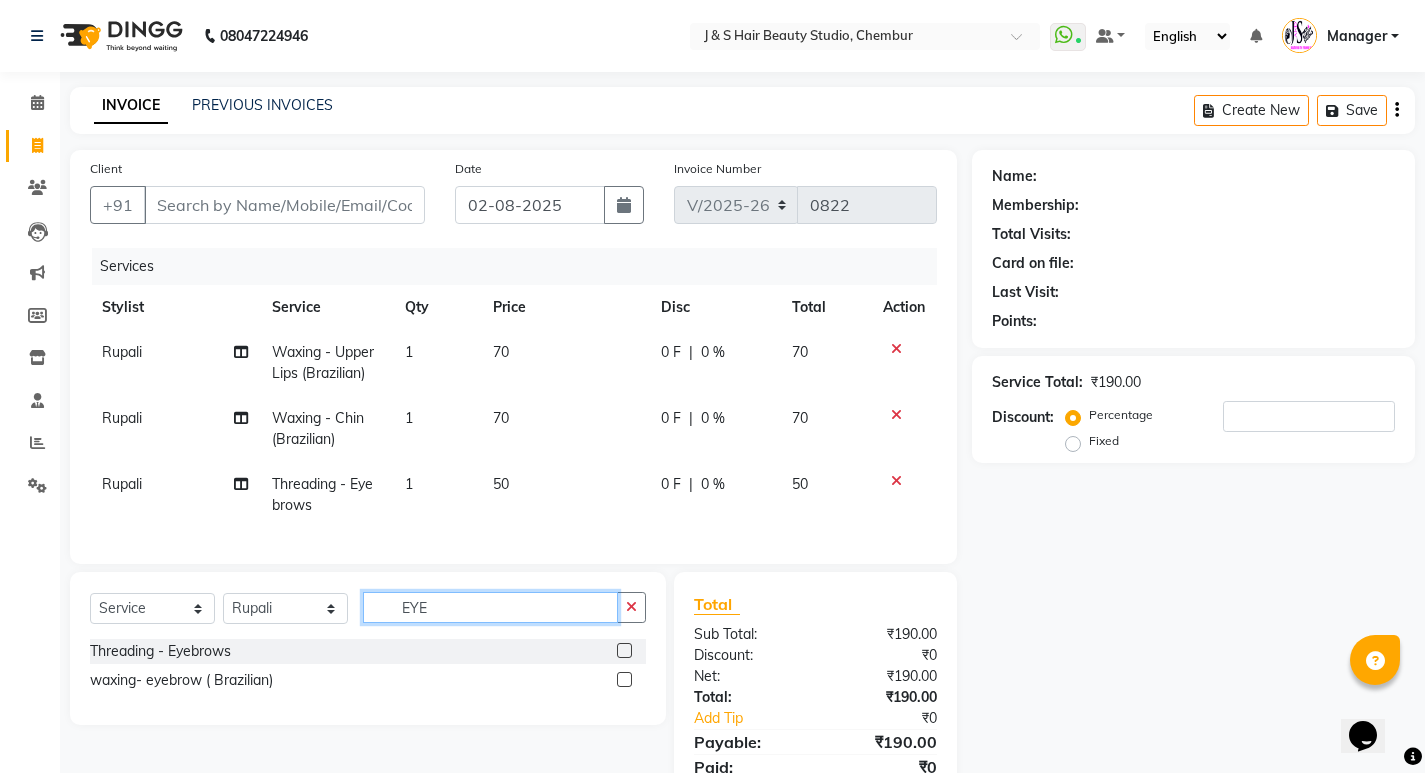 click on "EYE" 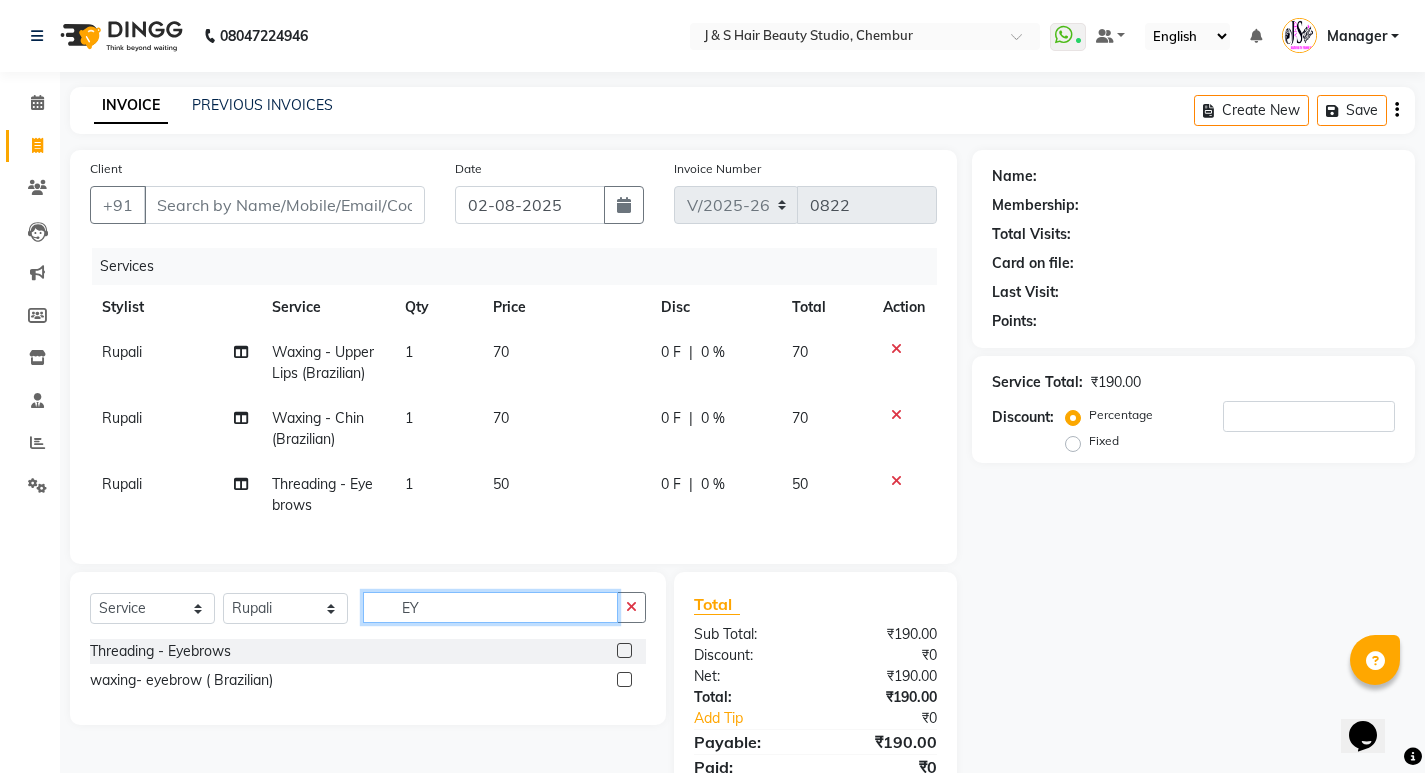 type on "E" 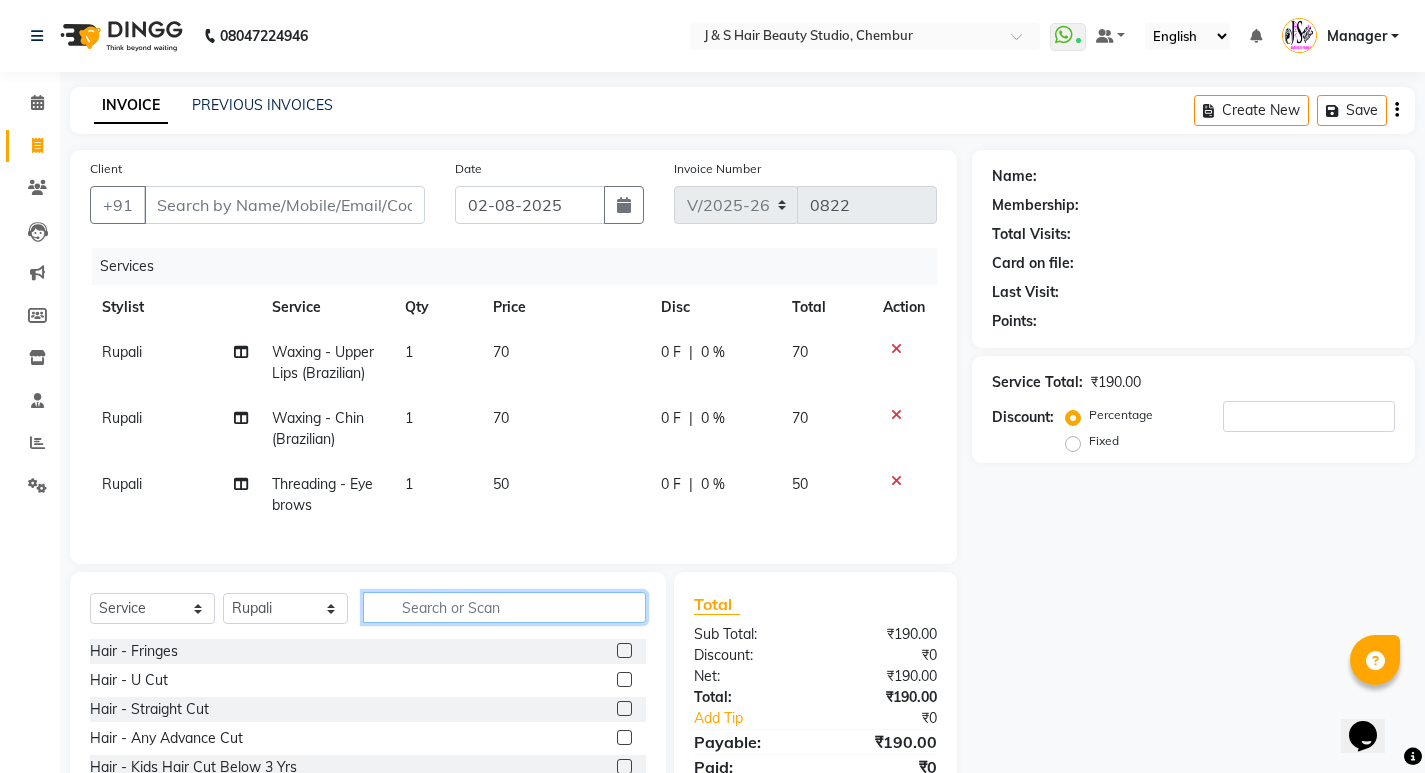 type 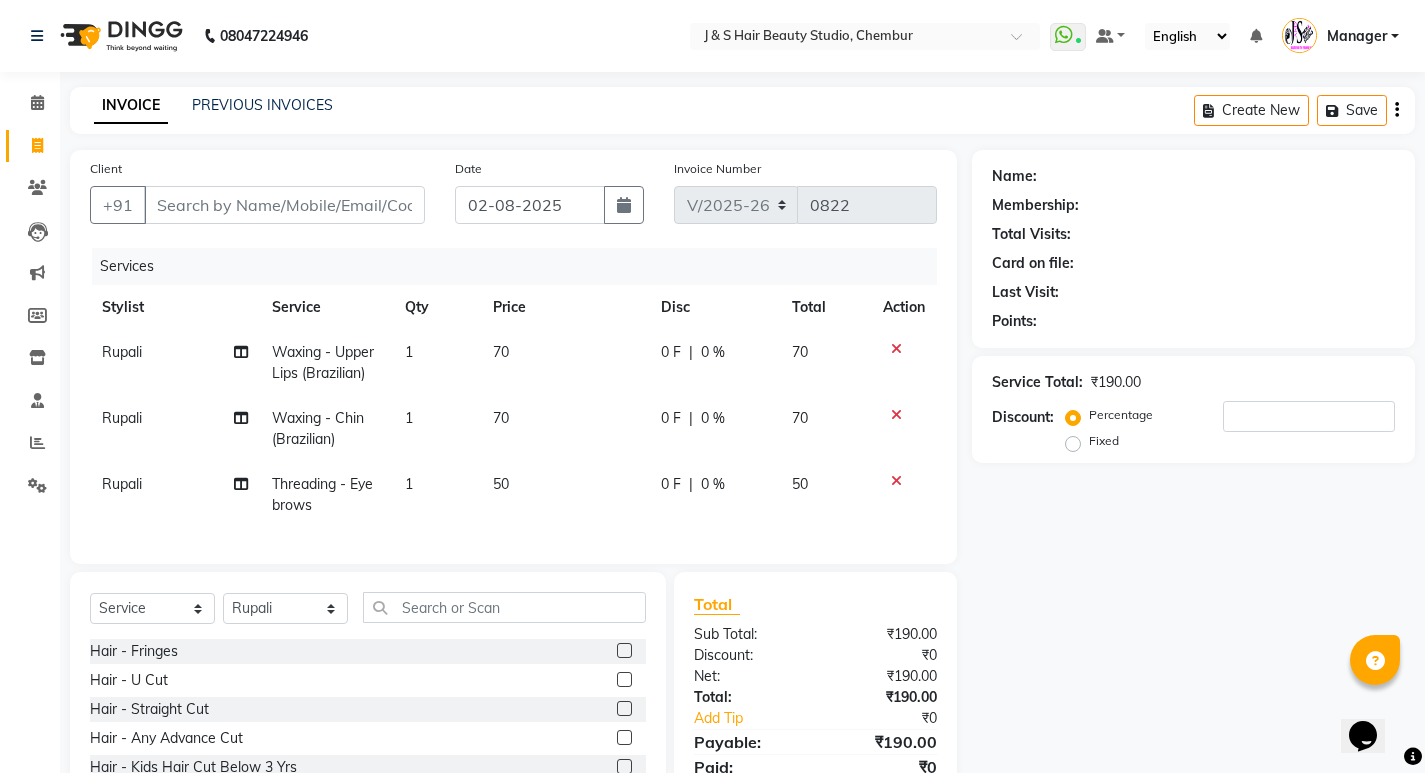 click 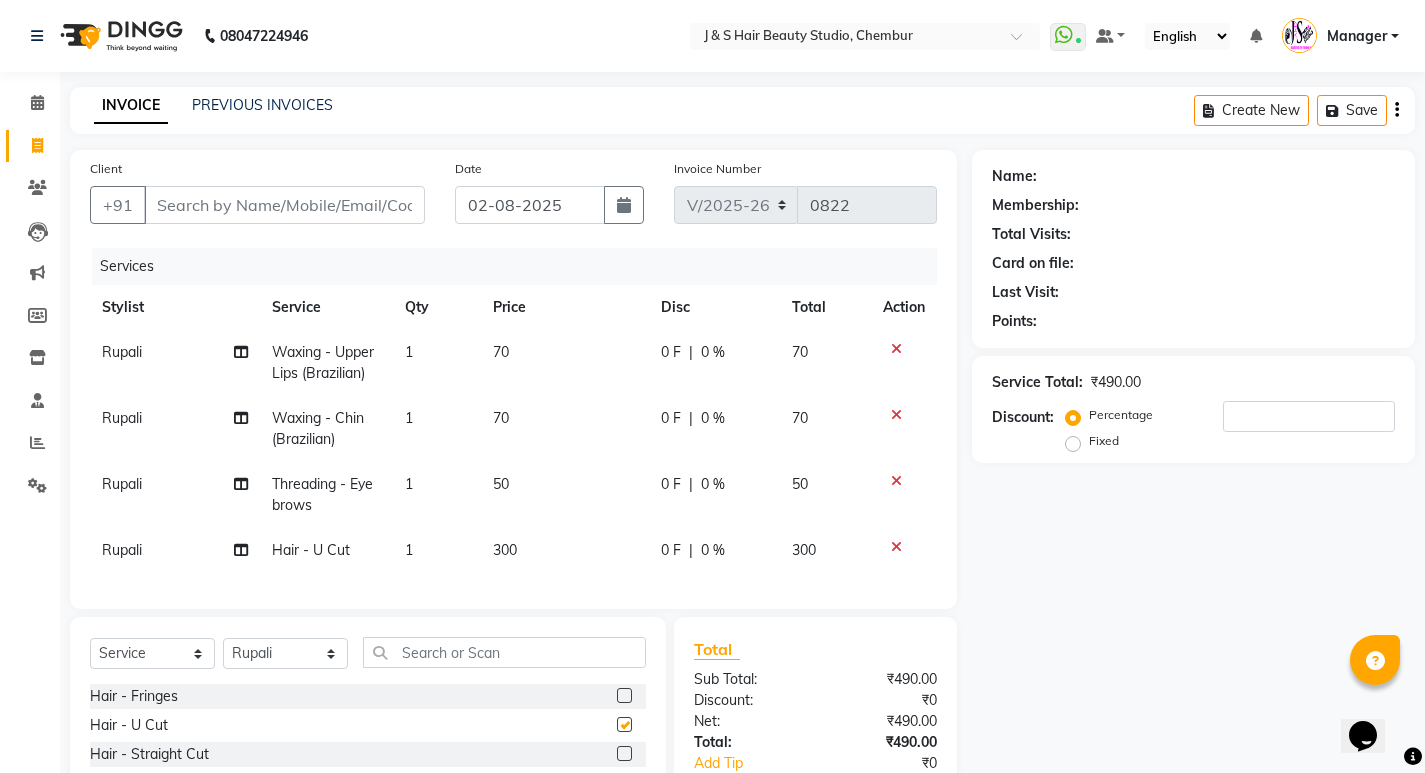 checkbox on "false" 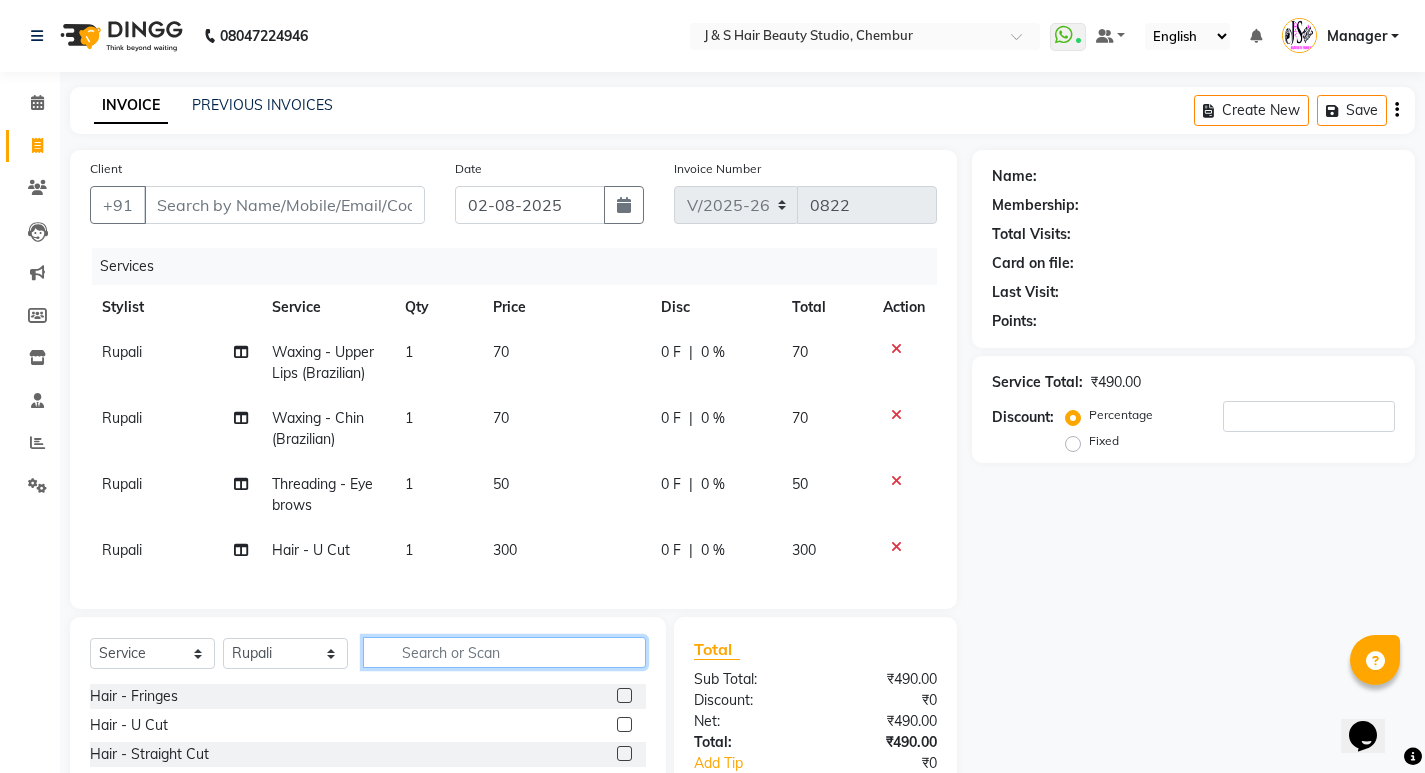 click 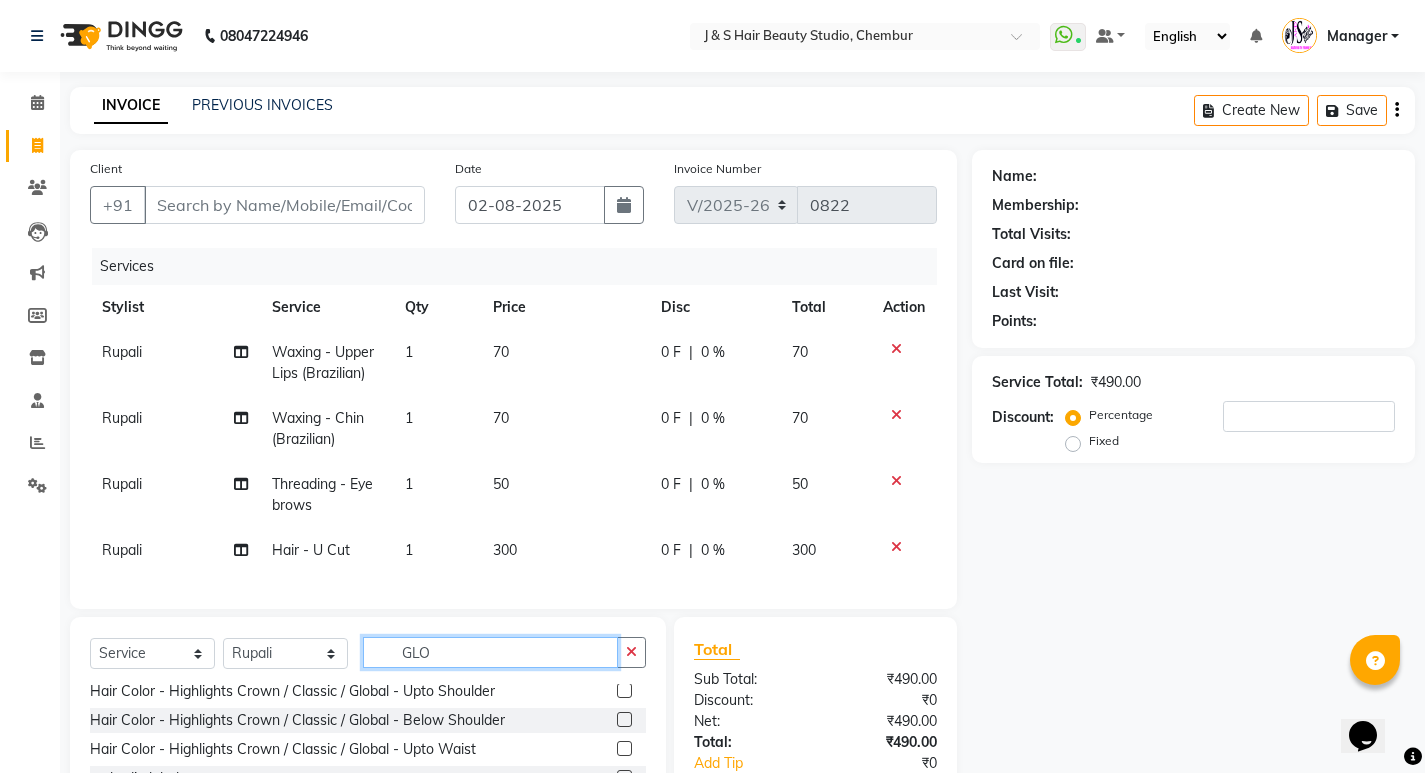 scroll, scrollTop: 177, scrollLeft: 0, axis: vertical 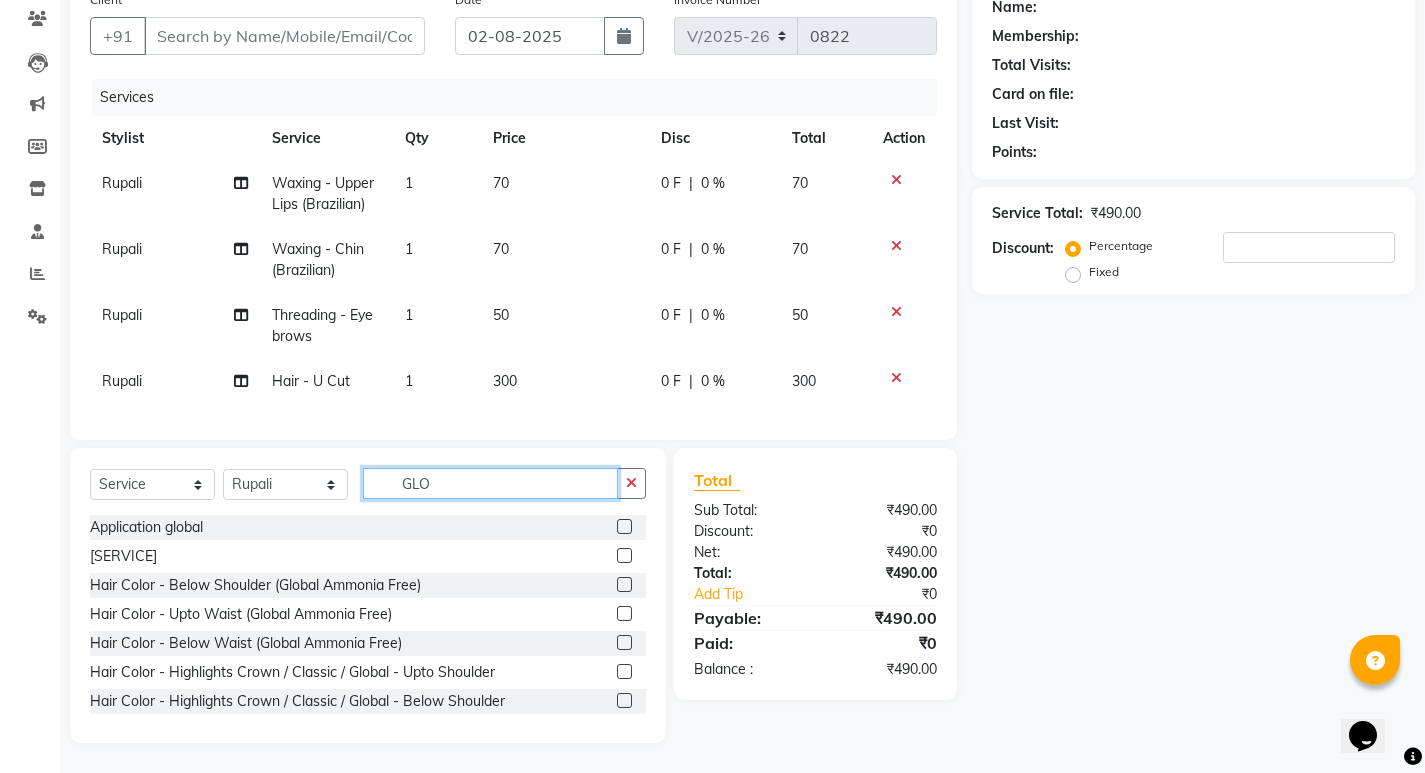 type on "GLO" 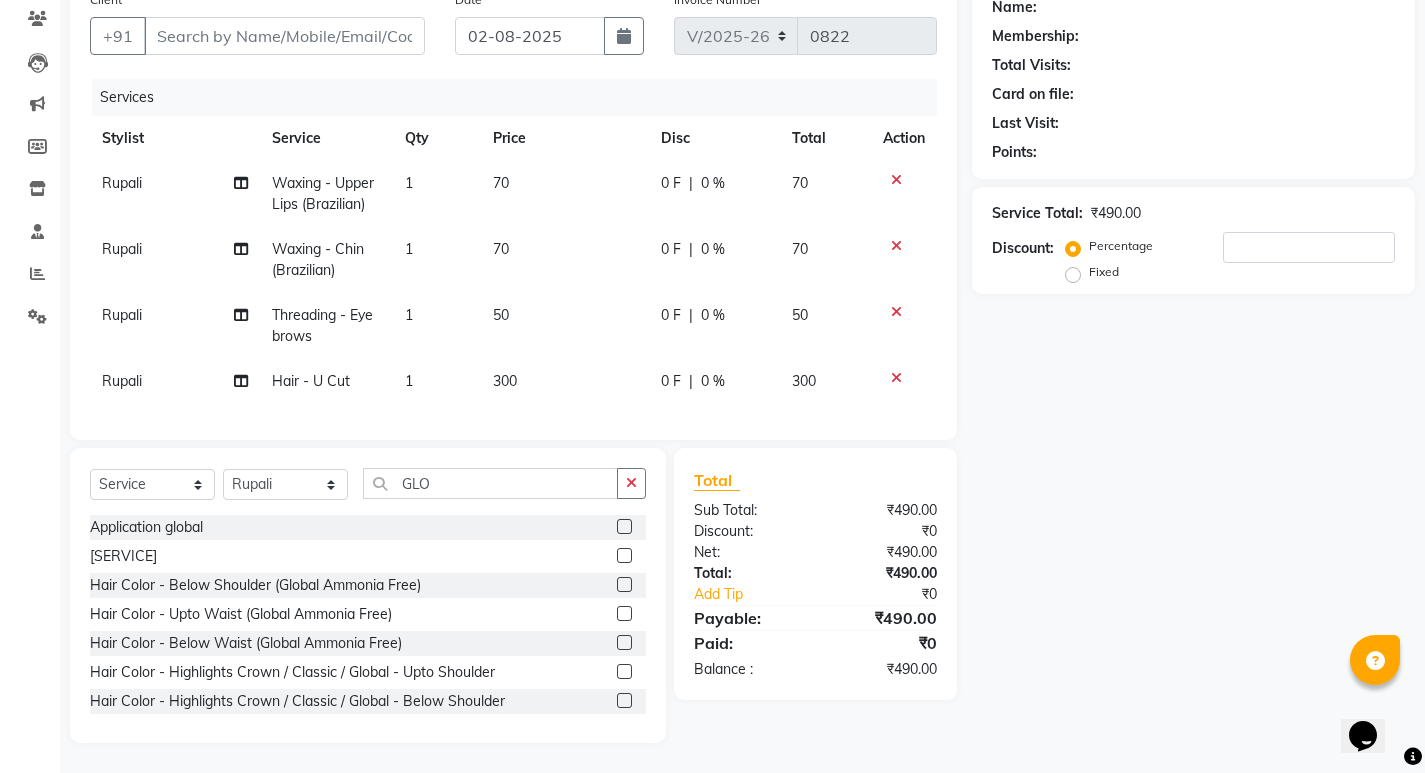 click 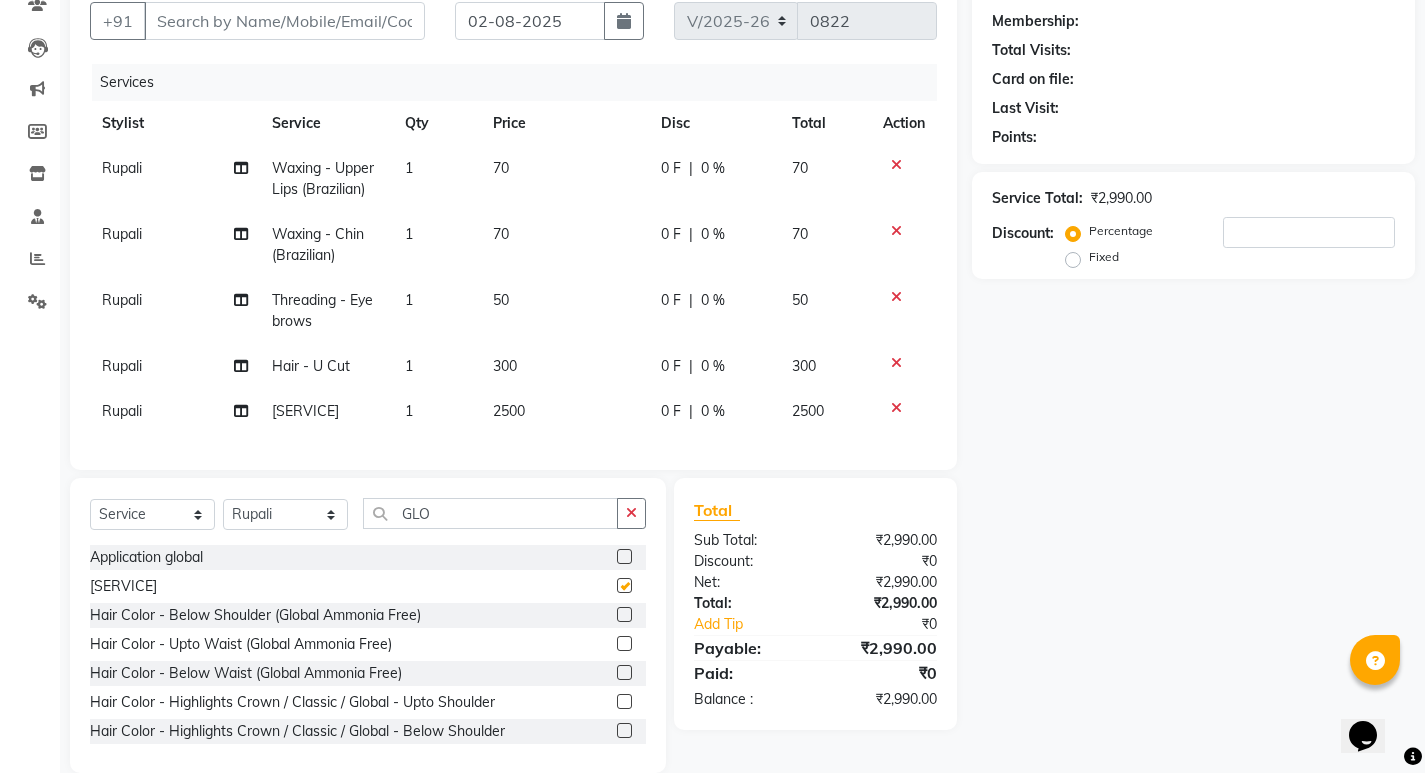 checkbox on "false" 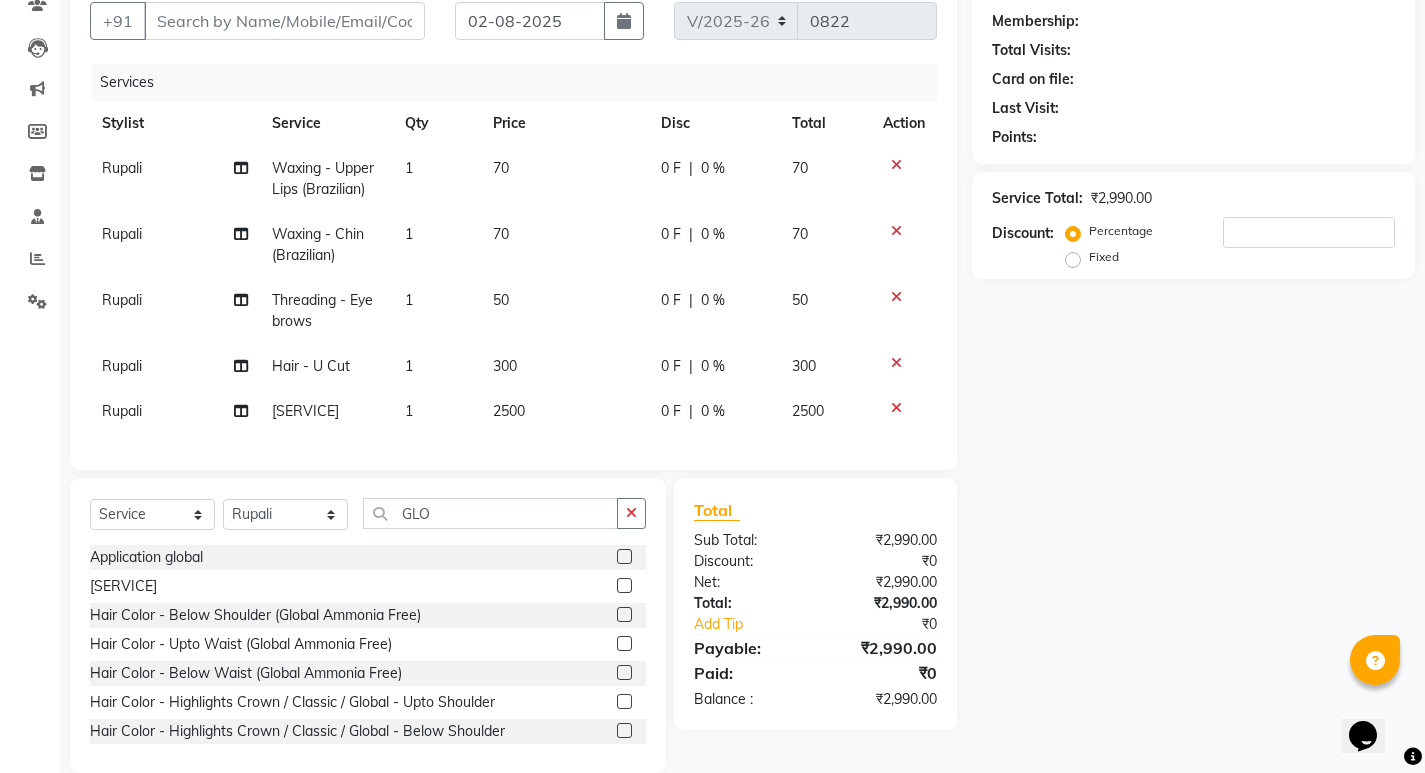 click 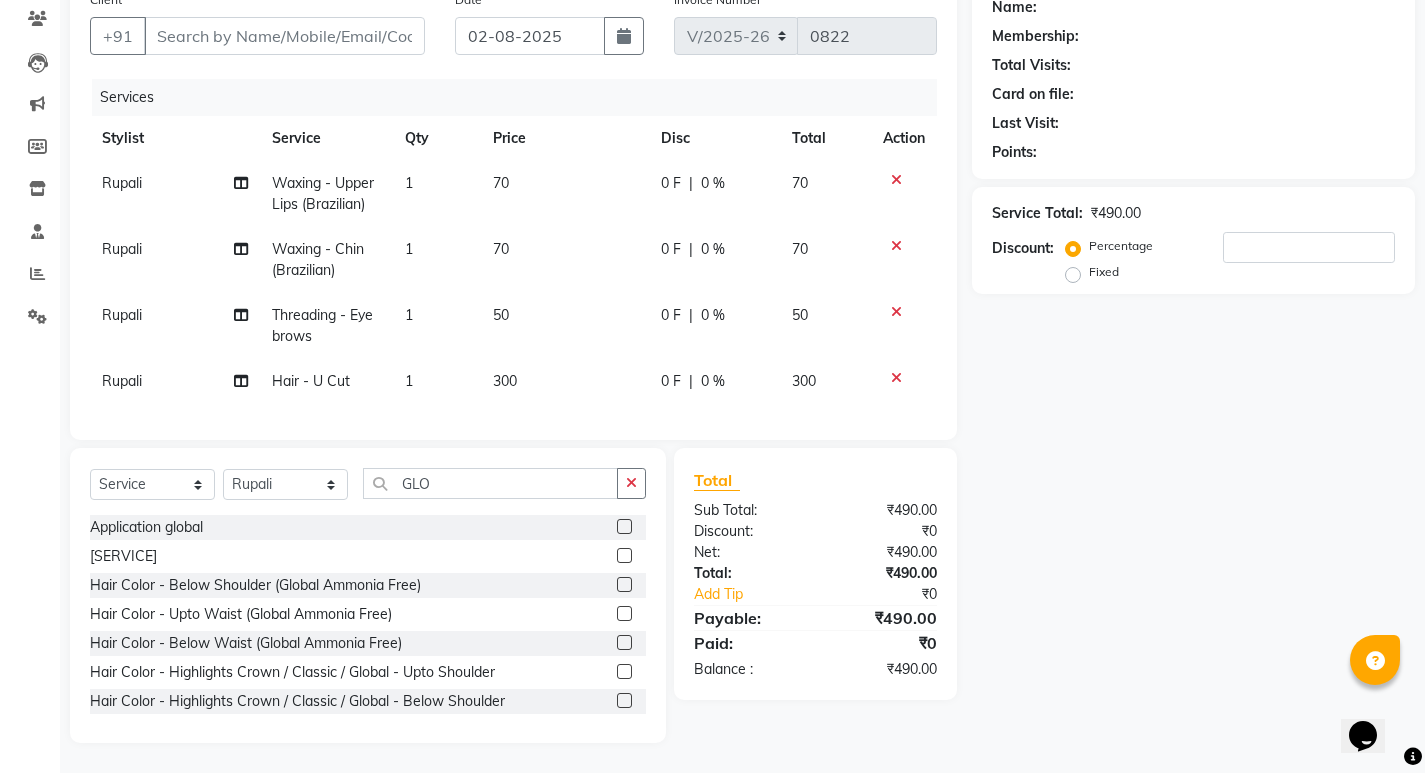 click 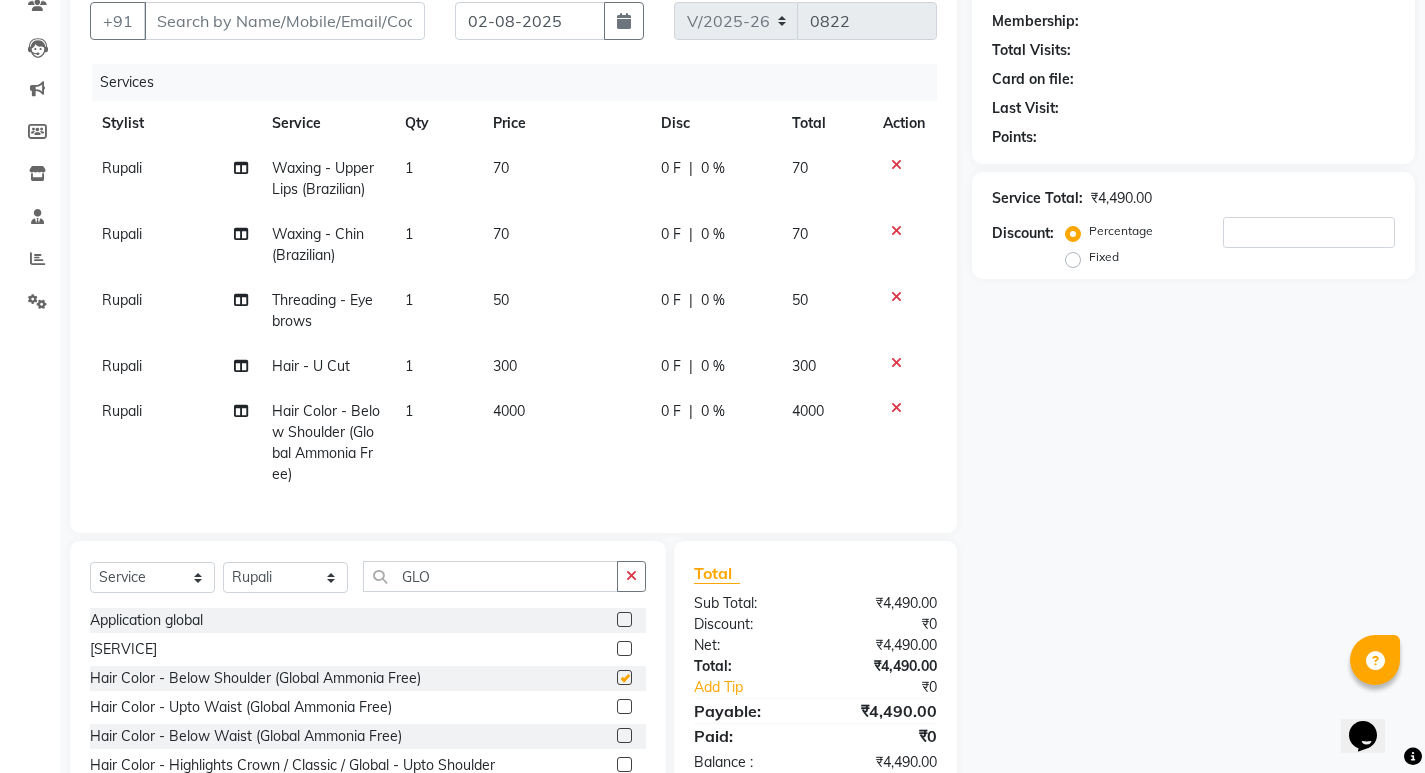 checkbox on "false" 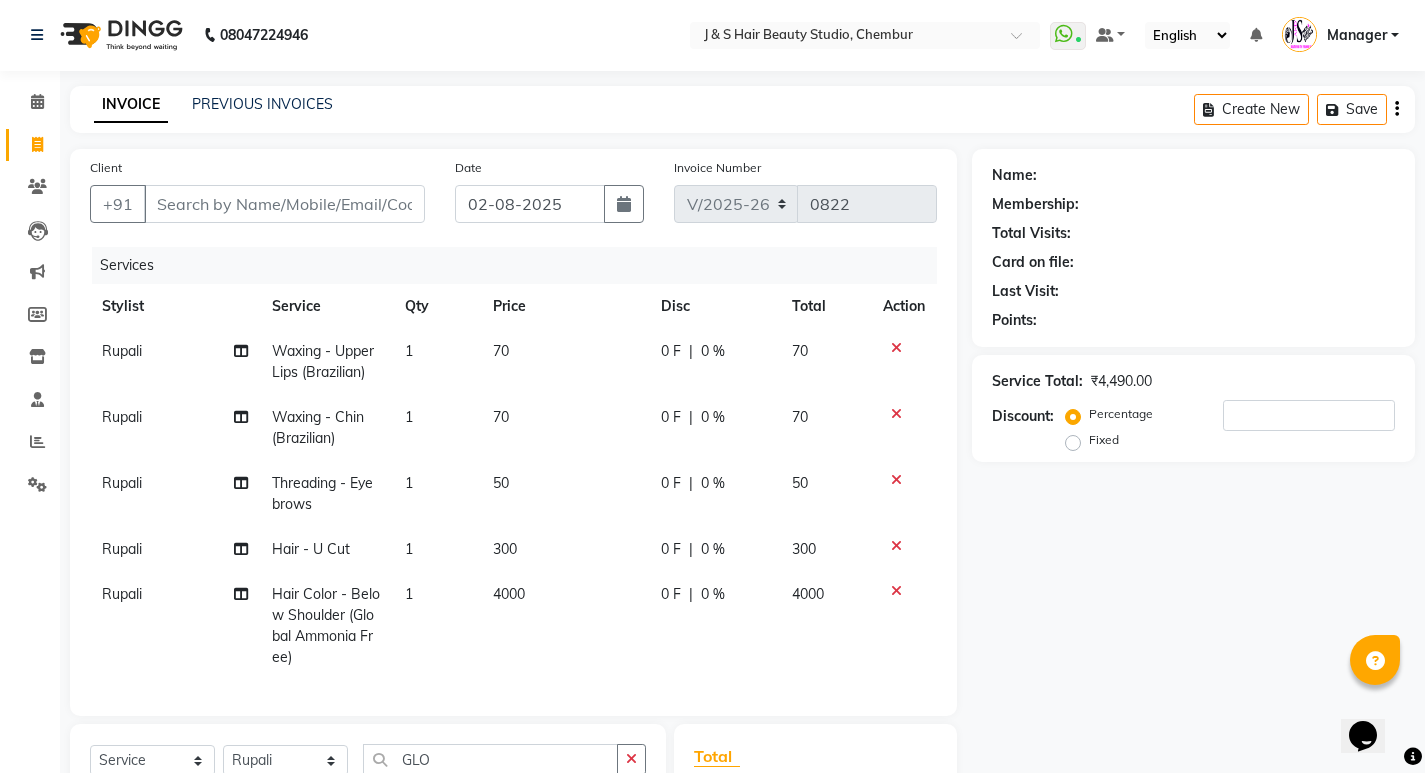 scroll, scrollTop: 0, scrollLeft: 0, axis: both 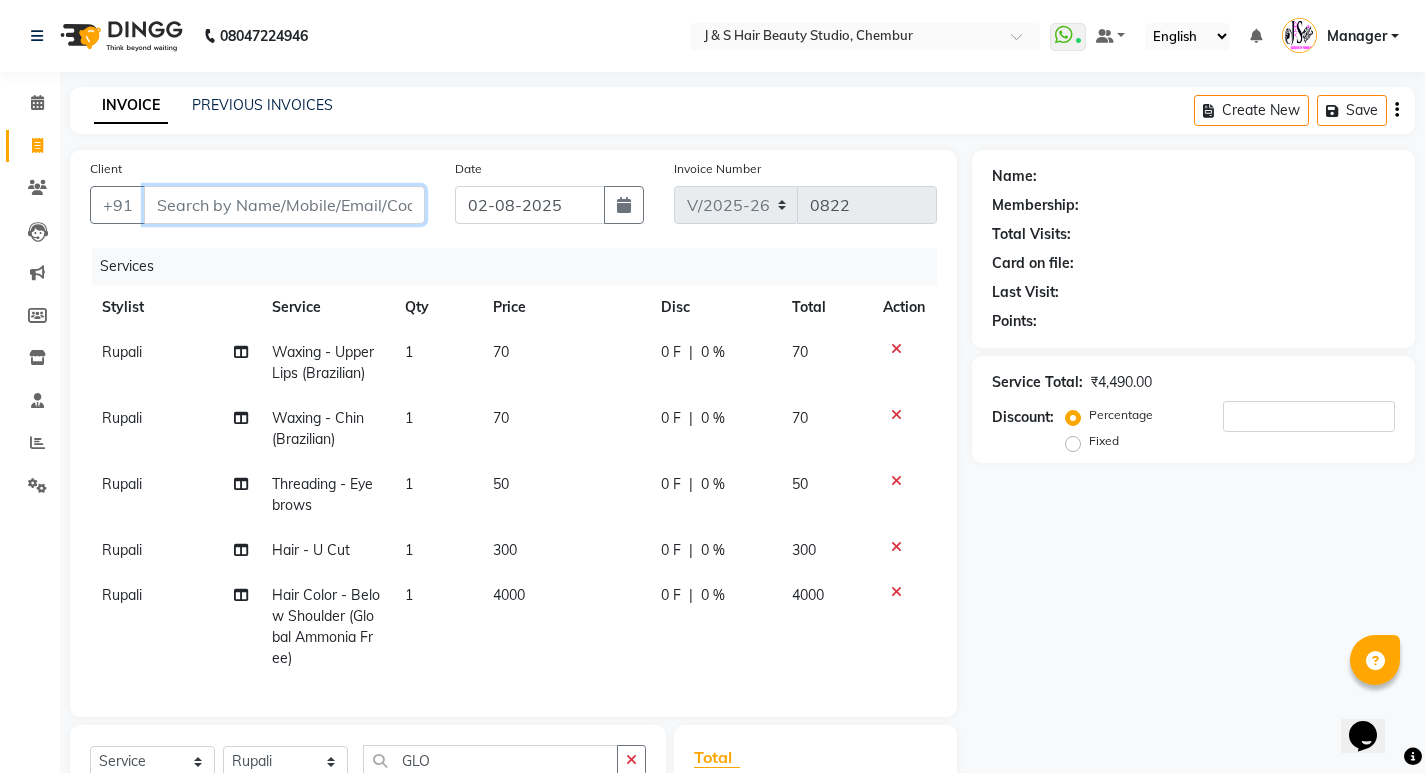 click on "Client" at bounding box center [284, 205] 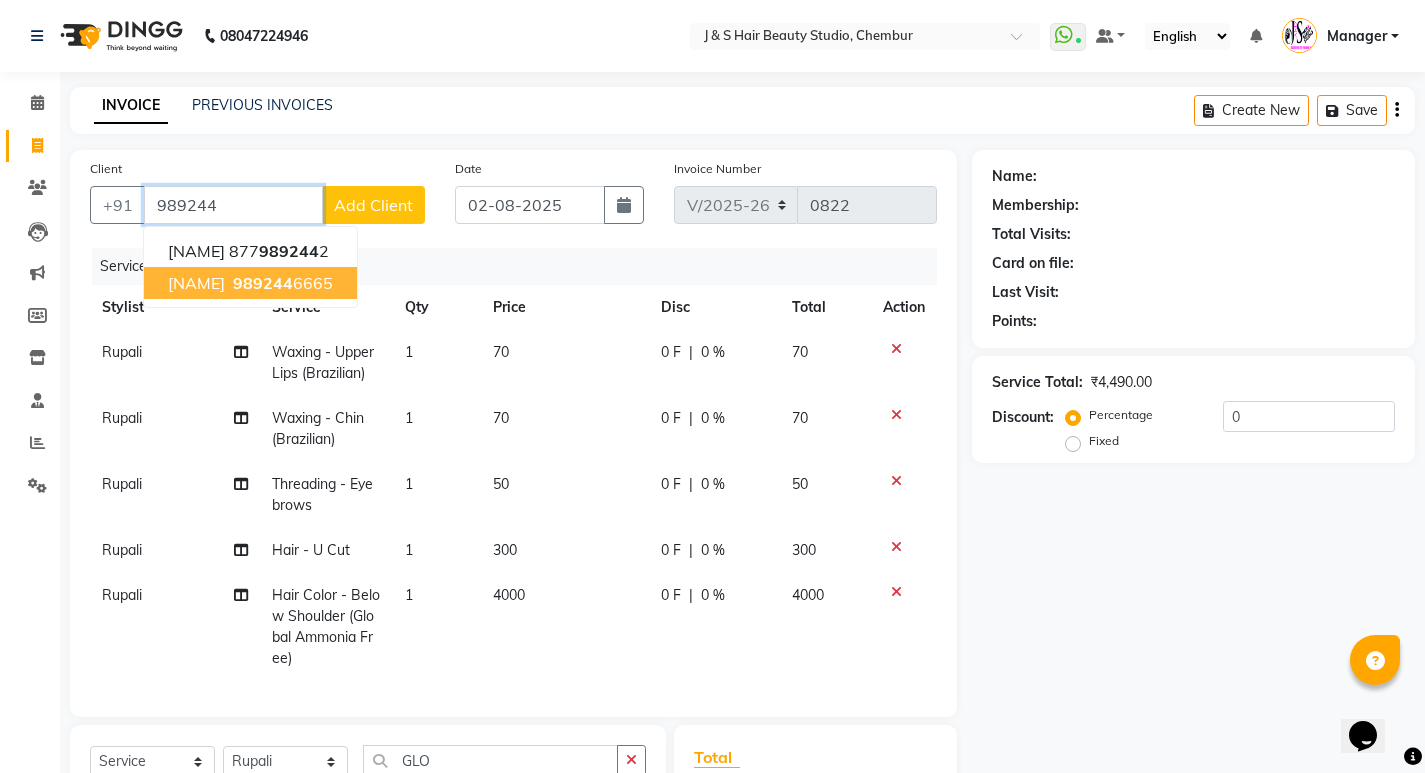 click on "NEETA BORICHA" at bounding box center (196, 283) 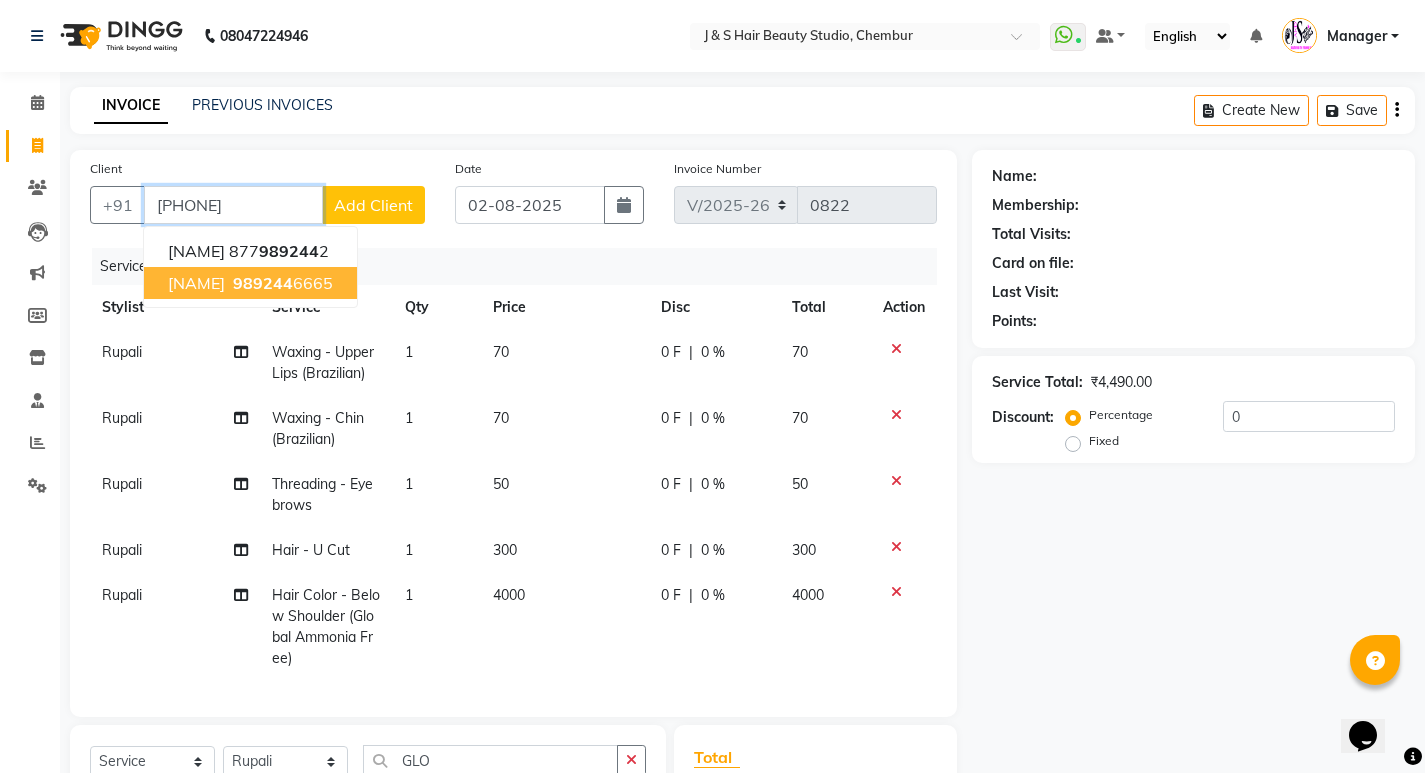 type on "9892446665" 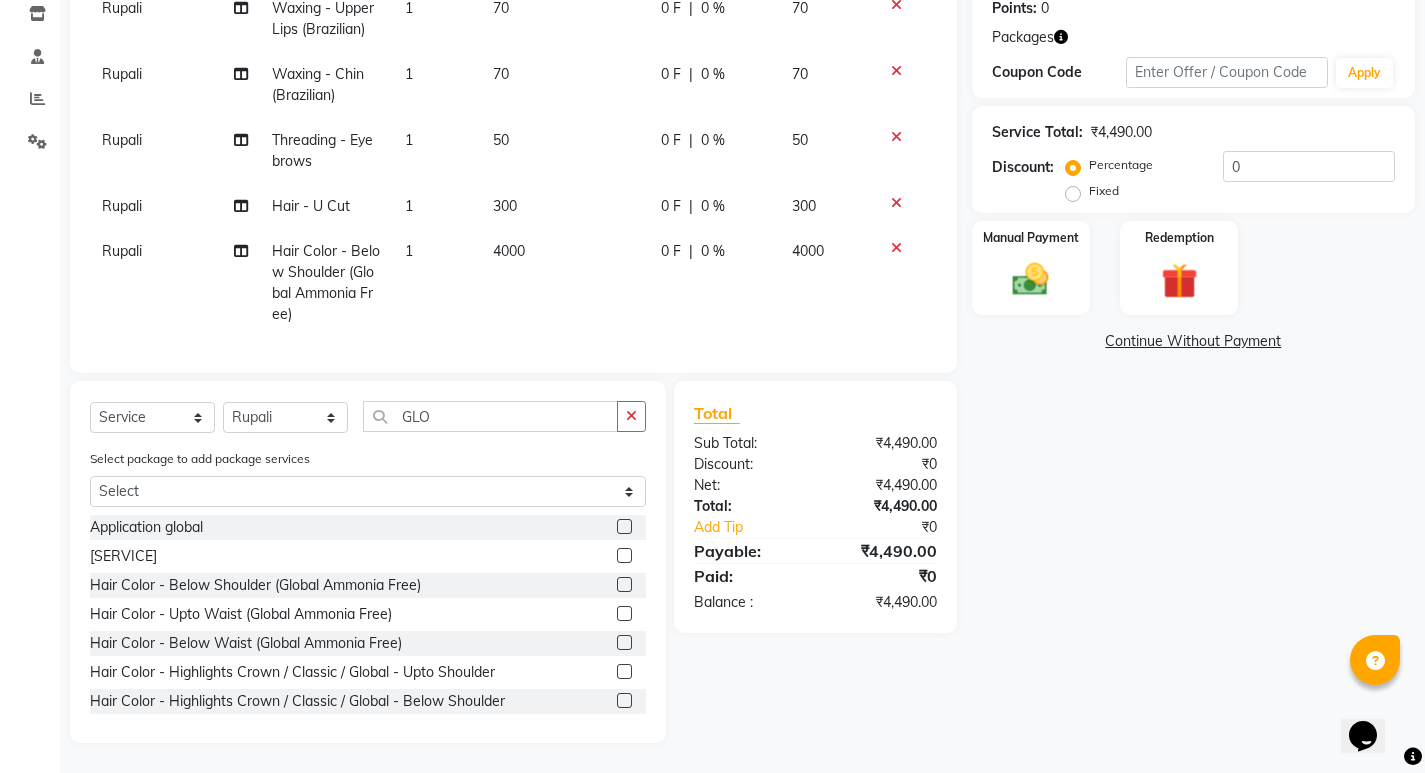 scroll, scrollTop: 359, scrollLeft: 0, axis: vertical 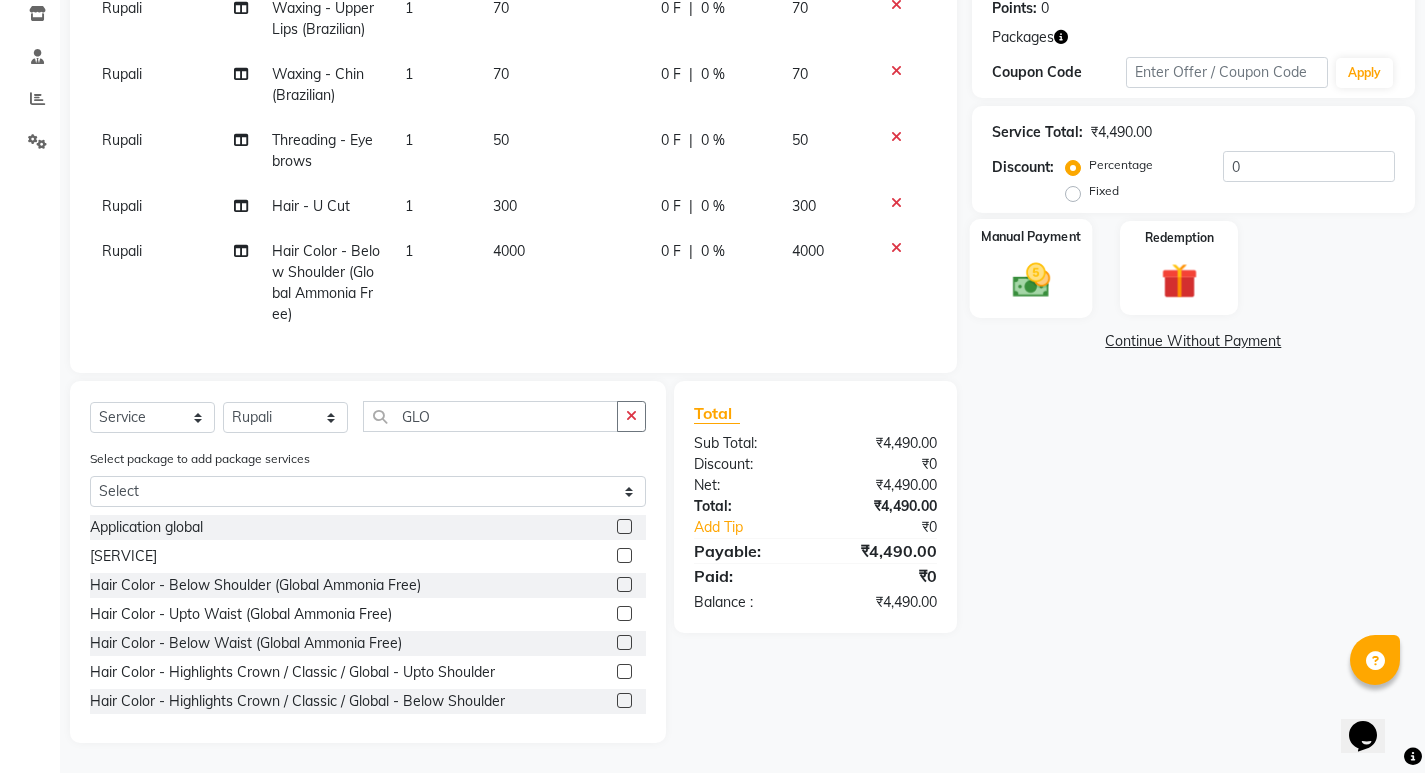 click on "Manual Payment" 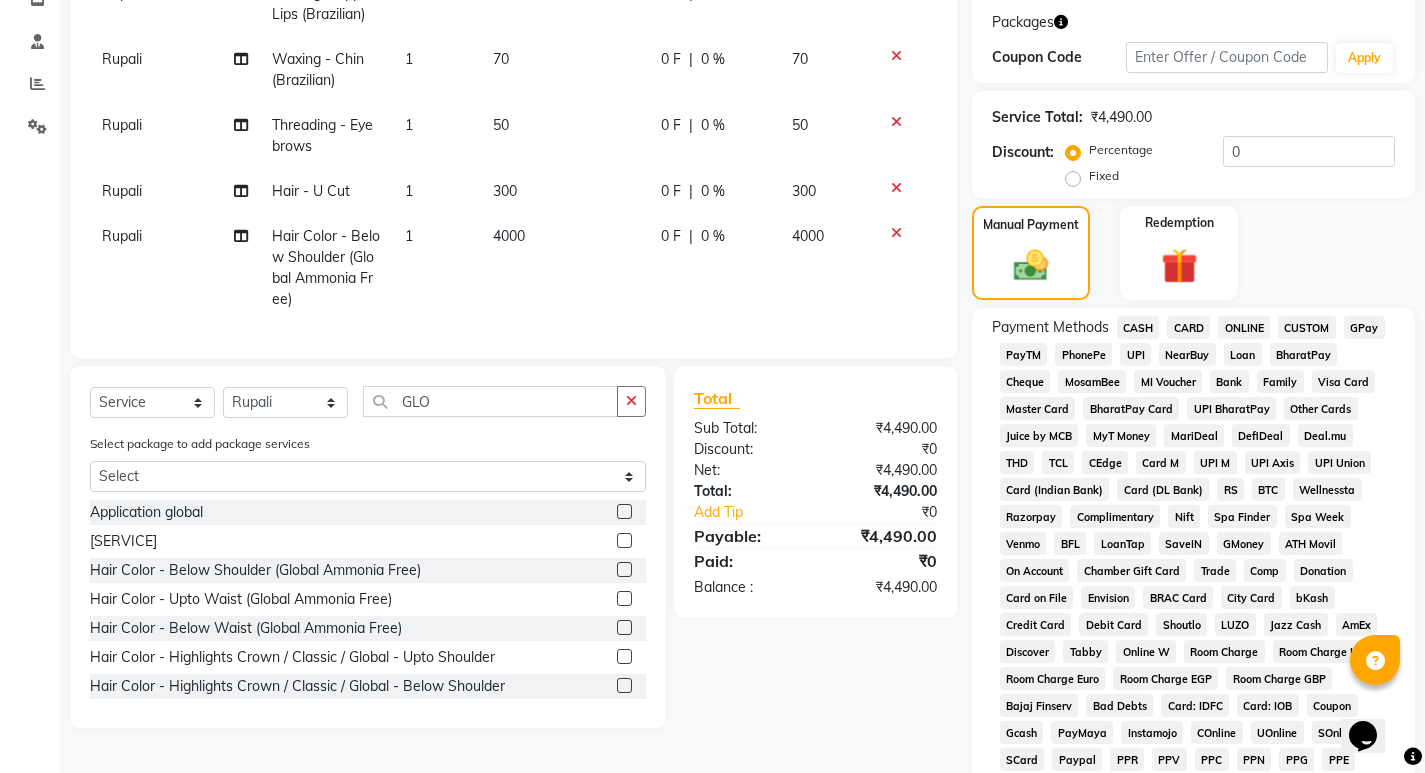 click on "CASH" 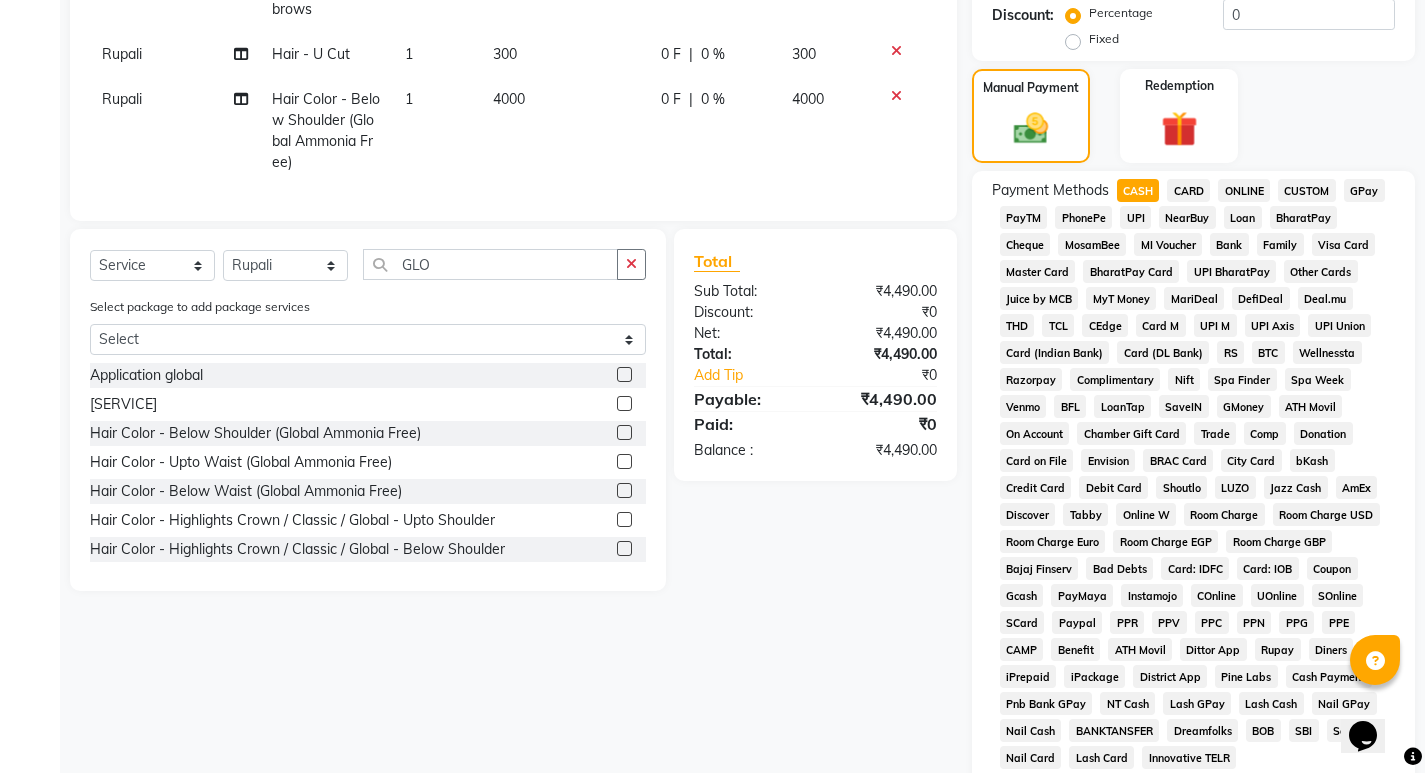 scroll, scrollTop: 757, scrollLeft: 0, axis: vertical 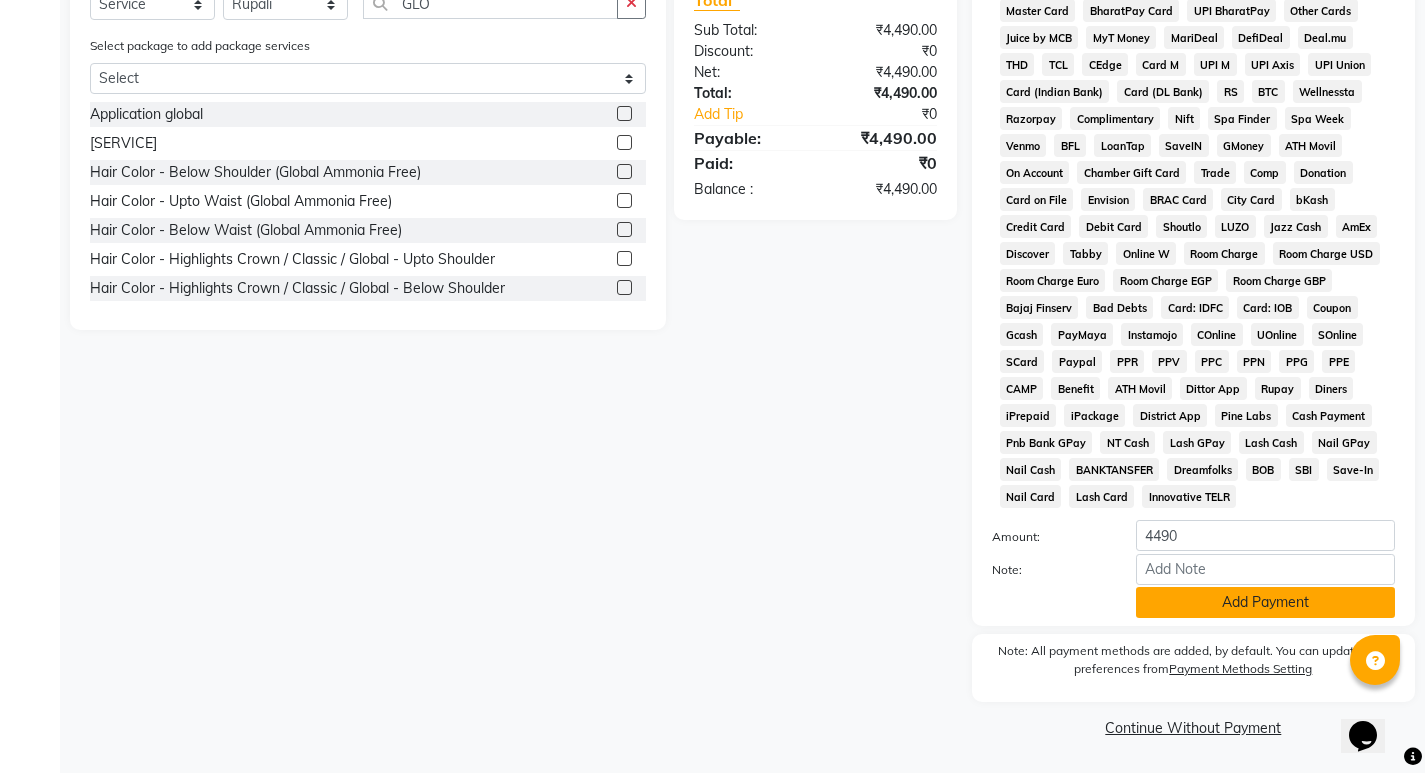 click on "Add Payment" 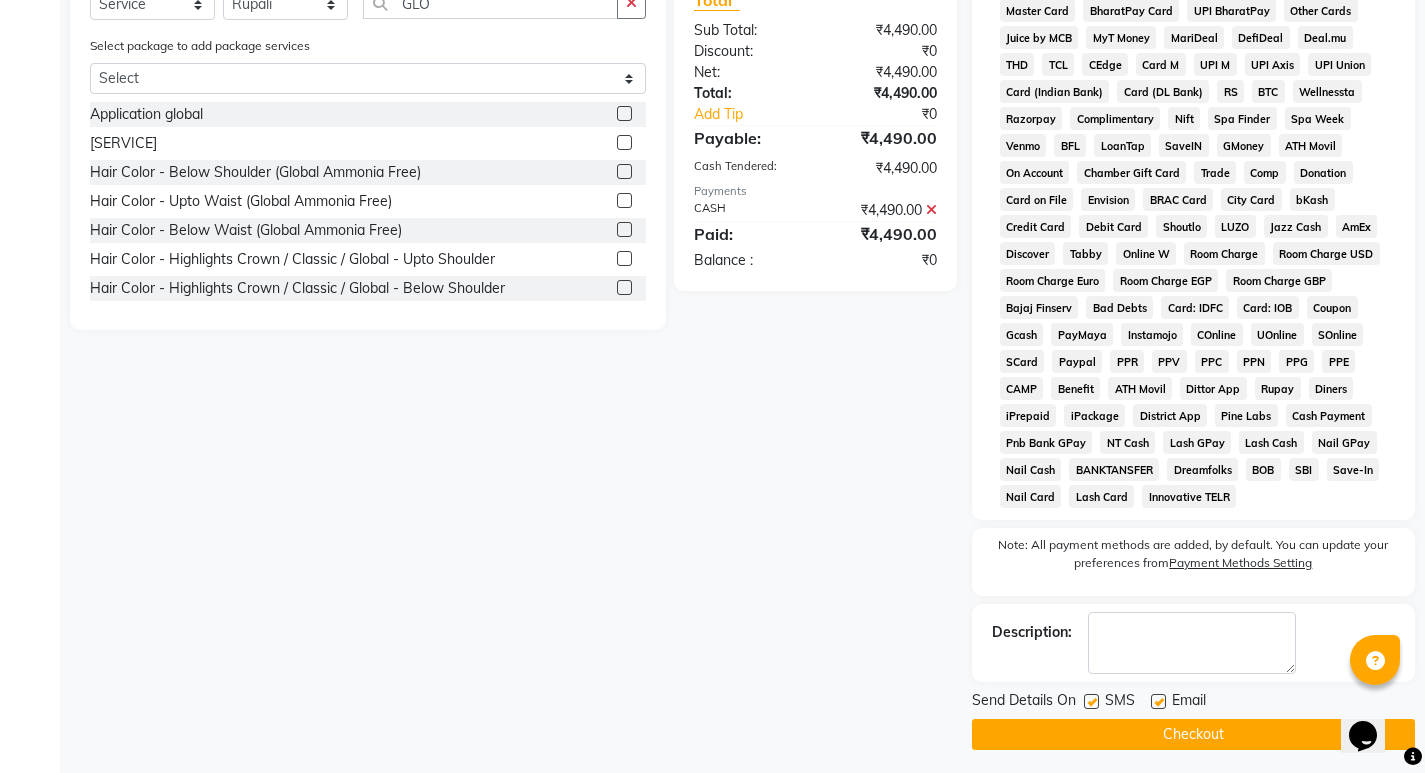 scroll, scrollTop: 764, scrollLeft: 0, axis: vertical 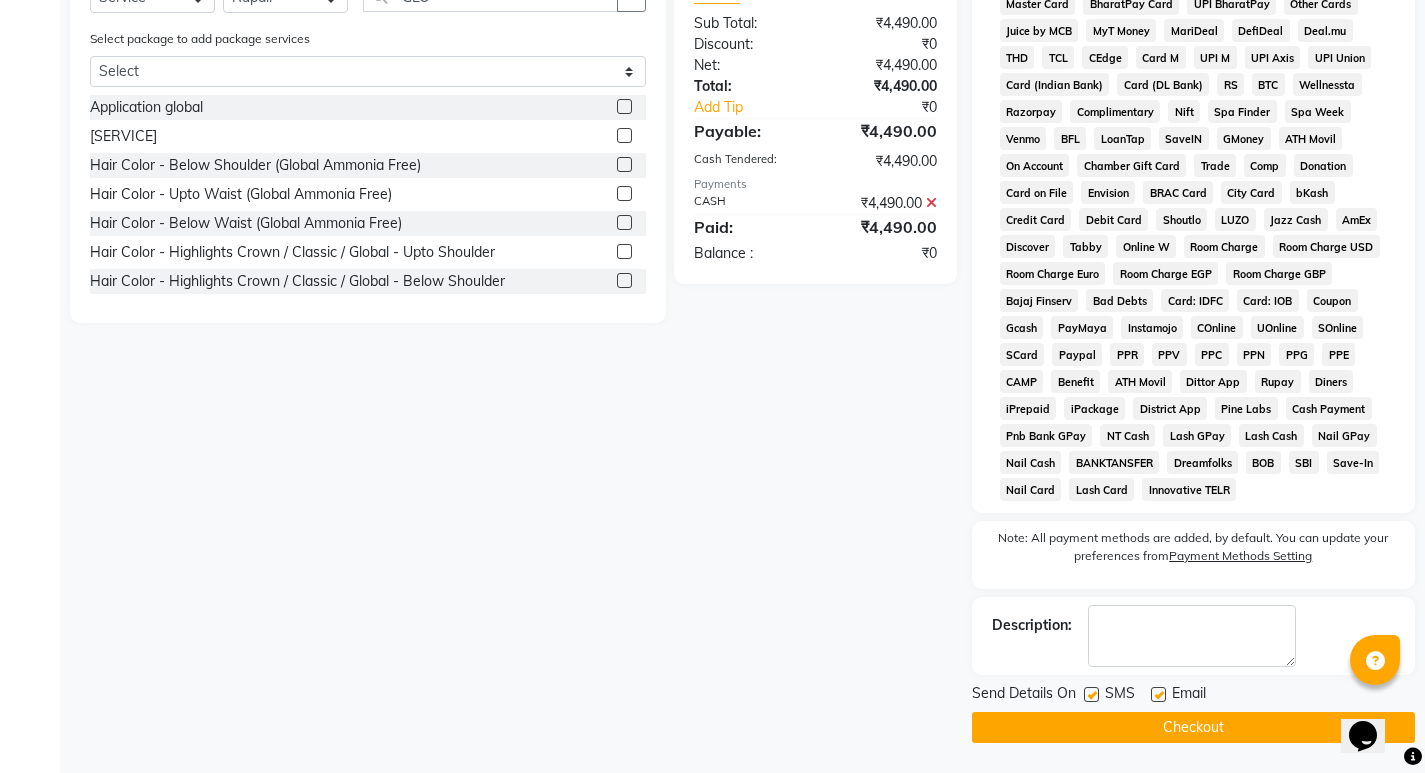 click on "Checkout" 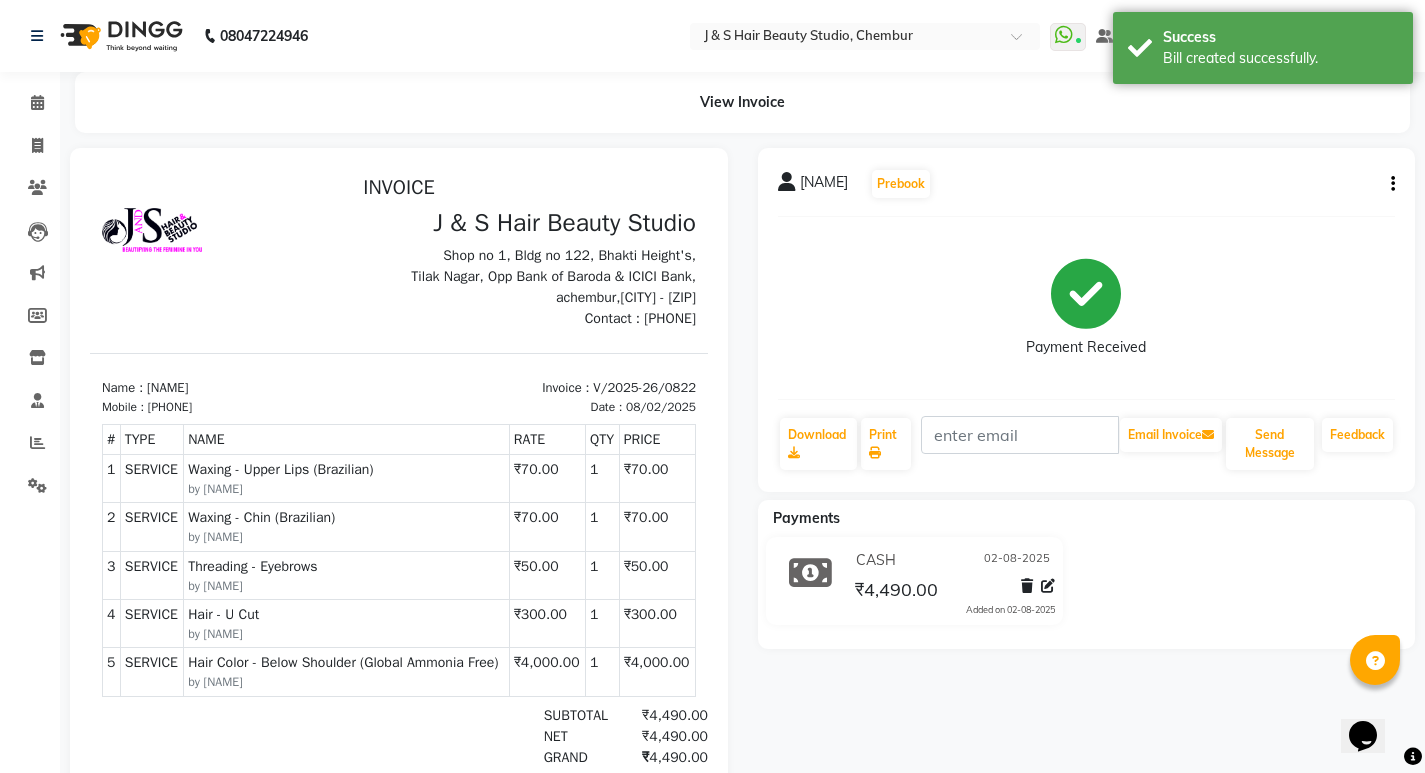 scroll, scrollTop: 0, scrollLeft: 0, axis: both 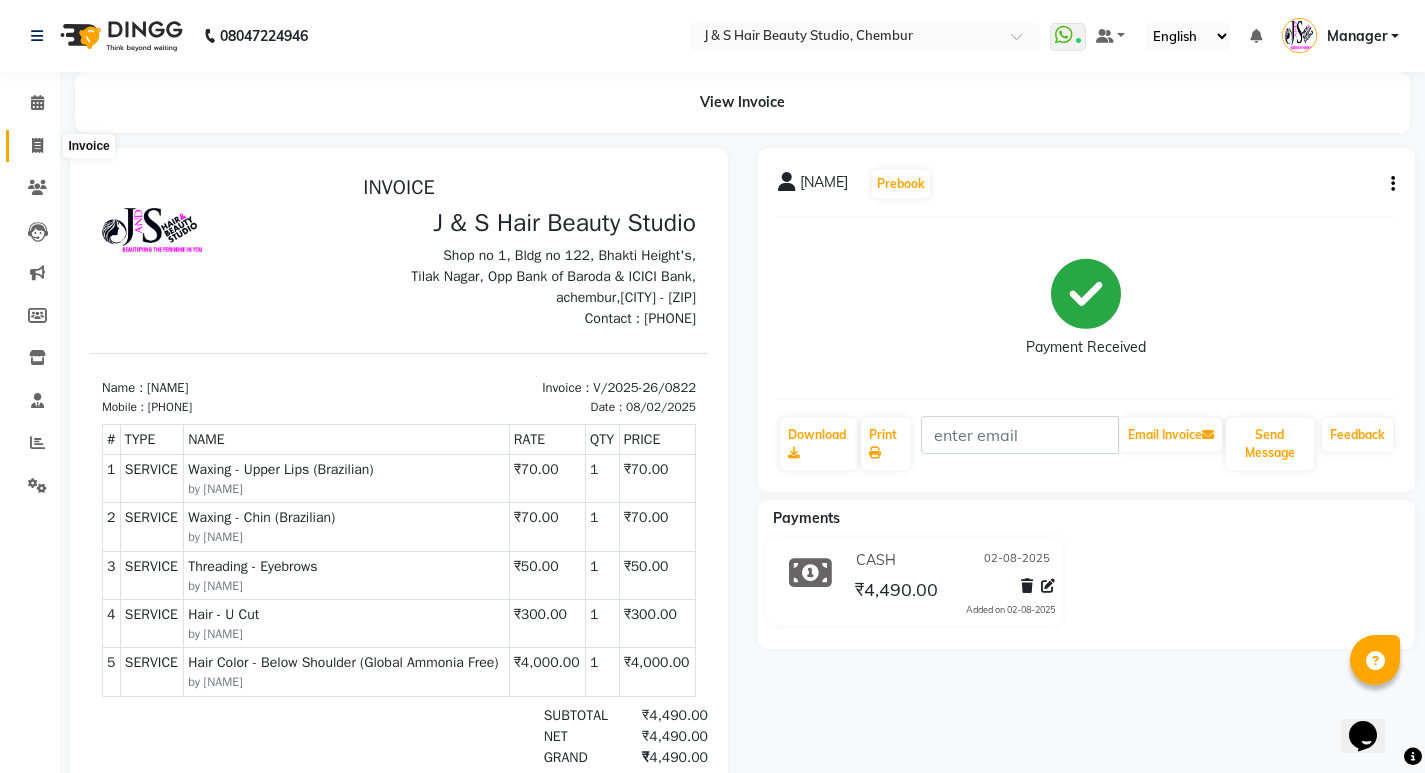 click 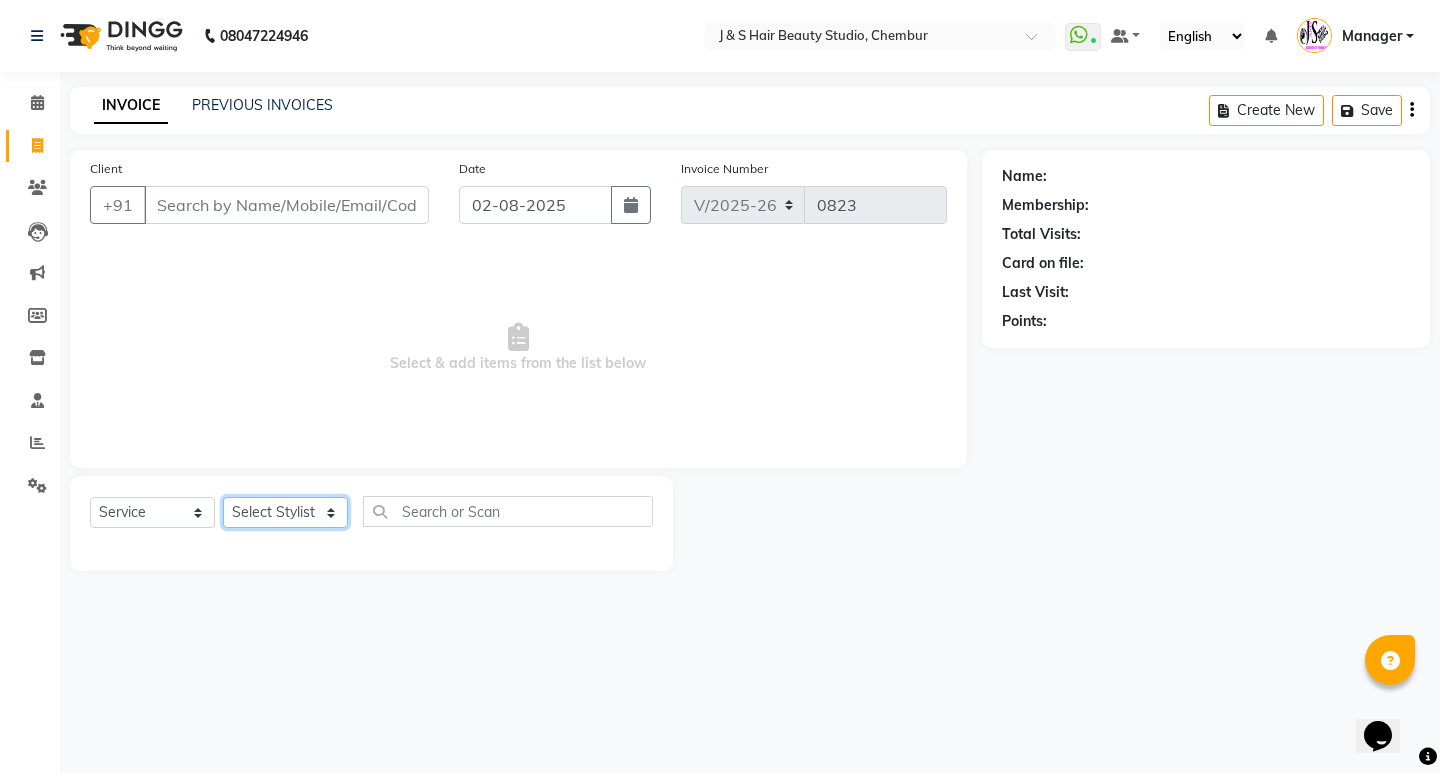 click on "Select Stylist Manager [TITLE] [LAST] No Preference [NUMBER] [FIRST] [FIRST] [TITLE] [LAST] [FIRST] [TITLE]" 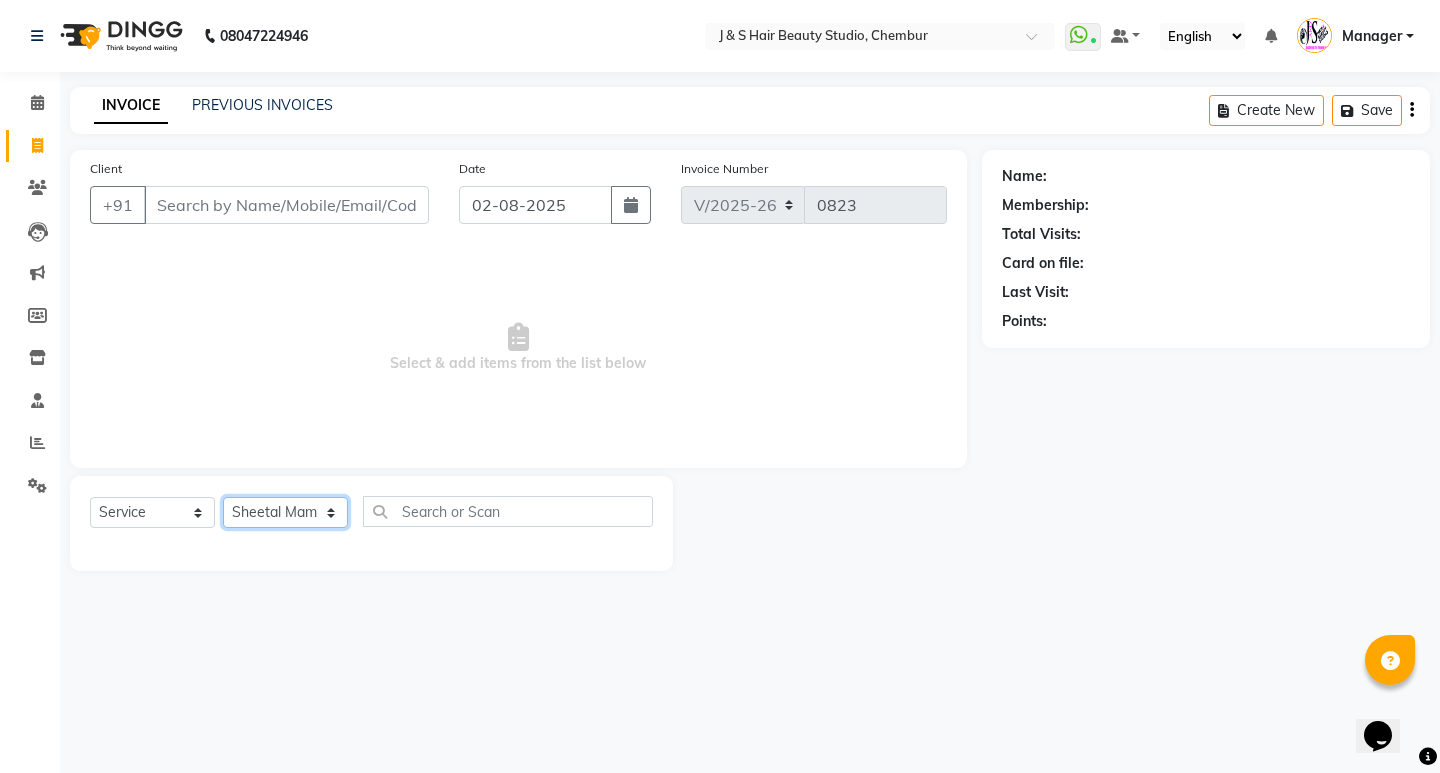 click on "Select Stylist Manager [TITLE] [LAST] No Preference [NUMBER] [FIRST] [FIRST] [TITLE] [LAST] [FIRST] [TITLE]" 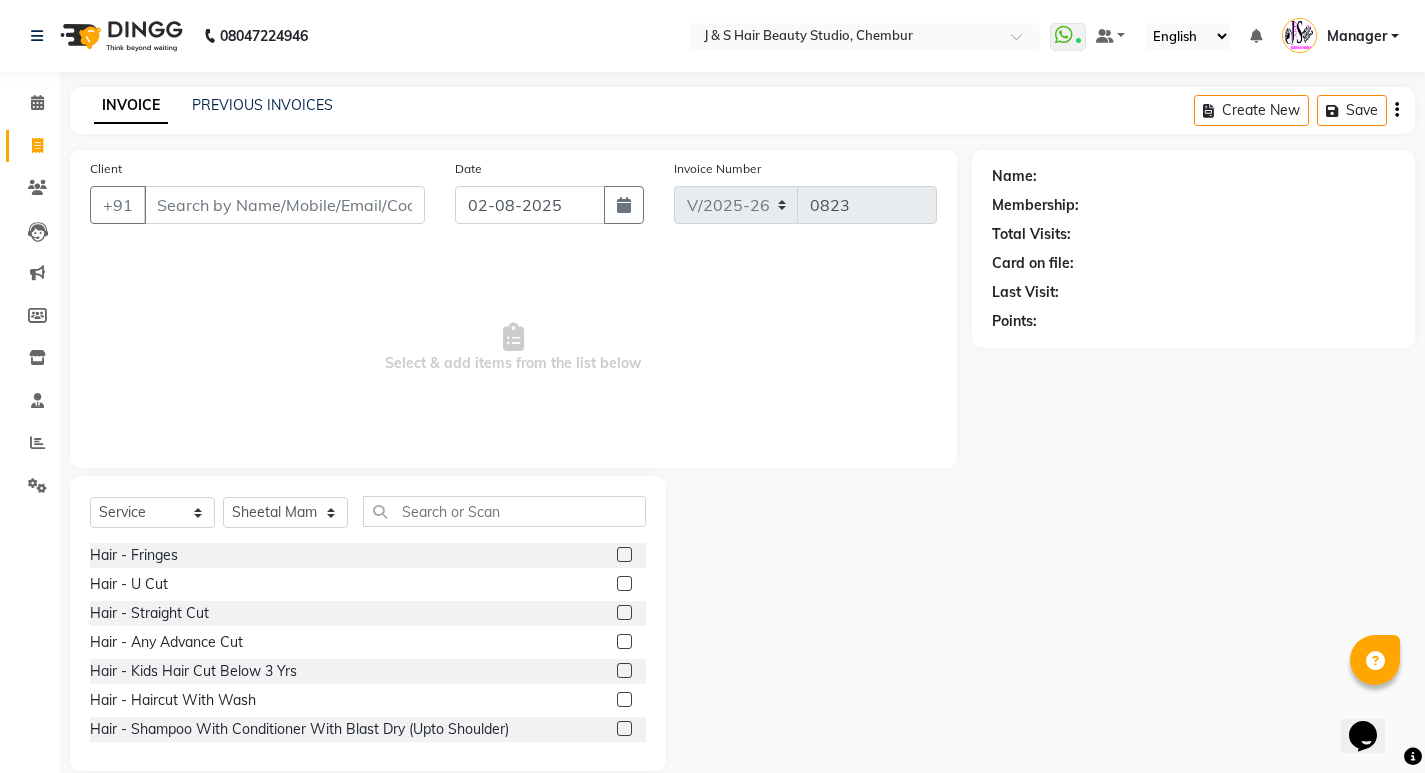 drag, startPoint x: 332, startPoint y: 496, endPoint x: 320, endPoint y: 544, distance: 49.47727 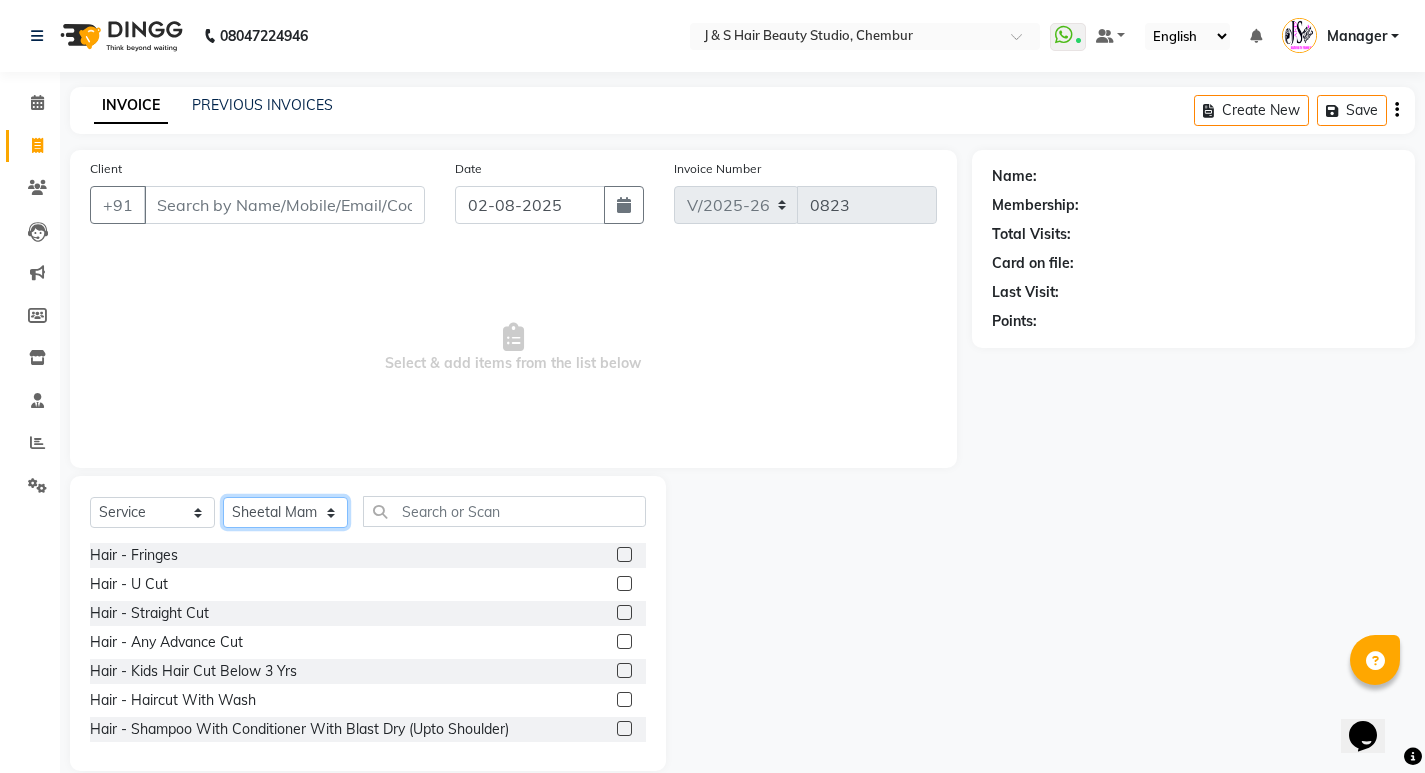 click on "Select Stylist Manager [TITLE] [LAST] No Preference [NUMBER] [FIRST] [FIRST] [TITLE] [LAST] [FIRST] [TITLE]" 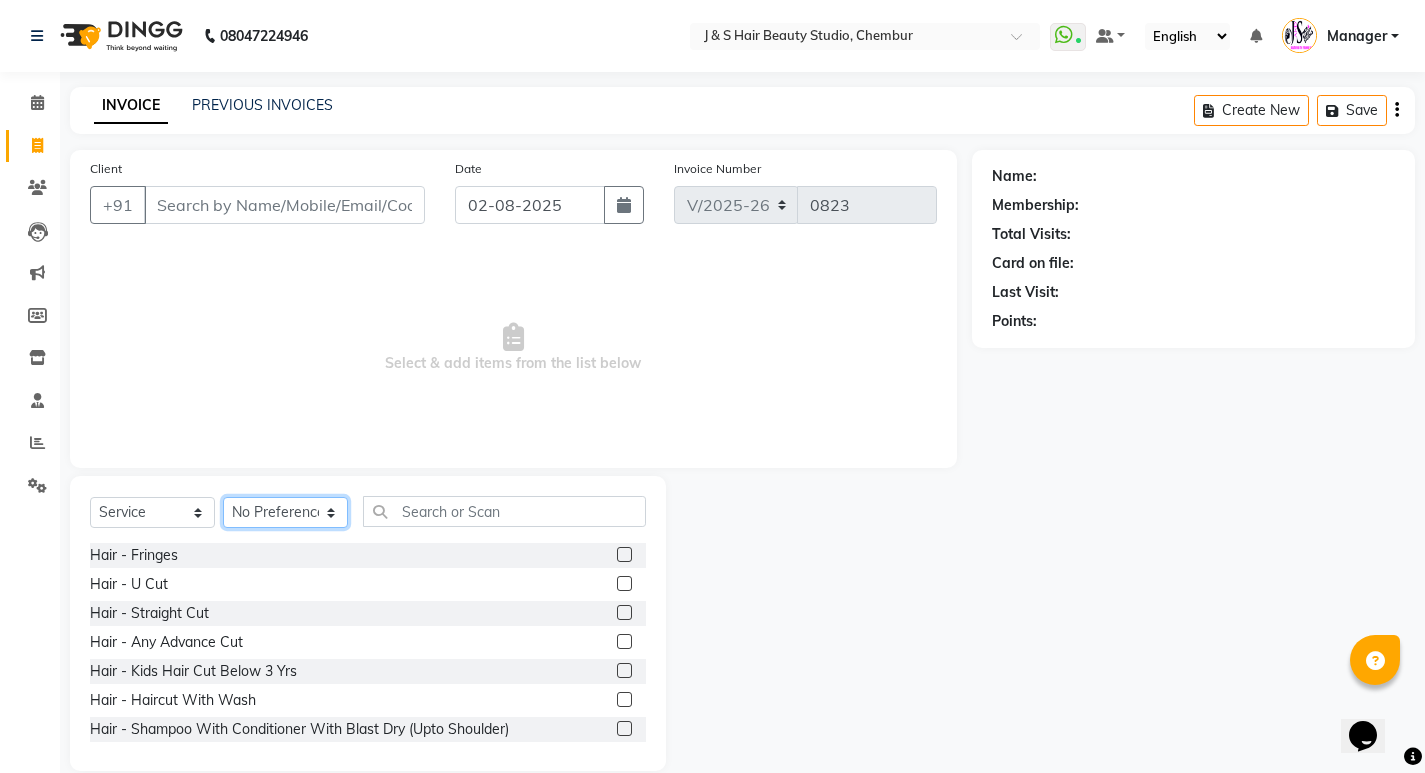 click on "Select Stylist Manager [TITLE] [LAST] No Preference [NUMBER] [FIRST] [FIRST] [TITLE] [LAST] [FIRST] [TITLE]" 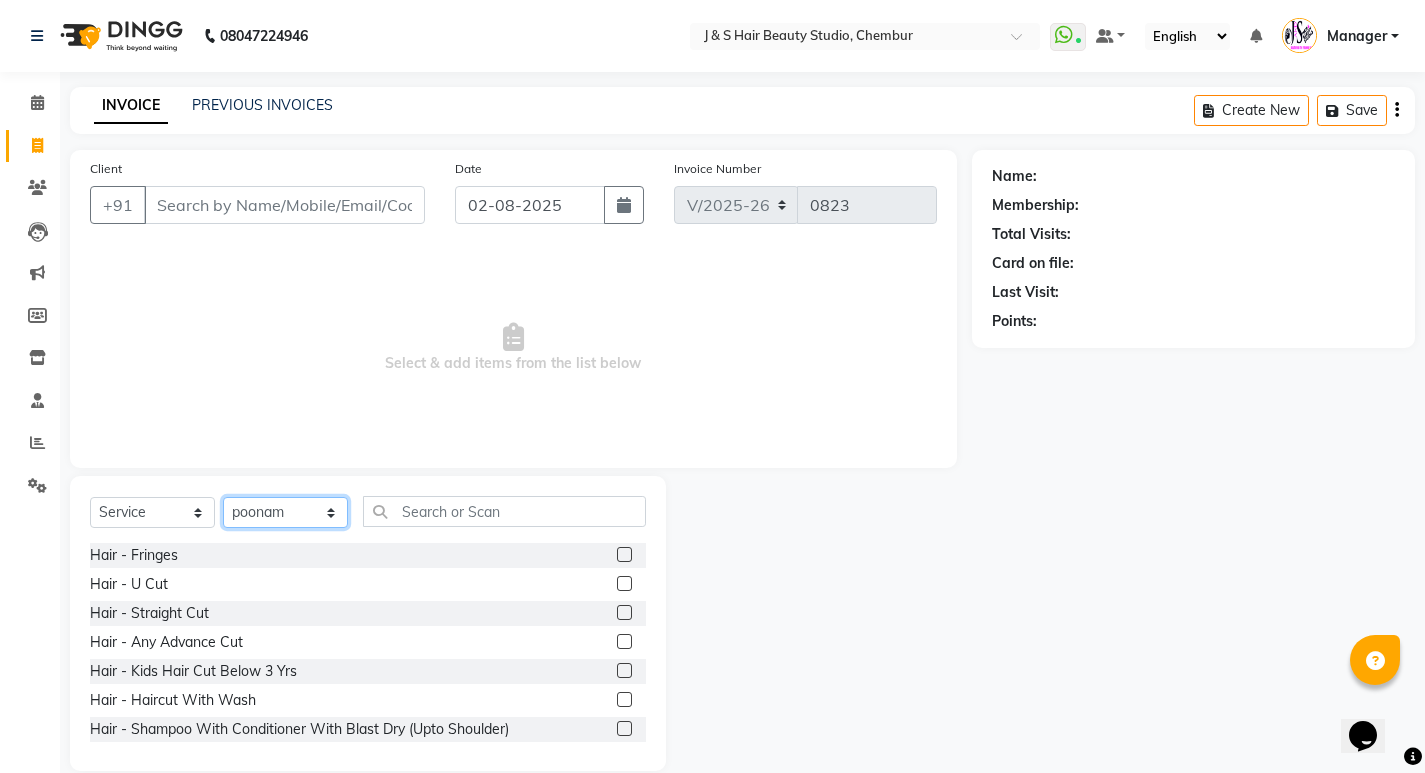 click on "Select Stylist Manager [TITLE] [LAST] No Preference [NUMBER] [FIRST] [FIRST] [TITLE] [LAST] [FIRST] [TITLE]" 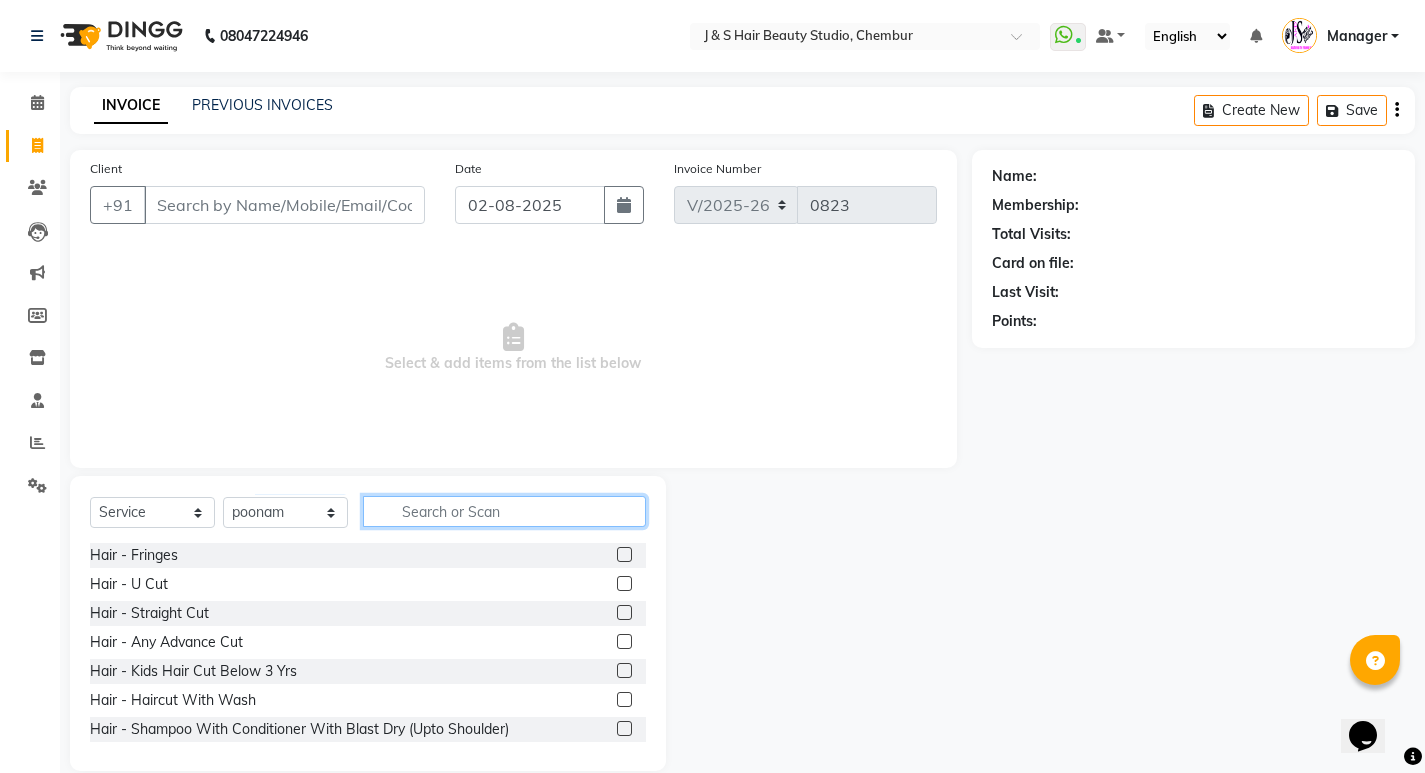 click 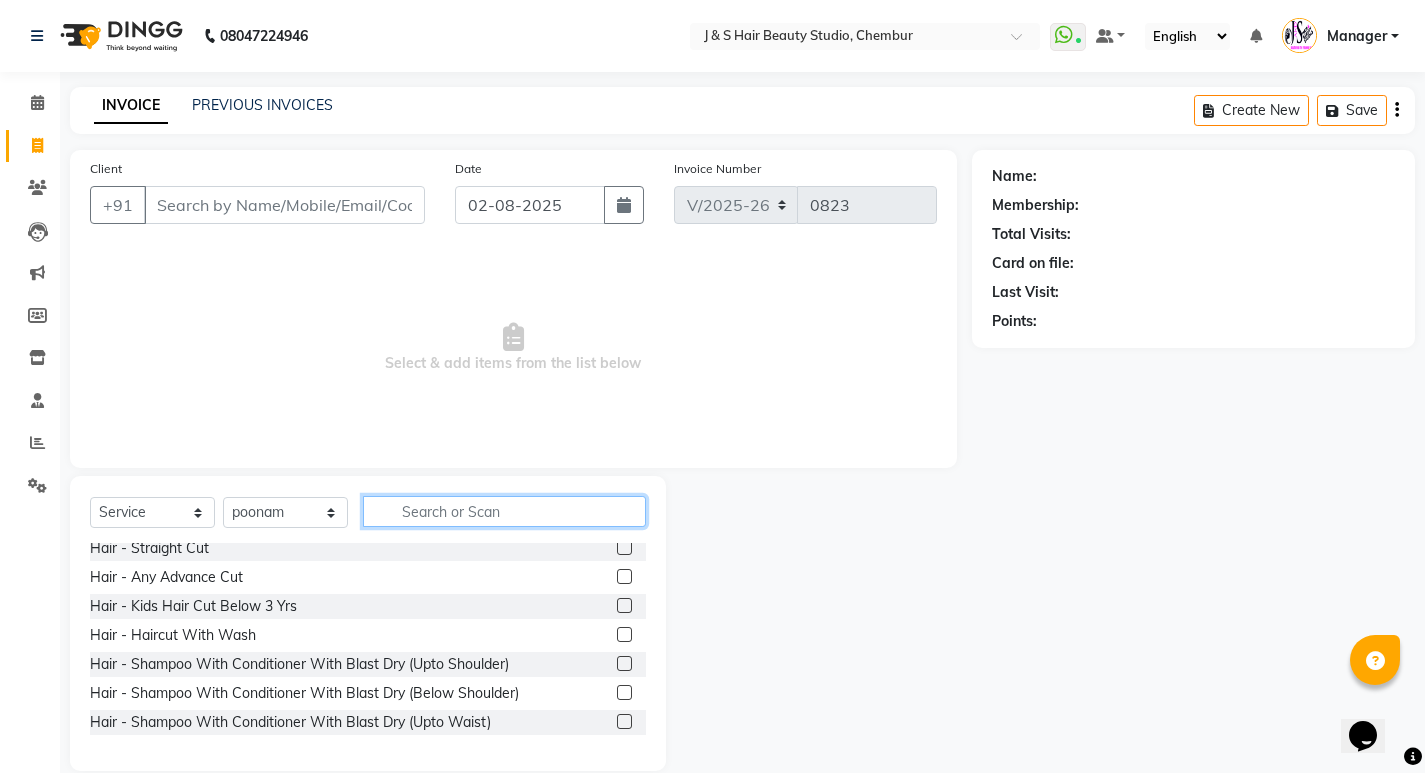 scroll, scrollTop: 100, scrollLeft: 0, axis: vertical 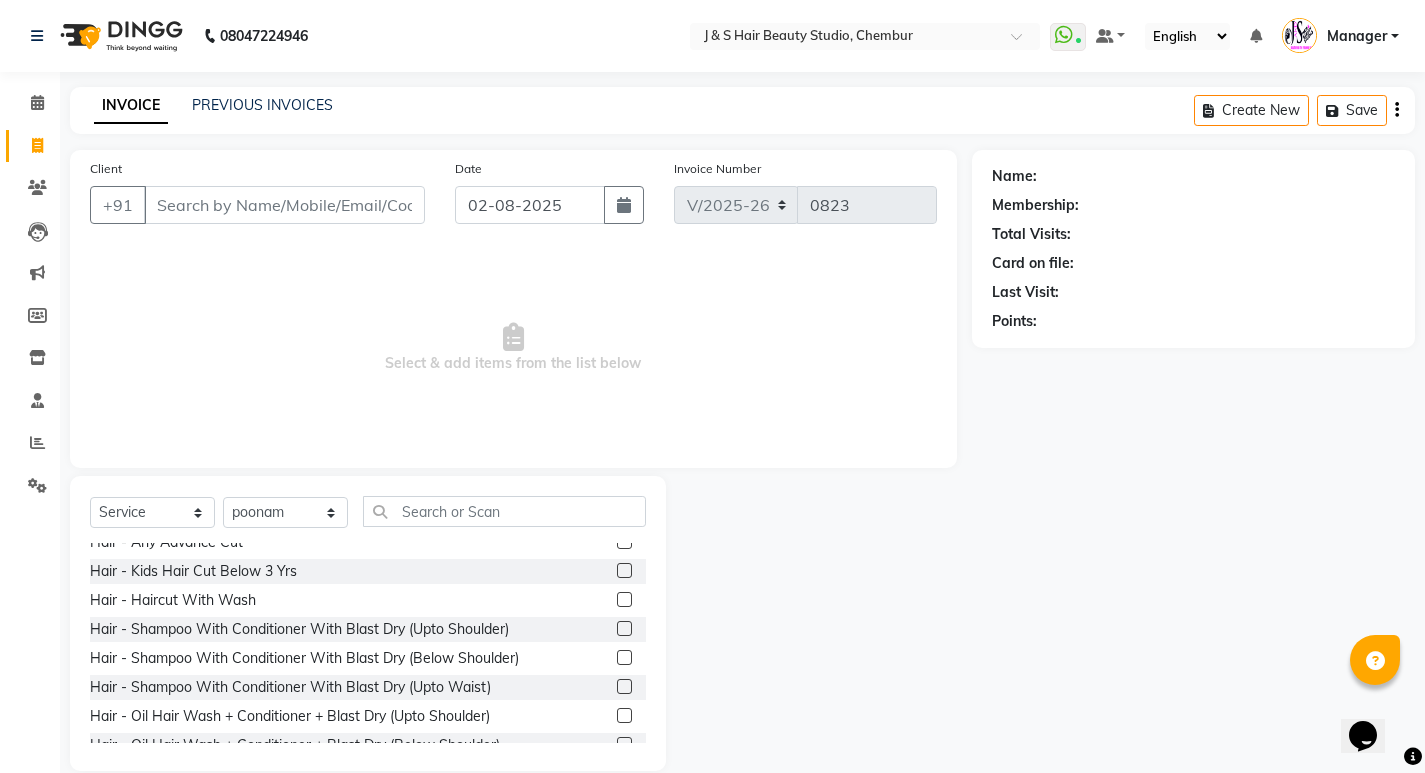 click 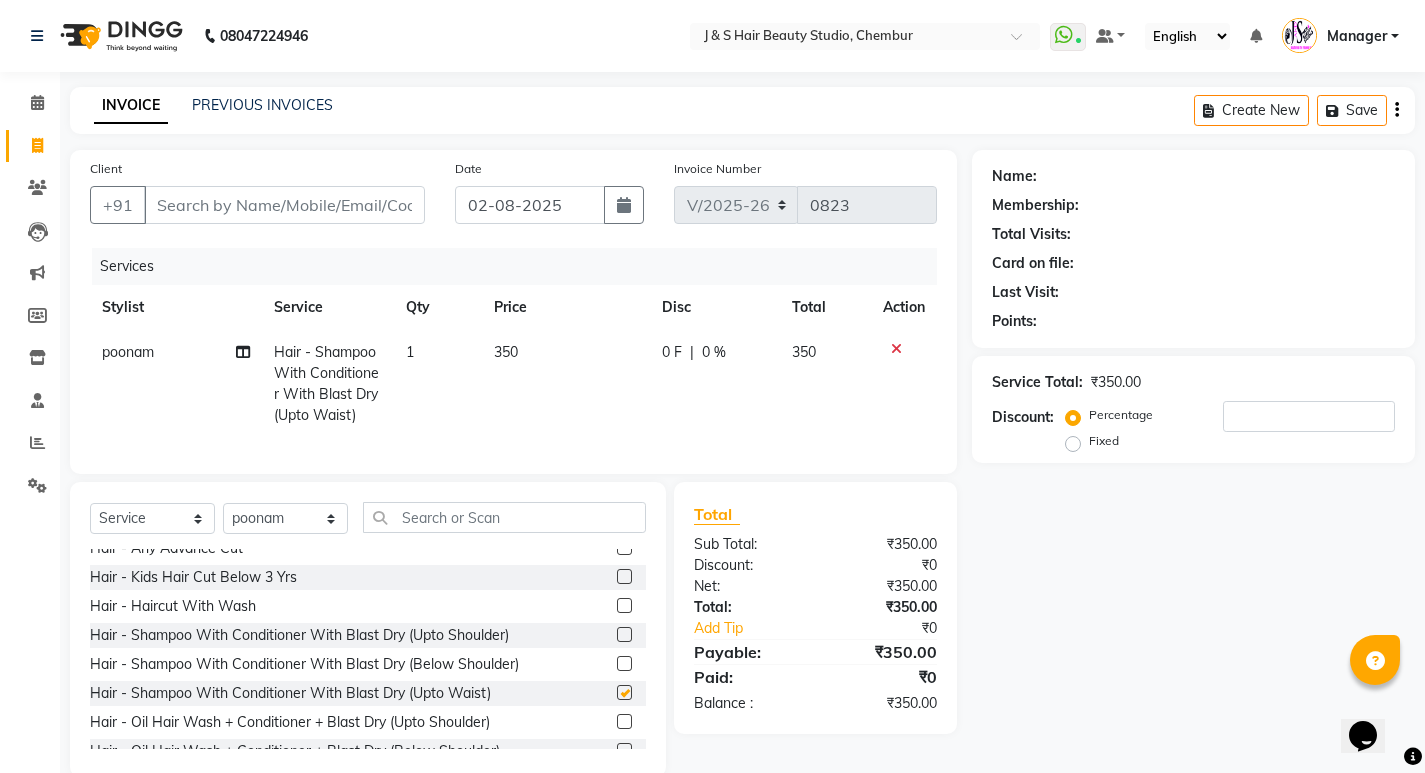 checkbox on "false" 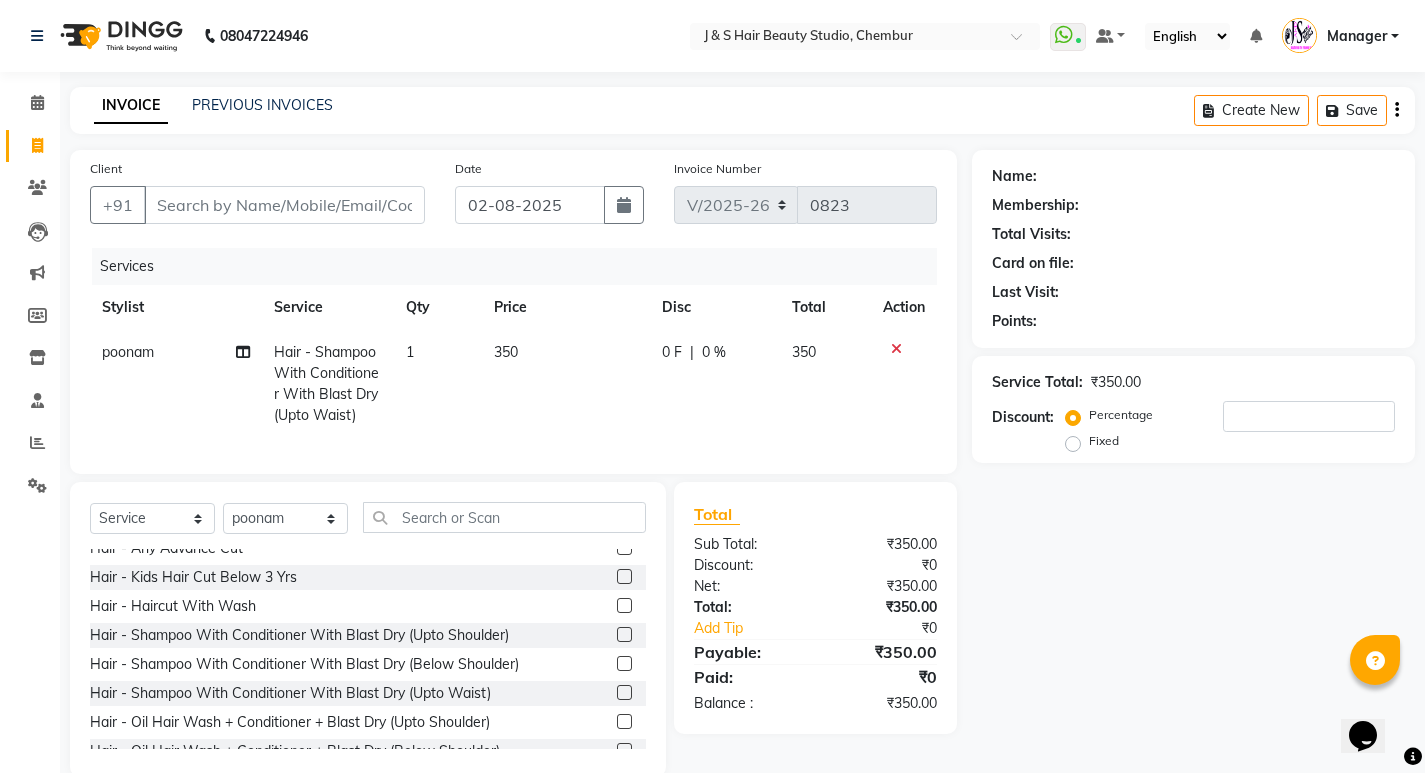 scroll, scrollTop: 200, scrollLeft: 0, axis: vertical 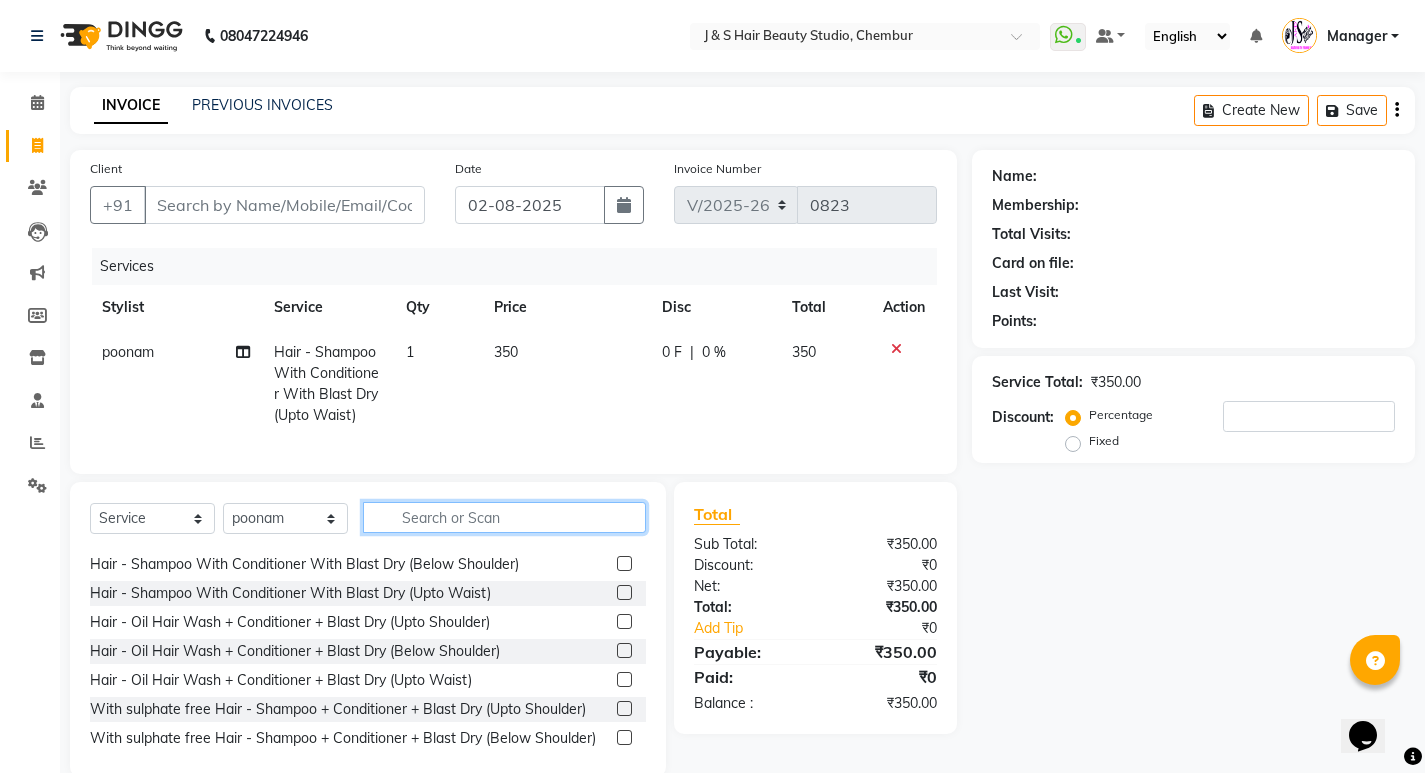 click 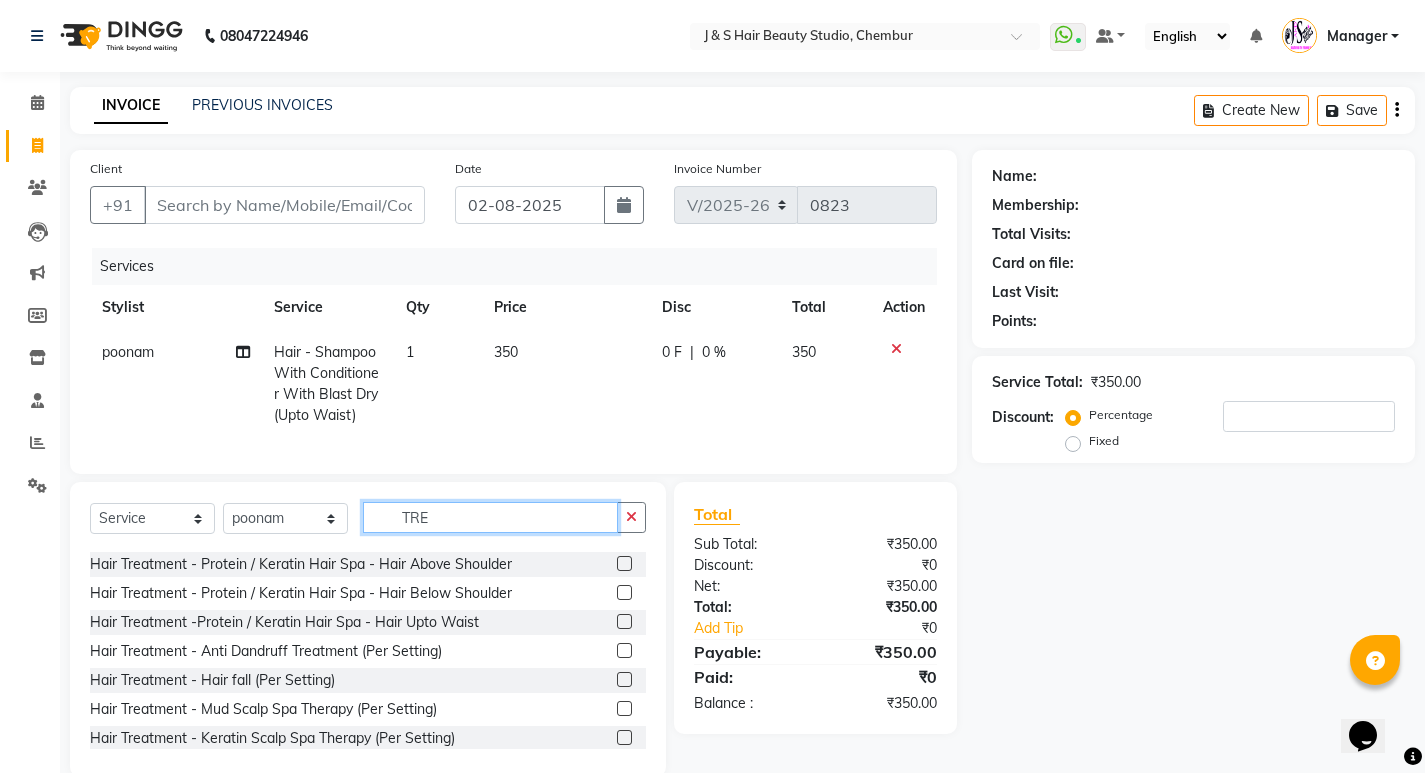 scroll, scrollTop: 142, scrollLeft: 0, axis: vertical 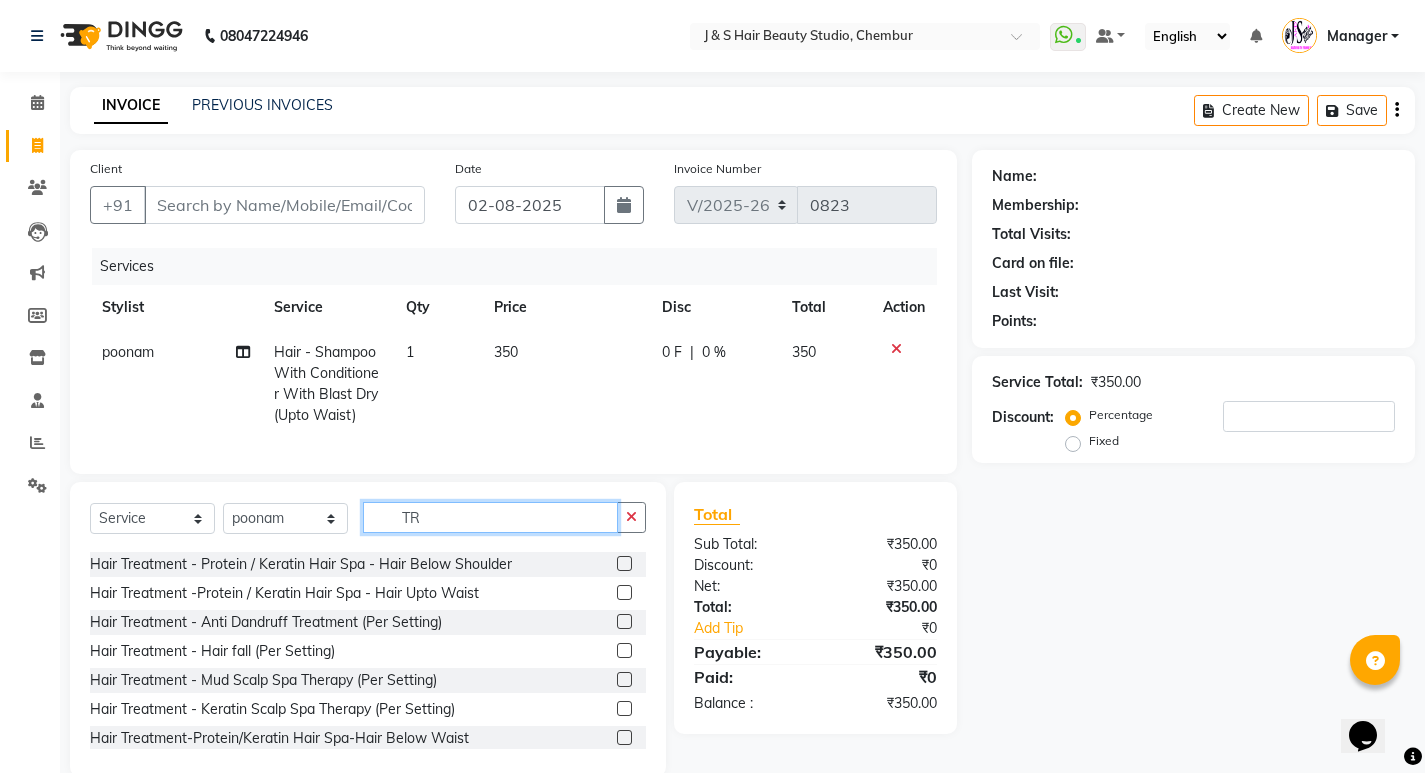 type on "T" 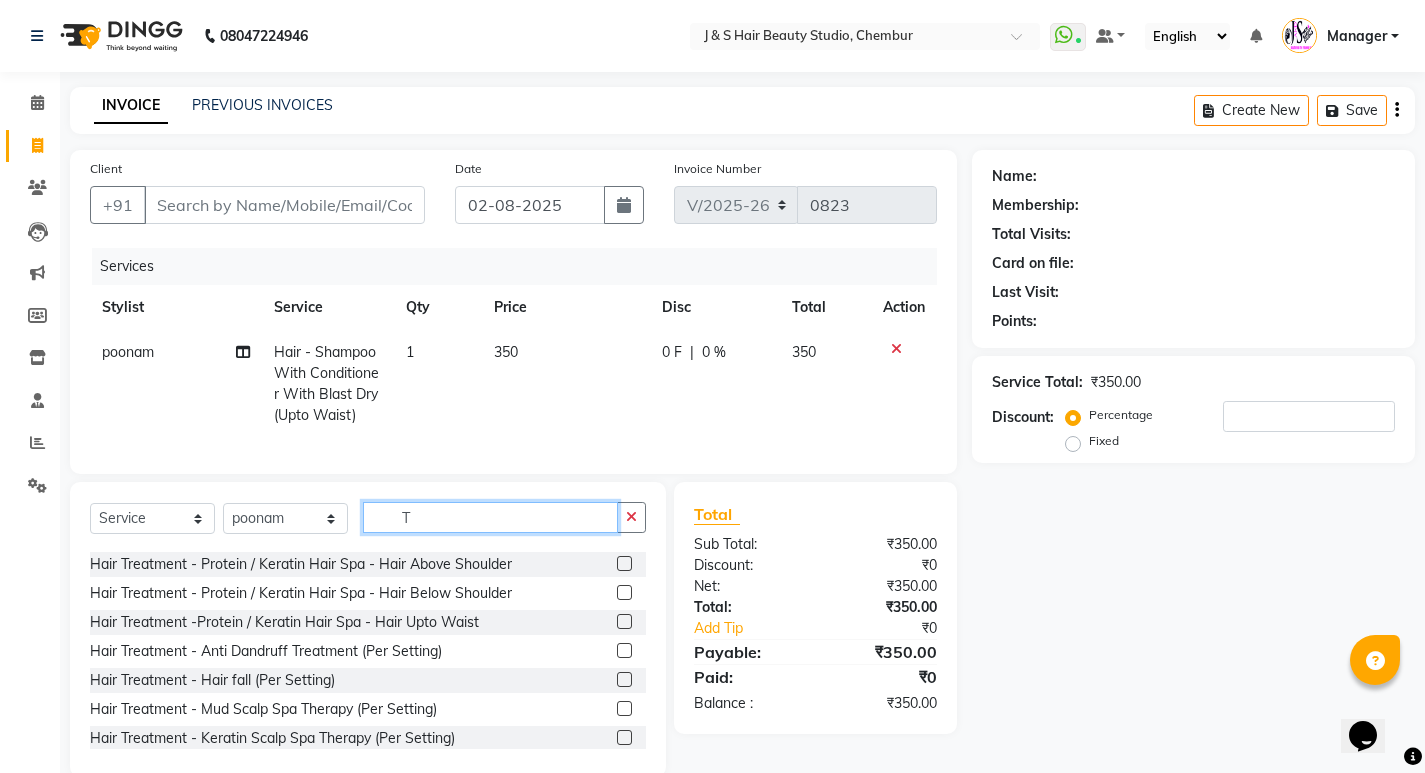type 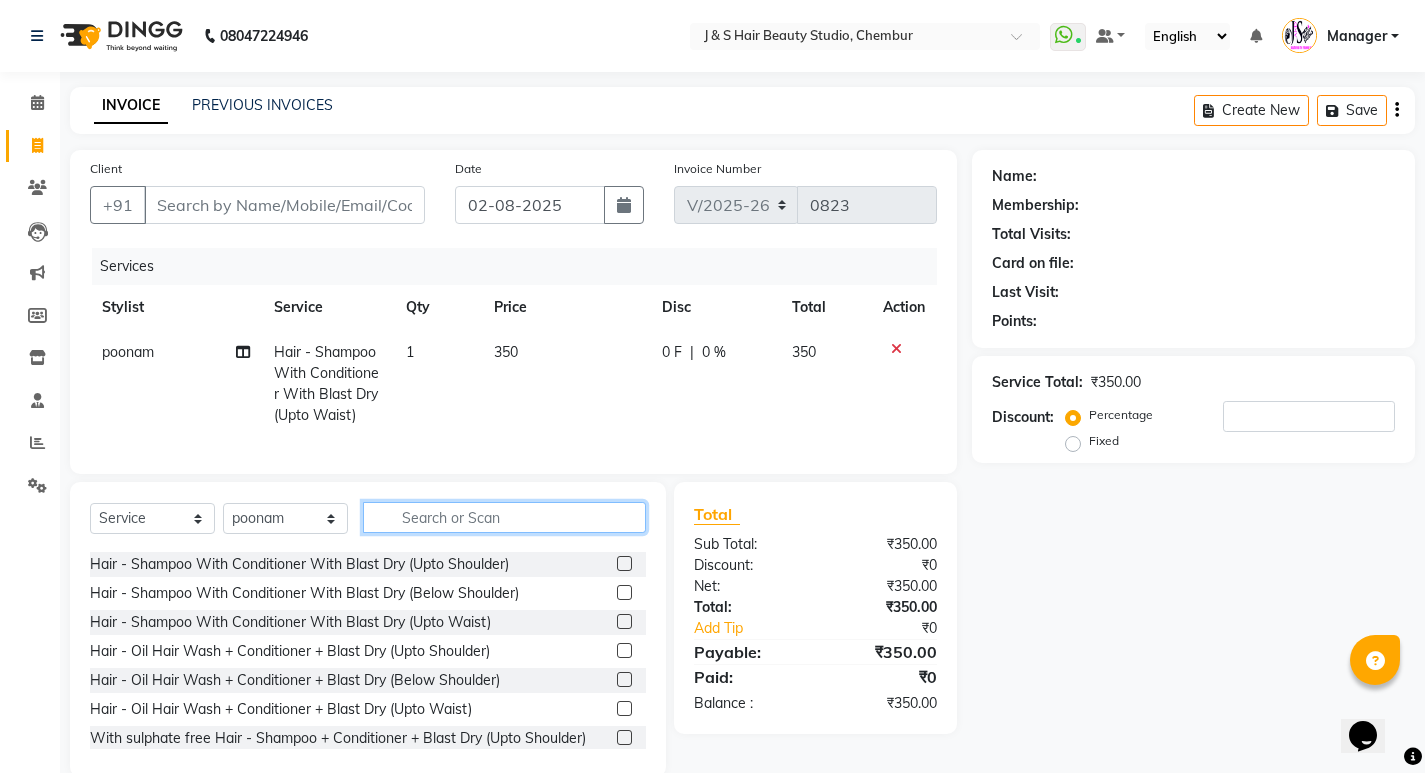 scroll, scrollTop: 200, scrollLeft: 0, axis: vertical 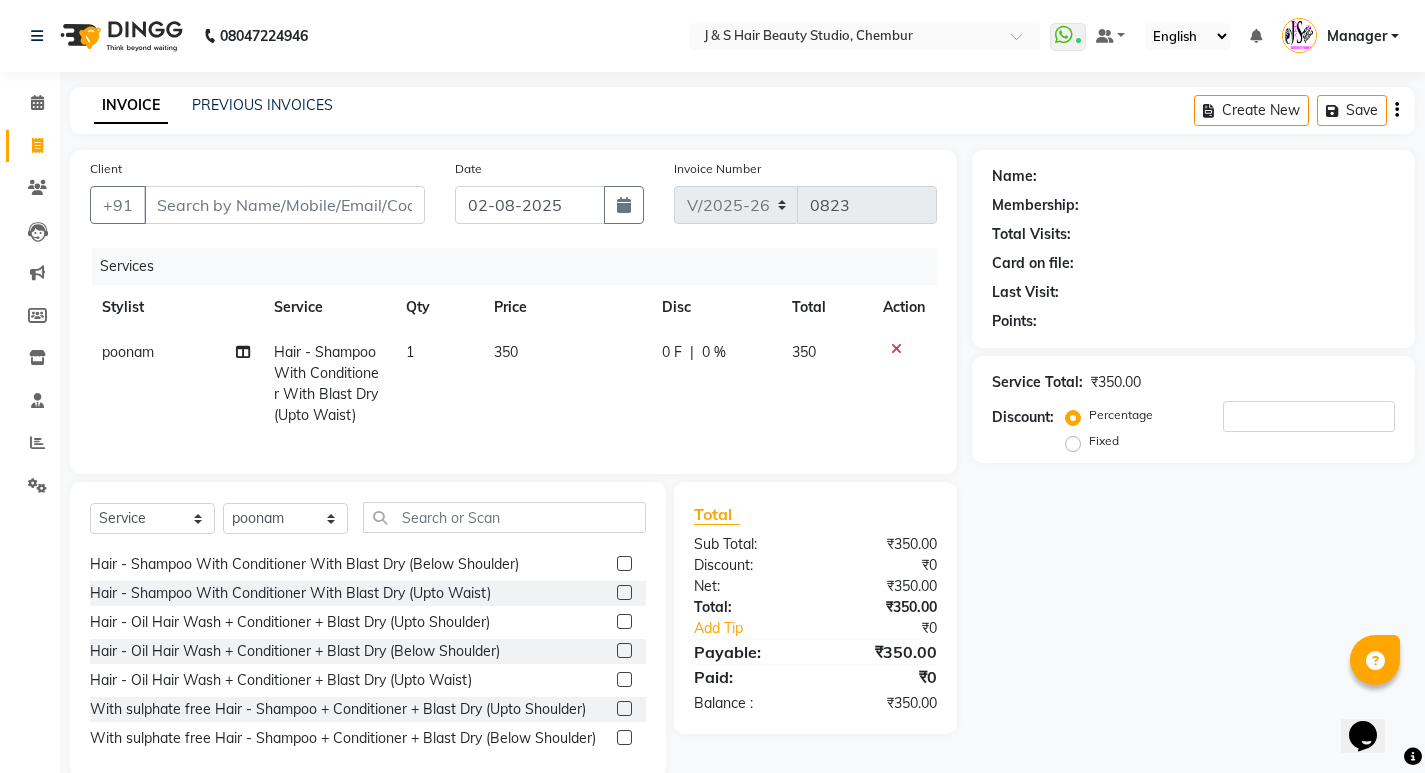 click on "350" 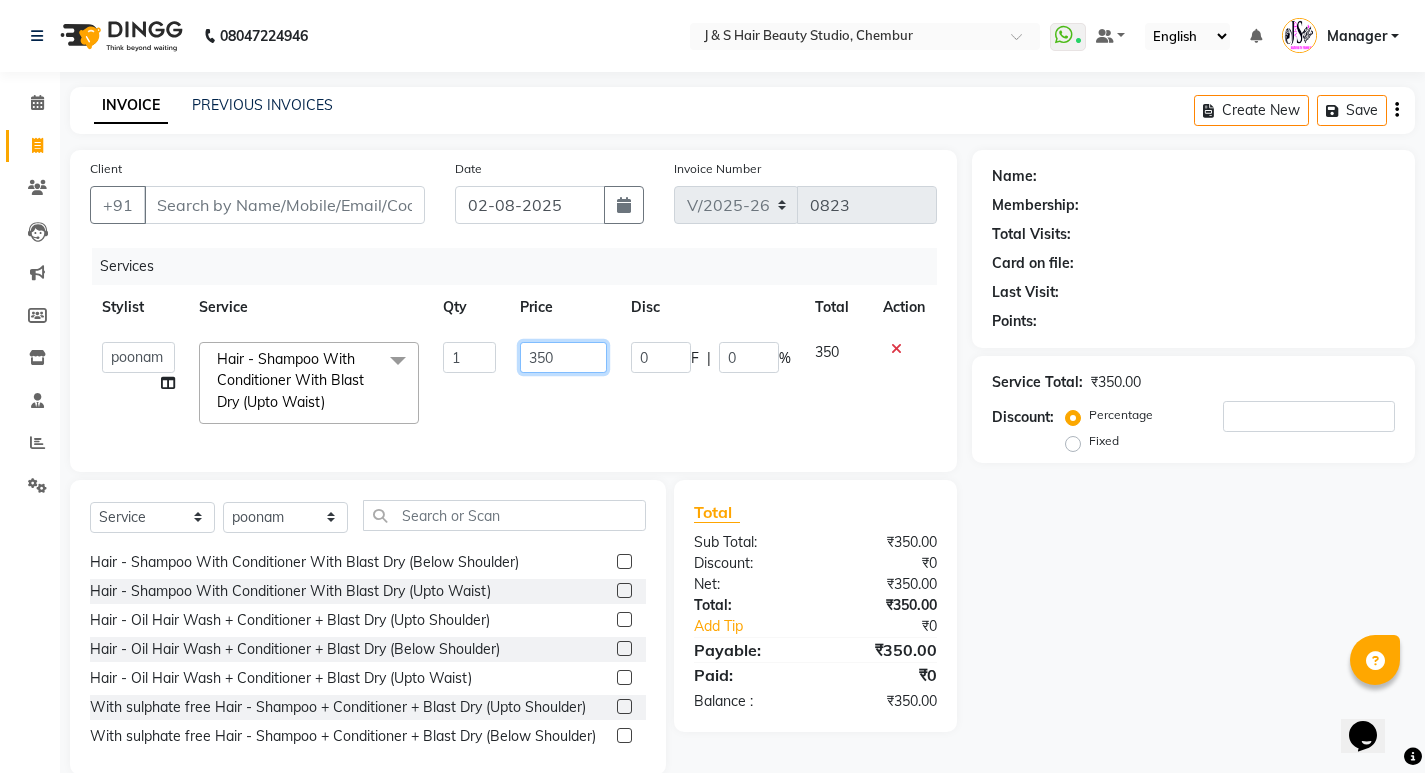 click on "350" 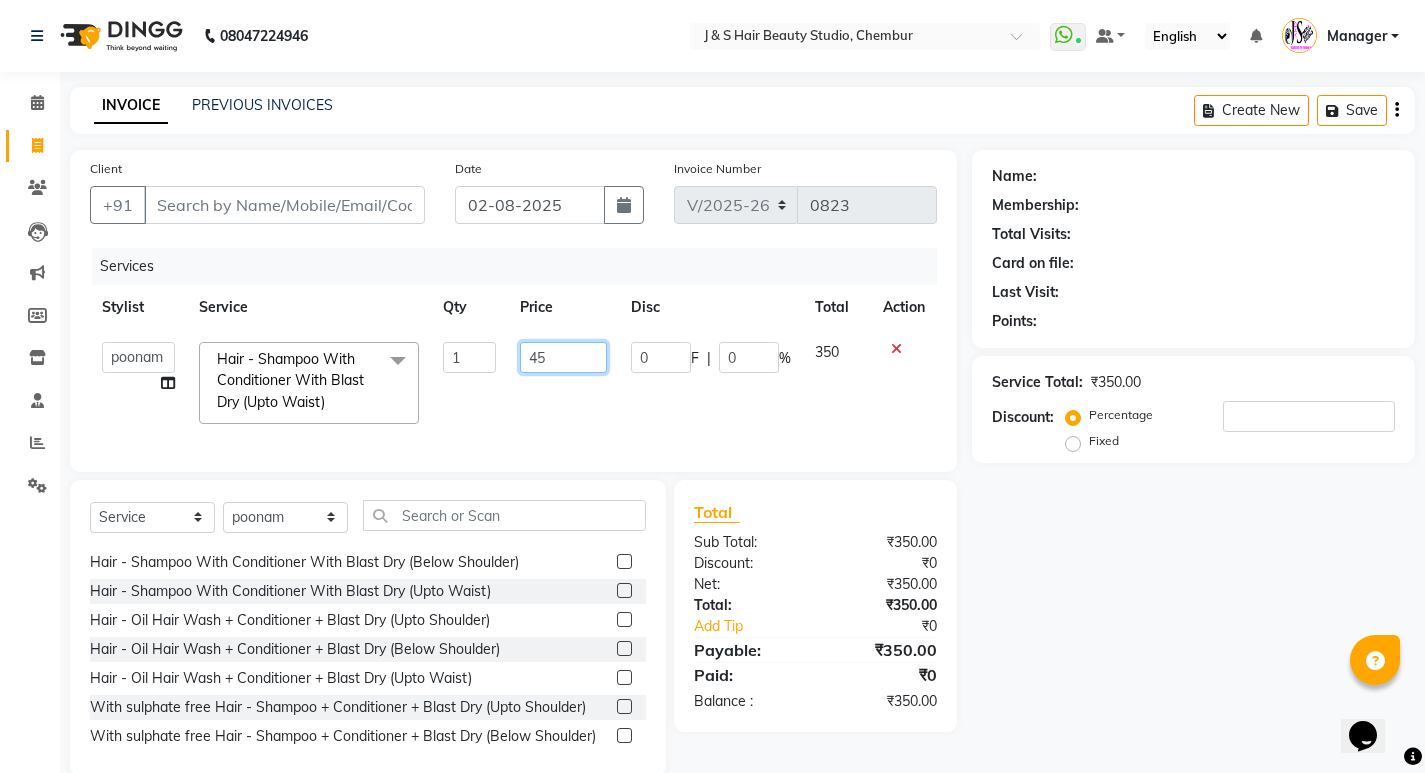 type on "450" 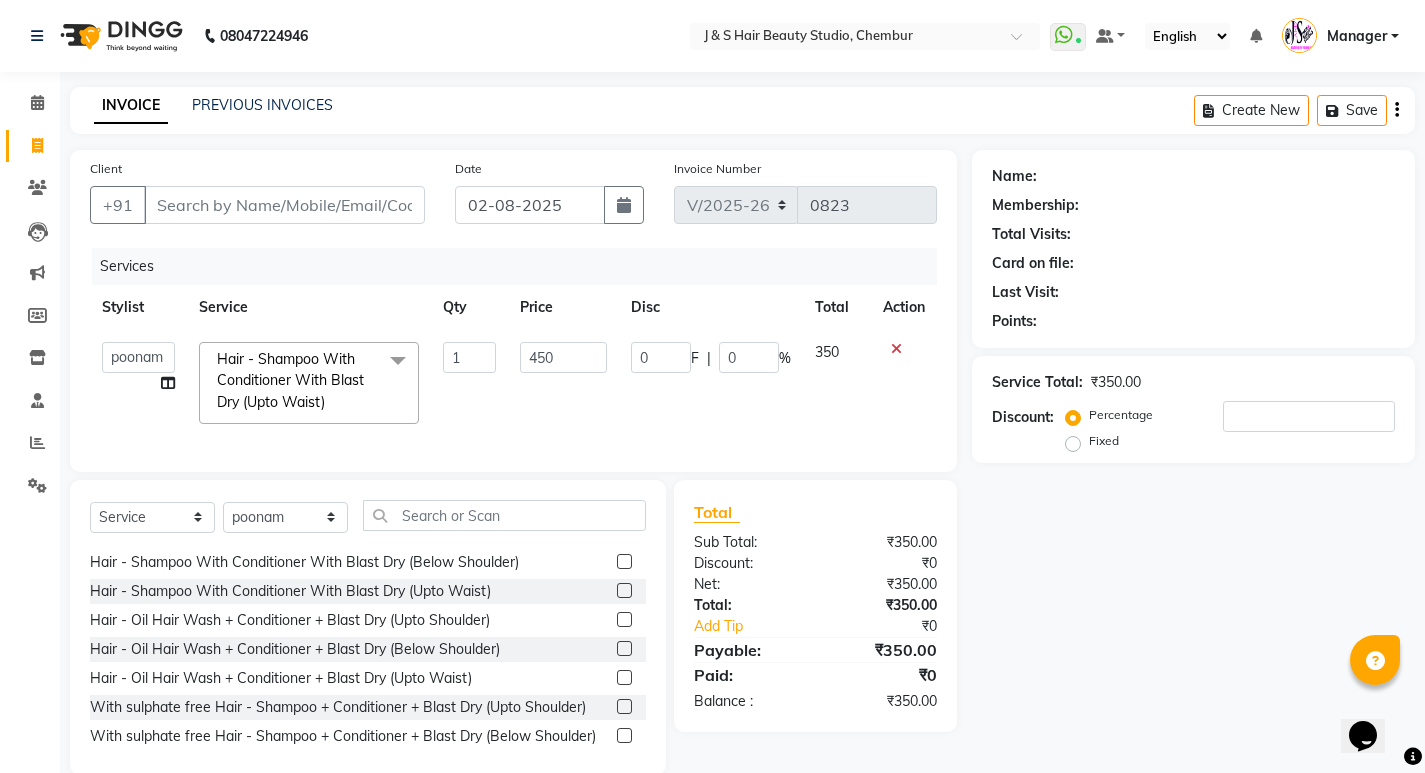 click on "450" 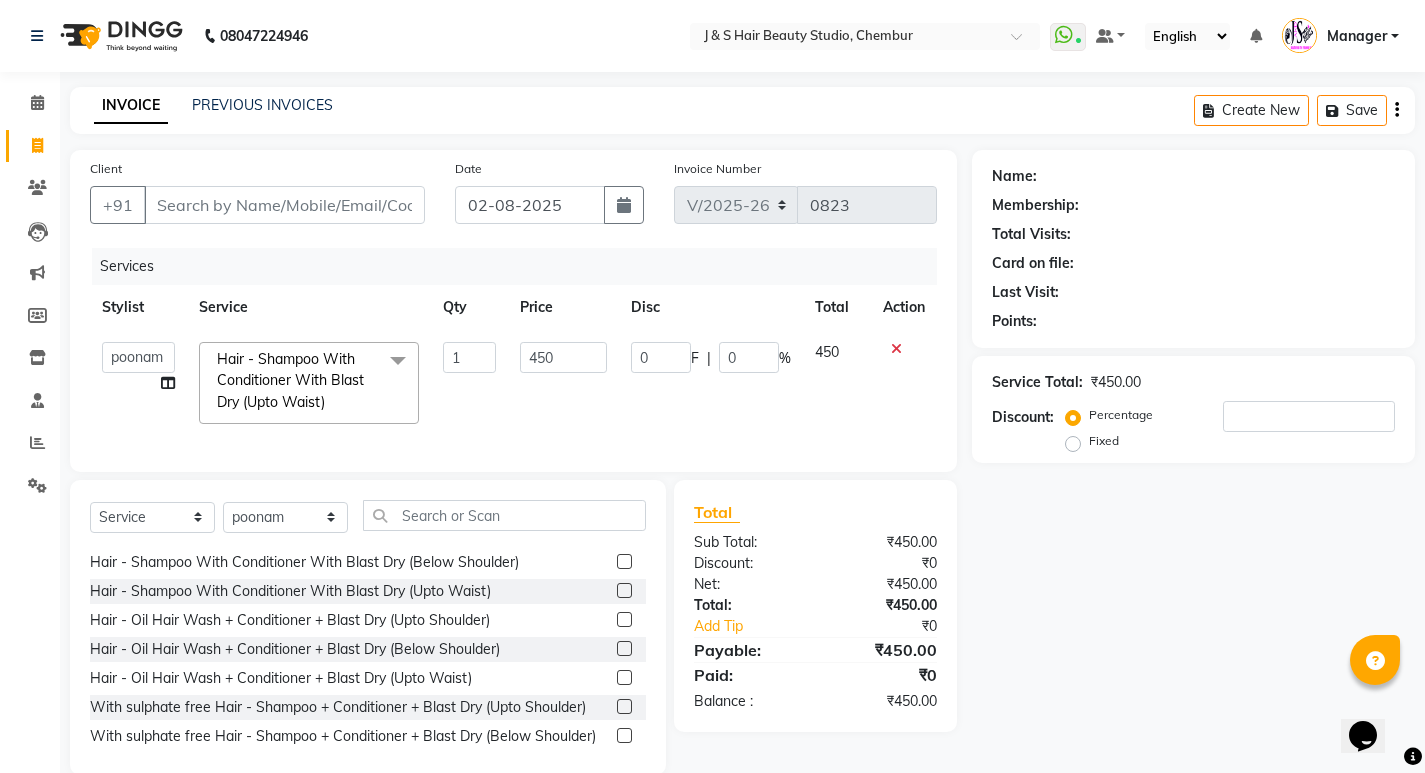 click 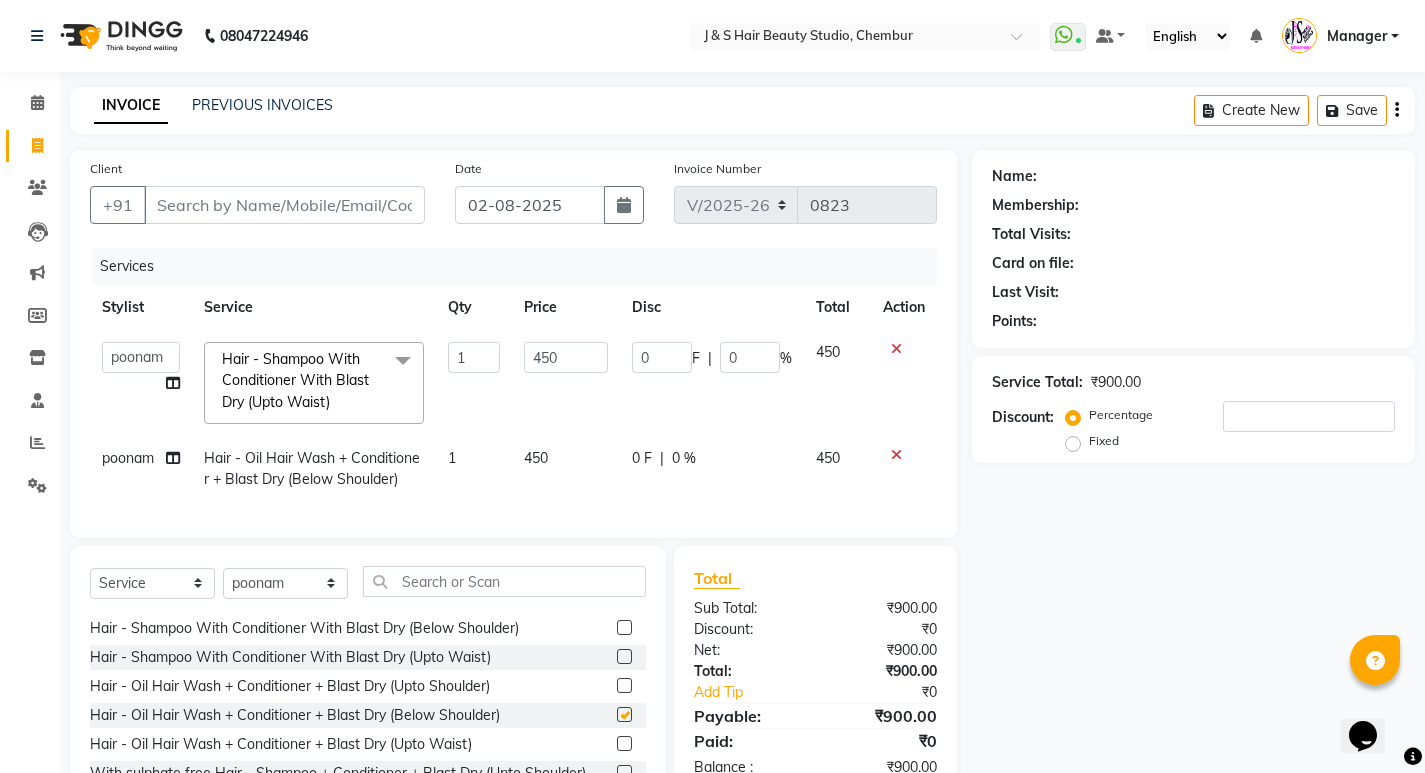 checkbox on "false" 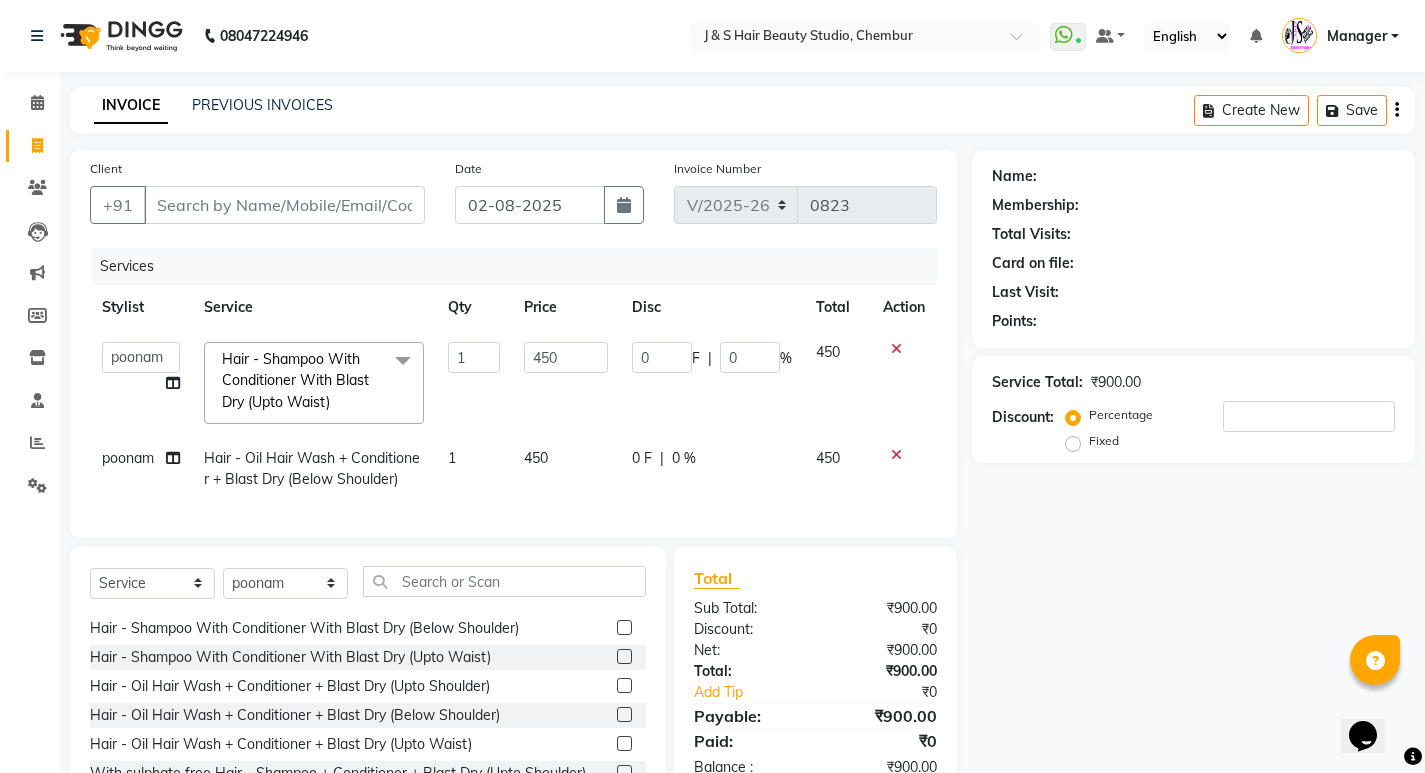 click 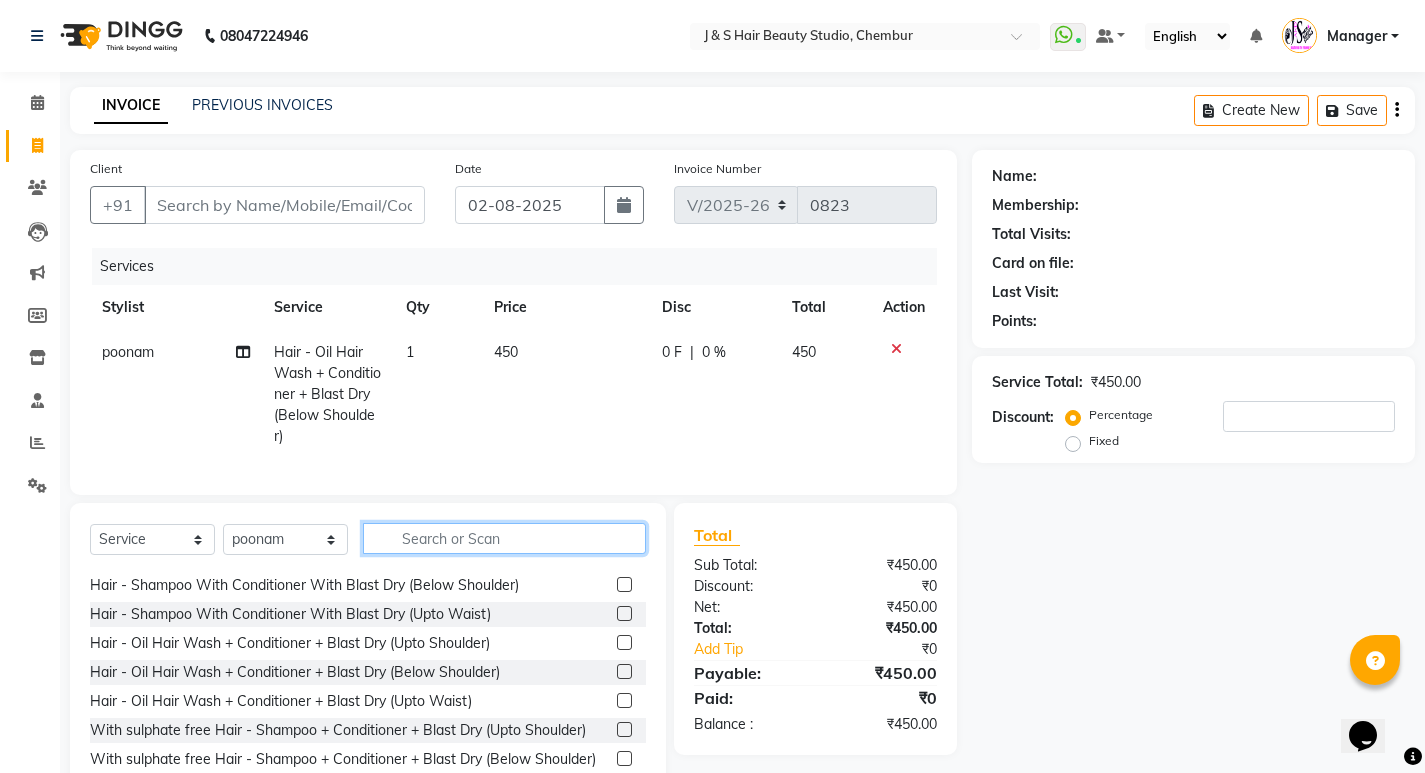 click 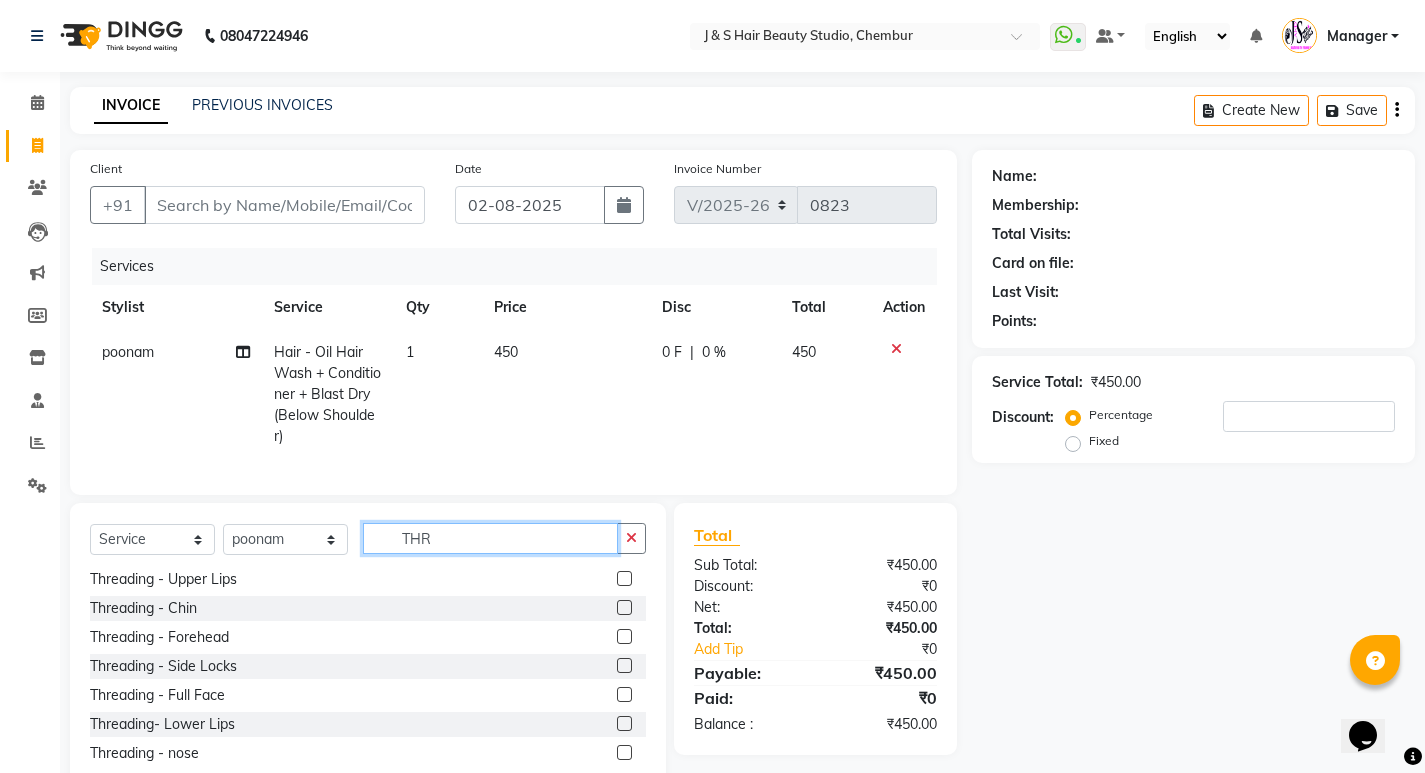scroll, scrollTop: 32, scrollLeft: 0, axis: vertical 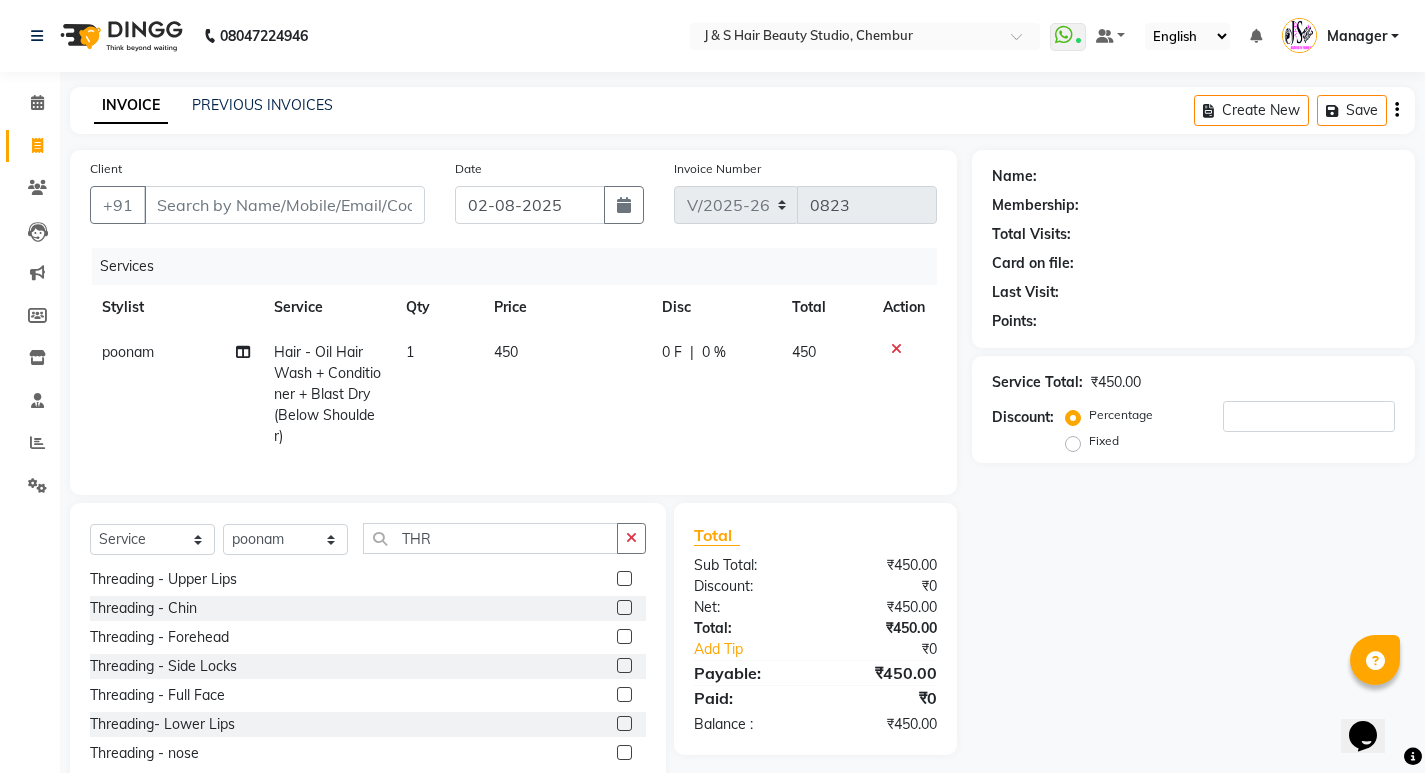 click 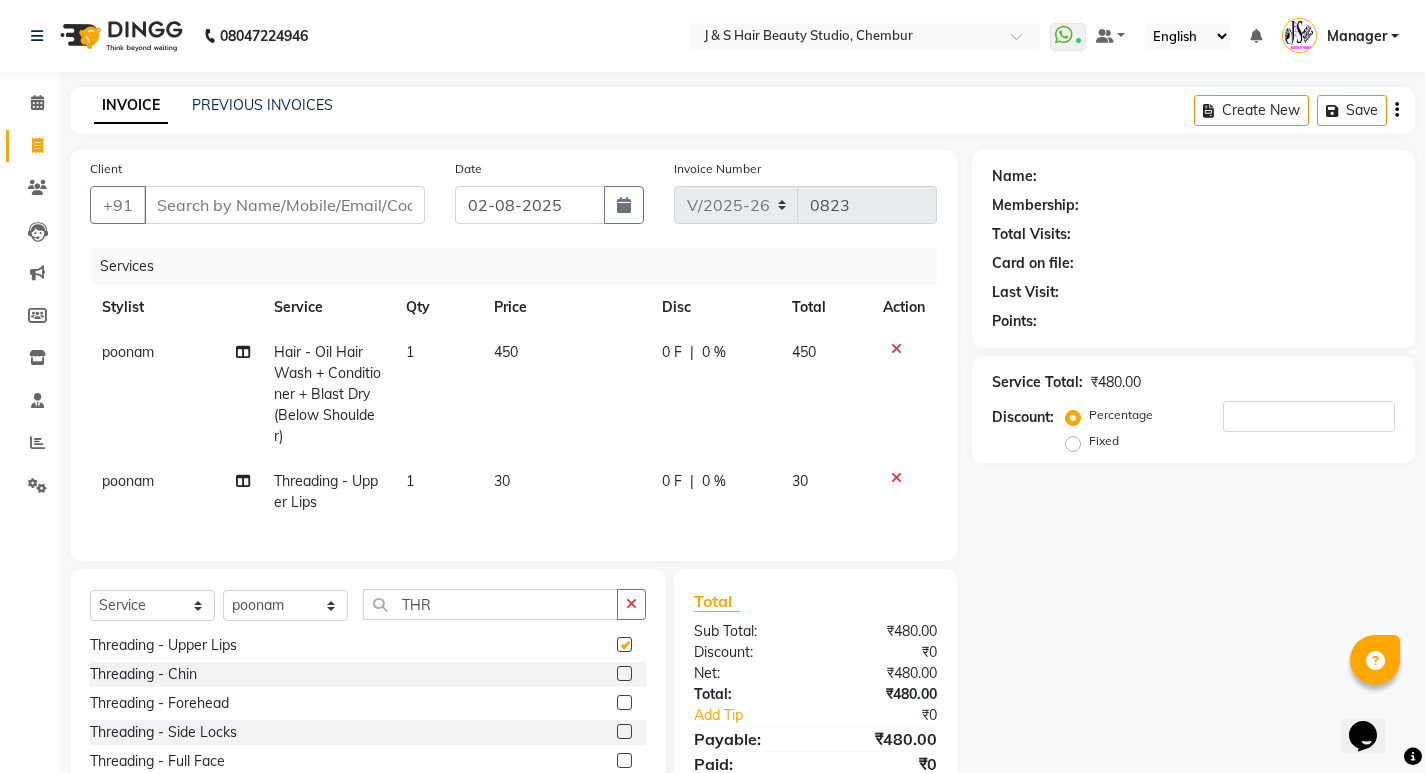 checkbox on "false" 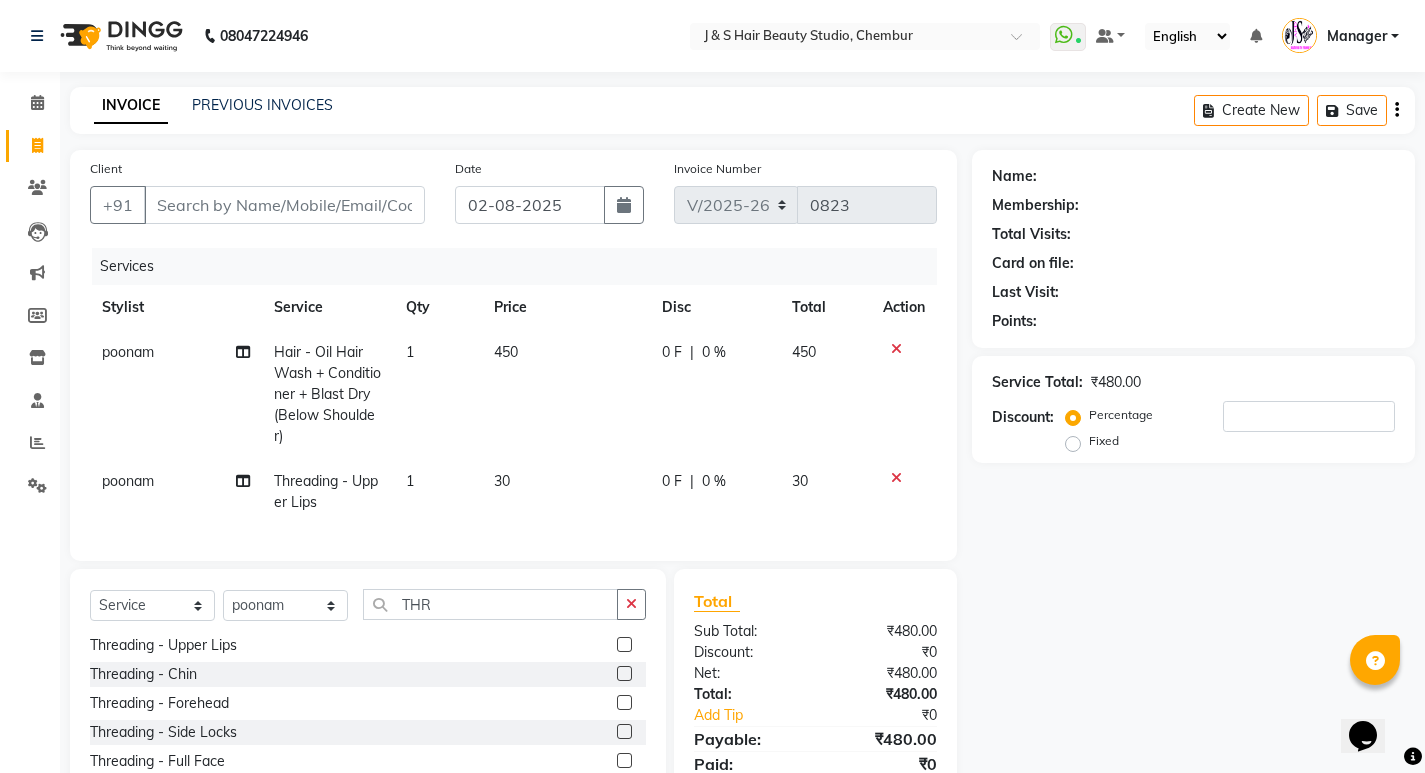 click 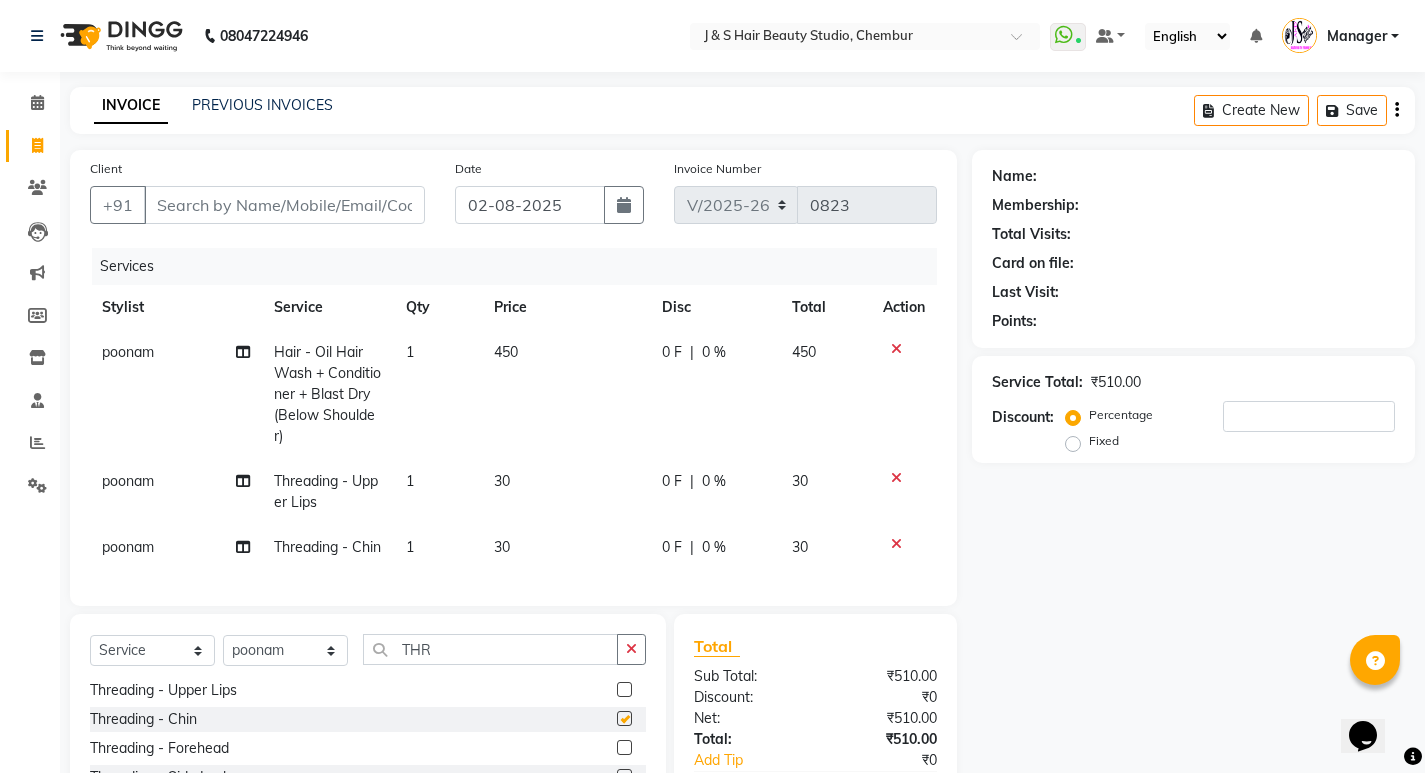 checkbox on "false" 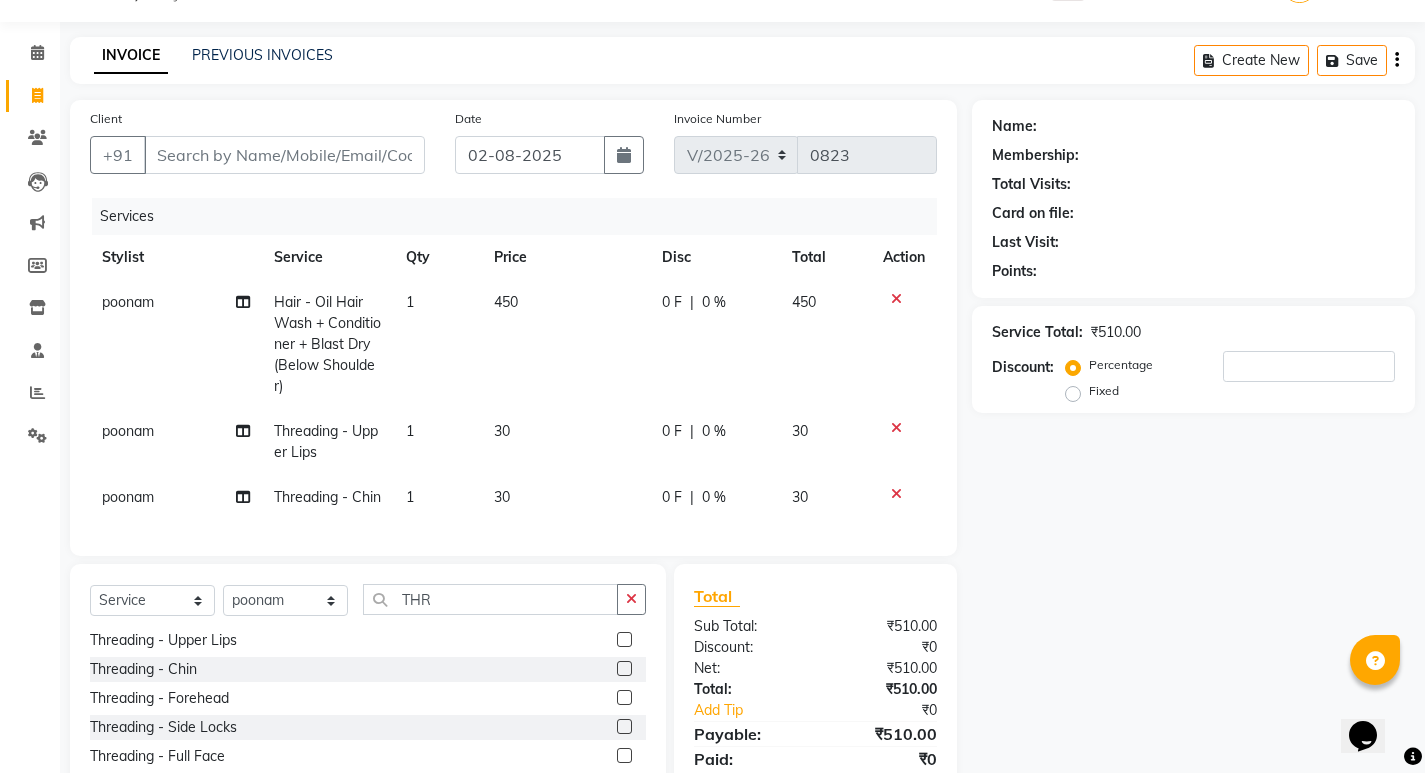 scroll, scrollTop: 100, scrollLeft: 0, axis: vertical 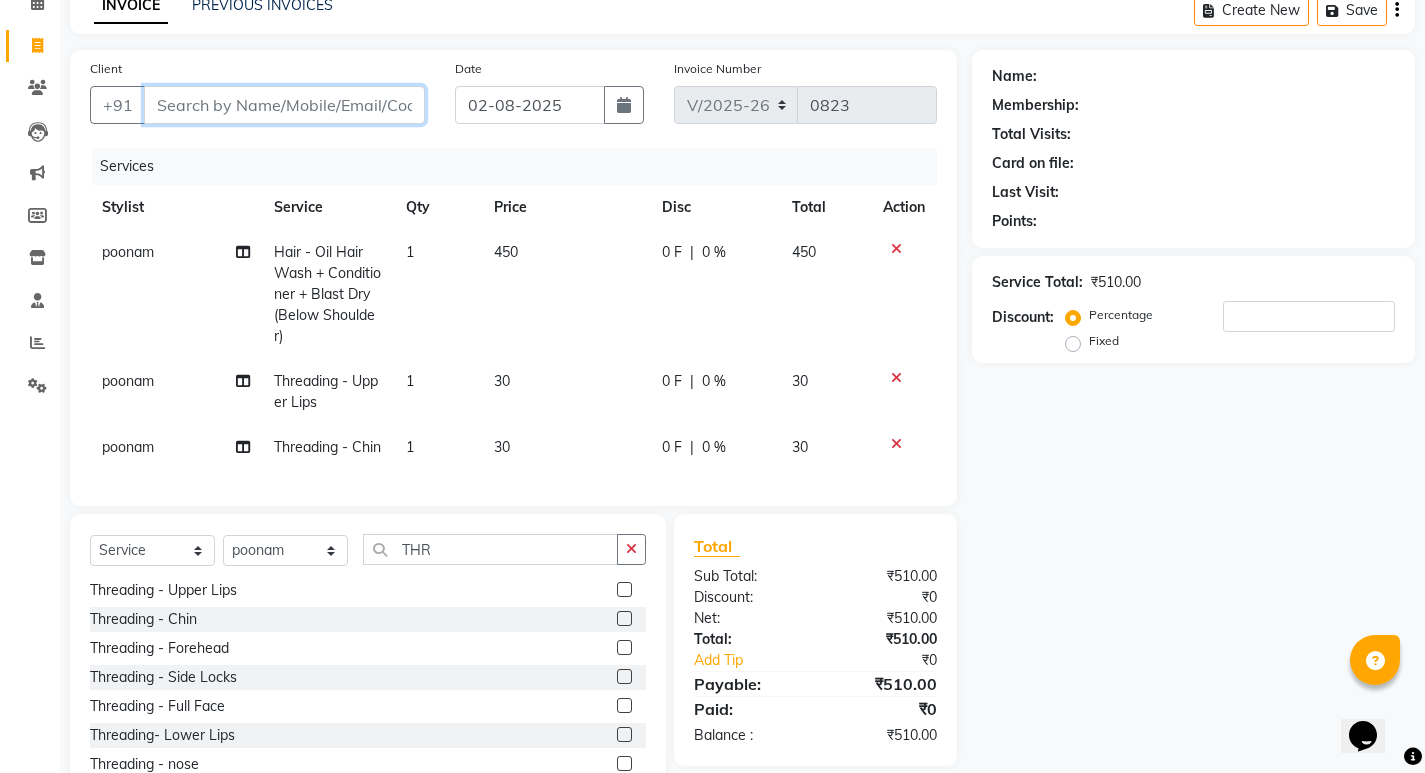 click on "Client" at bounding box center (284, 105) 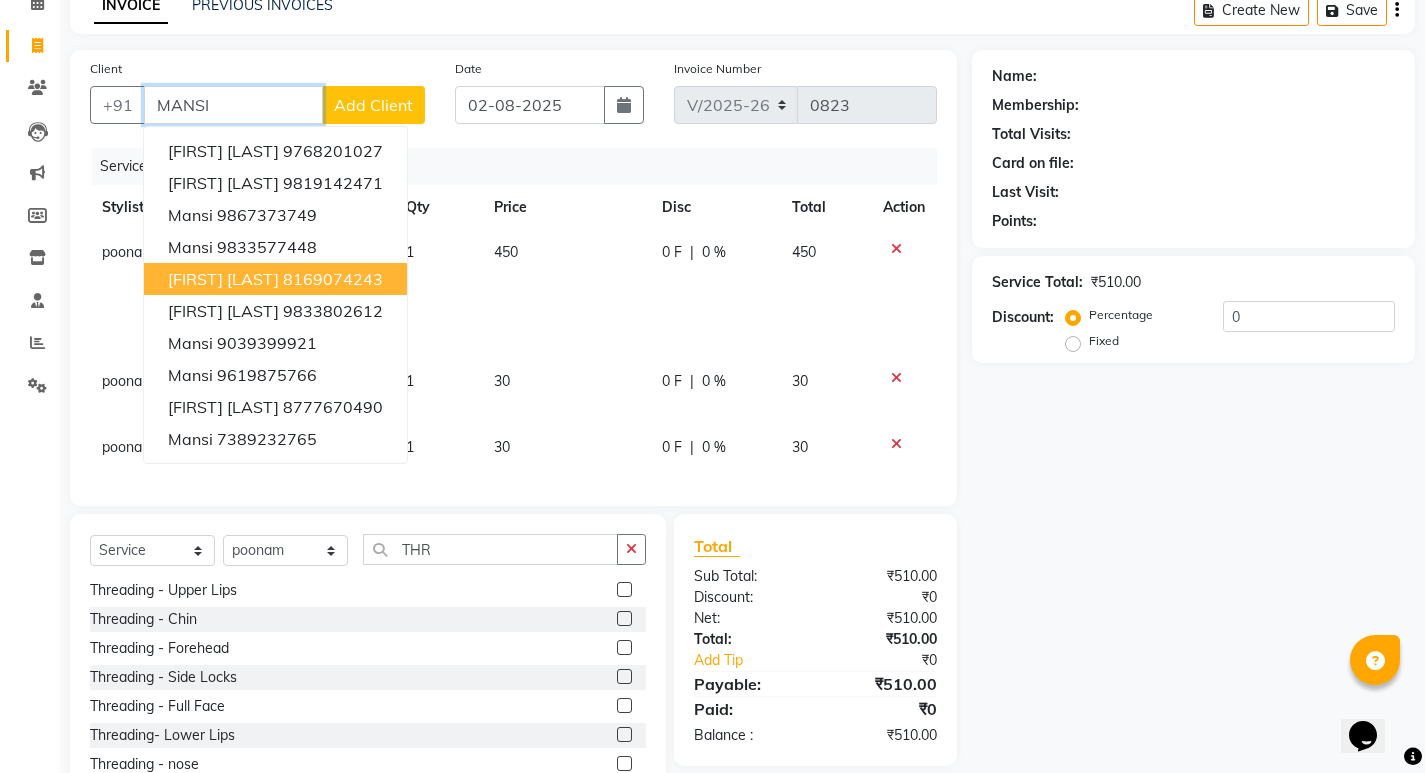 click on "8169074243" at bounding box center [333, 279] 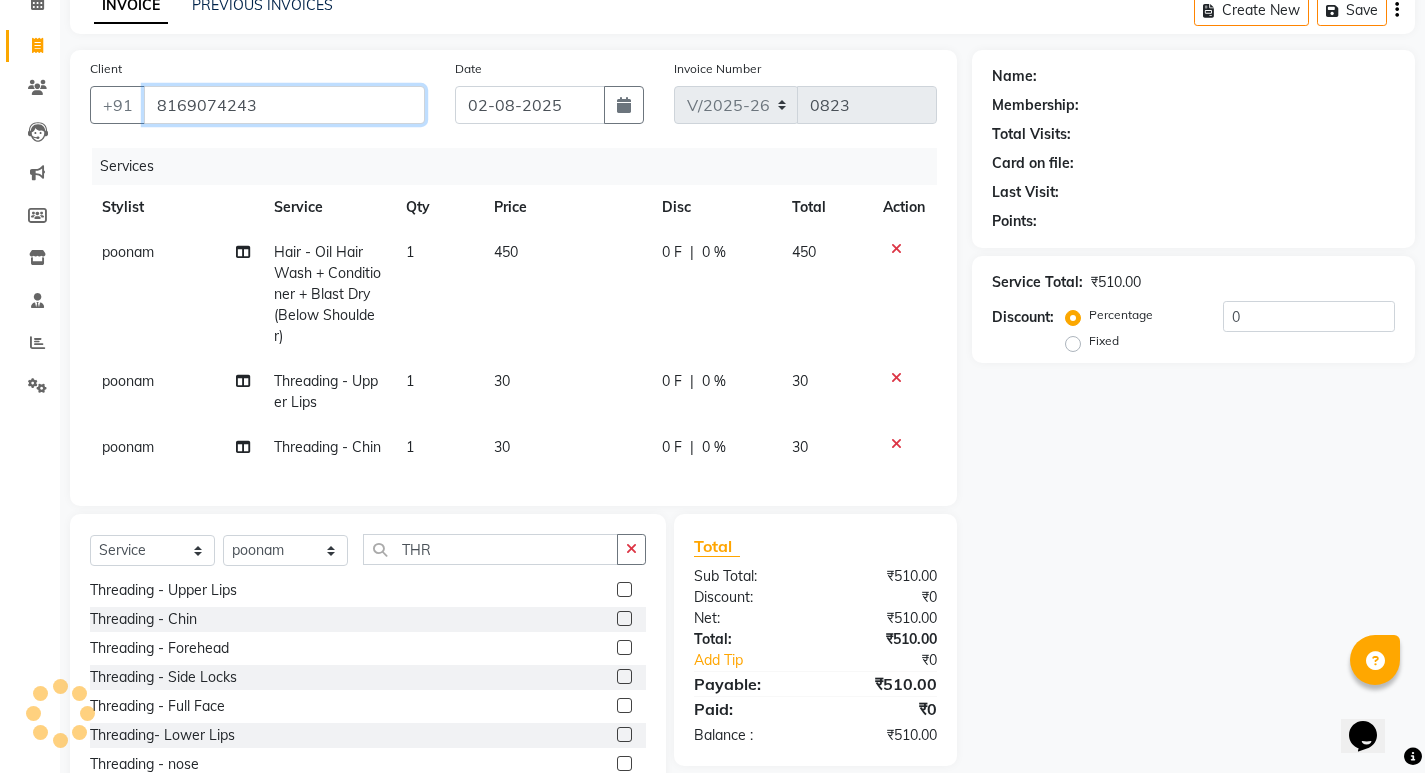 type on "8169074243" 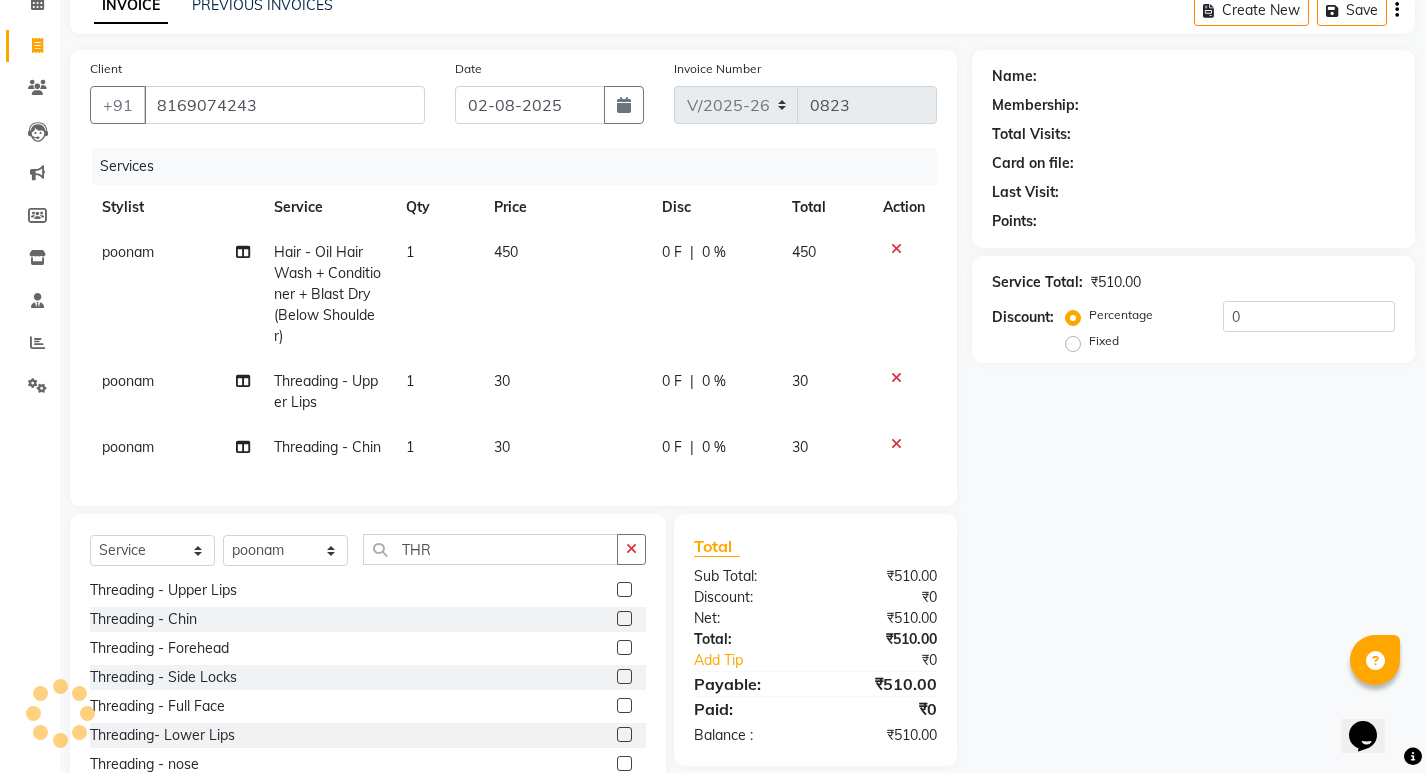 type on "20" 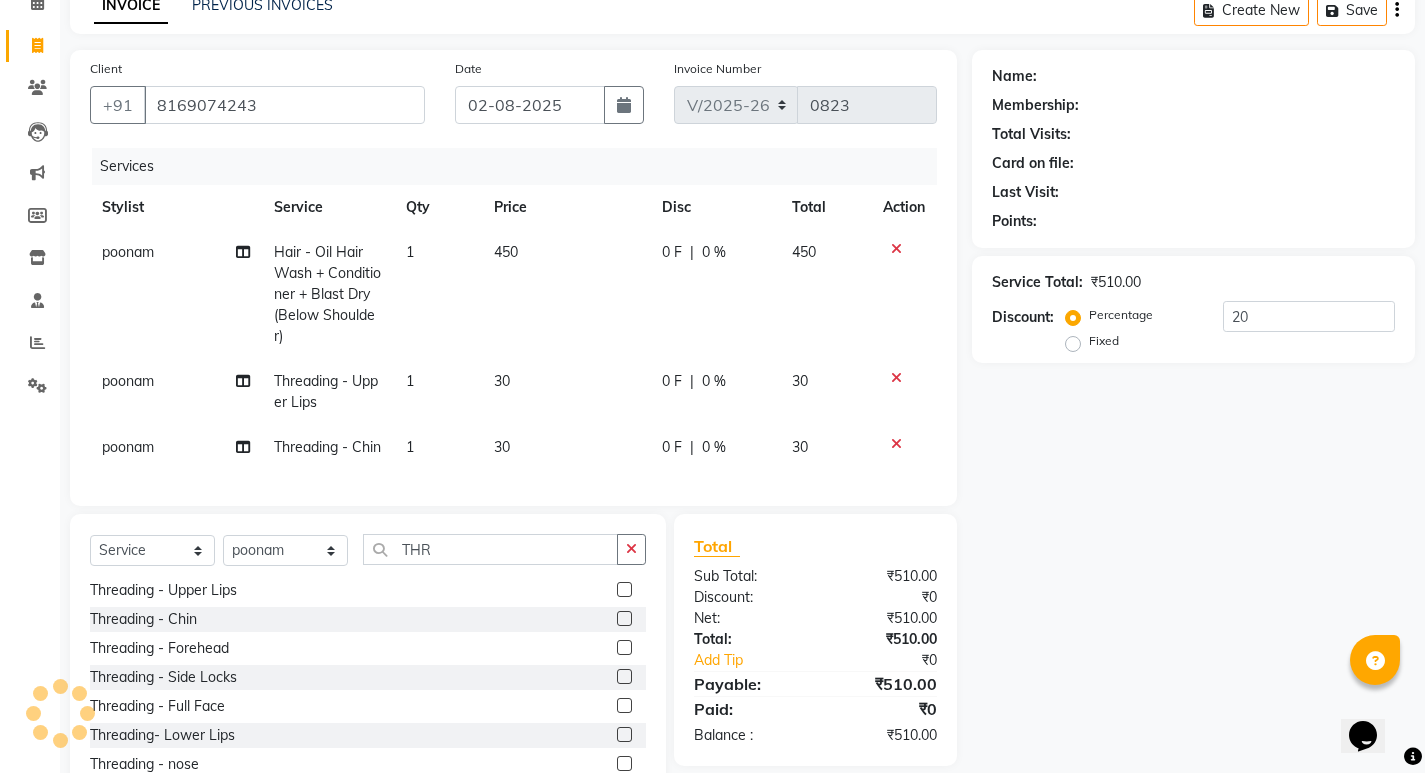 select on "1: Object" 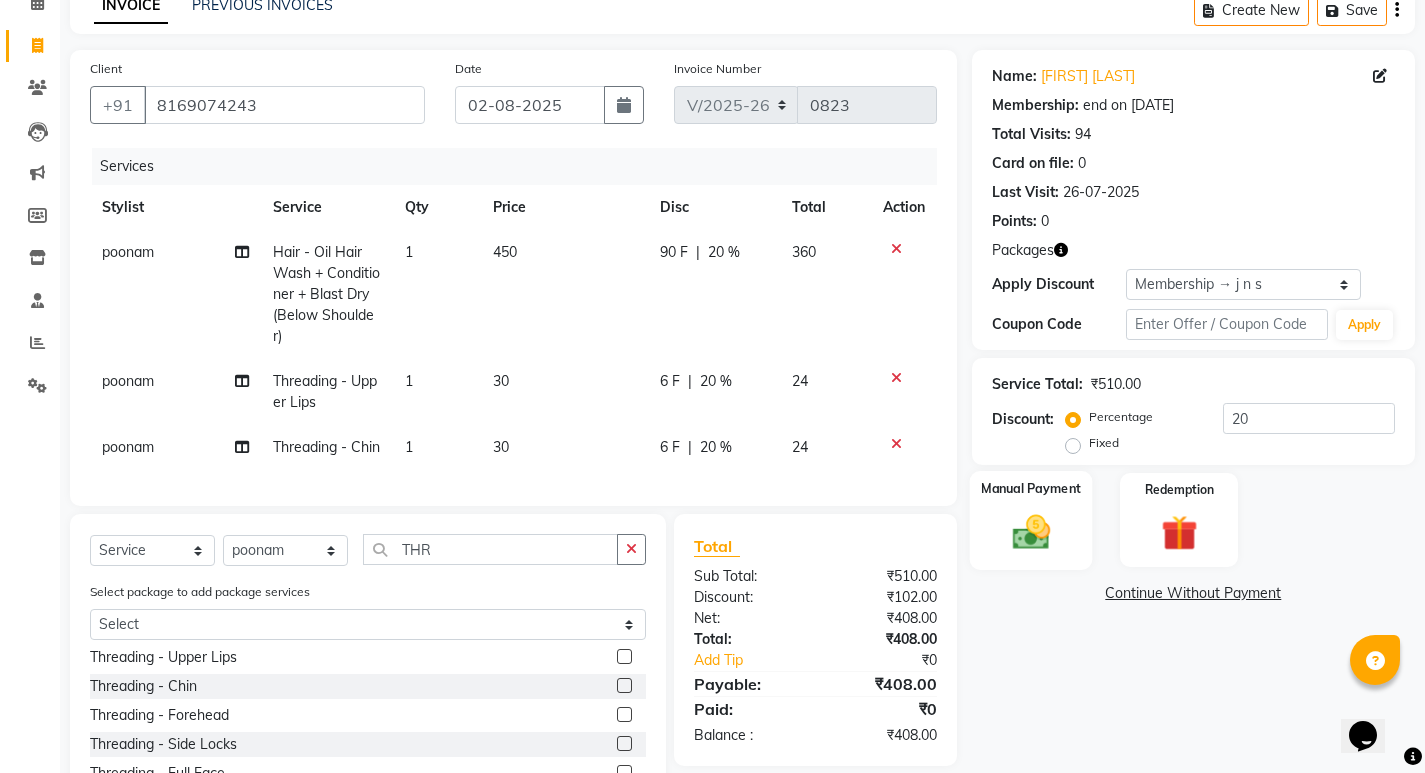 click 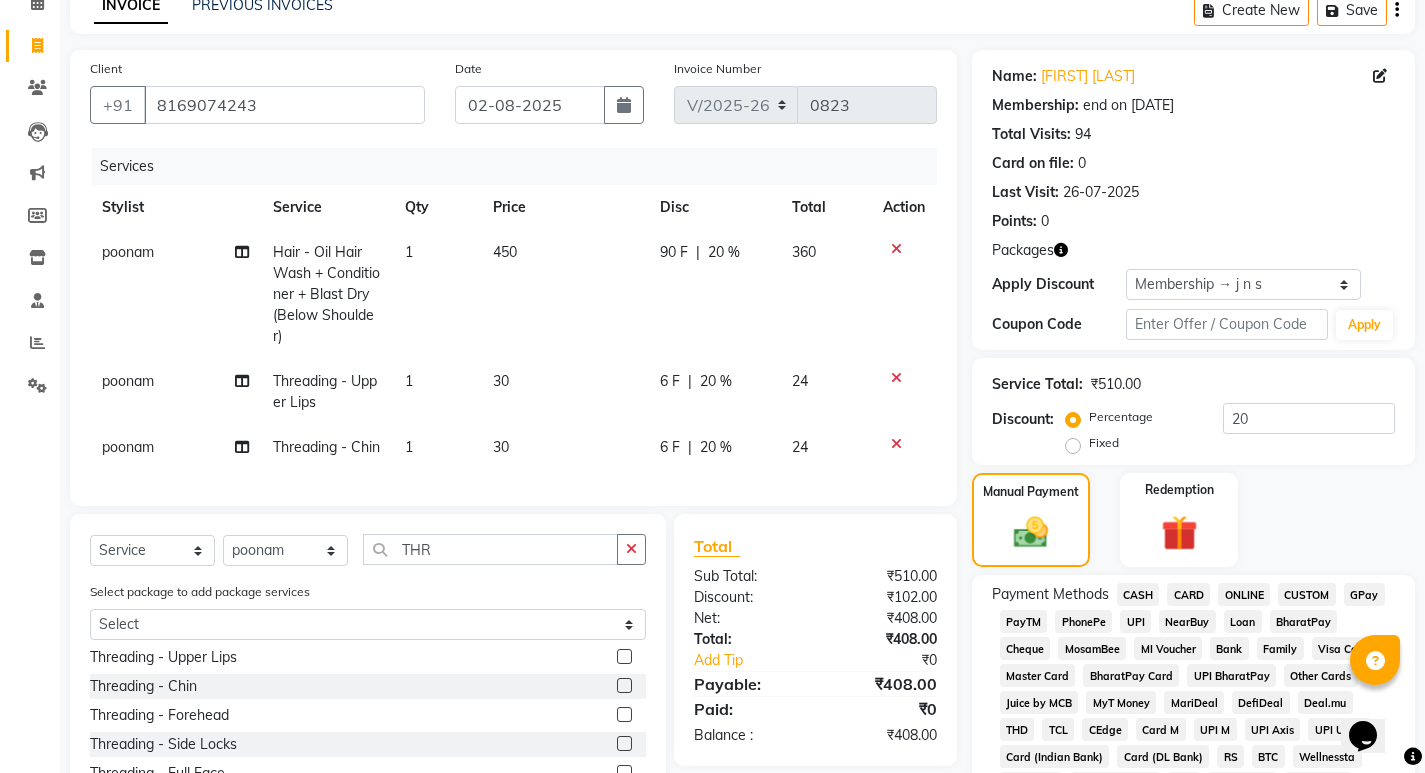 click on "GPay" 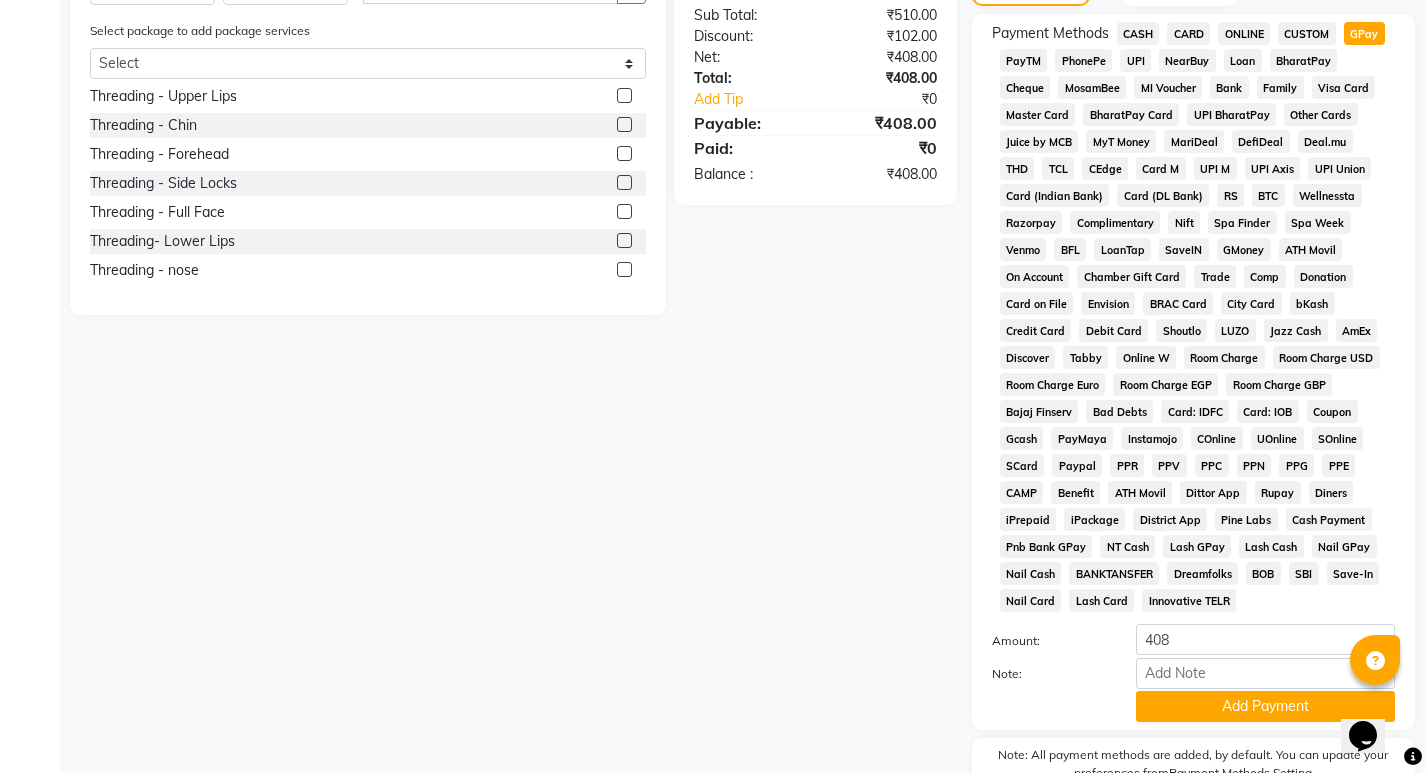 scroll, scrollTop: 765, scrollLeft: 0, axis: vertical 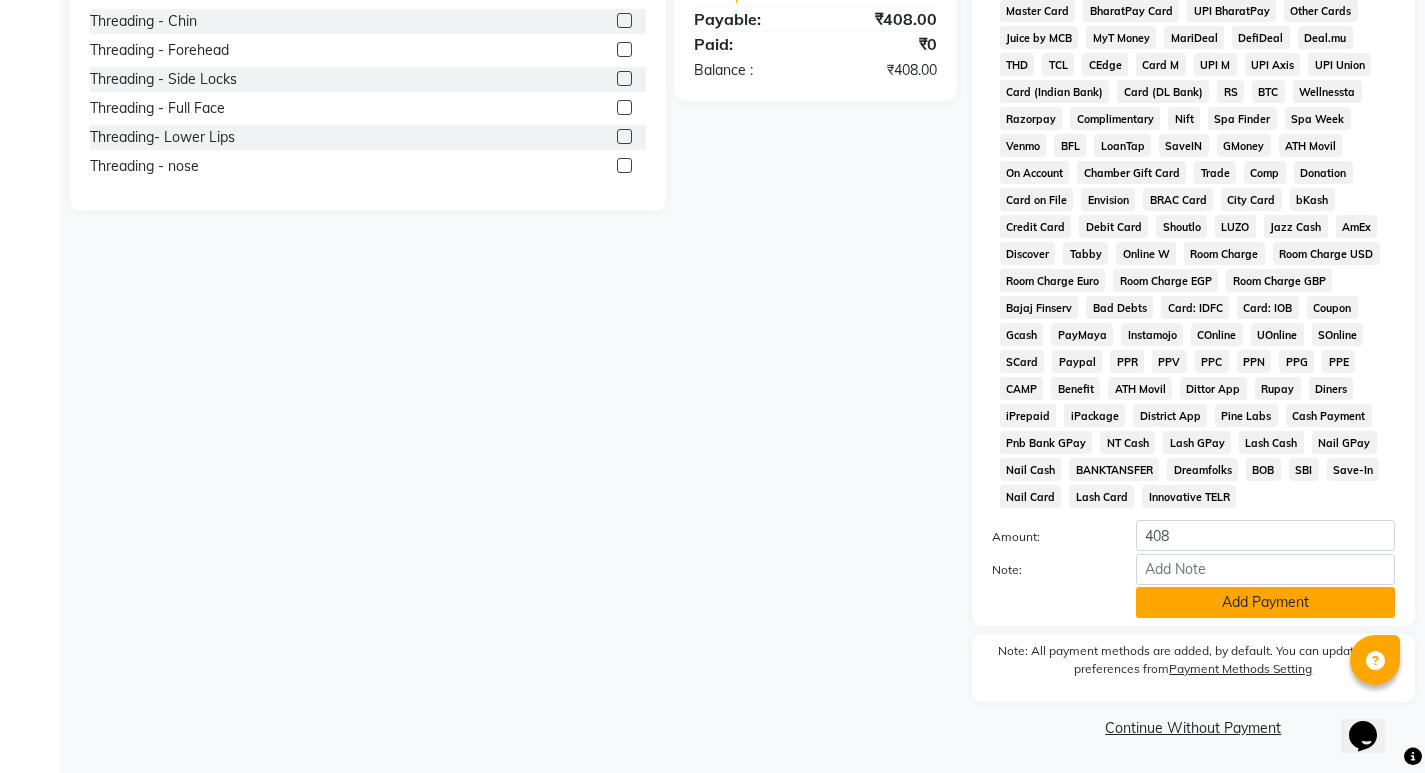 click on "Add Payment" 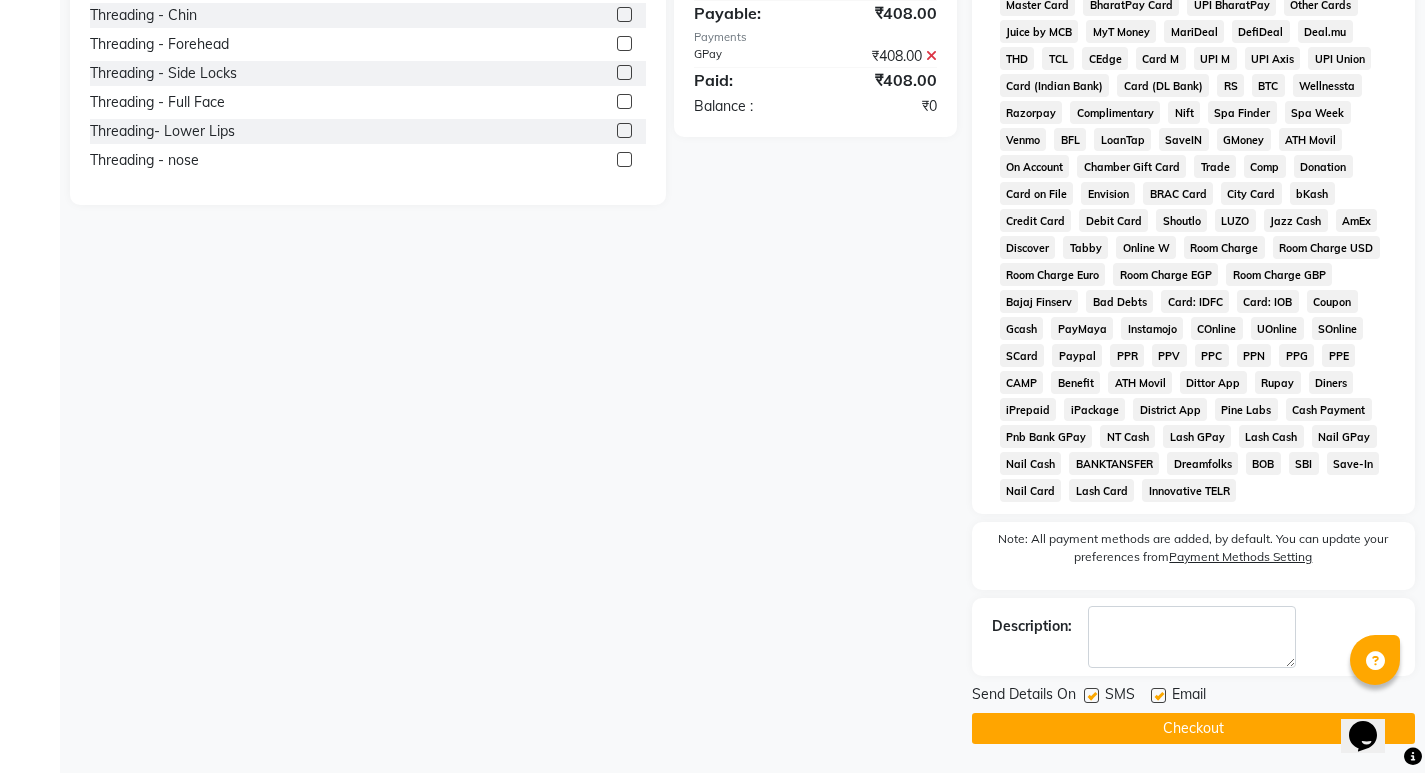 scroll, scrollTop: 772, scrollLeft: 0, axis: vertical 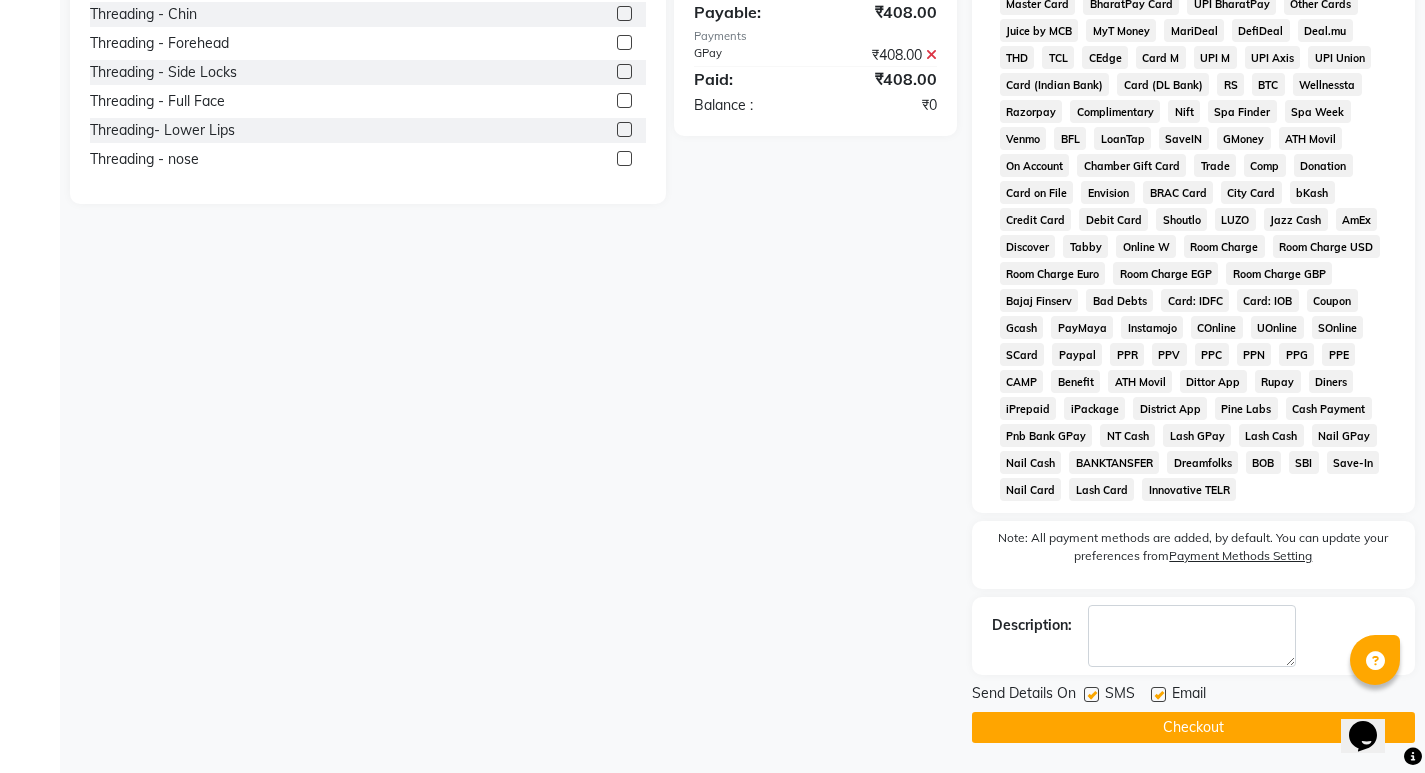 click on "Checkout" 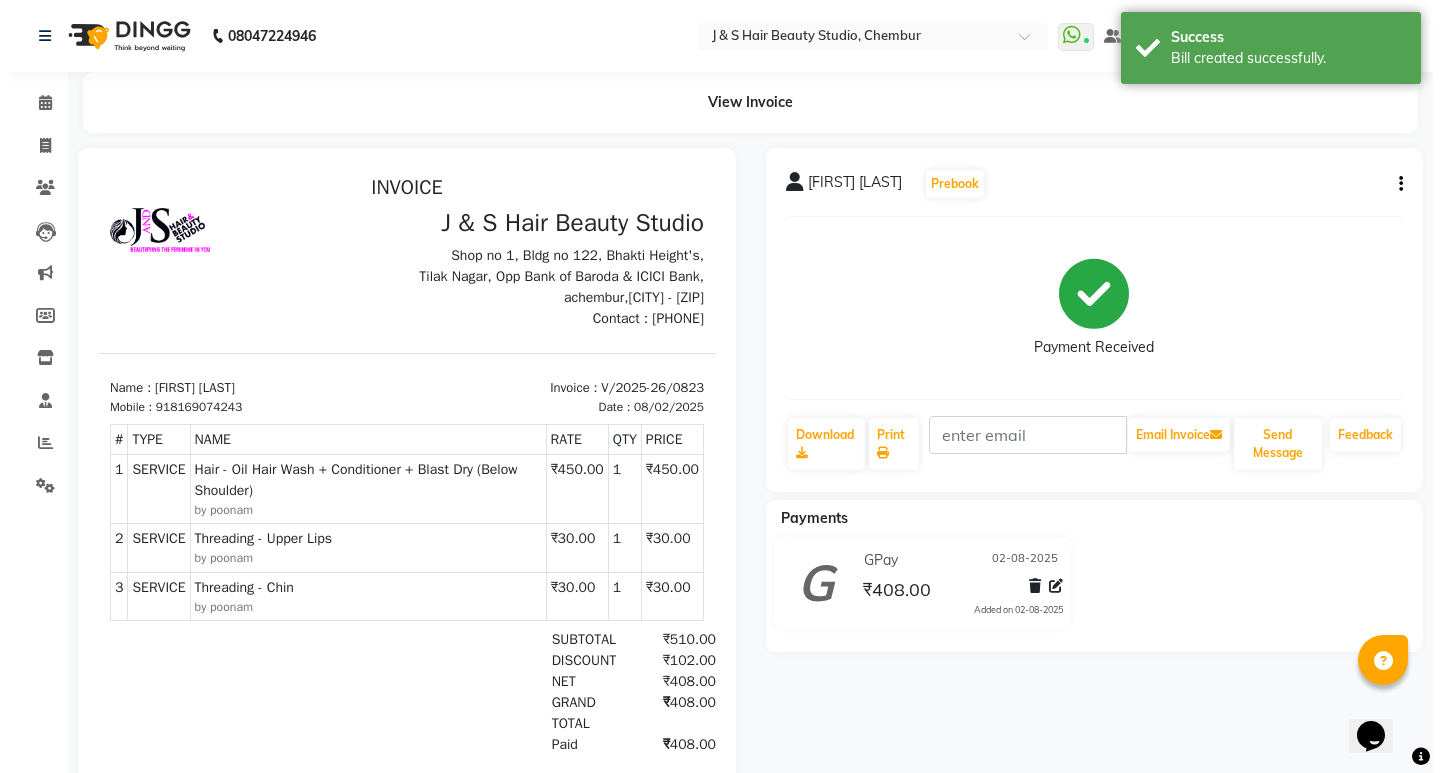 scroll, scrollTop: 0, scrollLeft: 0, axis: both 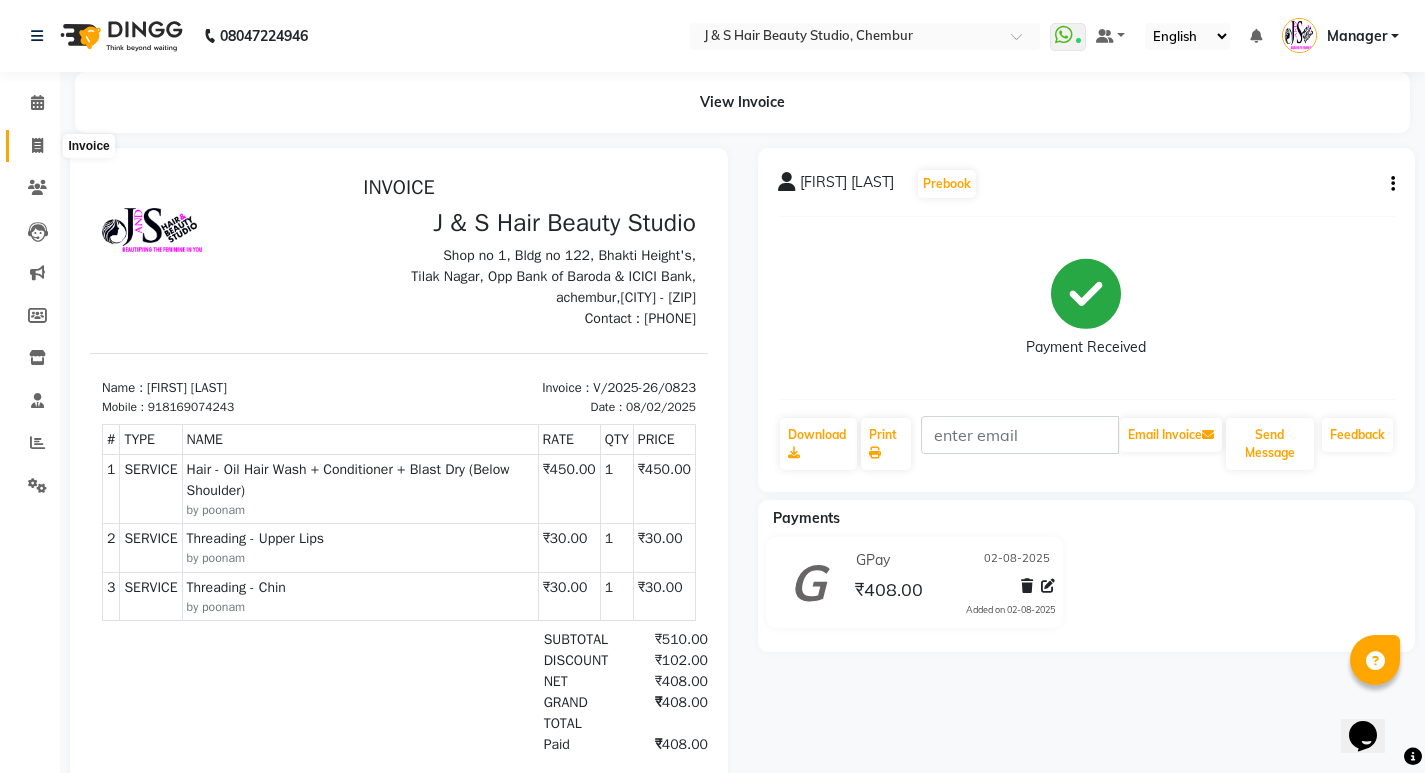 click 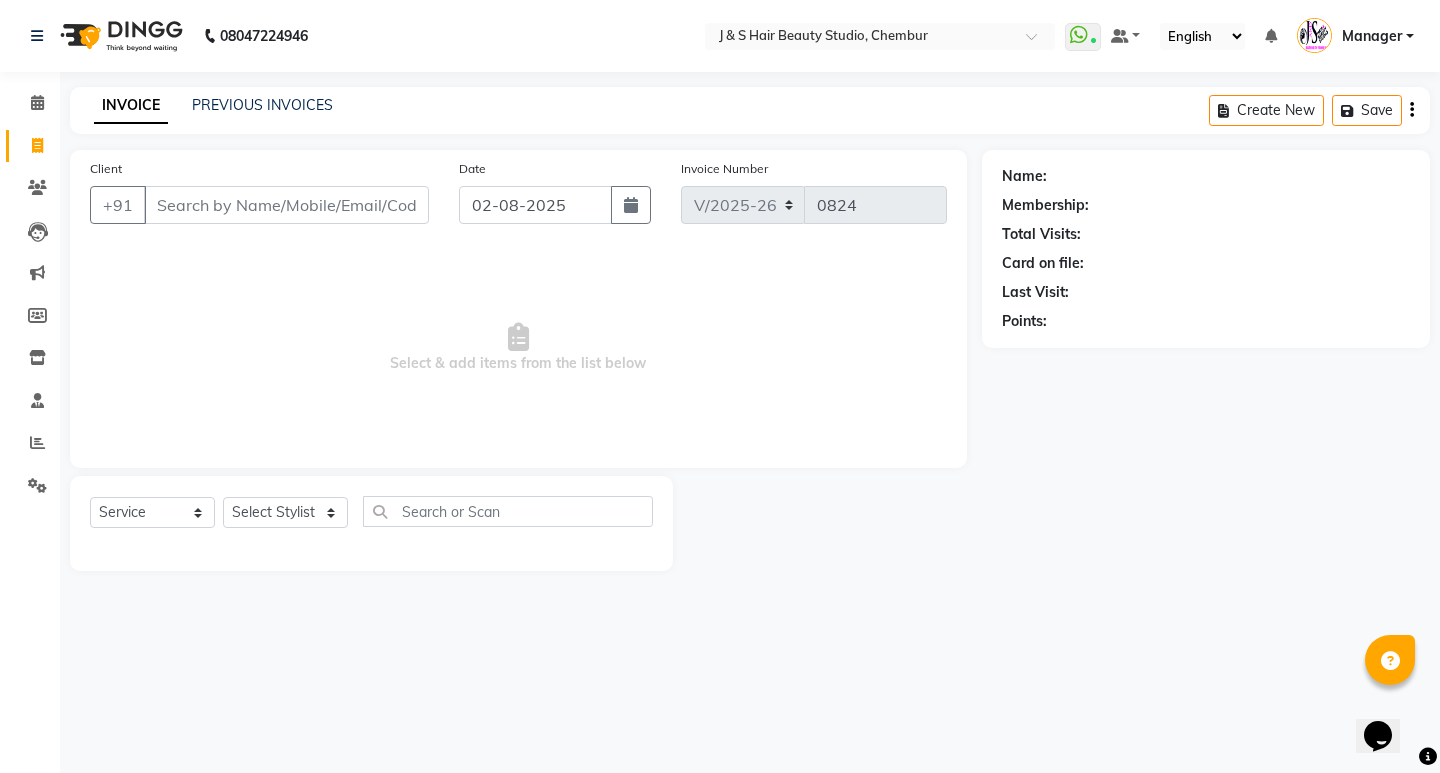 drag, startPoint x: 27, startPoint y: 147, endPoint x: 278, endPoint y: 262, distance: 276.09058 